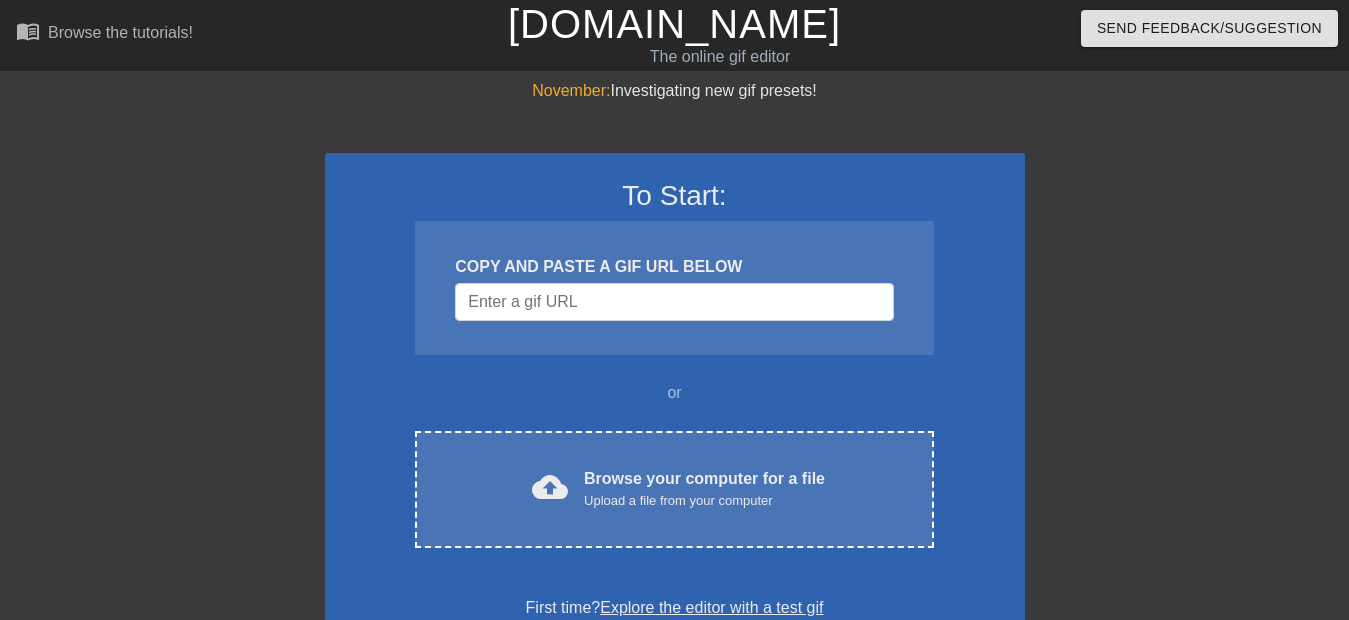 scroll, scrollTop: 0, scrollLeft: 0, axis: both 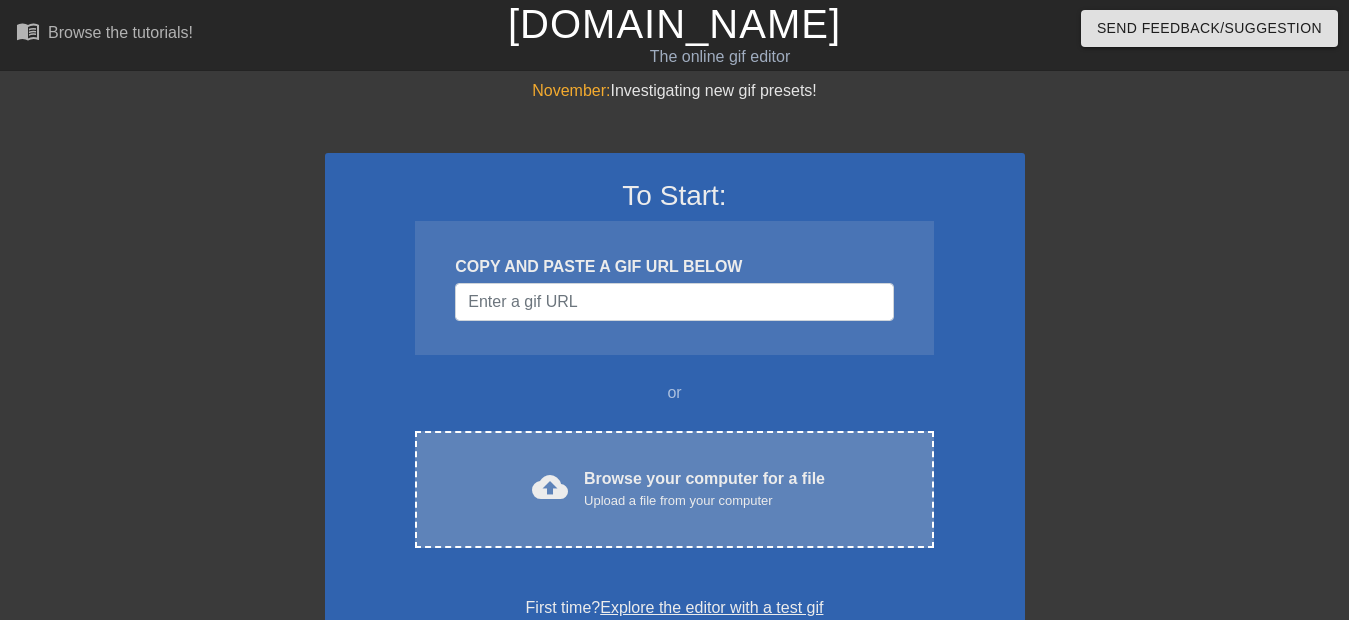 click on "Upload a file from your computer" at bounding box center [704, 501] 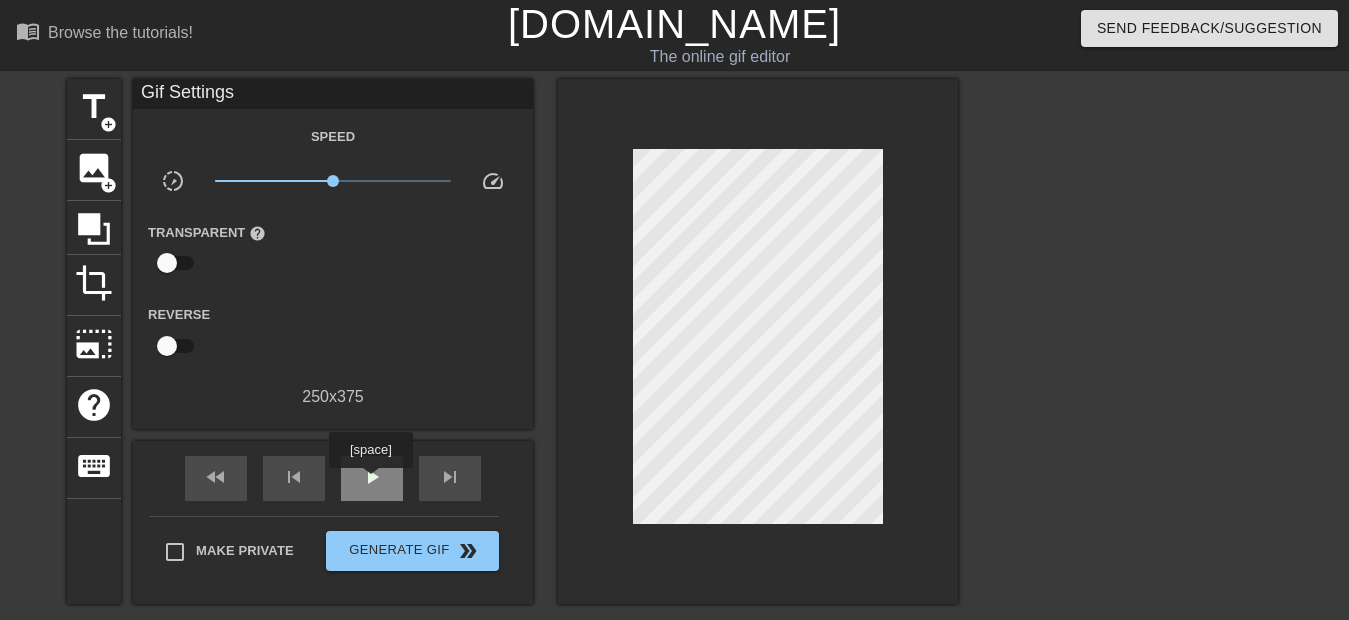 click on "play_arrow" at bounding box center (372, 477) 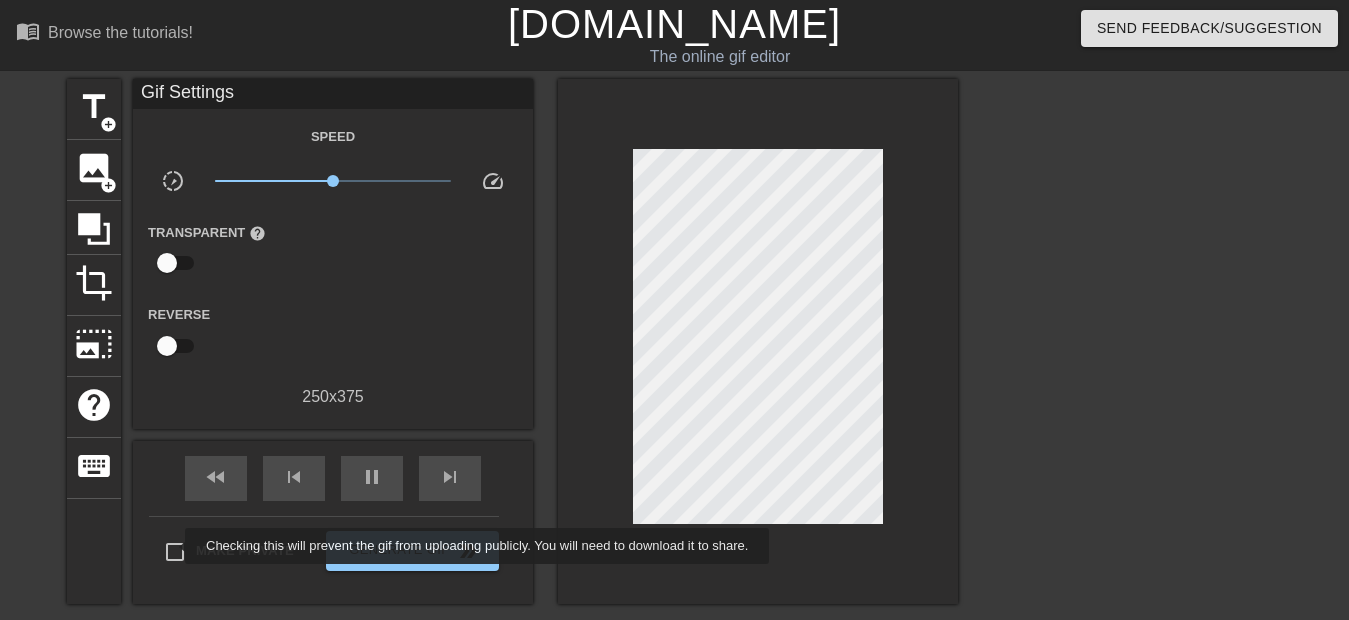 click on "Make Private" at bounding box center (175, 552) 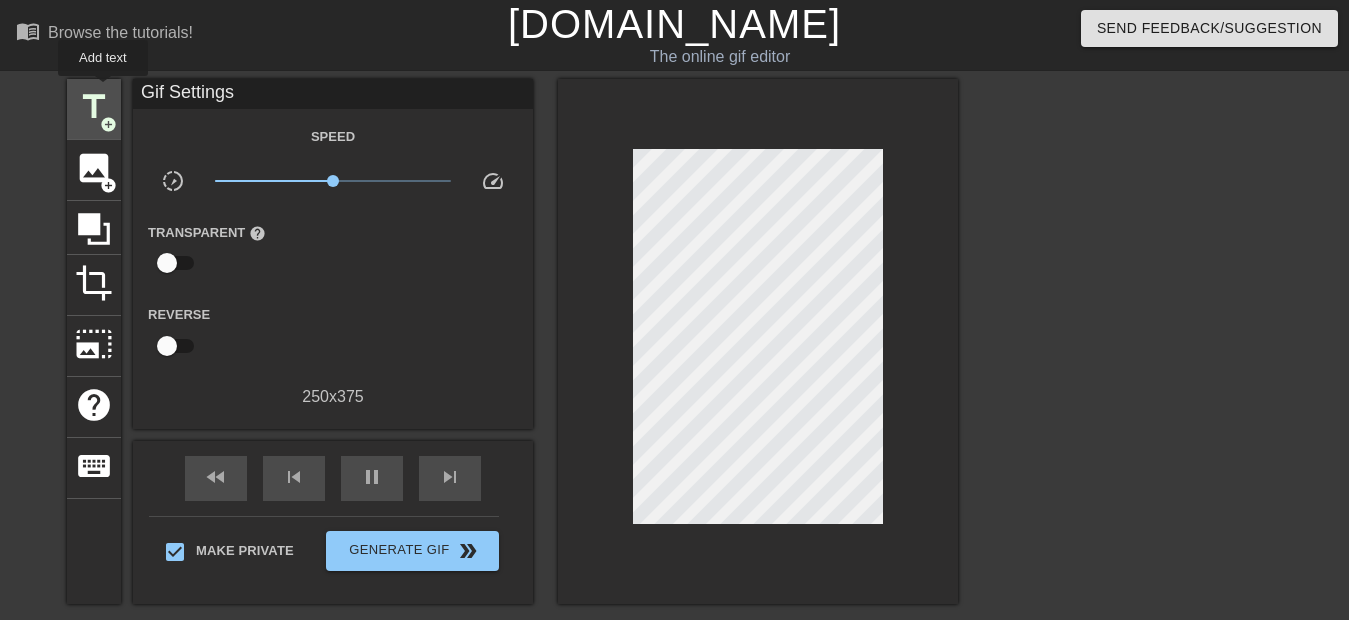 click on "title" at bounding box center [94, 107] 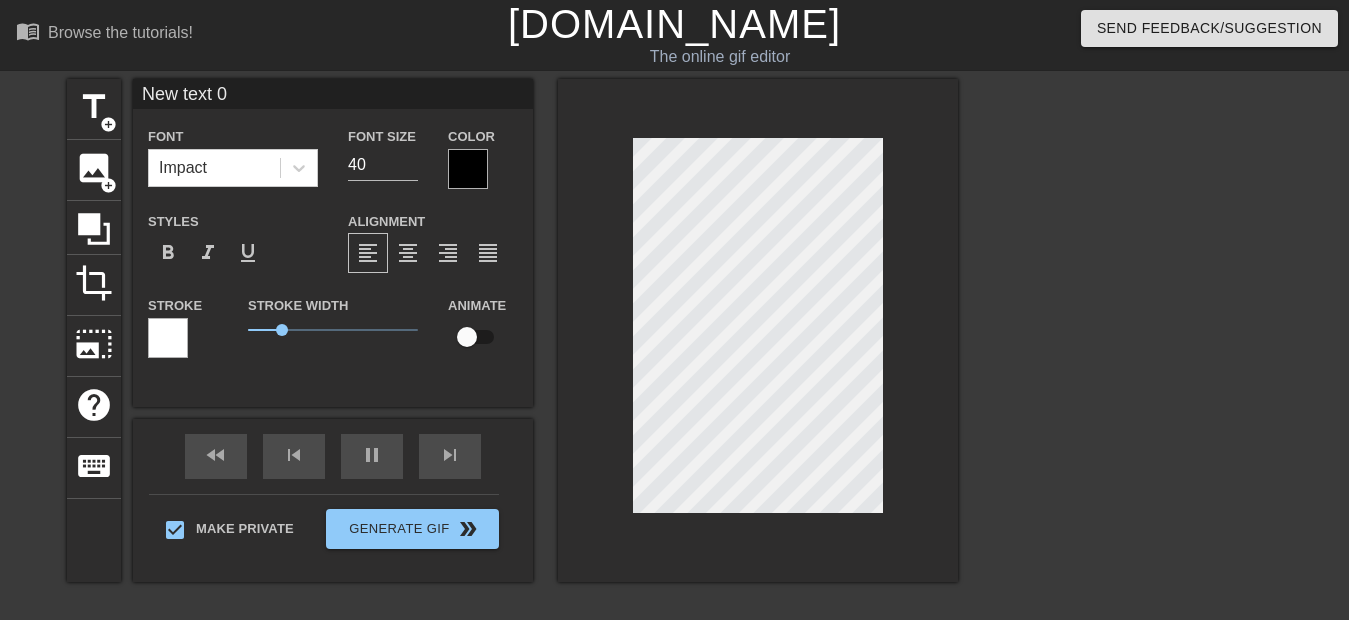 click on "New text 0" at bounding box center [333, 94] 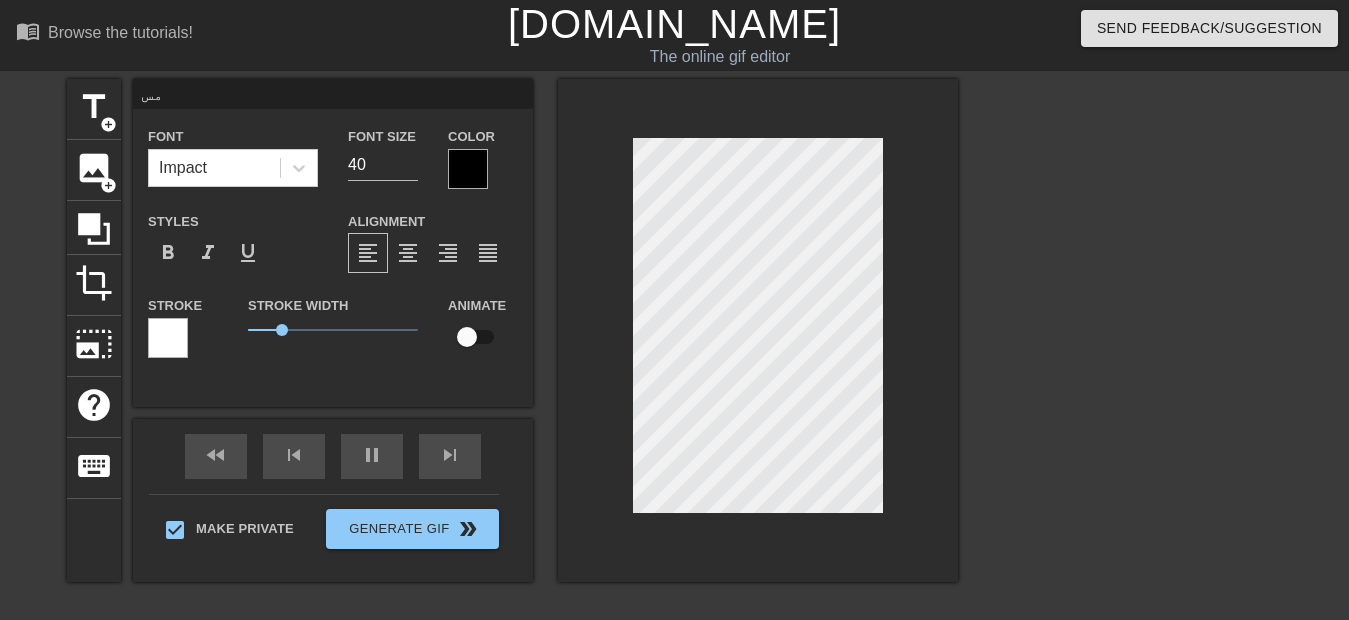 click on "مس" at bounding box center [333, 94] 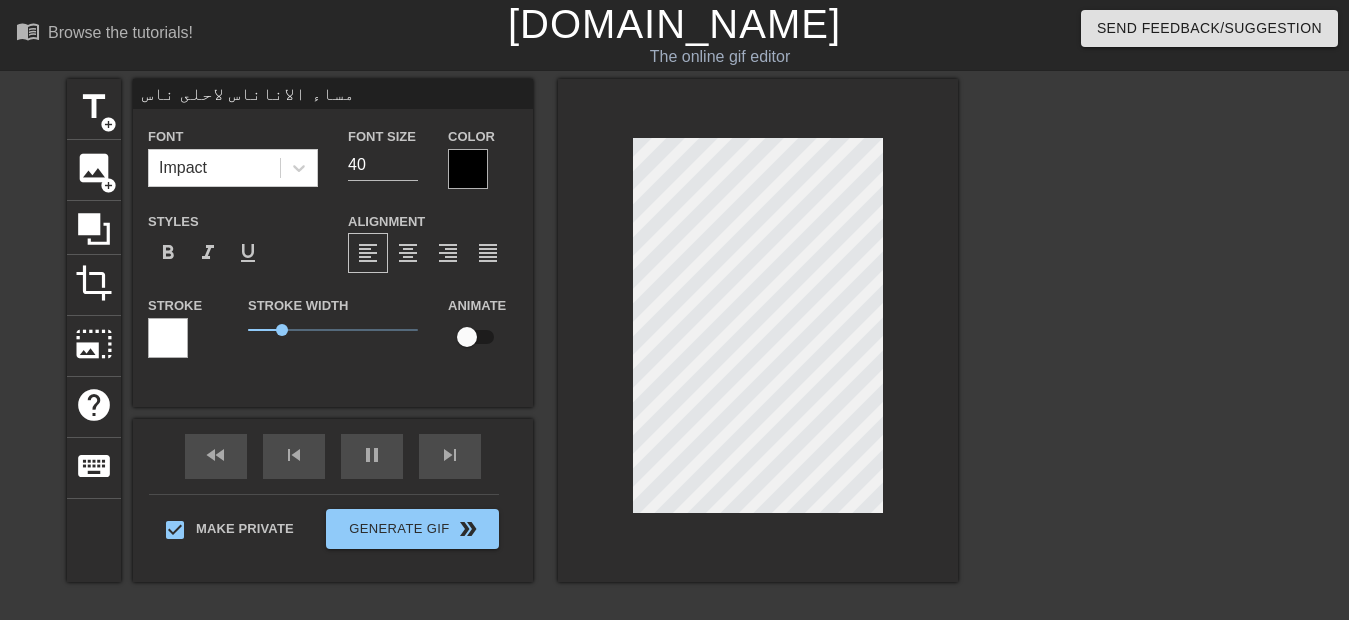 type on "مساء الاناناس لاحلى ناس" 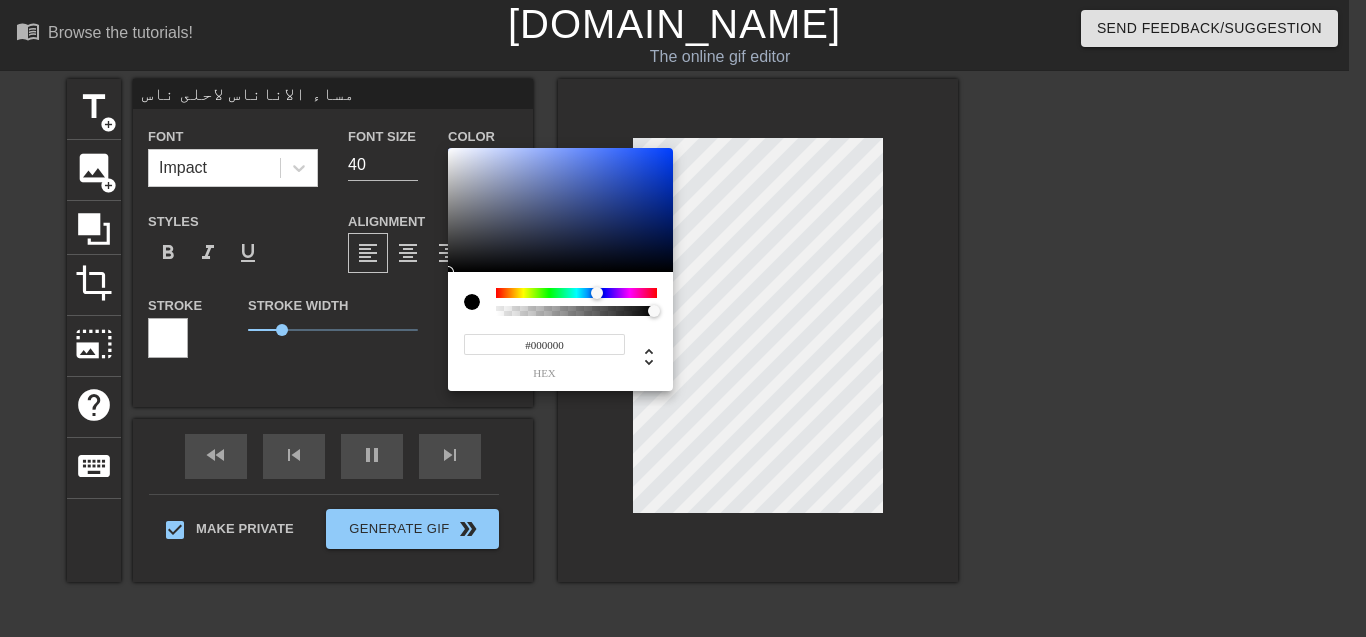 click at bounding box center [576, 293] 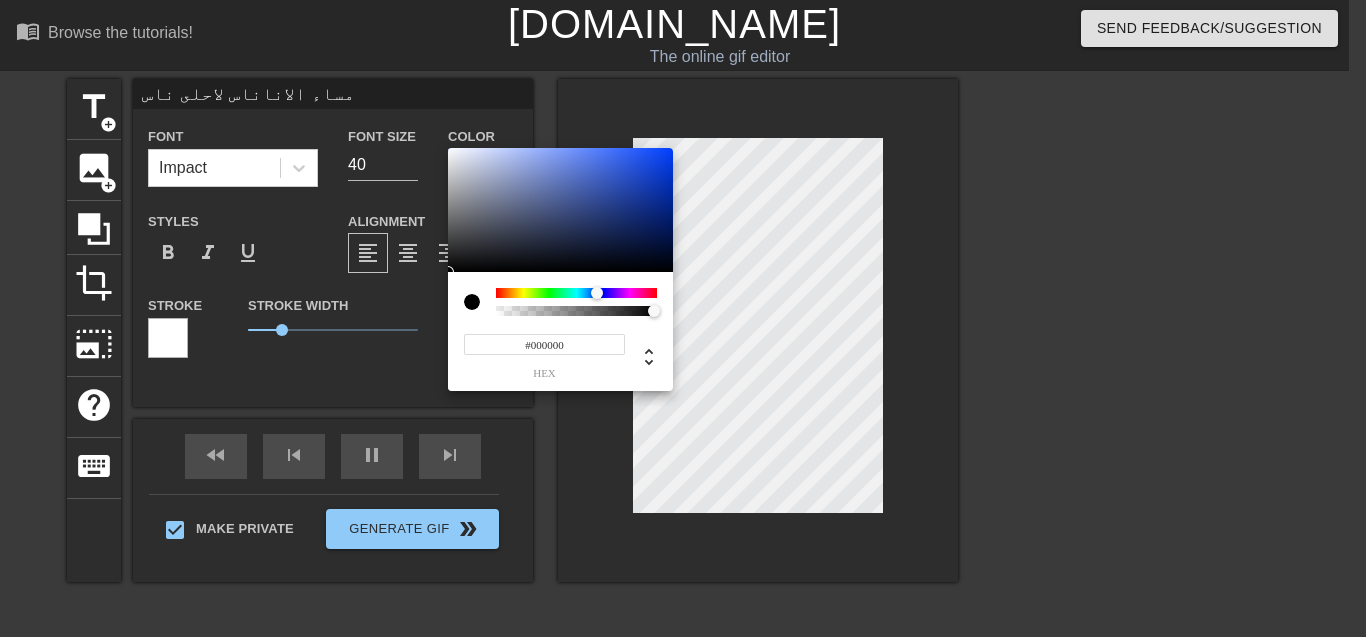 type on "#1541D0" 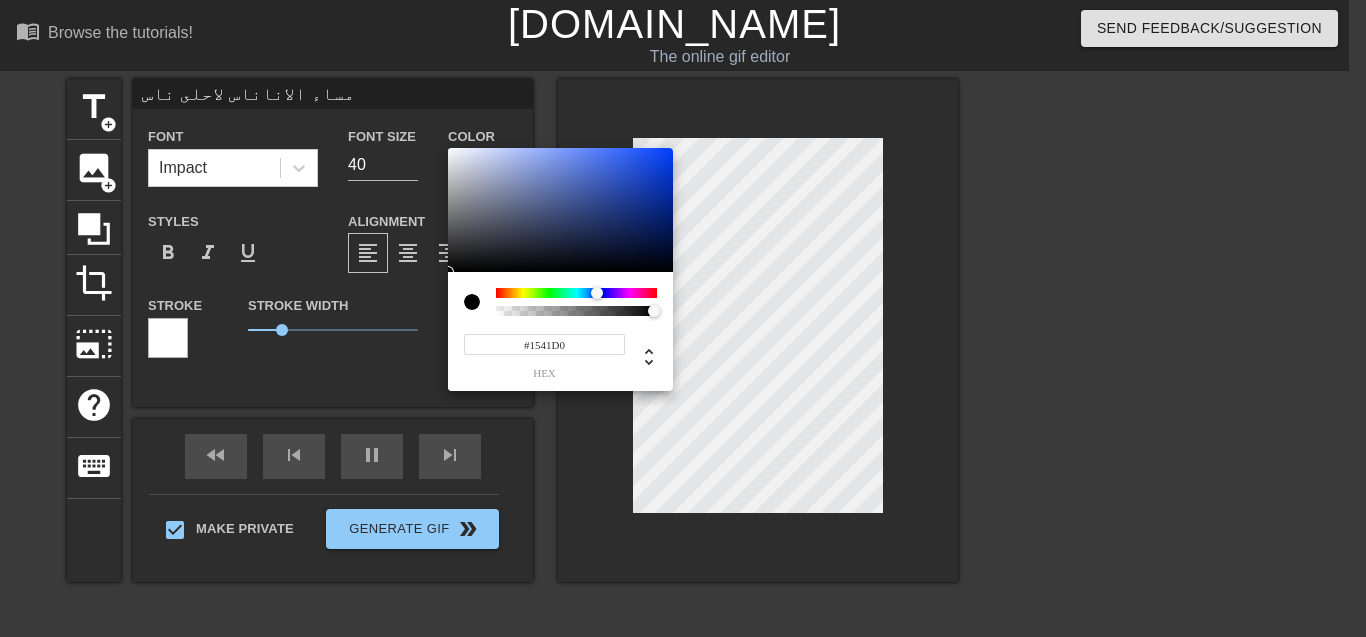 click at bounding box center (560, 210) 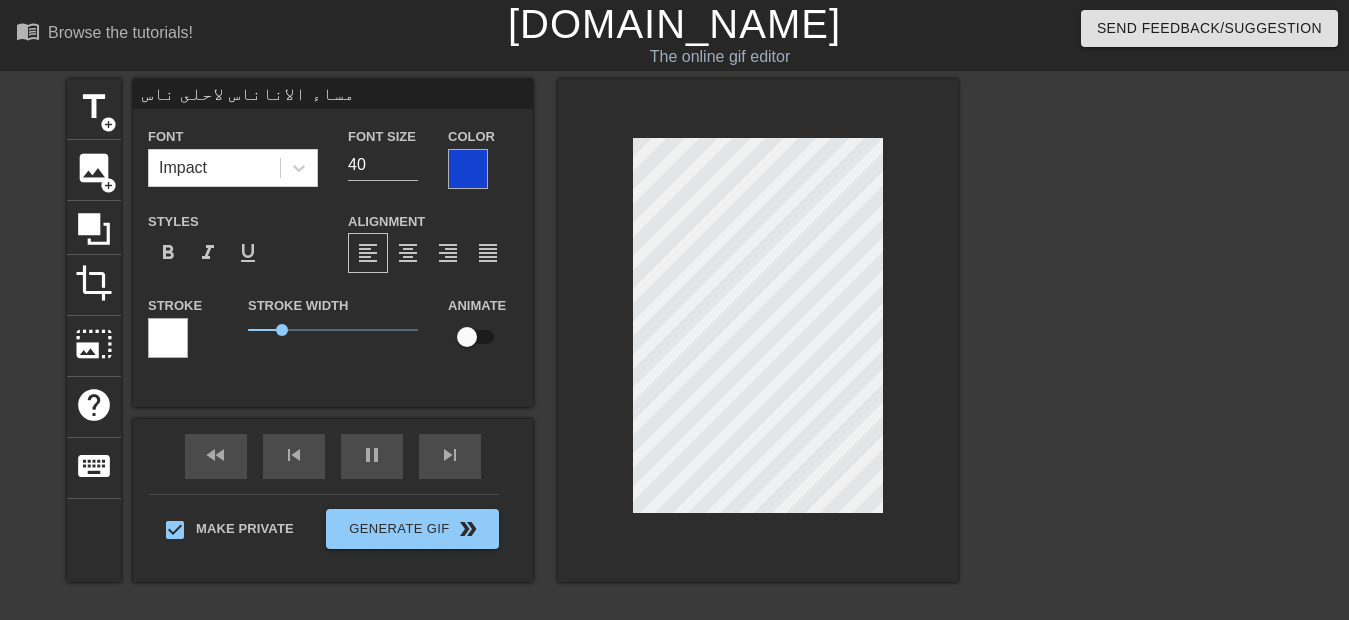 scroll, scrollTop: 3, scrollLeft: 3, axis: both 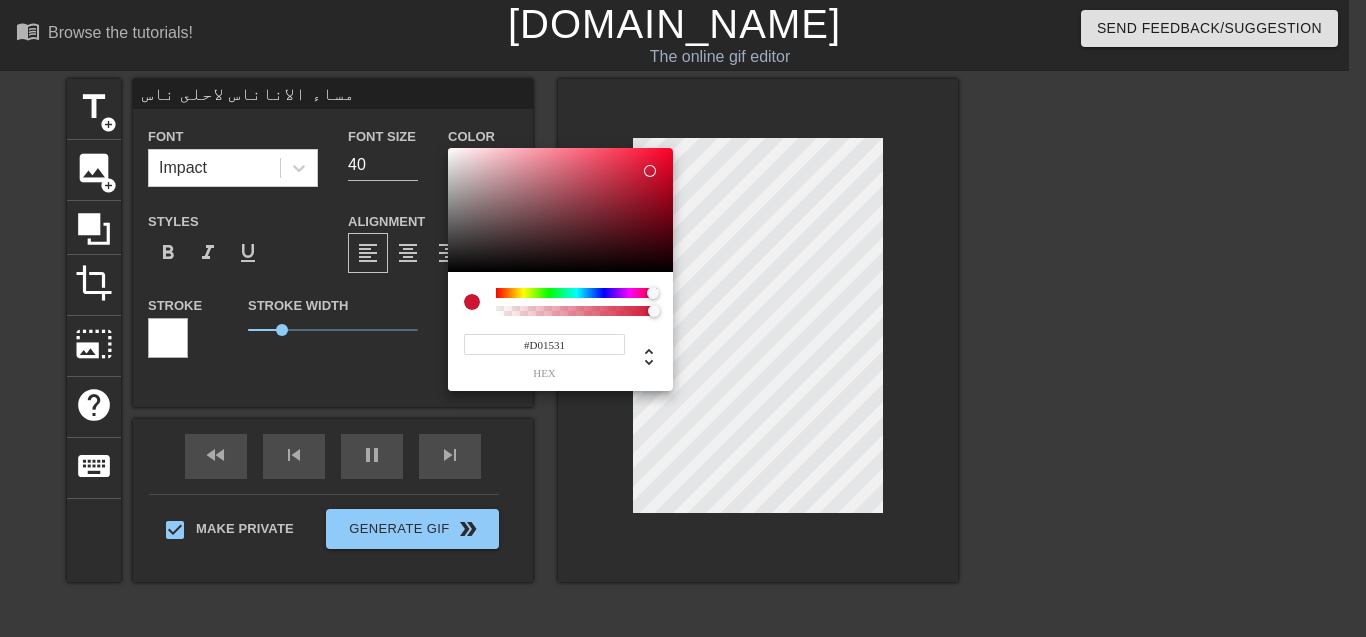 click at bounding box center [576, 293] 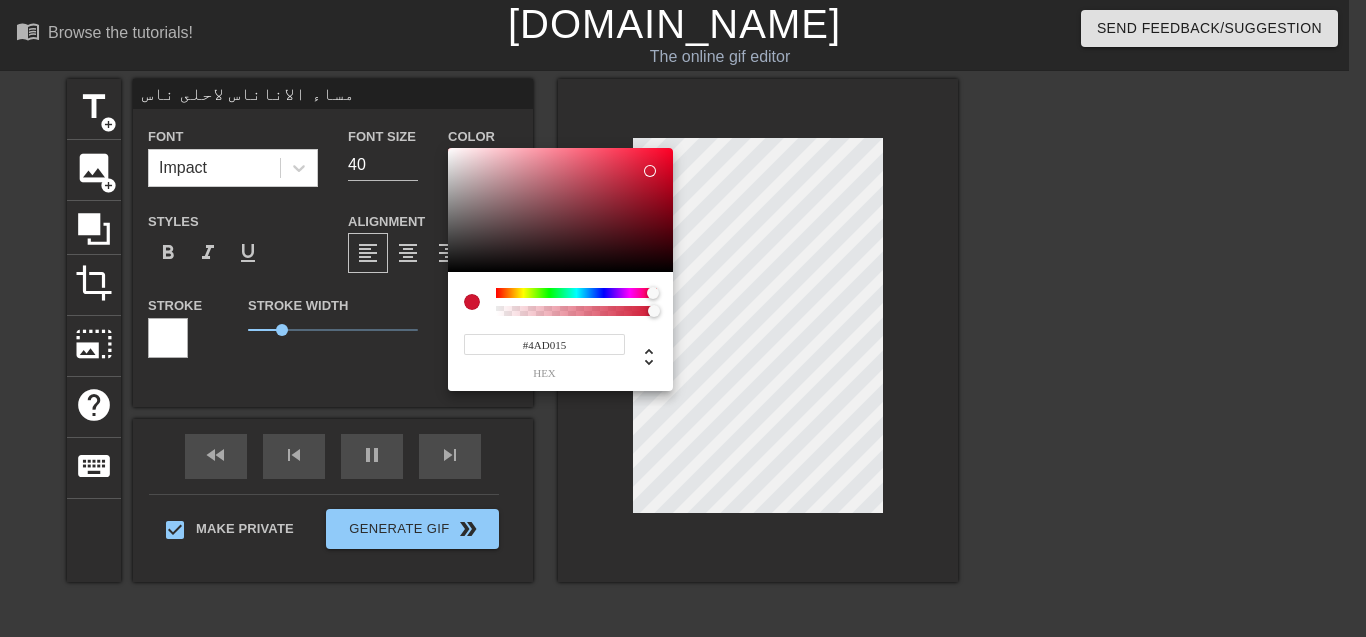 click at bounding box center [576, 293] 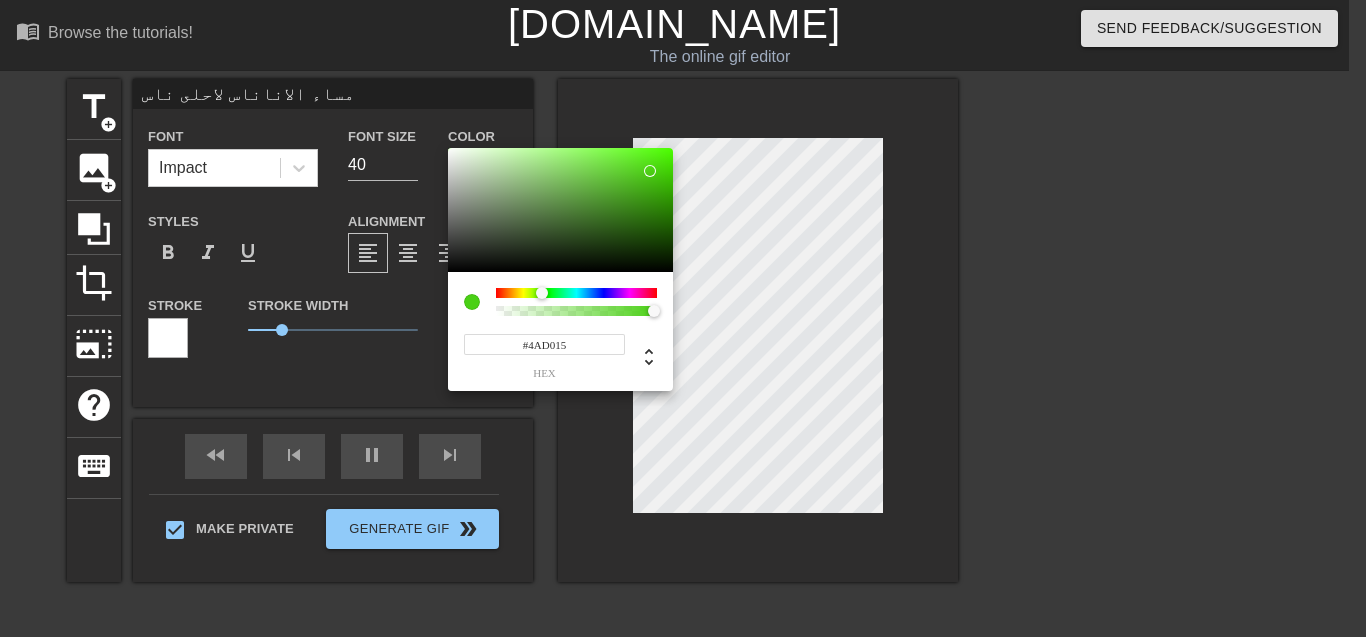 type on "#D04D15" 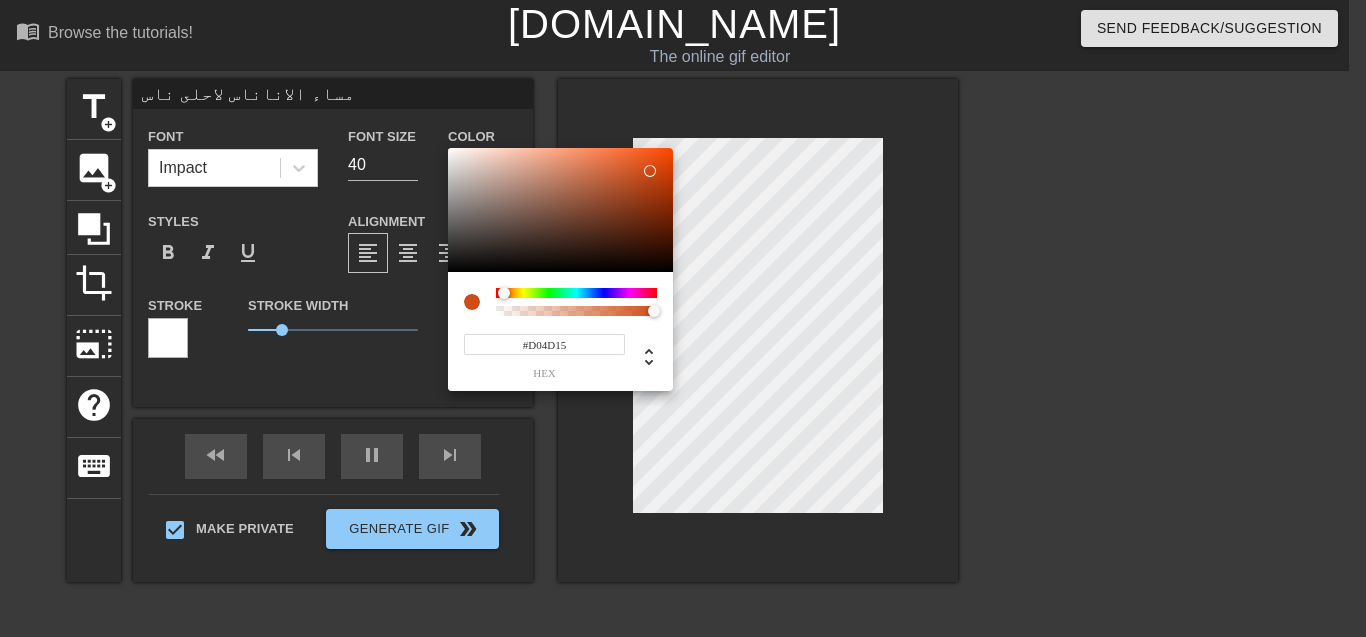 click at bounding box center [576, 293] 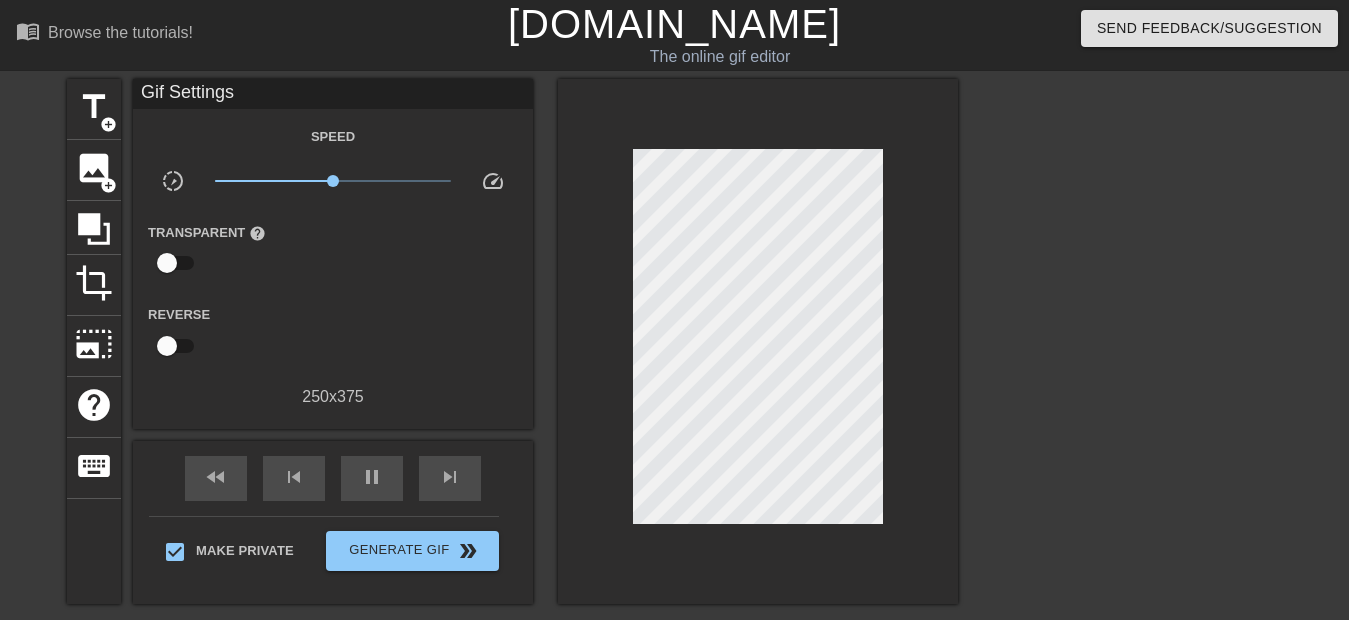 scroll, scrollTop: 3, scrollLeft: 9, axis: both 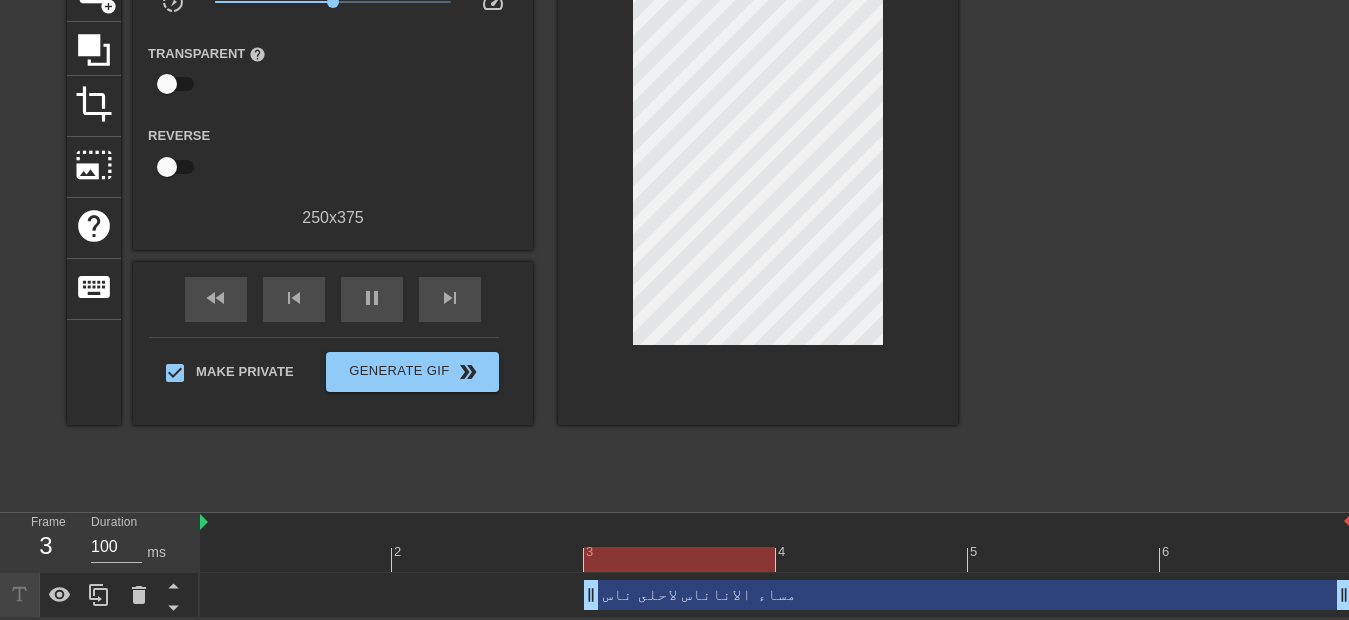 drag, startPoint x: 975, startPoint y: 596, endPoint x: 588, endPoint y: 576, distance: 387.51645 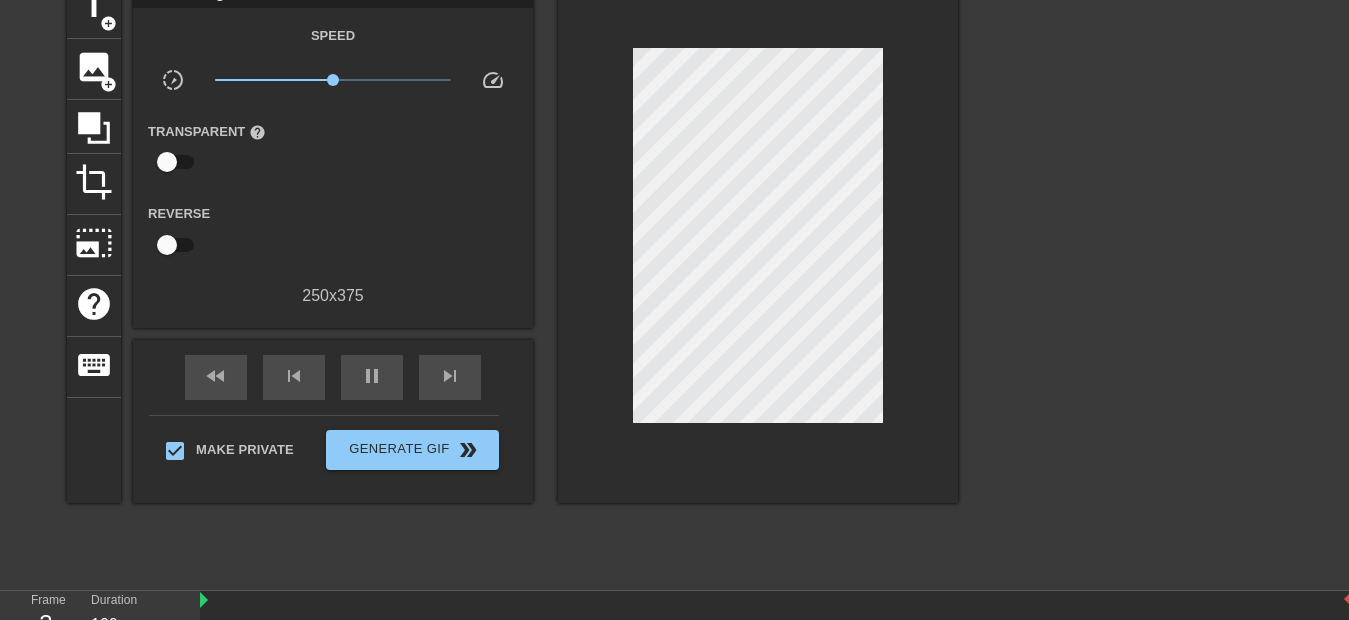 scroll, scrollTop: 61, scrollLeft: 0, axis: vertical 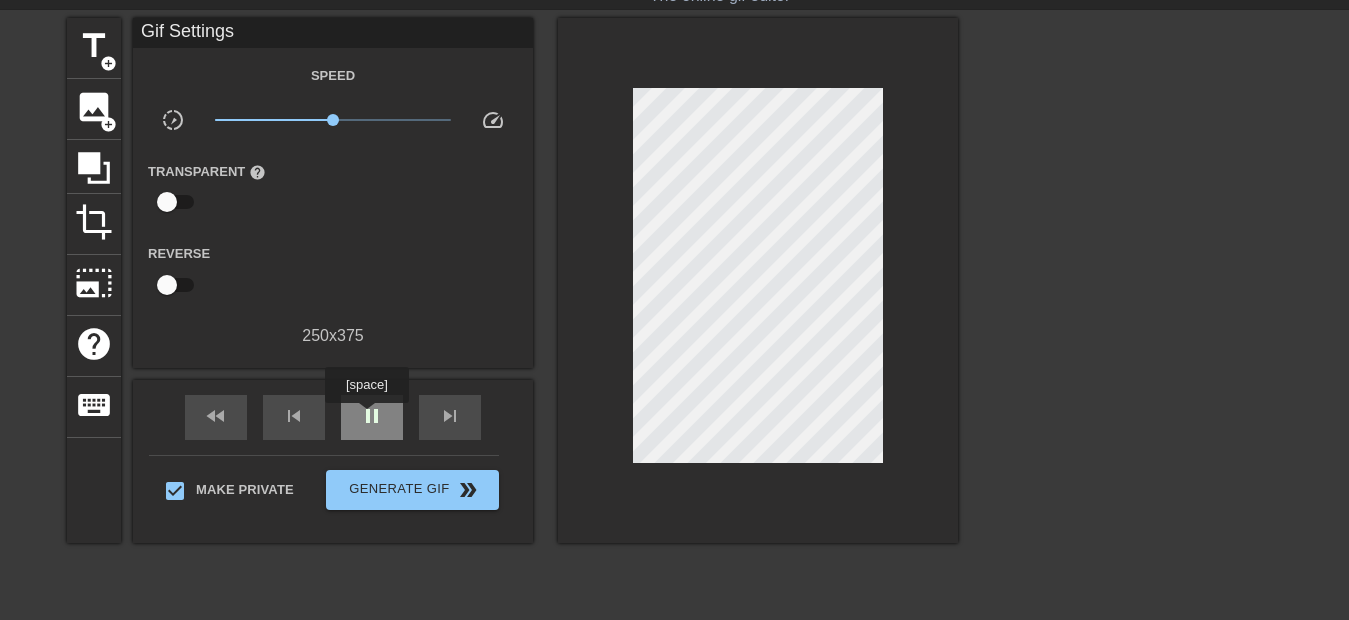 click on "pause" at bounding box center [372, 416] 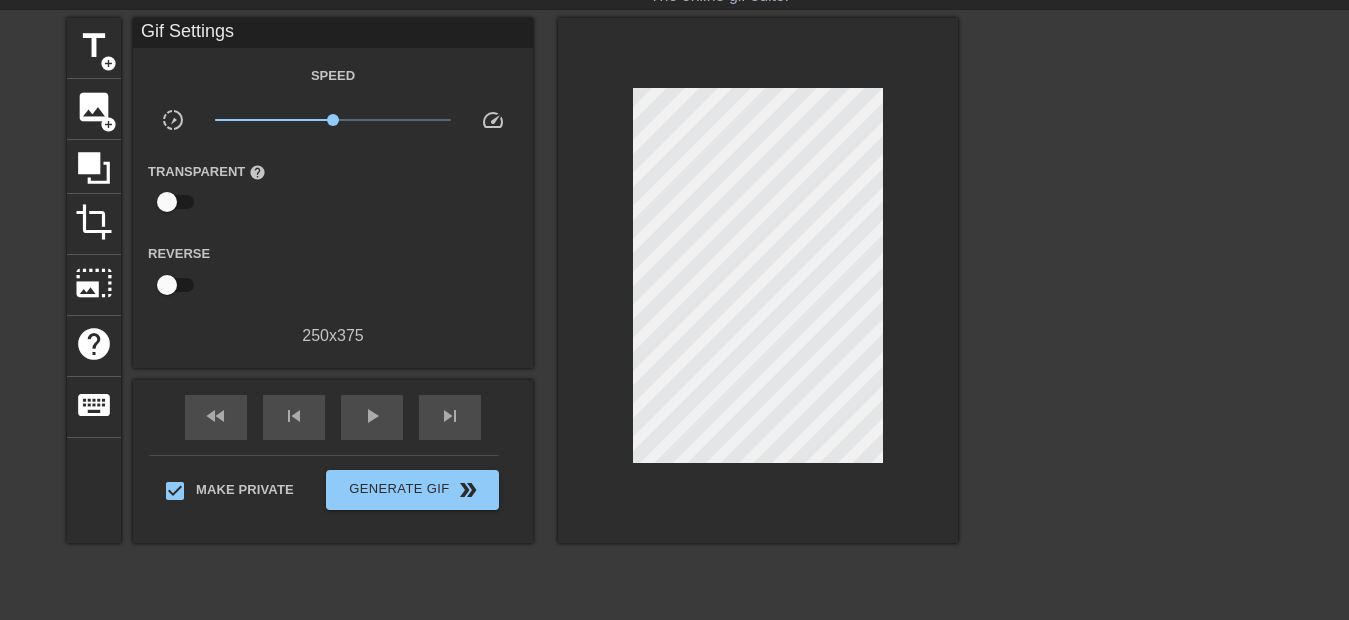 scroll, scrollTop: 0, scrollLeft: 0, axis: both 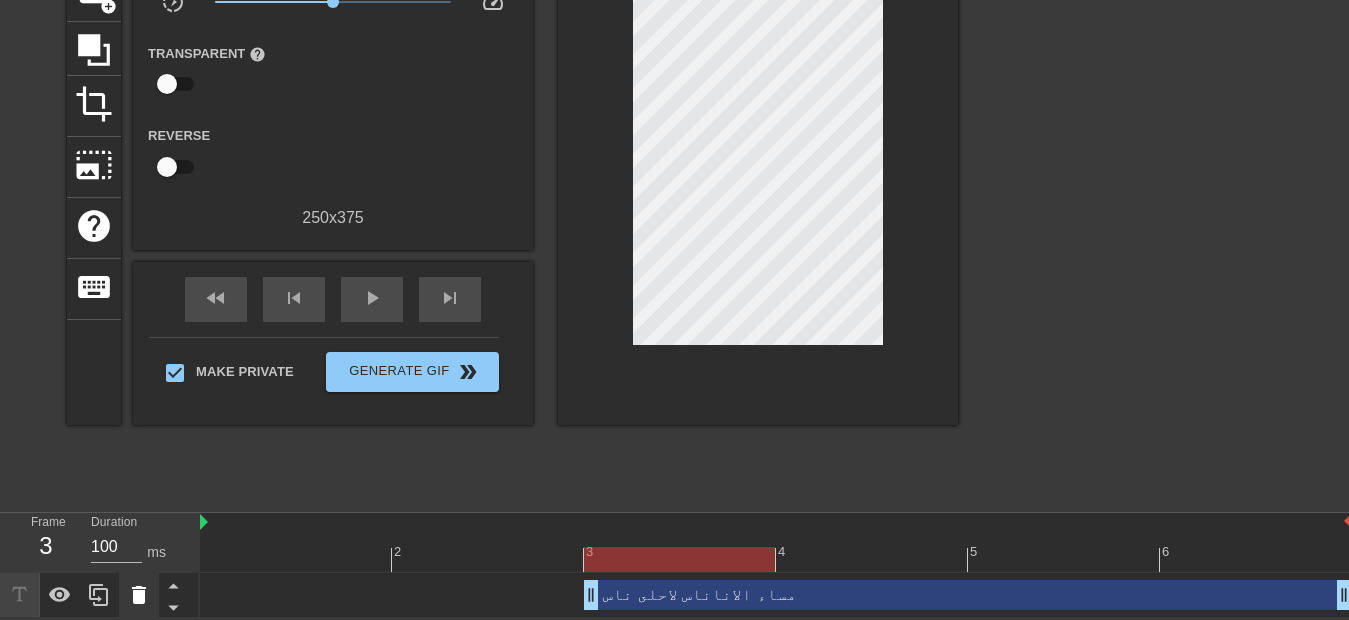 click 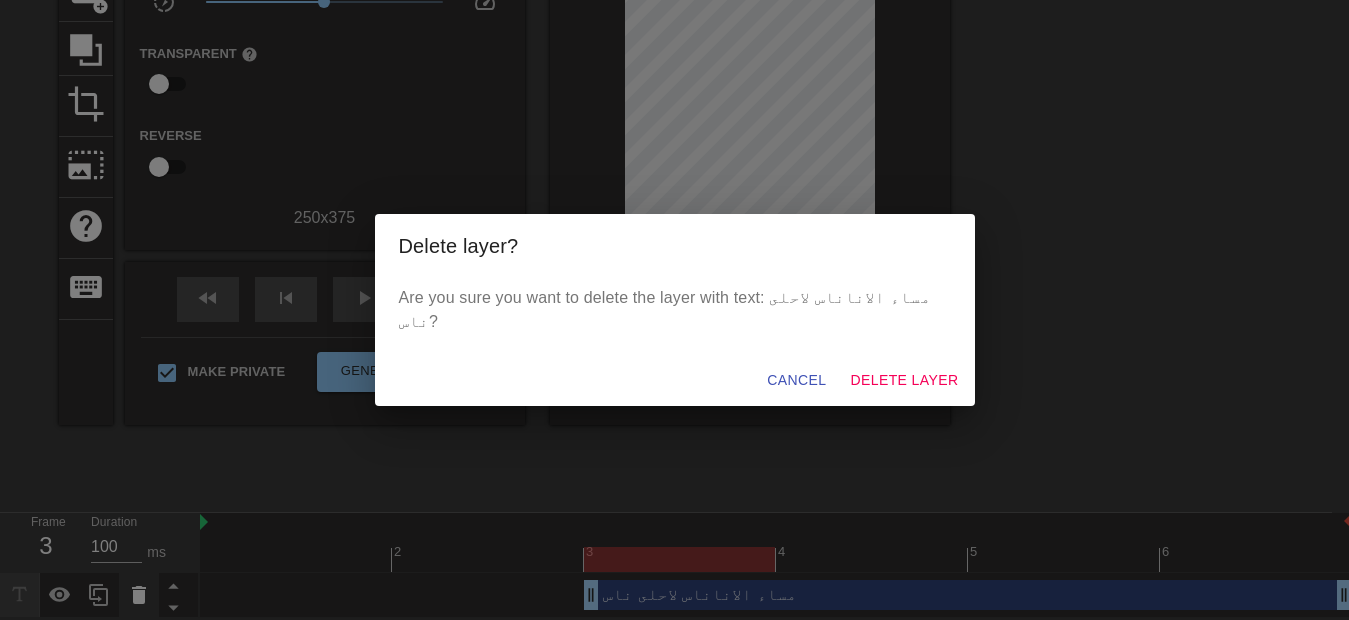 scroll, scrollTop: 164, scrollLeft: 0, axis: vertical 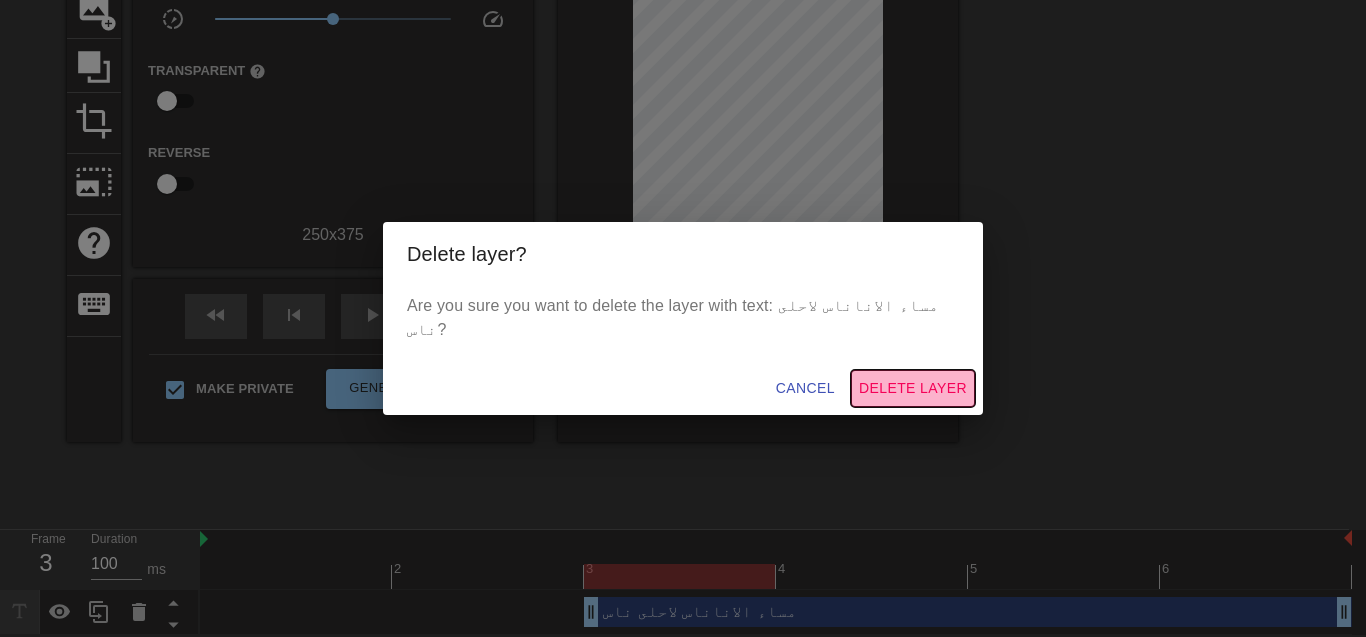 click on "Delete Layer" at bounding box center (913, 388) 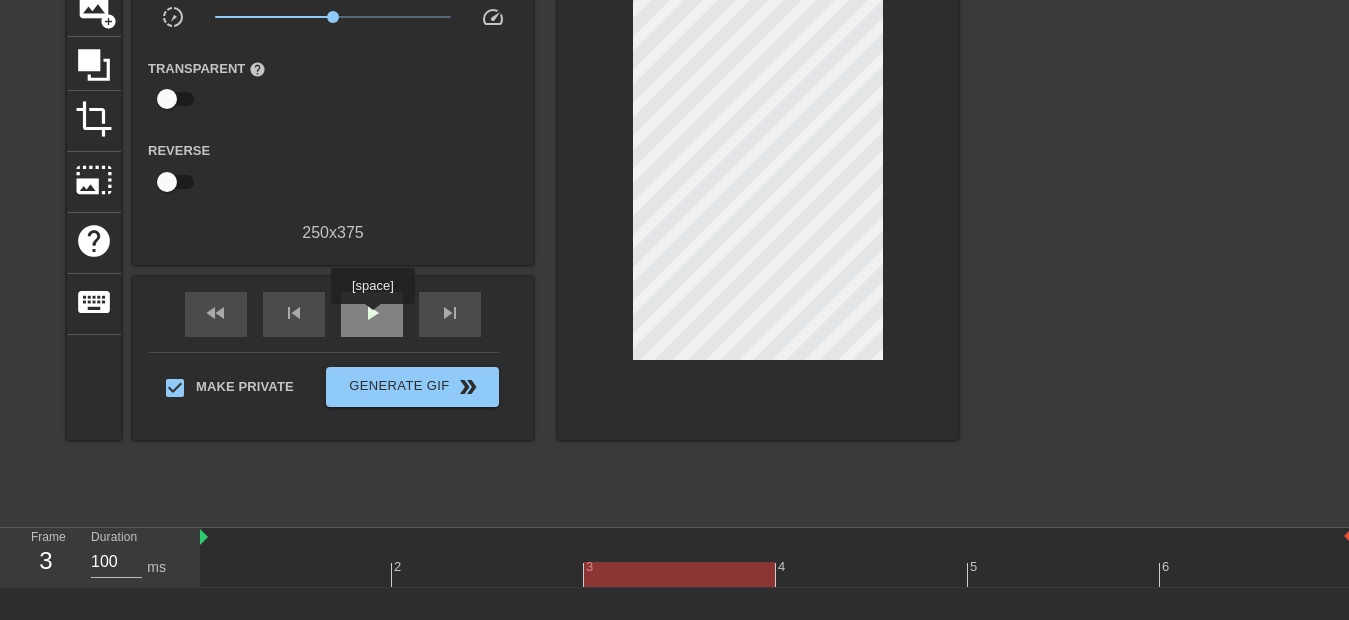 click on "play_arrow" at bounding box center (372, 313) 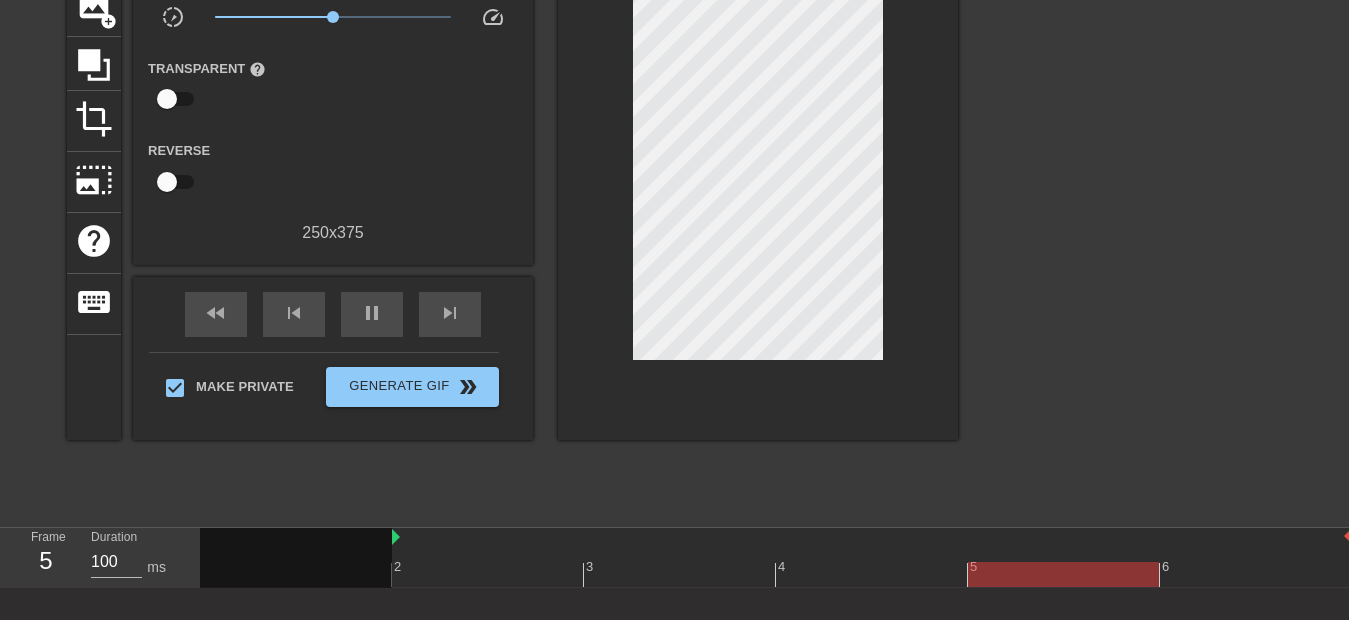 drag, startPoint x: 204, startPoint y: 537, endPoint x: 312, endPoint y: 534, distance: 108.04166 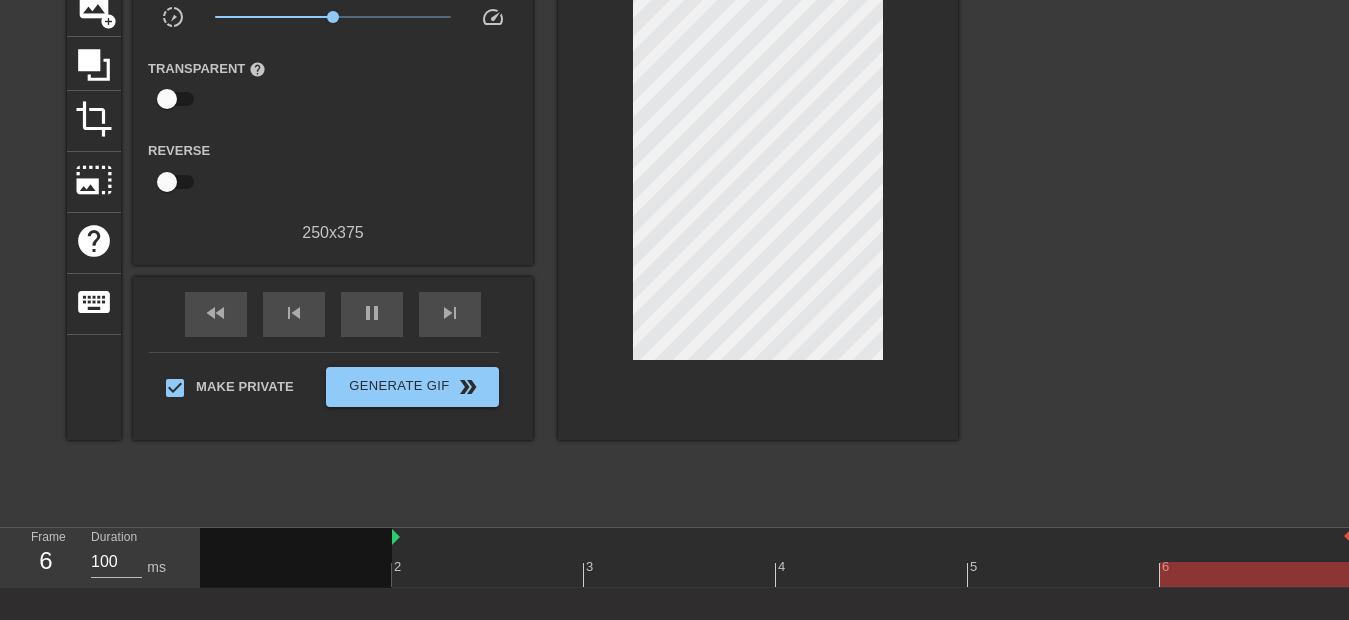 click at bounding box center (296, 566) 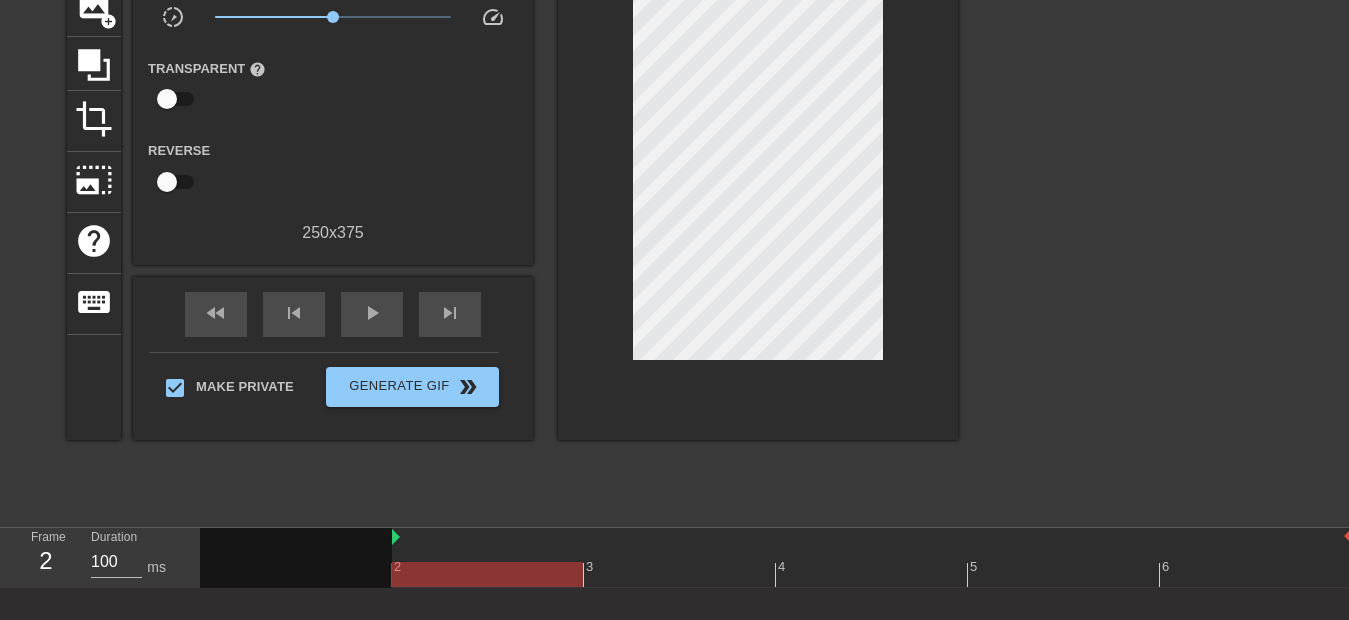 click at bounding box center [296, 566] 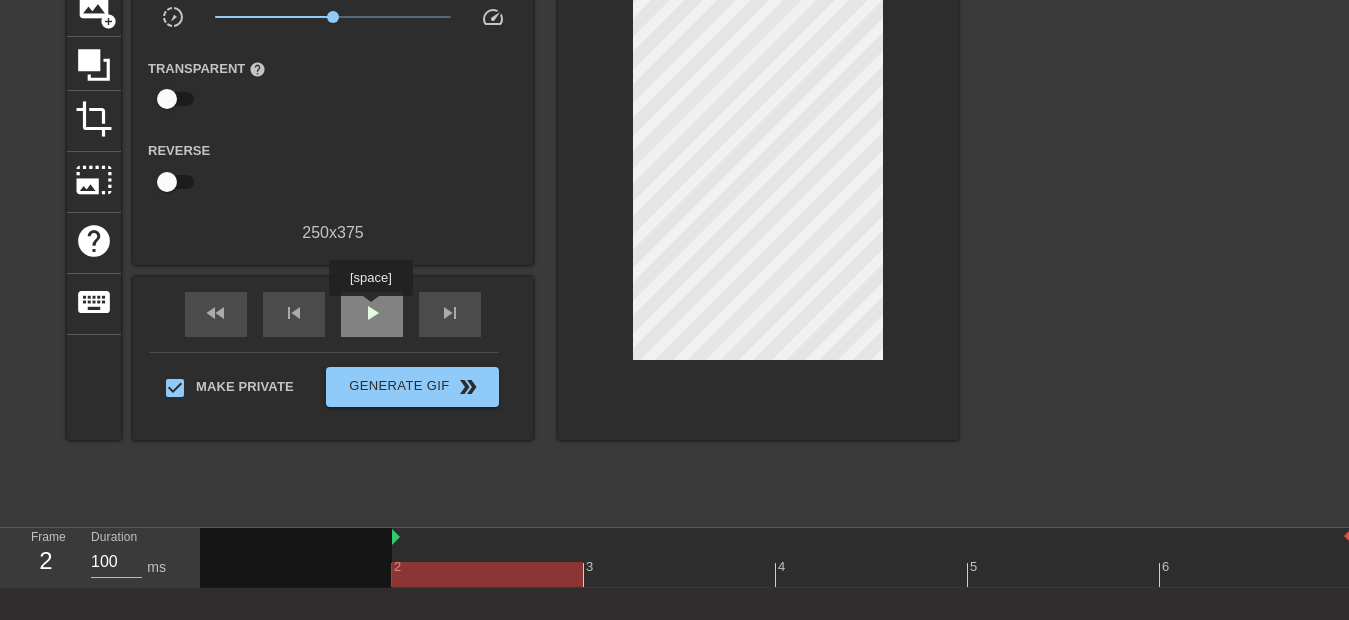 click on "play_arrow" at bounding box center [372, 313] 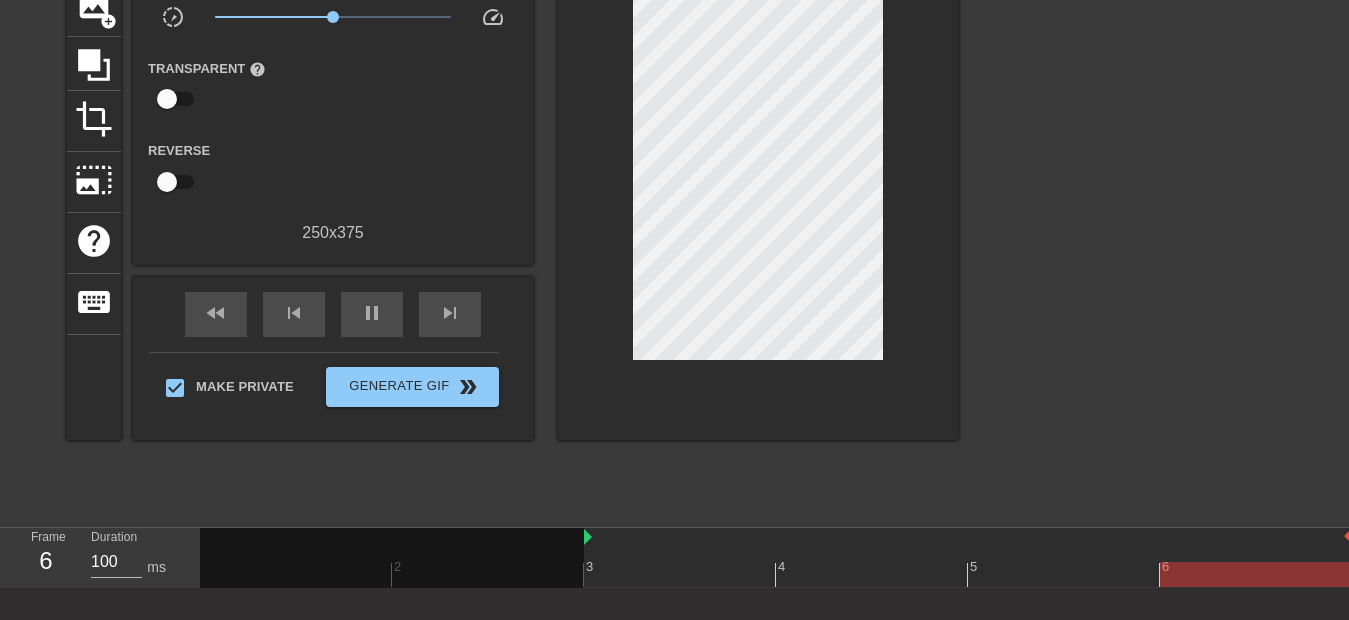 drag, startPoint x: 396, startPoint y: 541, endPoint x: 660, endPoint y: 520, distance: 264.83392 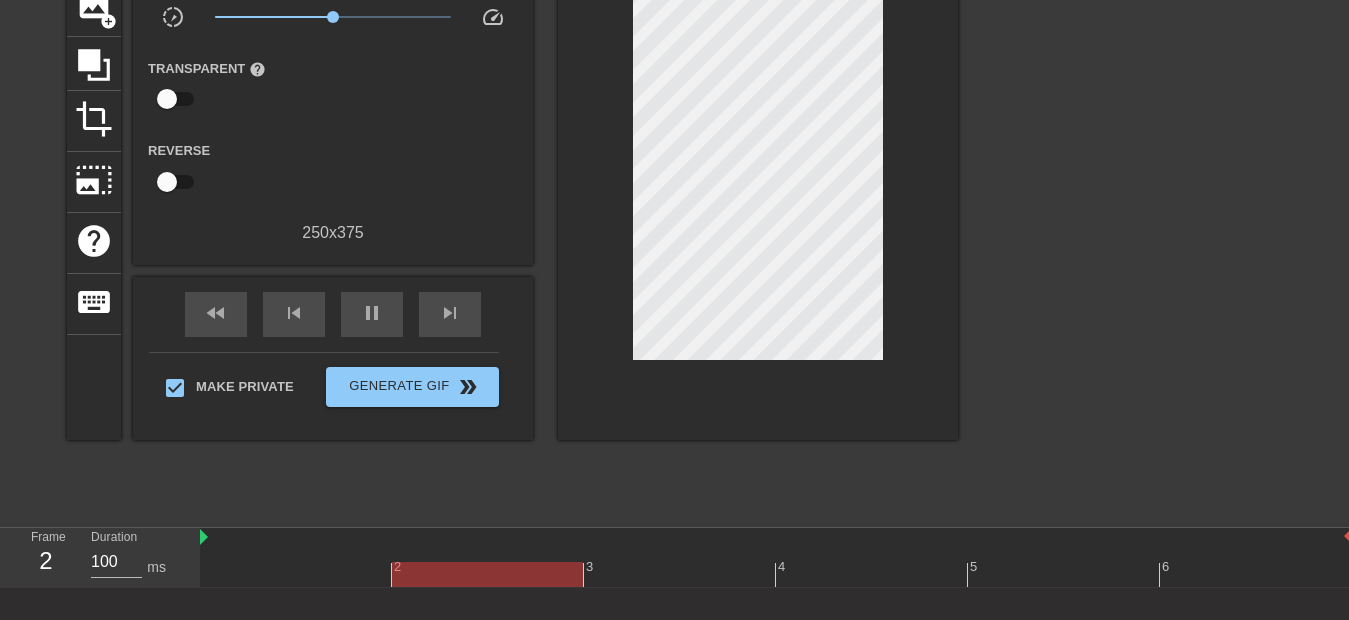 drag, startPoint x: 585, startPoint y: 538, endPoint x: 190, endPoint y: 532, distance: 395.04556 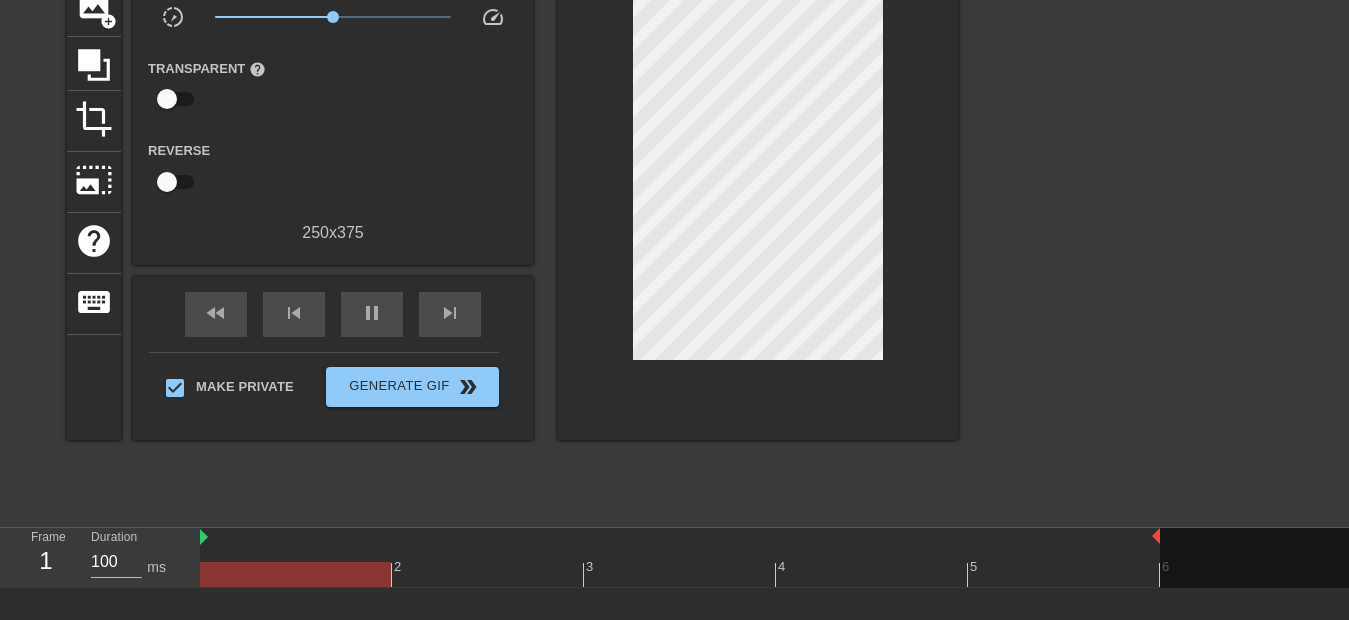 drag, startPoint x: 1348, startPoint y: 537, endPoint x: 1145, endPoint y: 534, distance: 203.02217 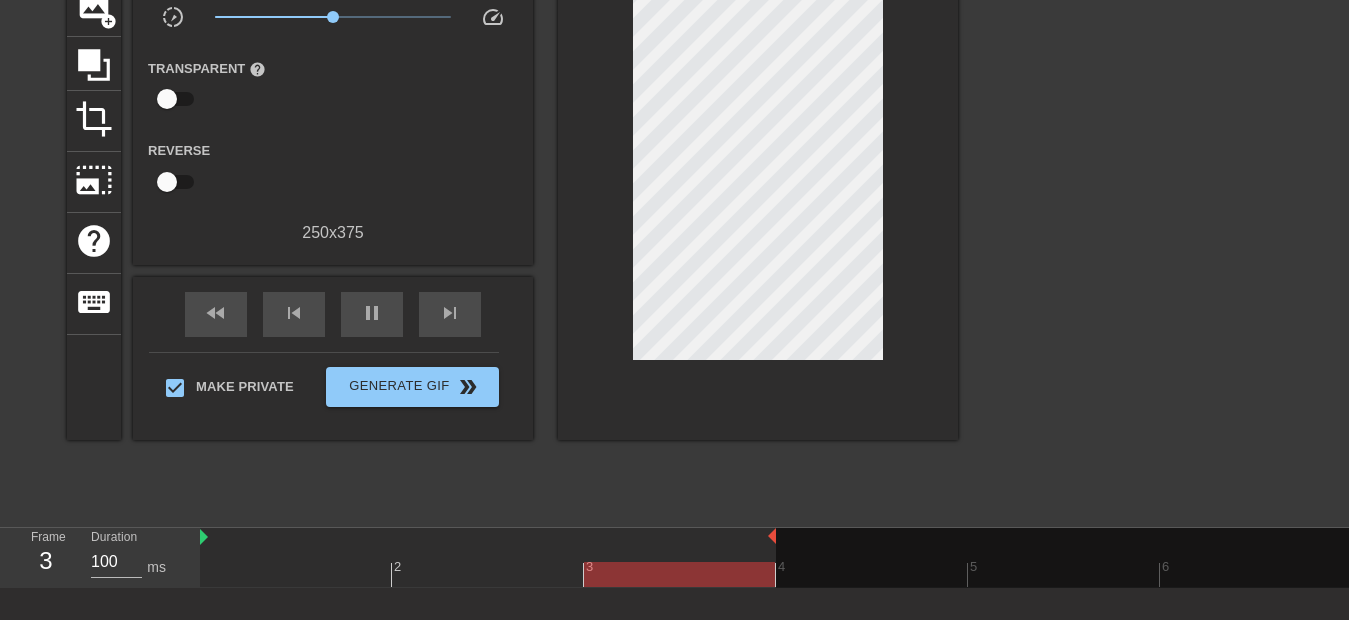 drag, startPoint x: 1158, startPoint y: 538, endPoint x: 824, endPoint y: 536, distance: 334.00598 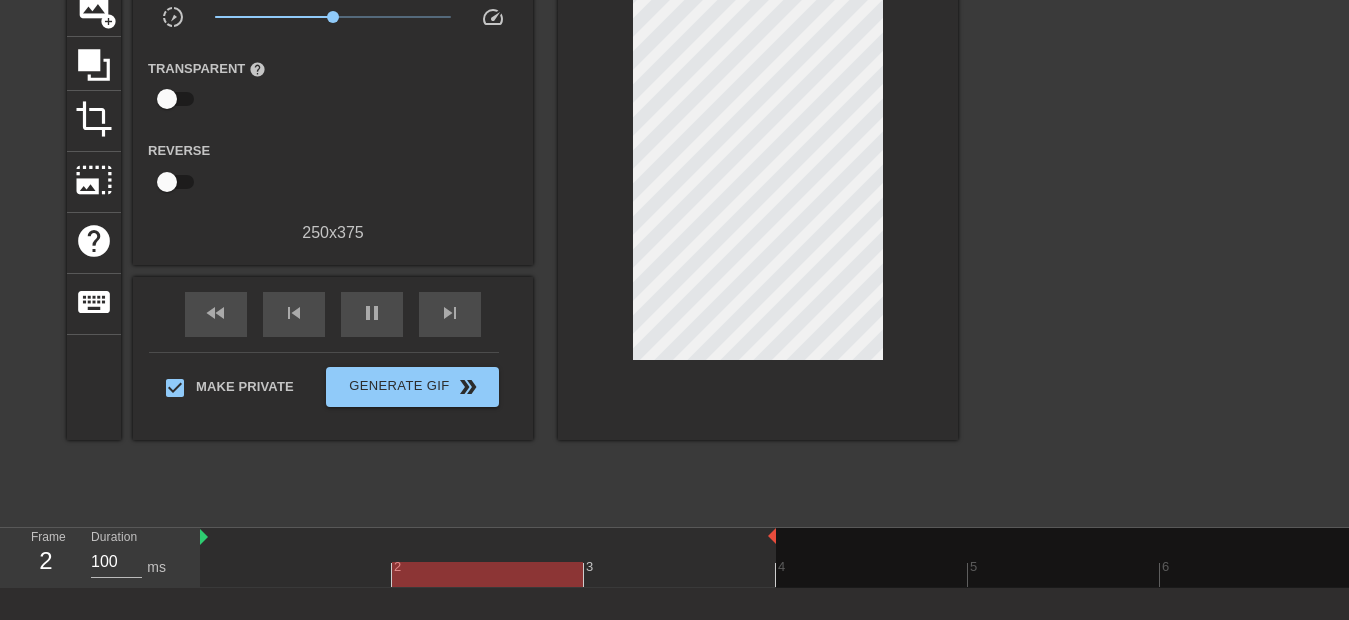 scroll, scrollTop: 124, scrollLeft: 0, axis: vertical 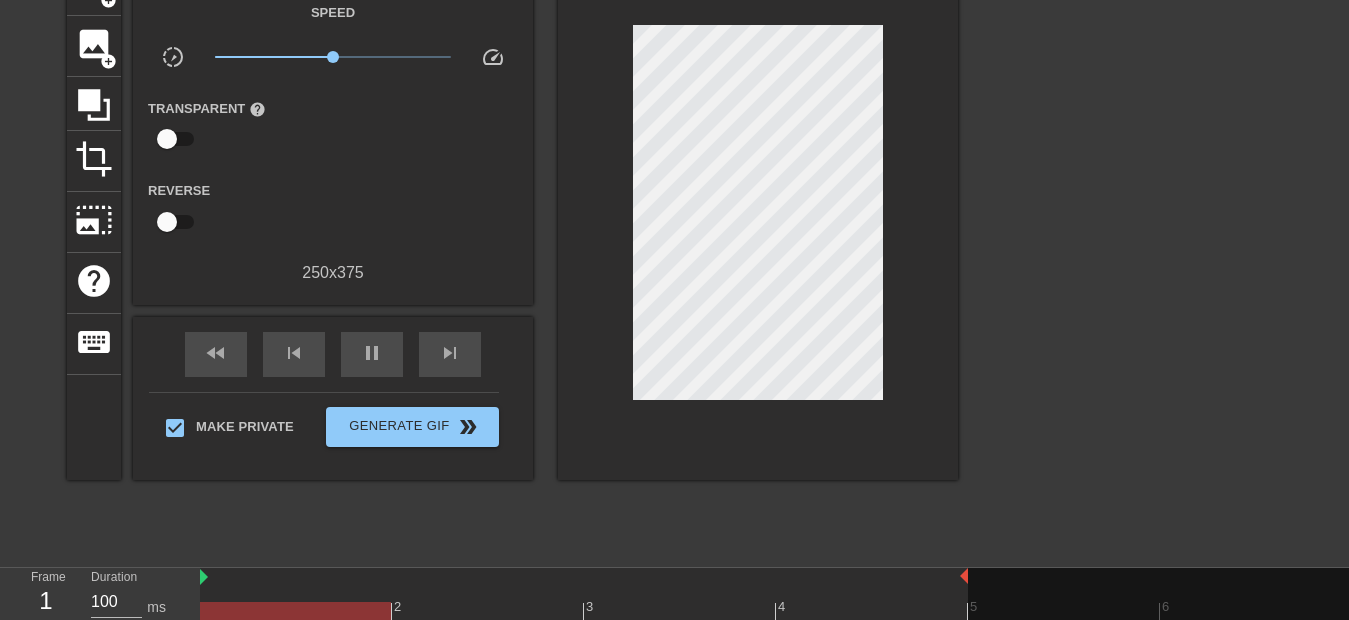 drag, startPoint x: 773, startPoint y: 575, endPoint x: 940, endPoint y: 565, distance: 167.29913 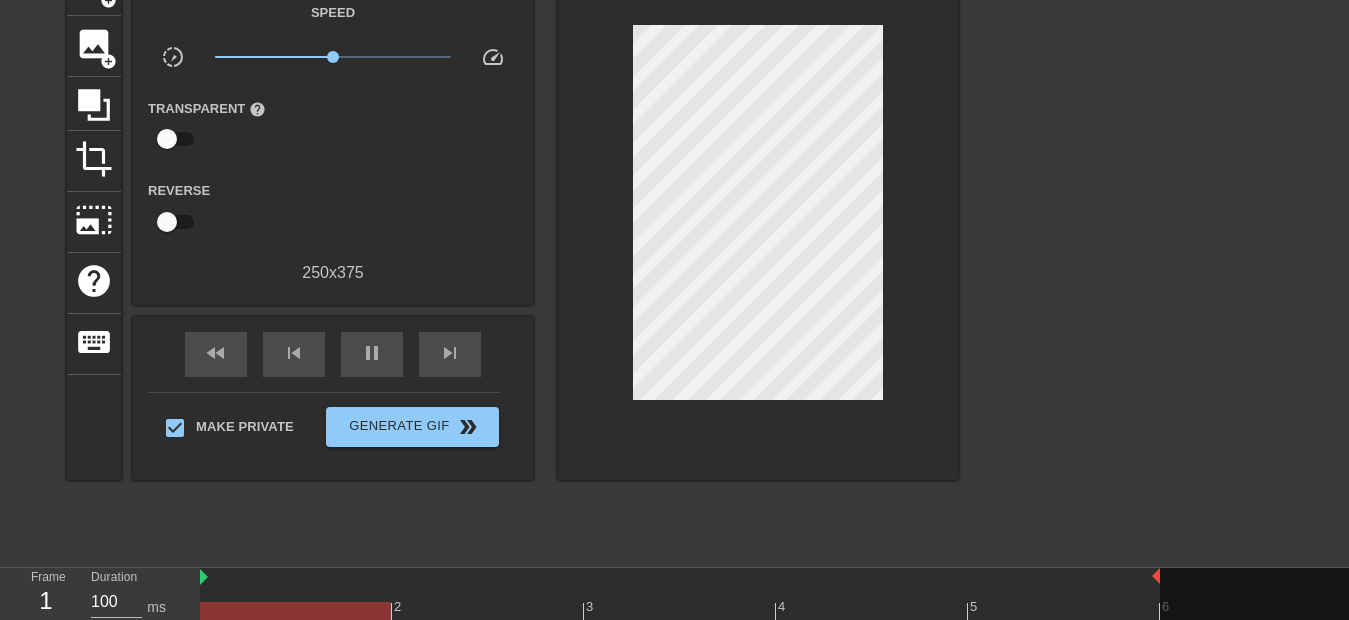 drag, startPoint x: 964, startPoint y: 575, endPoint x: 1241, endPoint y: 587, distance: 277.2598 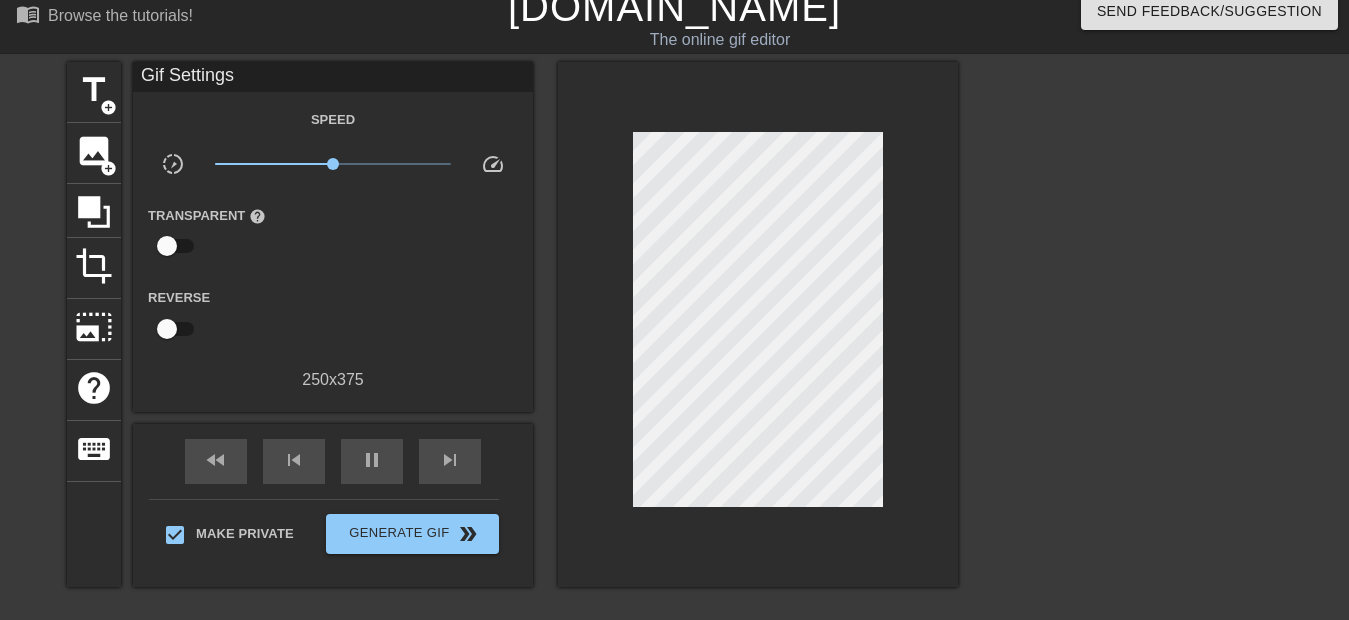scroll, scrollTop: 4, scrollLeft: 0, axis: vertical 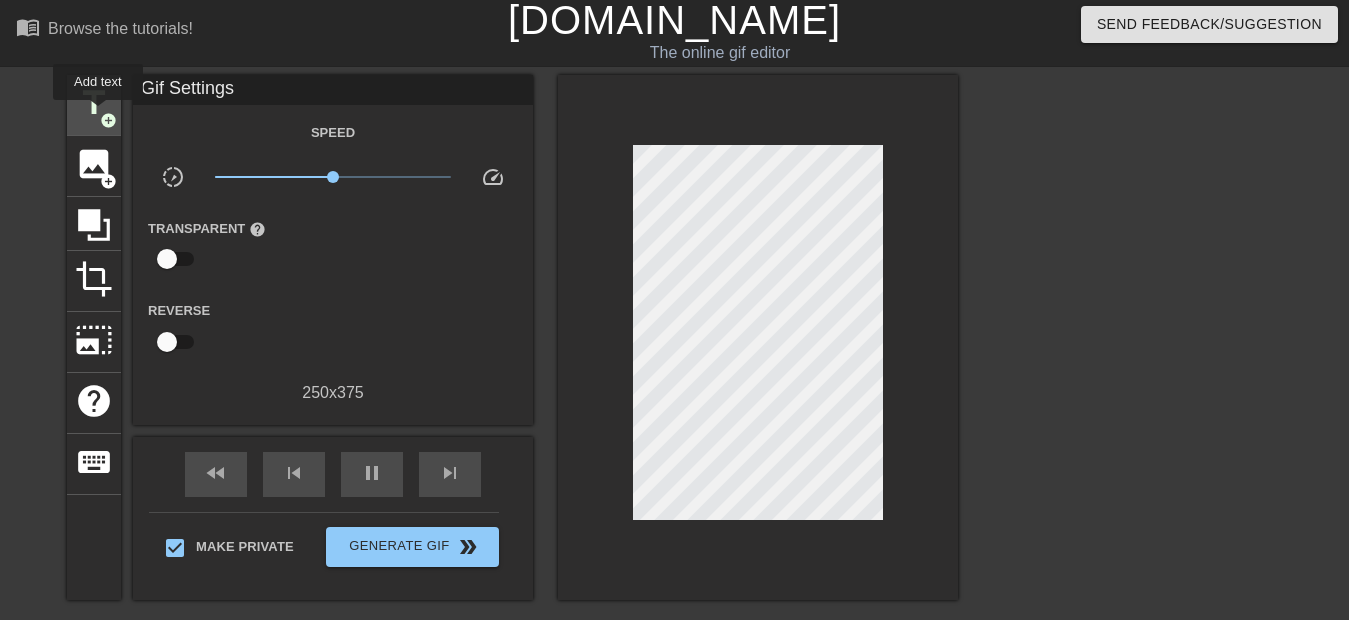 click on "title" at bounding box center (94, 103) 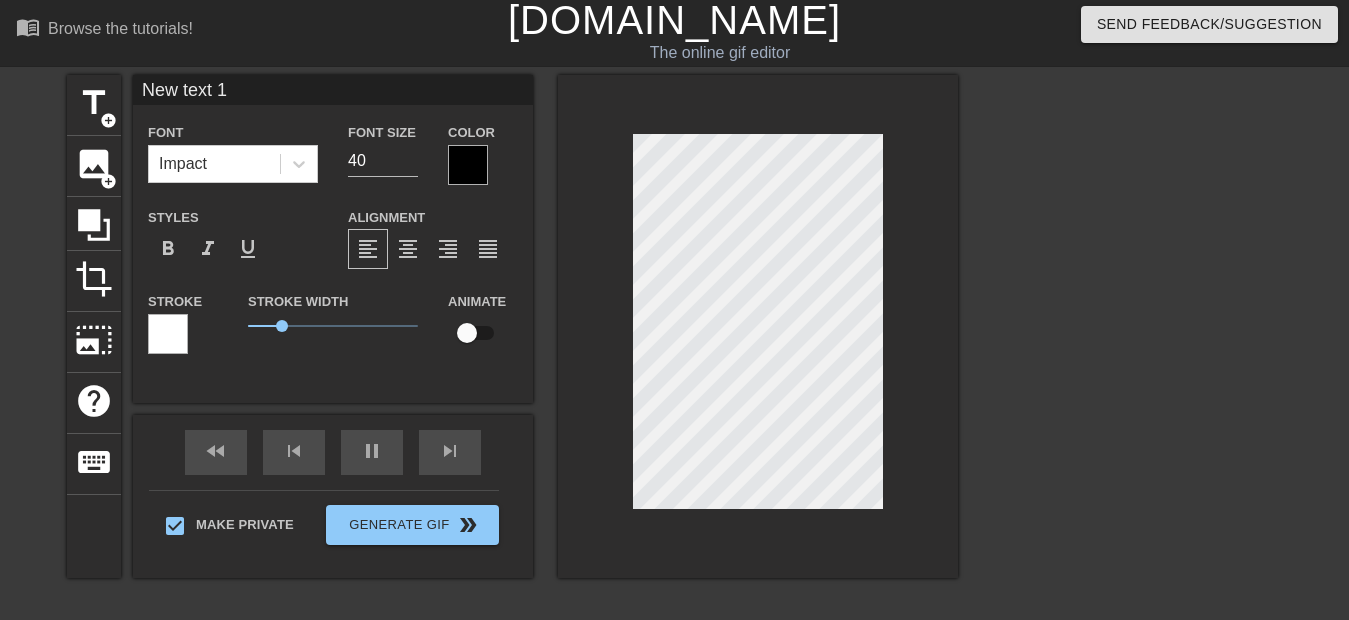 click on "New text 1" at bounding box center [333, 90] 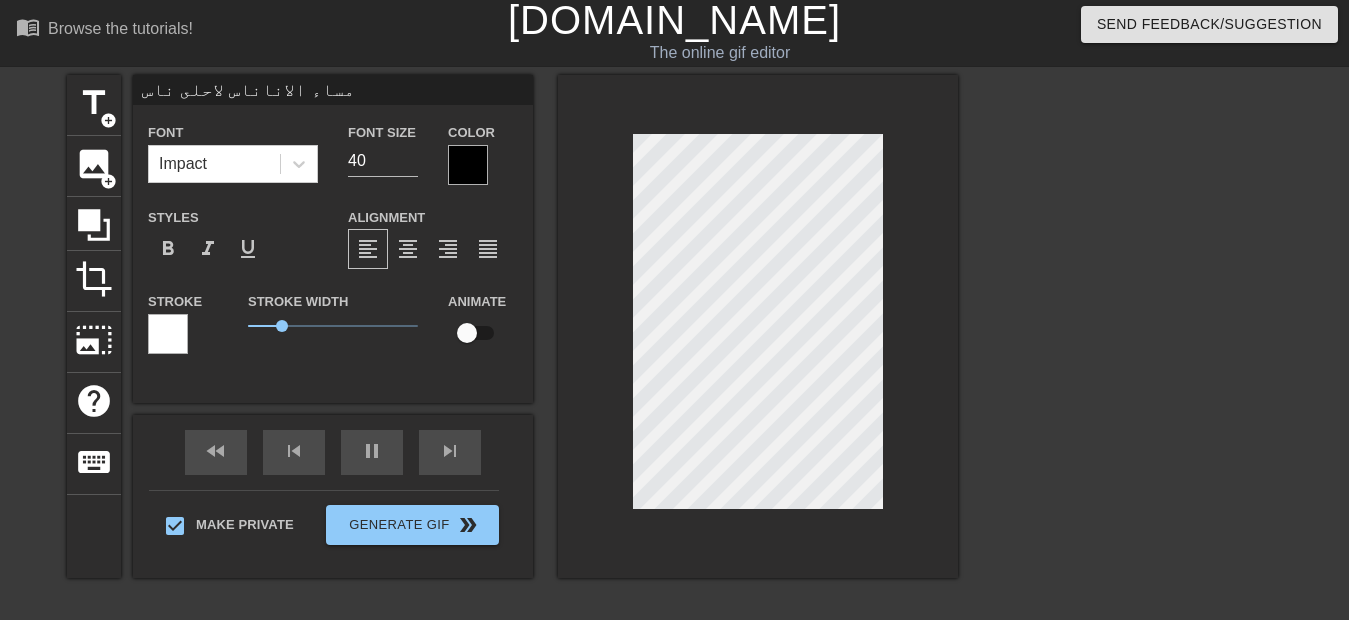 type on "مساء الاناناس لاحلى ناس" 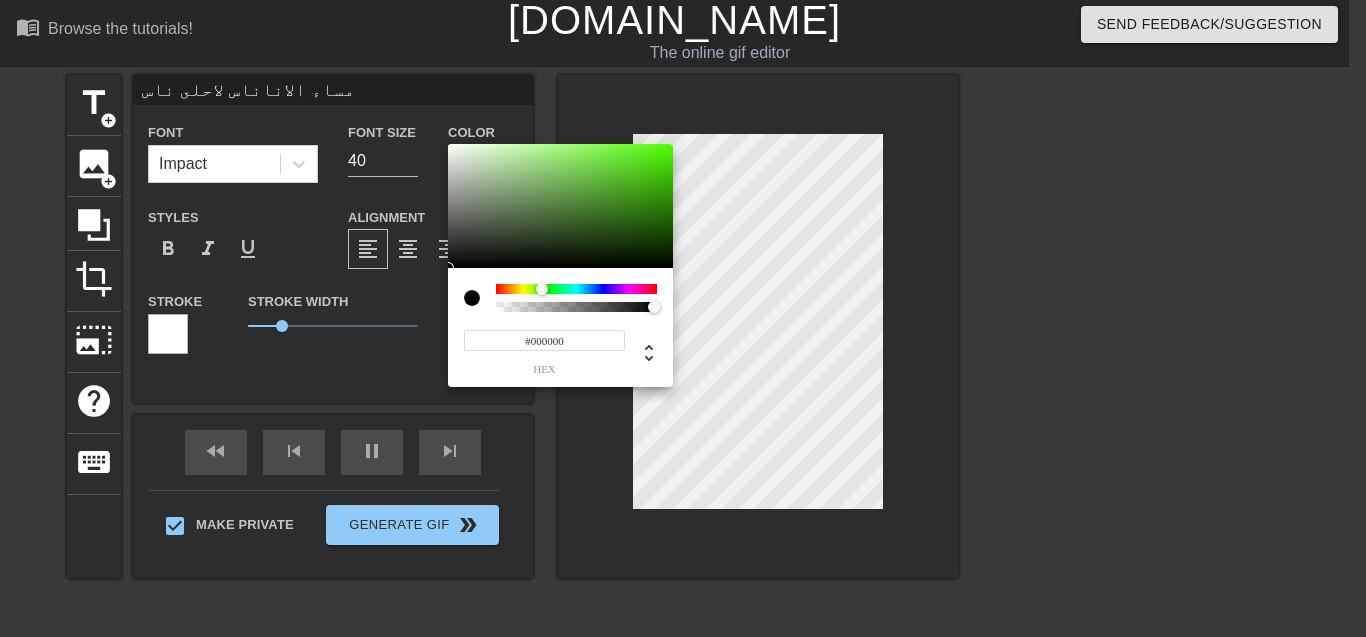 click at bounding box center (576, 289) 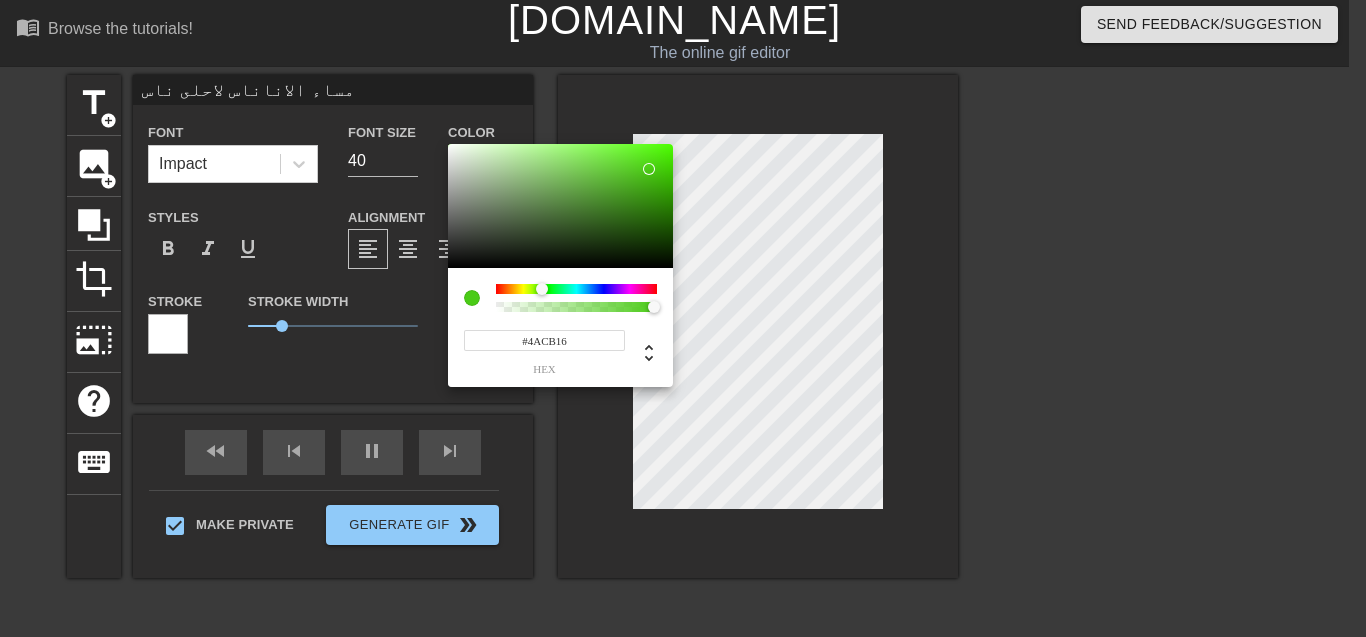 click at bounding box center [560, 206] 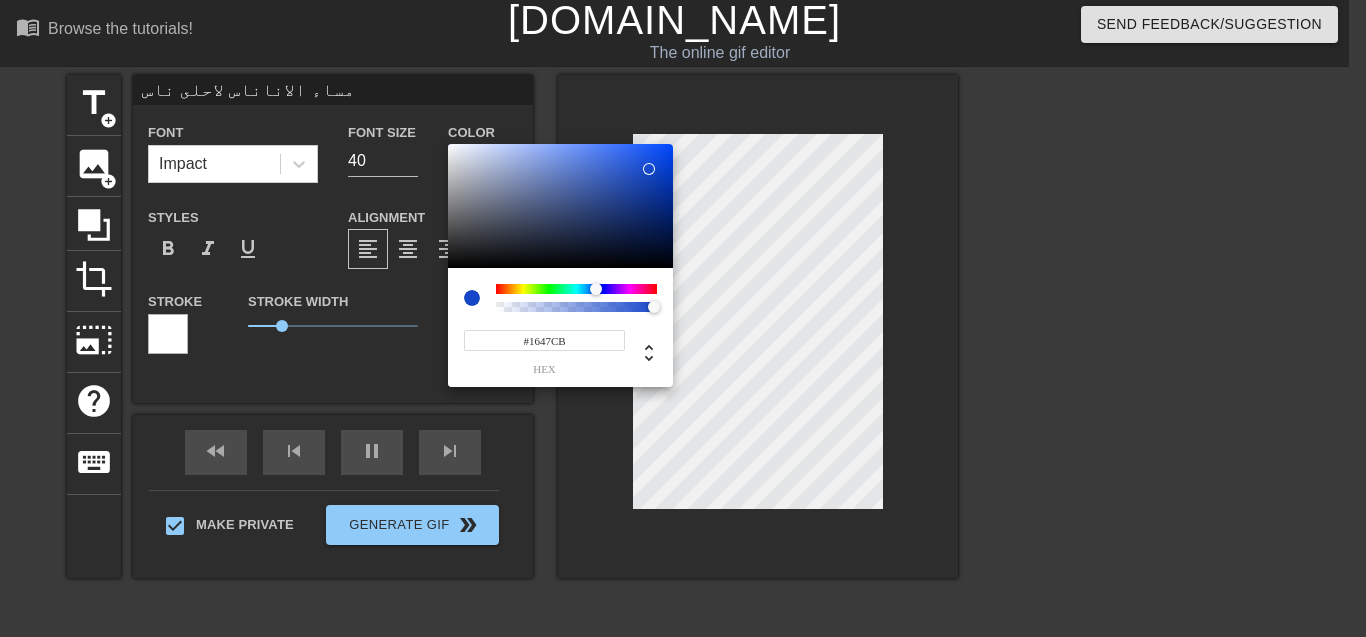 click at bounding box center (576, 289) 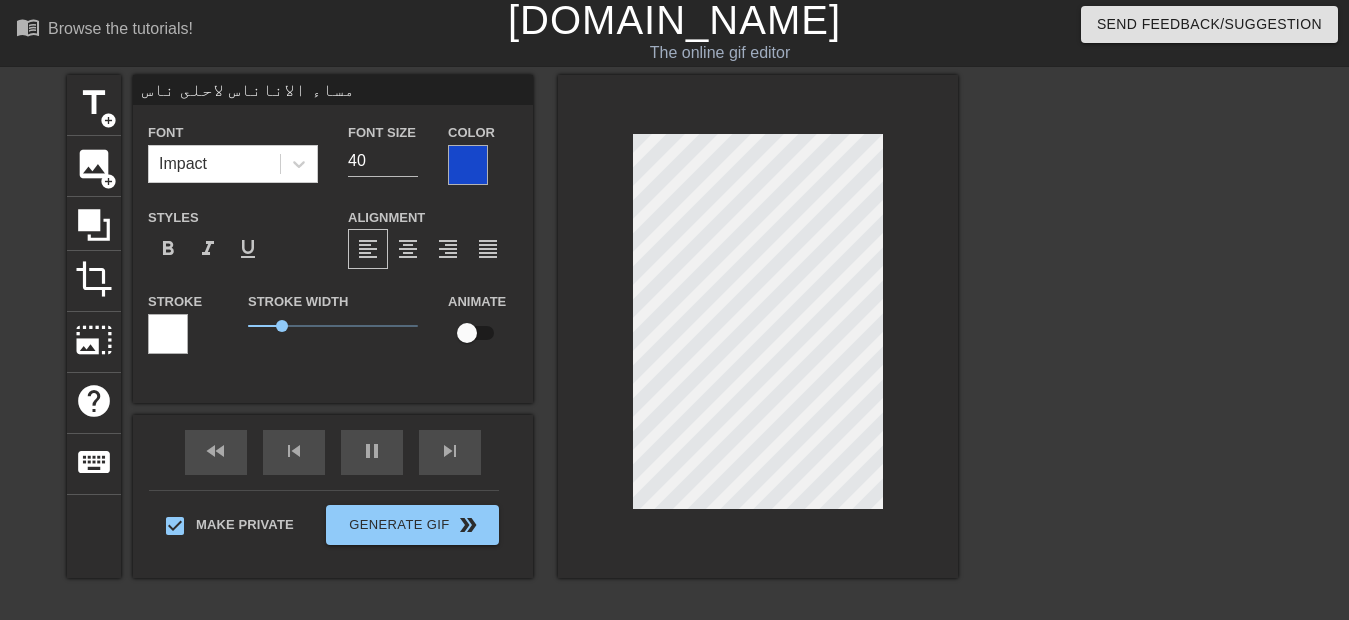 scroll, scrollTop: 3, scrollLeft: 6, axis: both 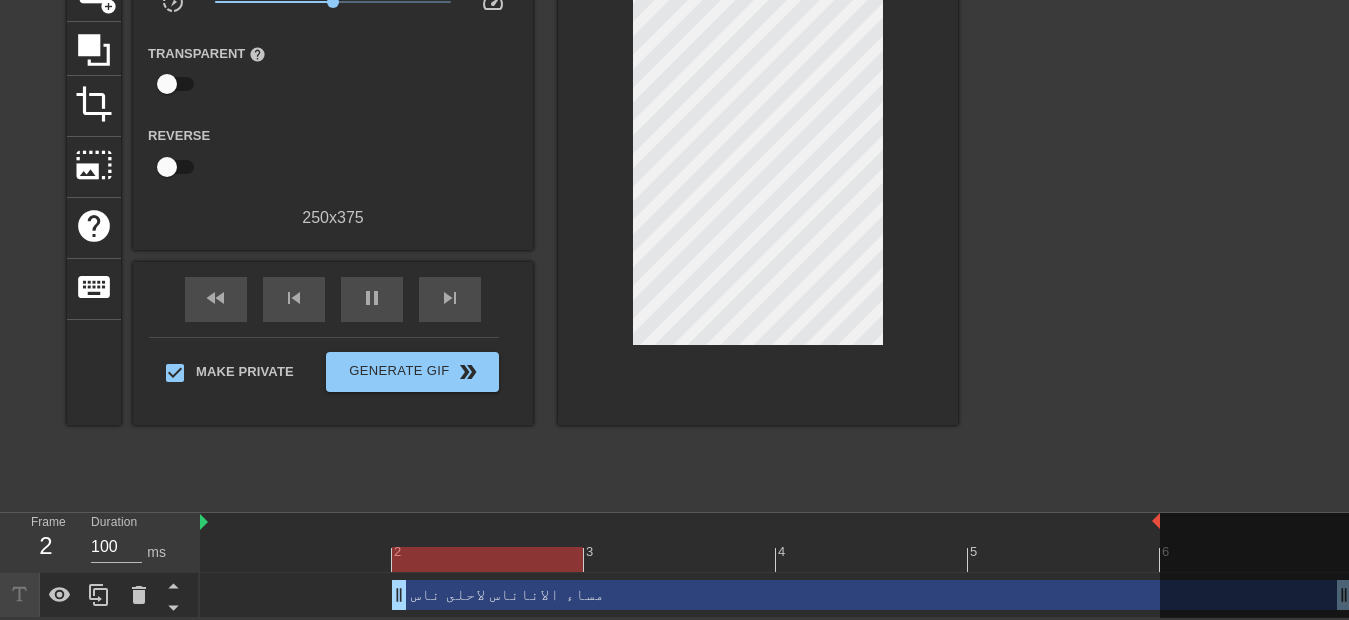 drag, startPoint x: 782, startPoint y: 583, endPoint x: 421, endPoint y: 578, distance: 361.03464 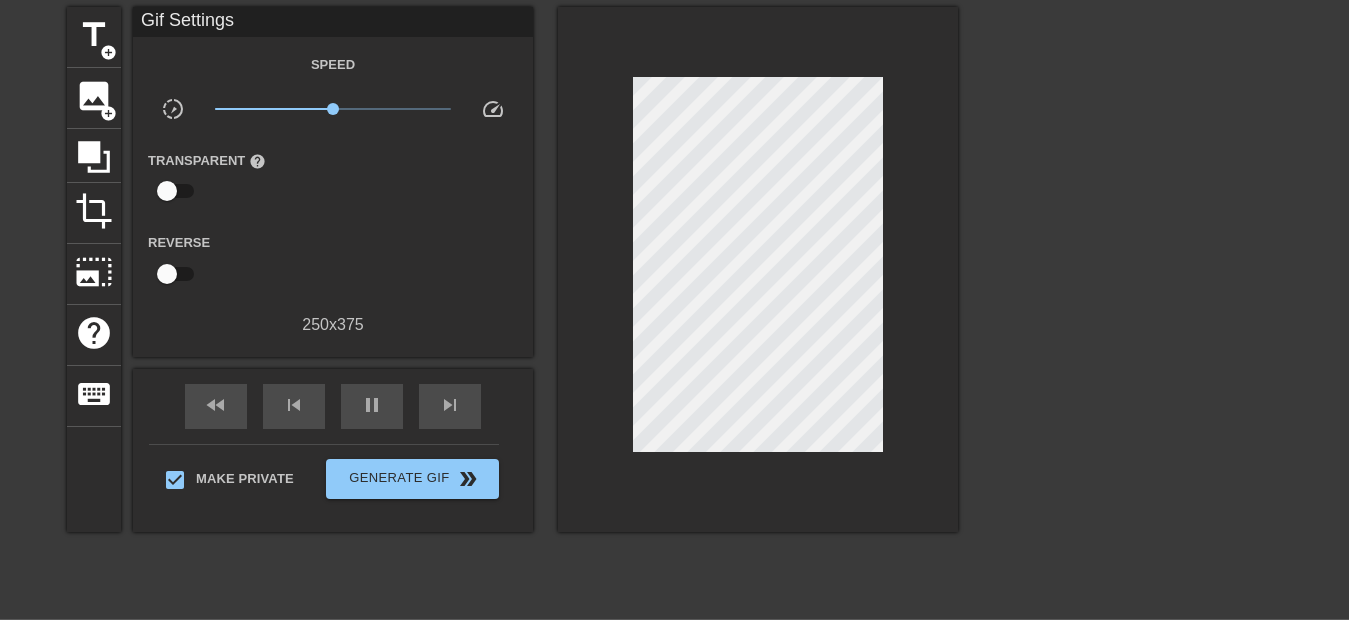 scroll, scrollTop: 34, scrollLeft: 0, axis: vertical 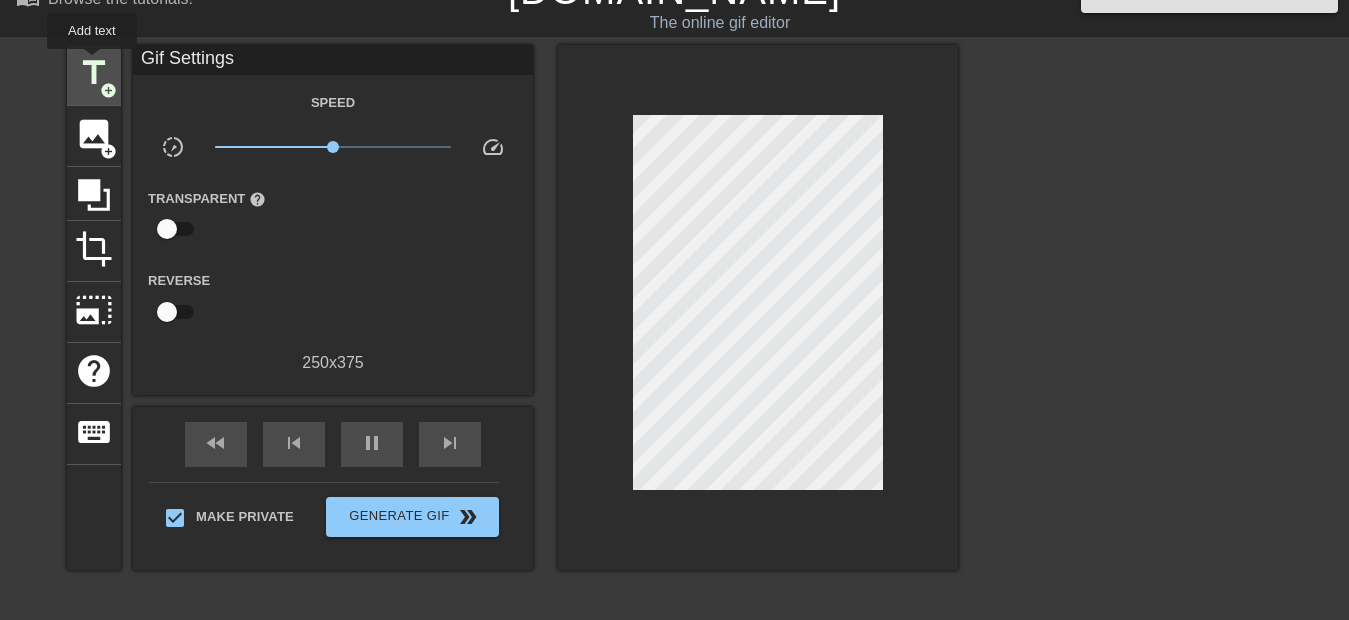 click on "title" at bounding box center [94, 73] 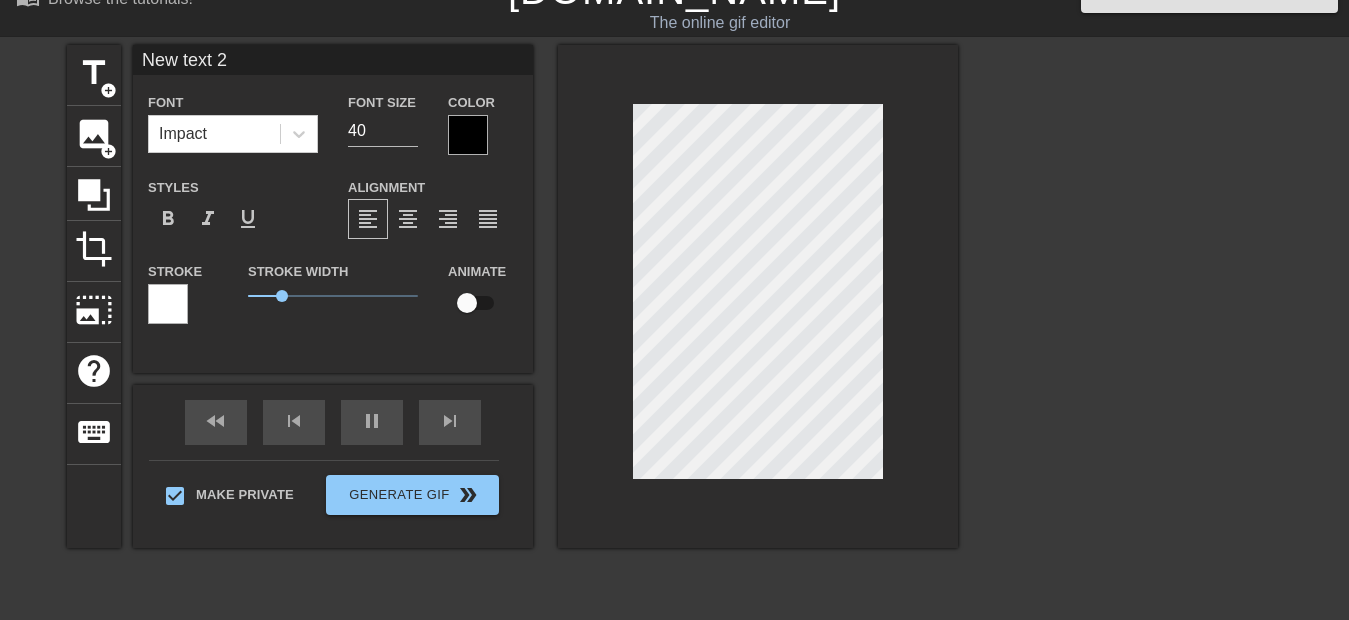 click on "New text 2" at bounding box center [333, 60] 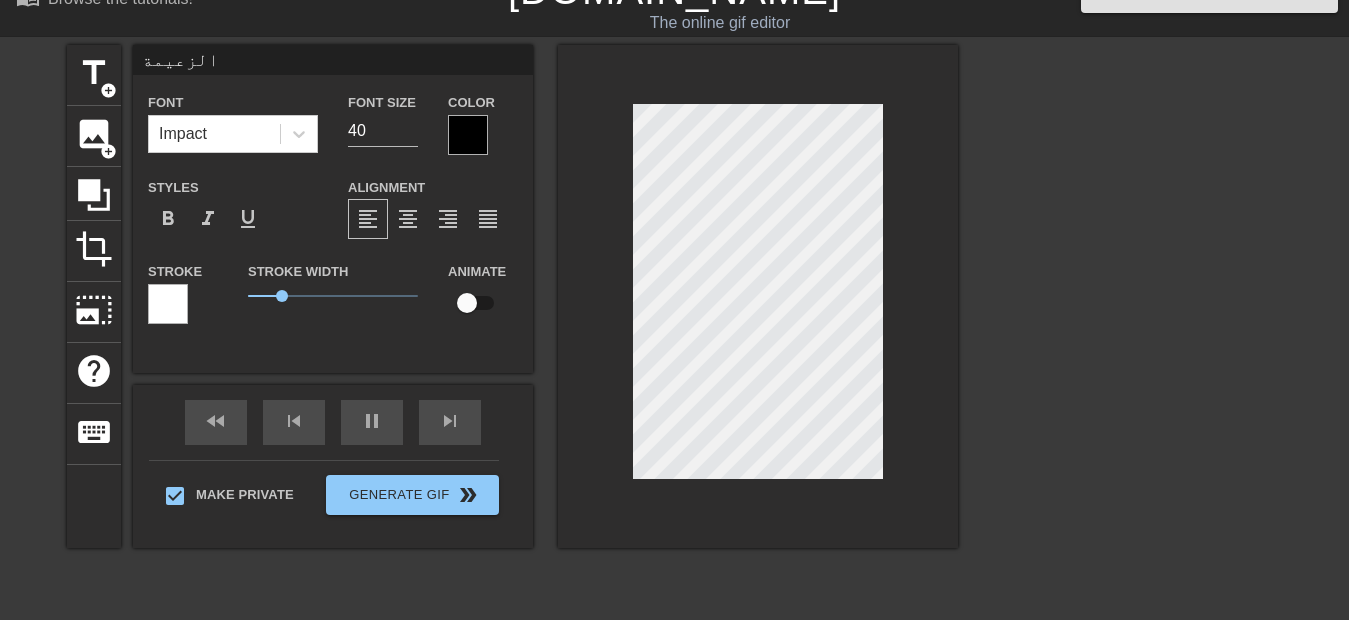type on "الزعيمة" 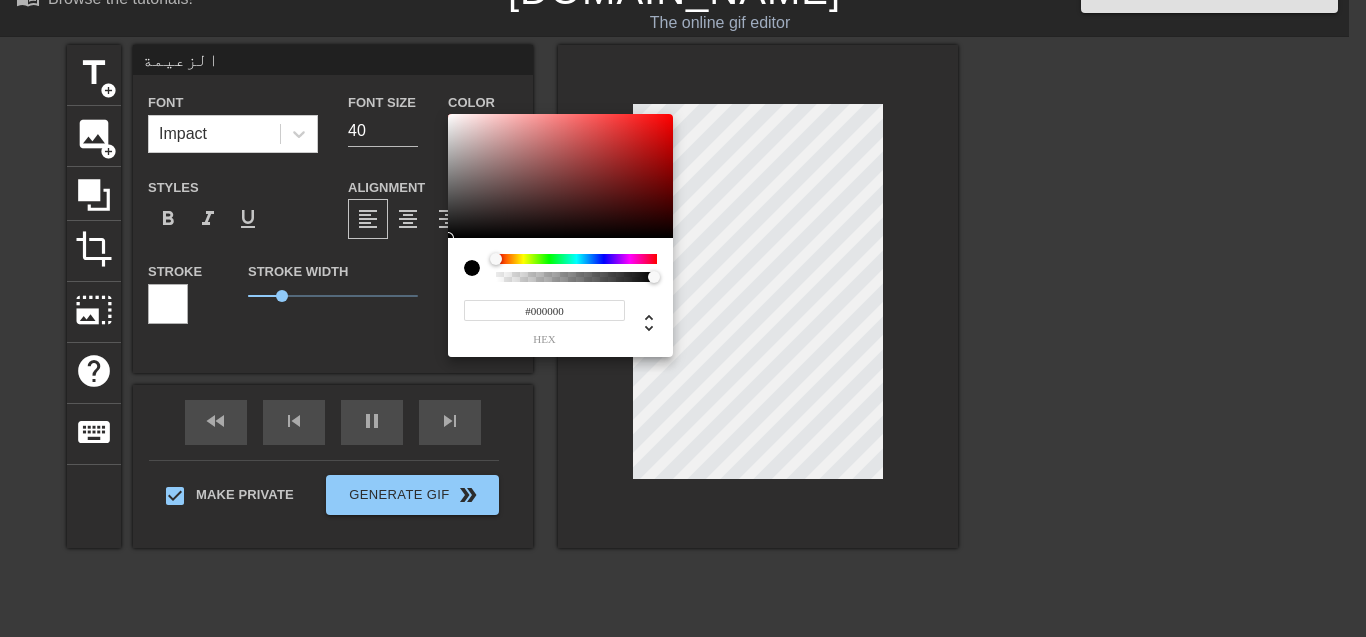click at bounding box center [576, 259] 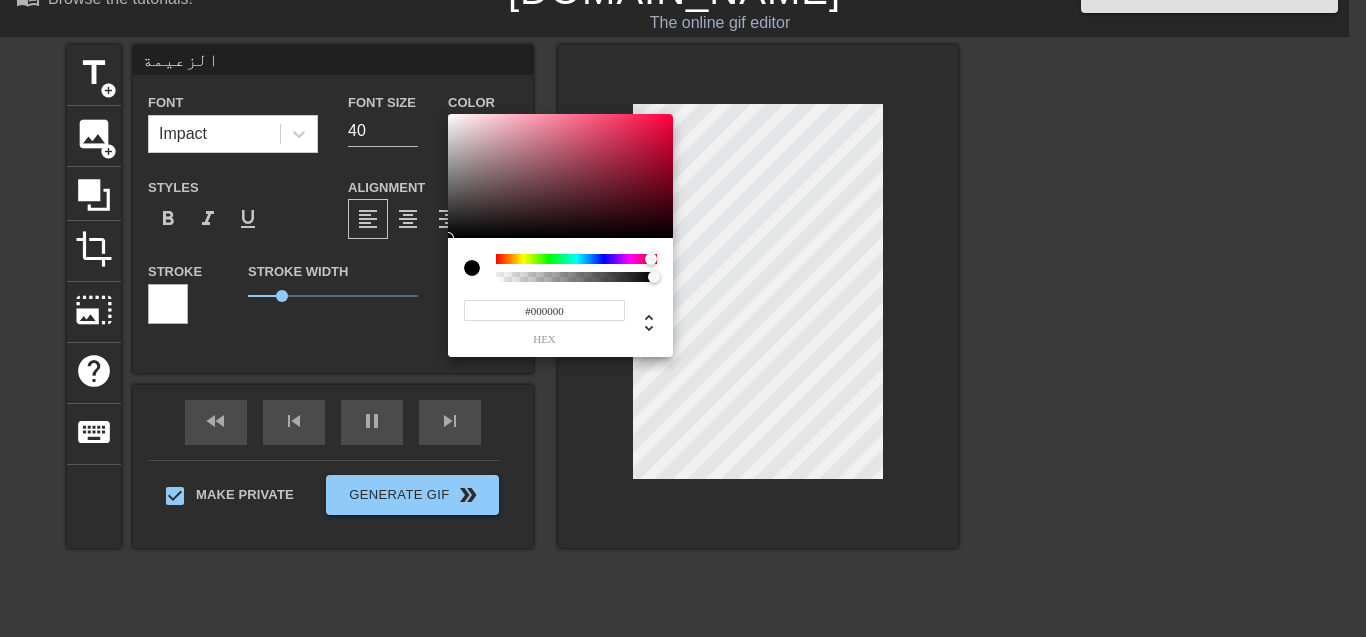 click at bounding box center (576, 259) 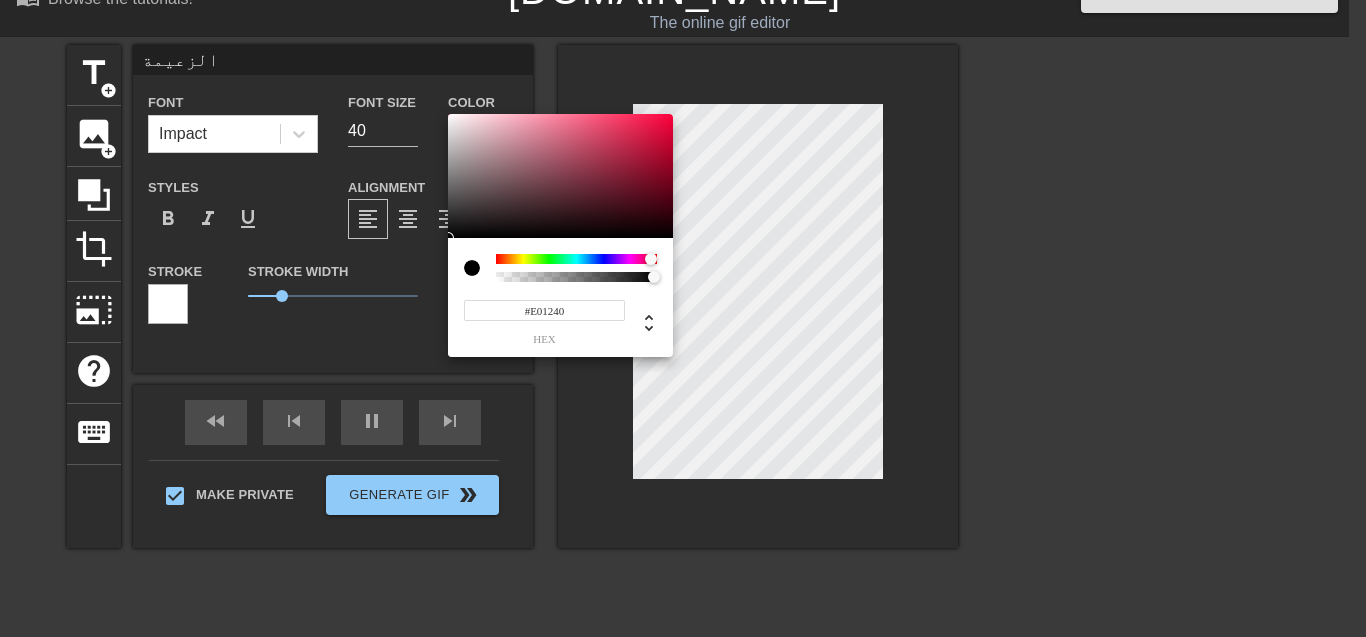 click at bounding box center (560, 176) 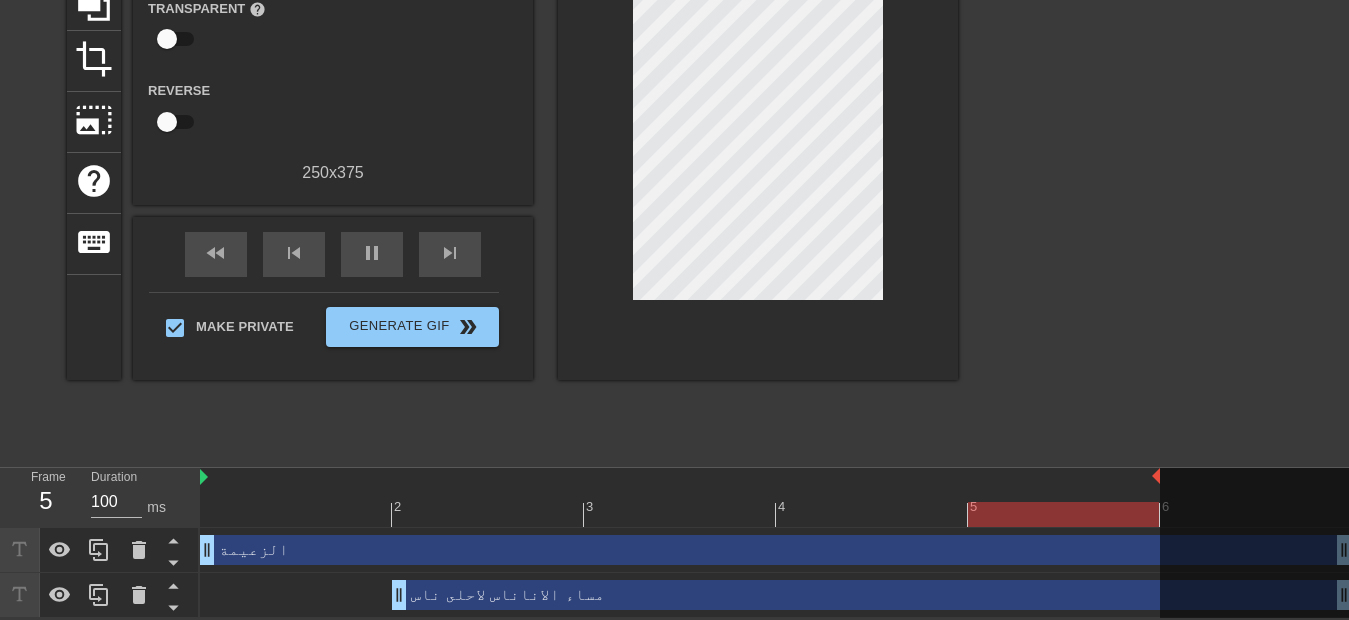 scroll, scrollTop: 239, scrollLeft: 0, axis: vertical 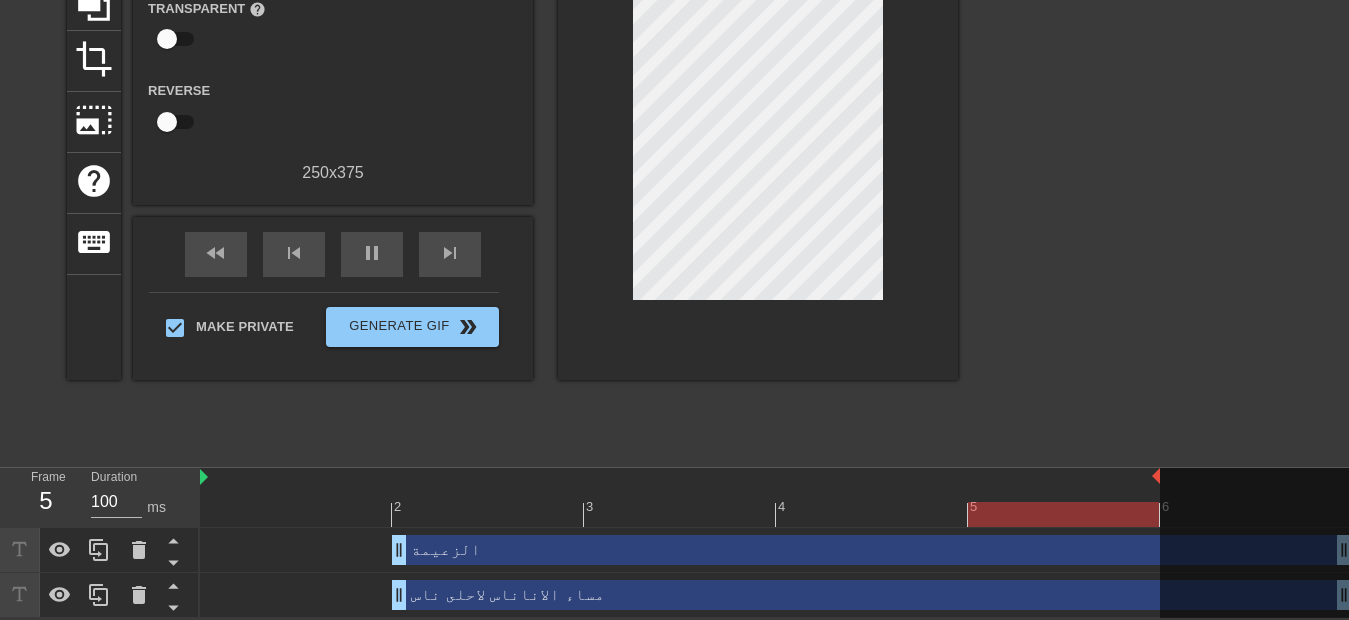drag, startPoint x: 210, startPoint y: 536, endPoint x: 328, endPoint y: 527, distance: 118.34272 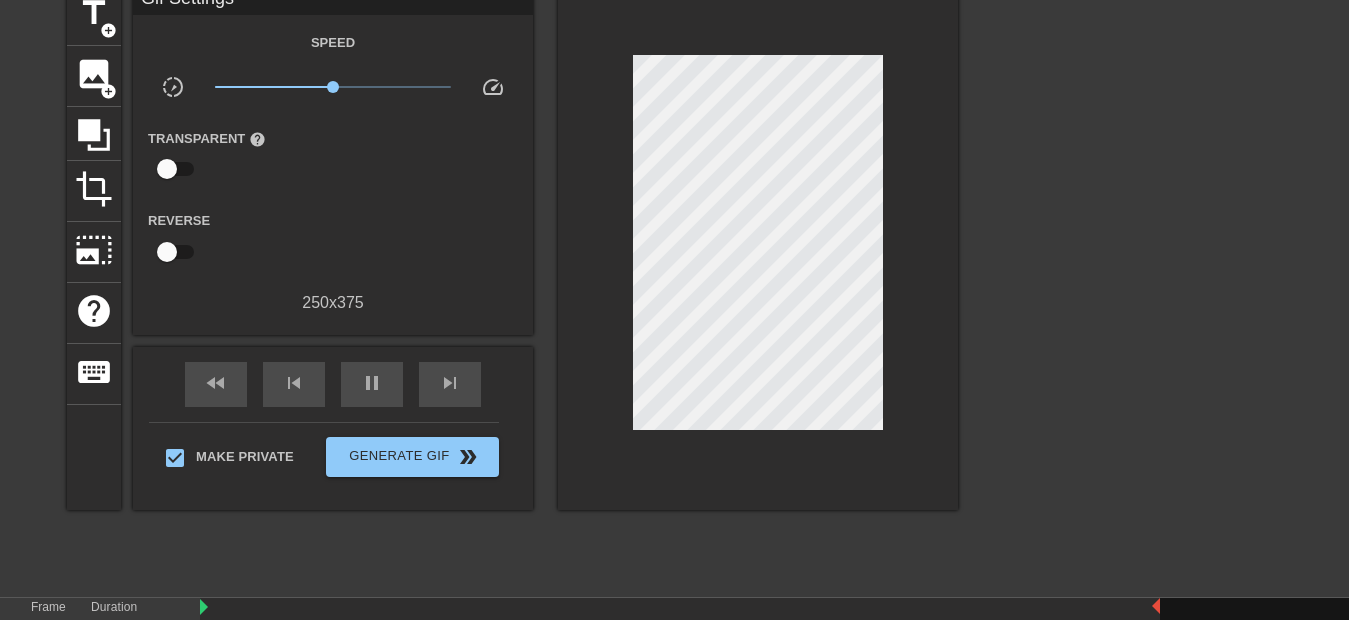 scroll, scrollTop: 79, scrollLeft: 0, axis: vertical 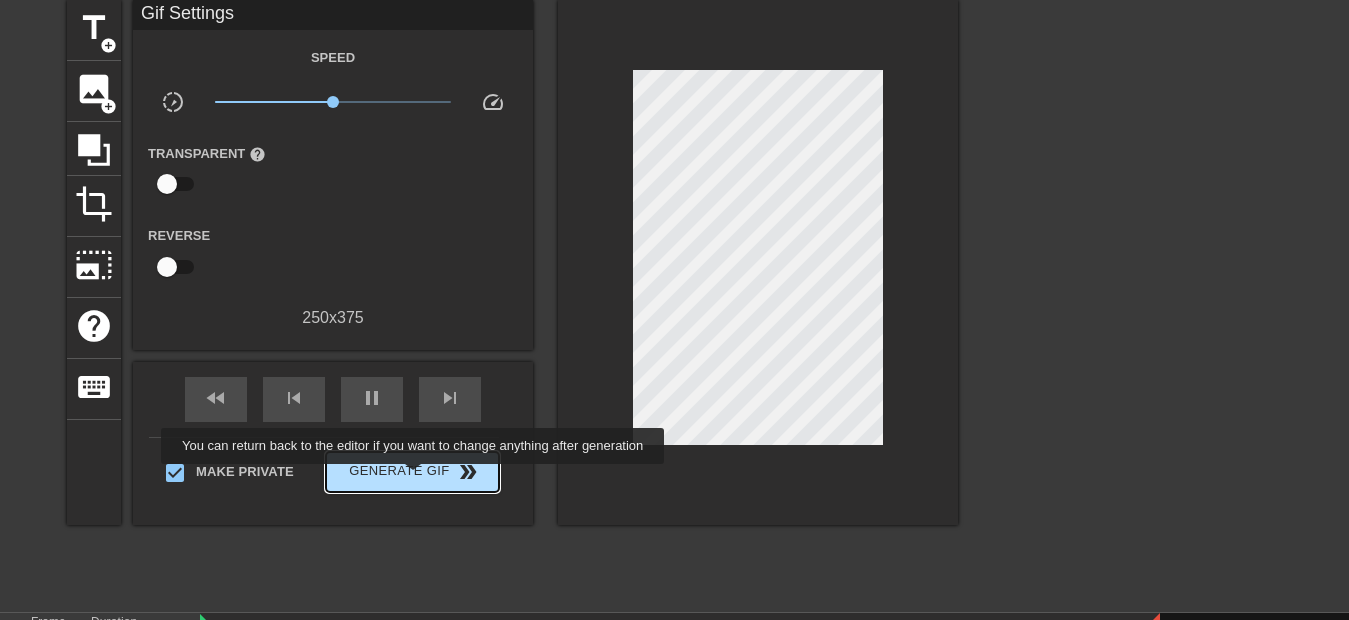 click on "Generate Gif double_arrow" at bounding box center (412, 472) 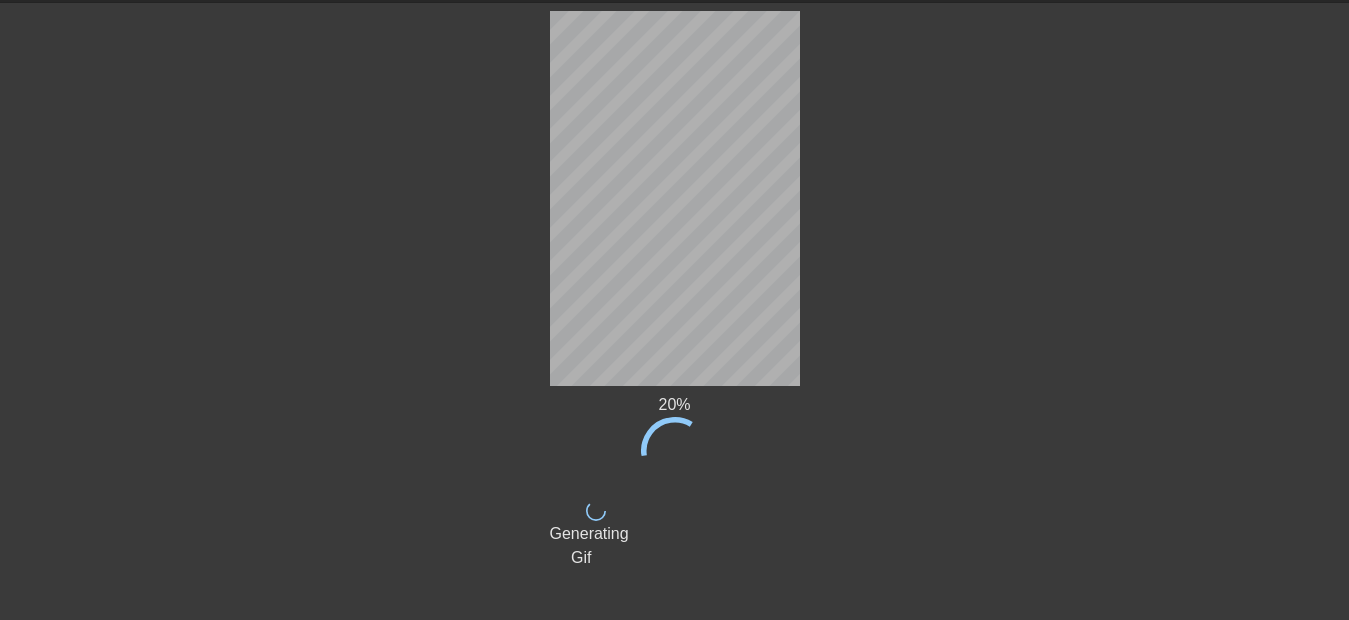 scroll, scrollTop: 68, scrollLeft: 0, axis: vertical 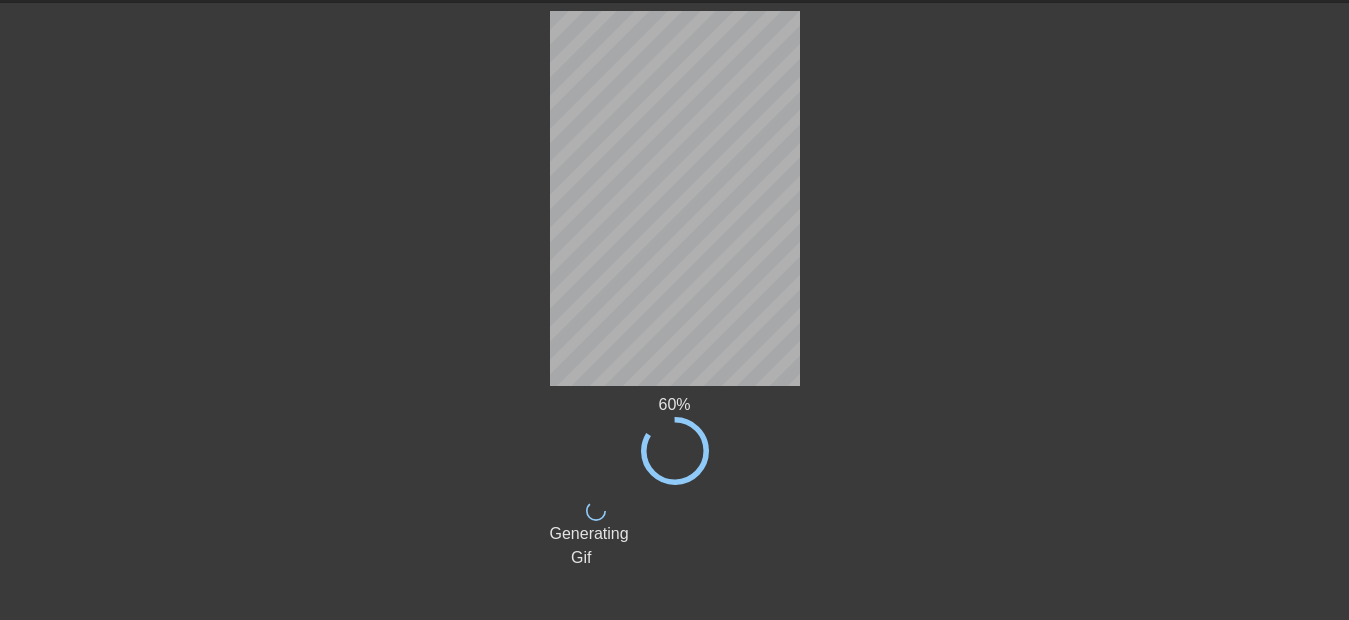 click at bounding box center [376, 311] 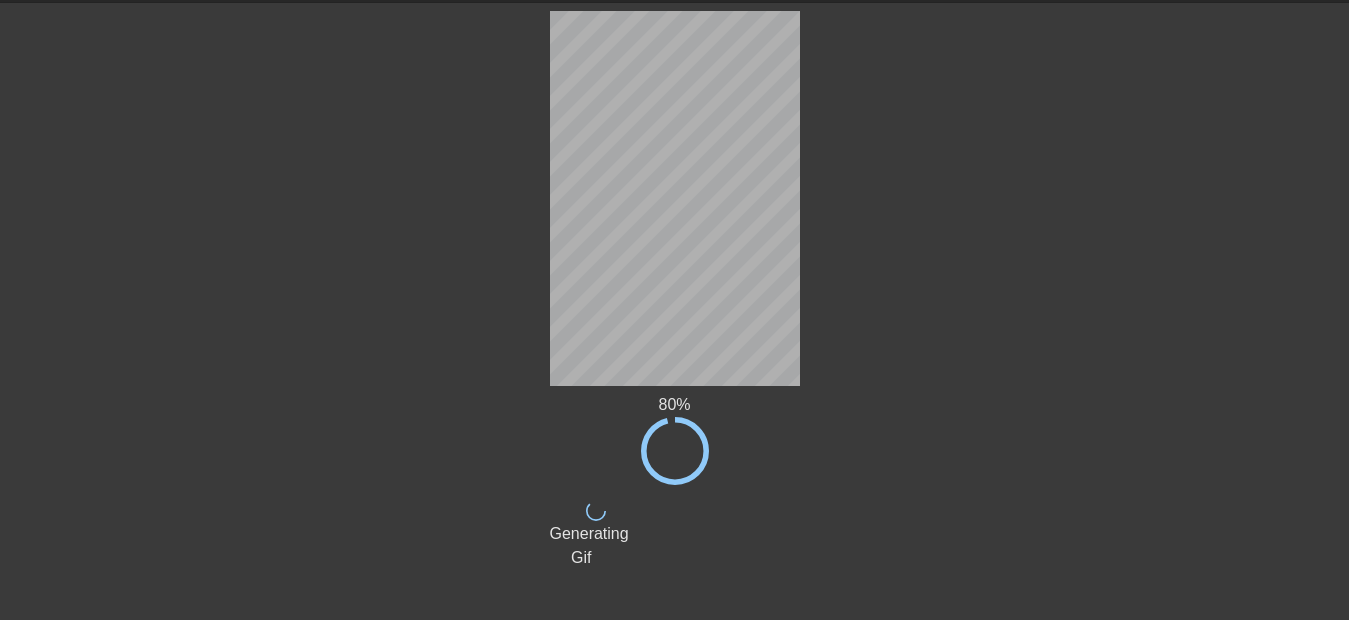 click at bounding box center (376, 311) 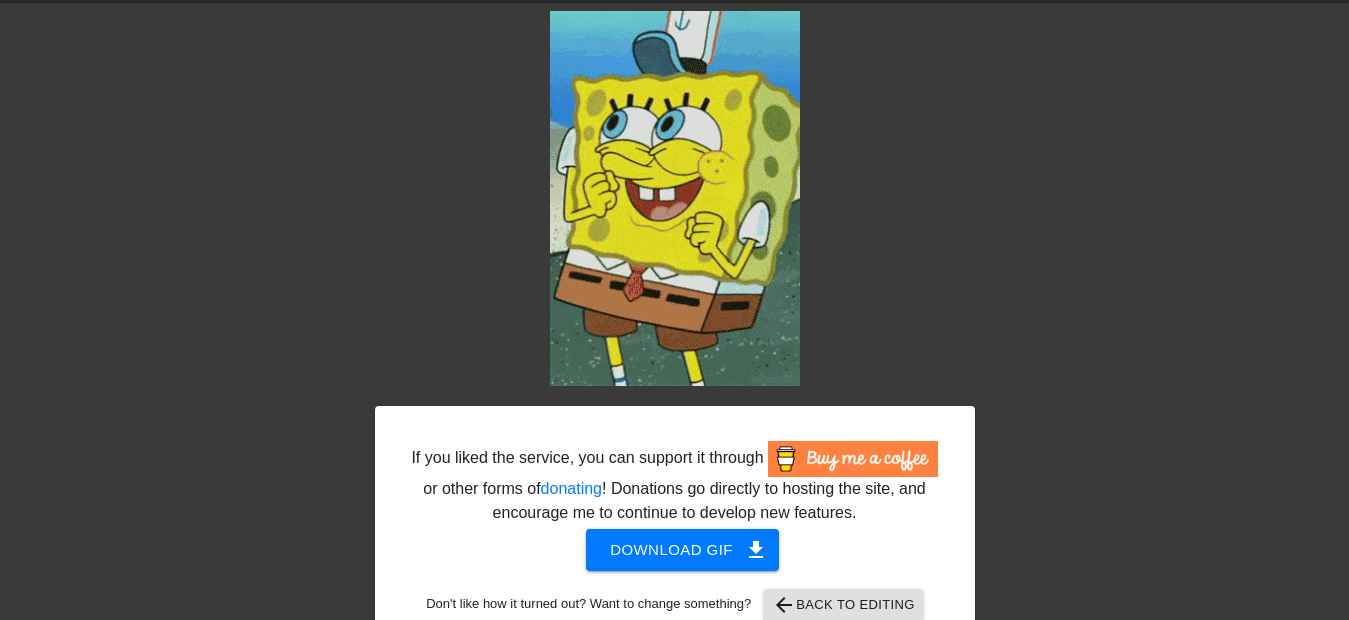scroll, scrollTop: 79, scrollLeft: 0, axis: vertical 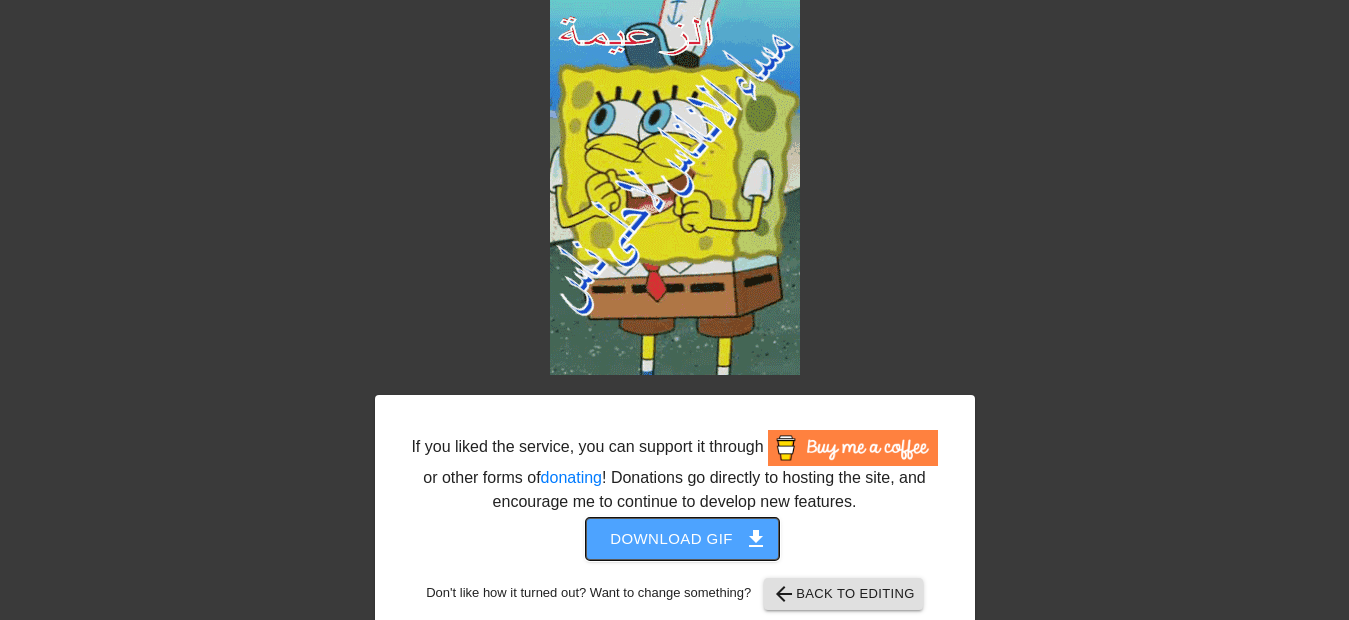 click on "Download gif get_app" at bounding box center (682, 539) 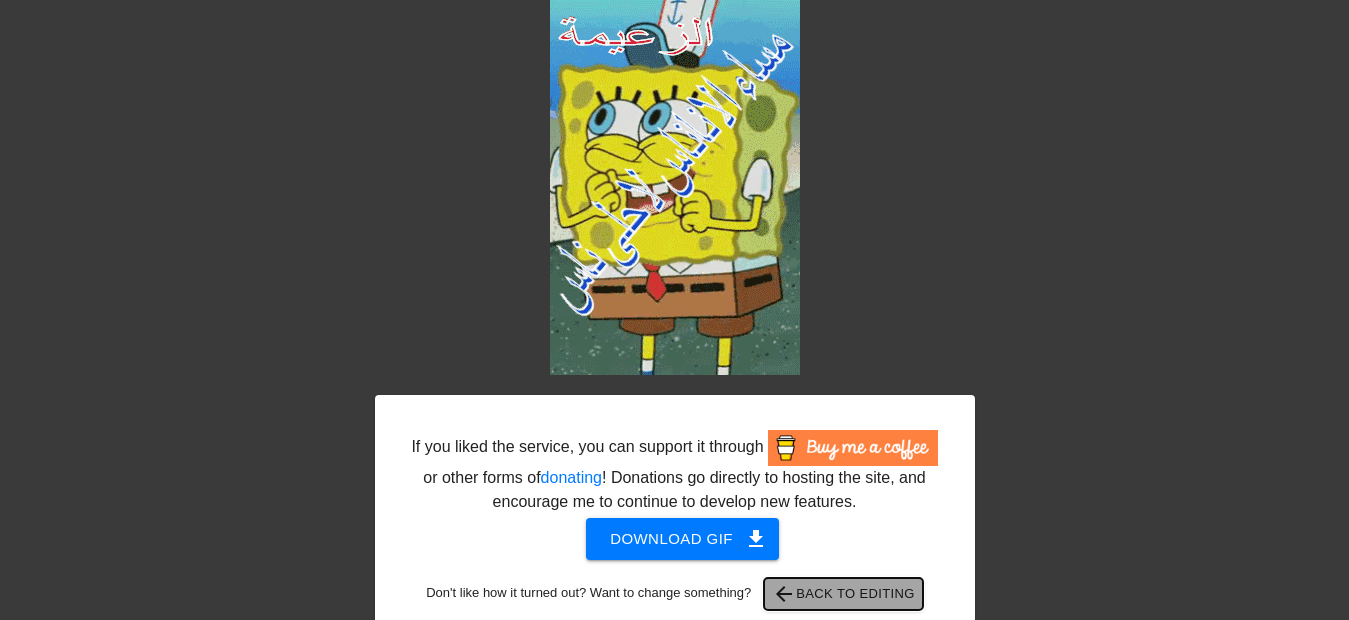 click on "arrow_back Back to Editing" at bounding box center (843, 594) 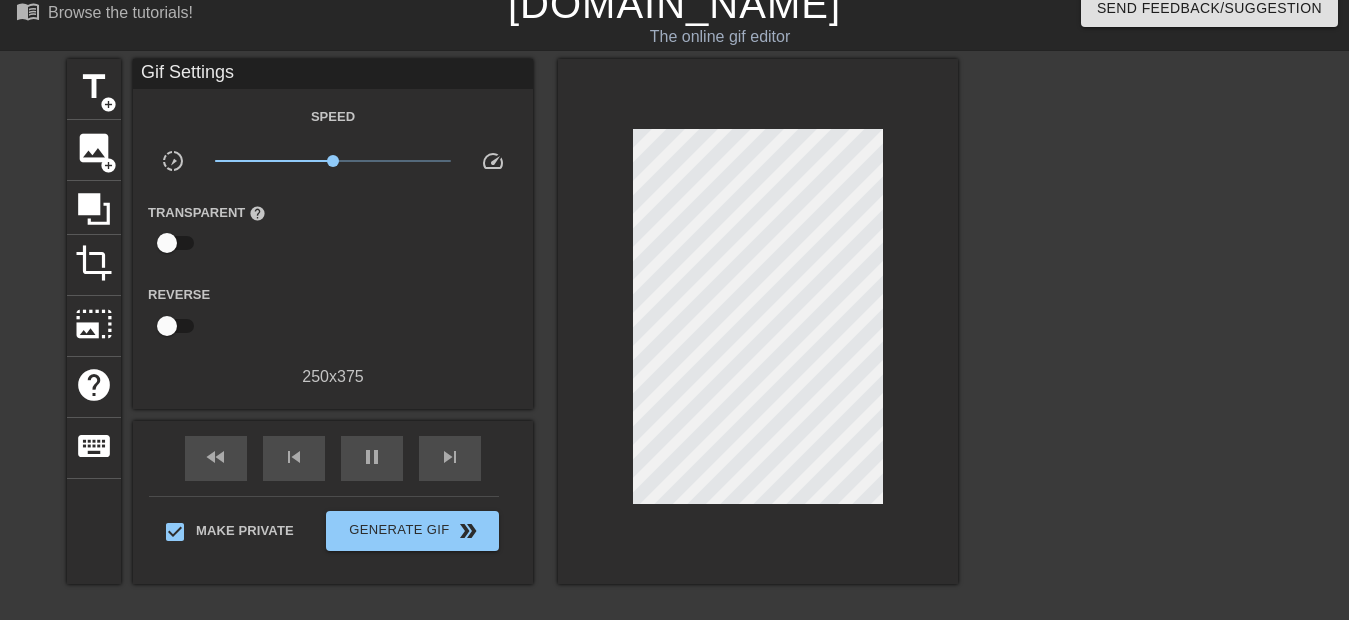 scroll, scrollTop: 0, scrollLeft: 0, axis: both 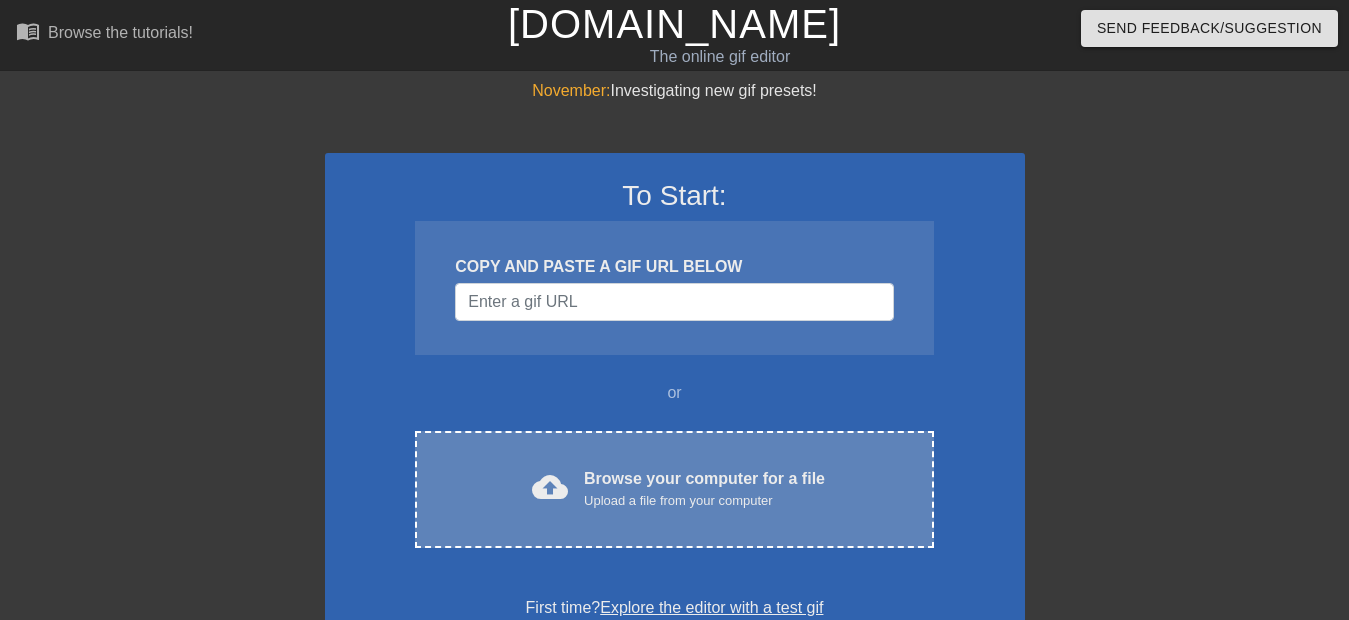 click on "cloud_upload Browse your computer for a file Upload a file from your computer Choose files" at bounding box center (674, 489) 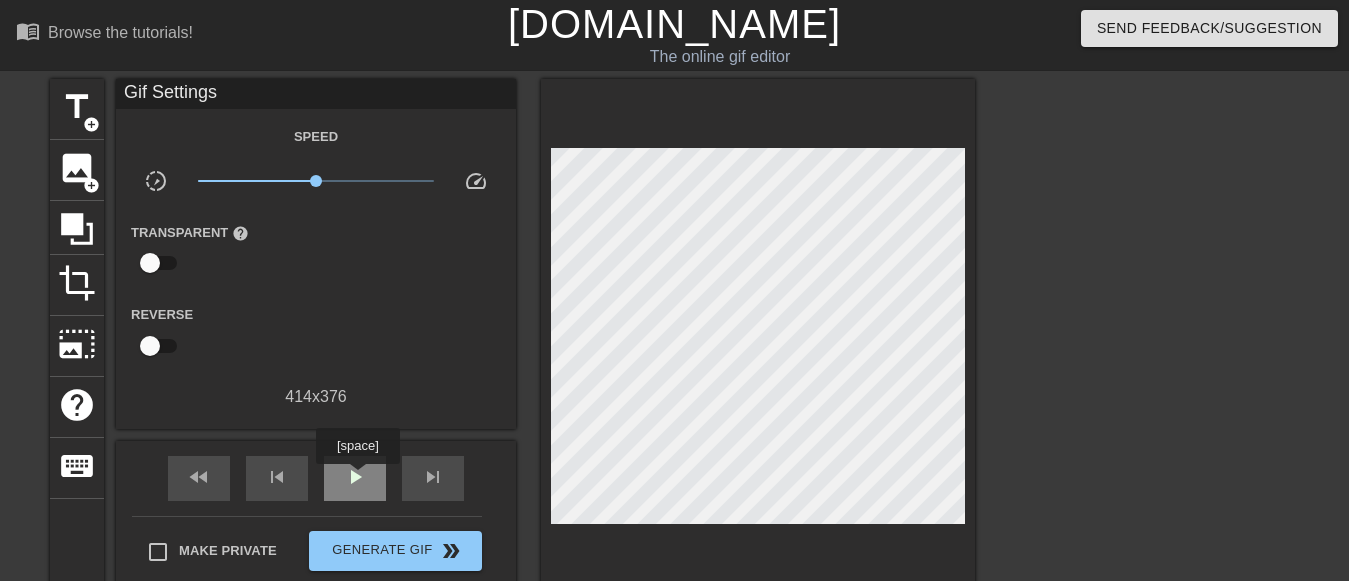 click on "play_arrow" at bounding box center (355, 477) 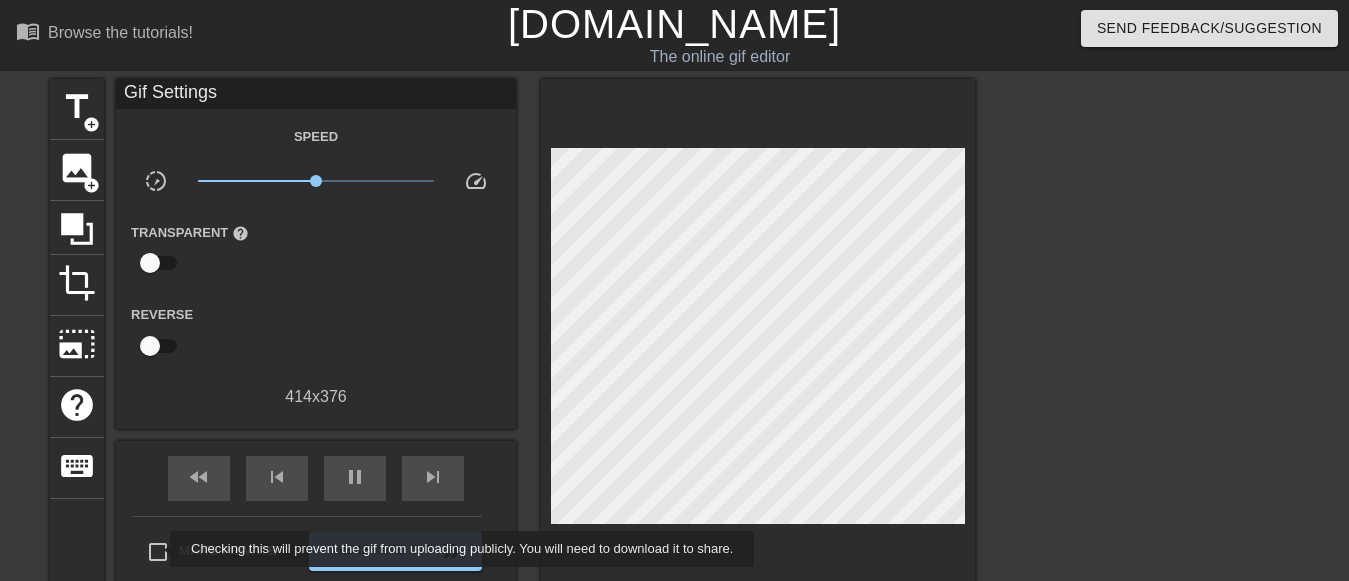 click on "Make Private" at bounding box center [158, 552] 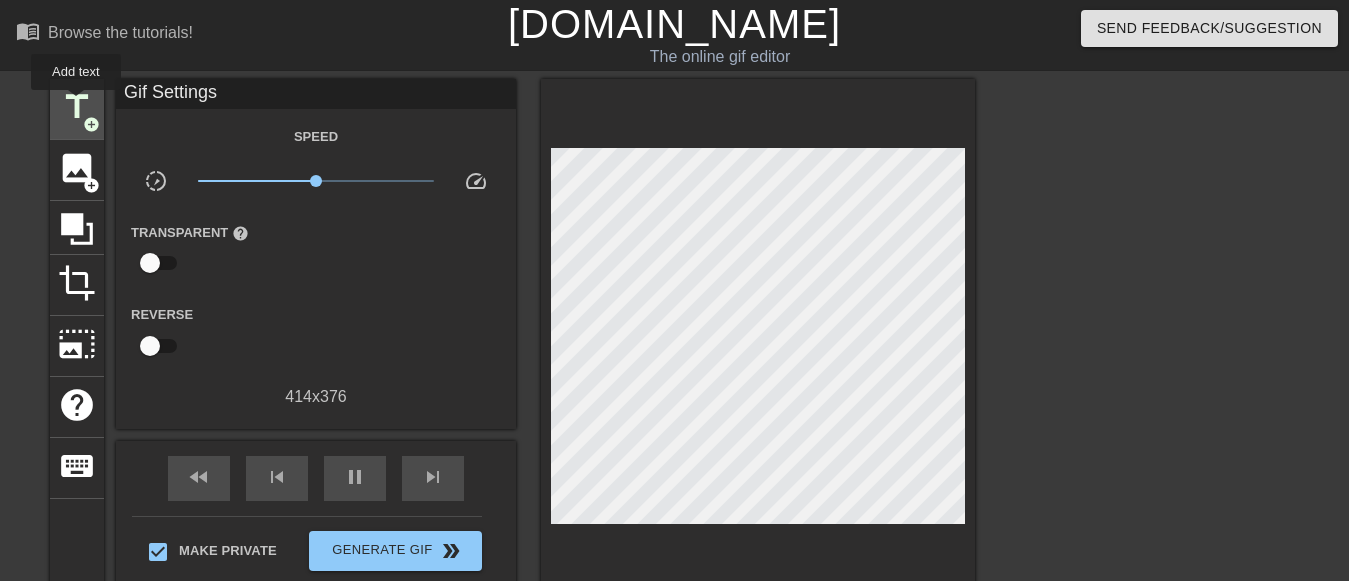 click on "title" at bounding box center (77, 107) 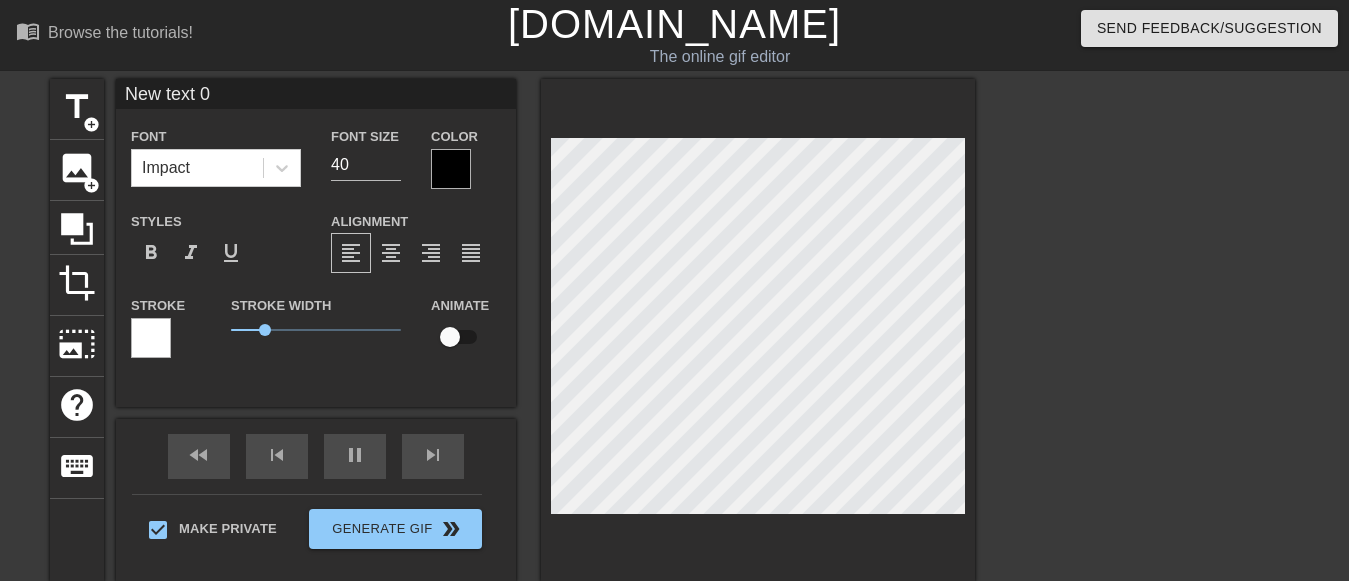 click on "New text 0" at bounding box center [316, 94] 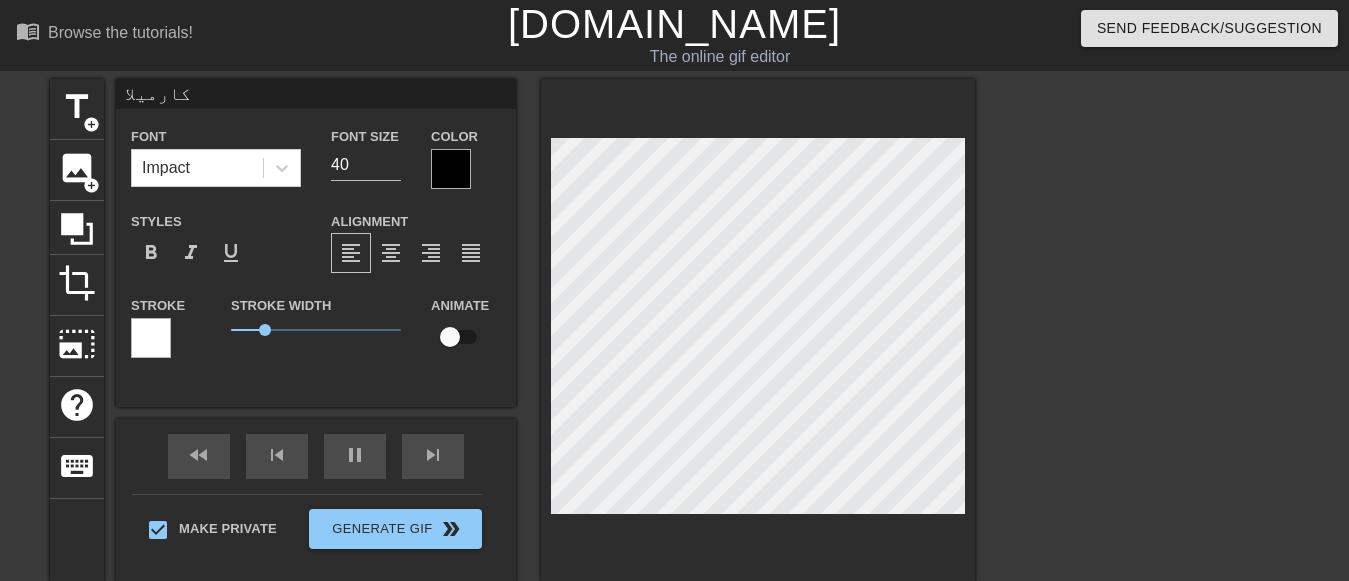 type on "كارميلا" 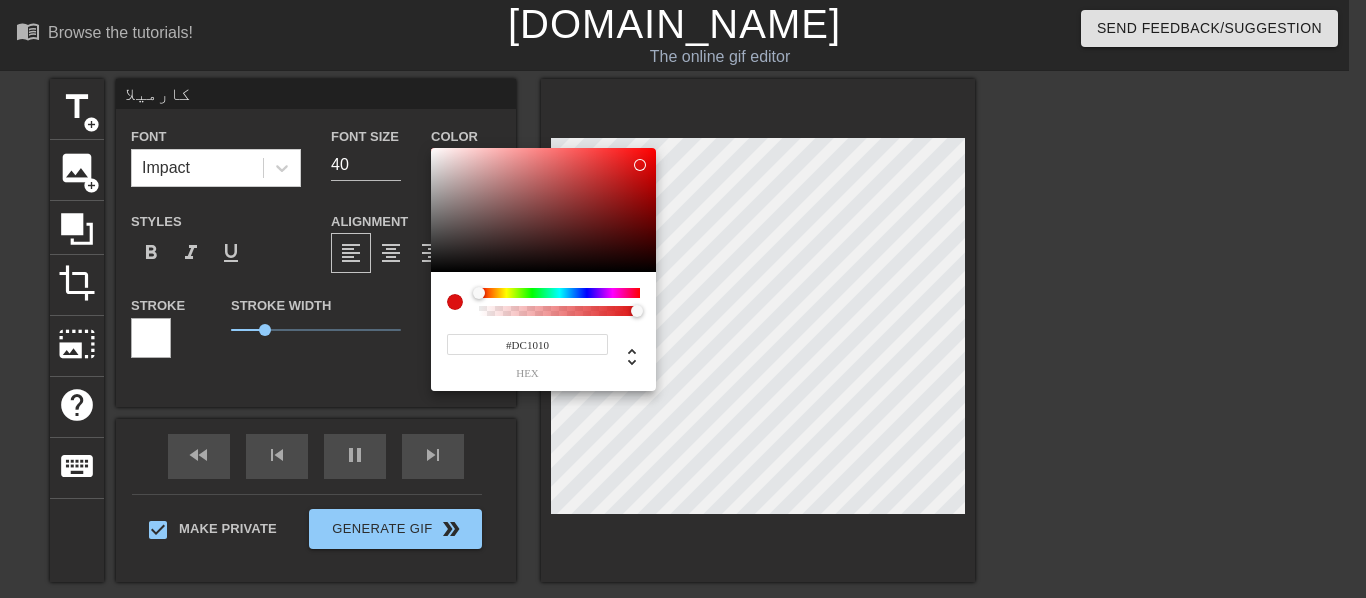click at bounding box center [543, 210] 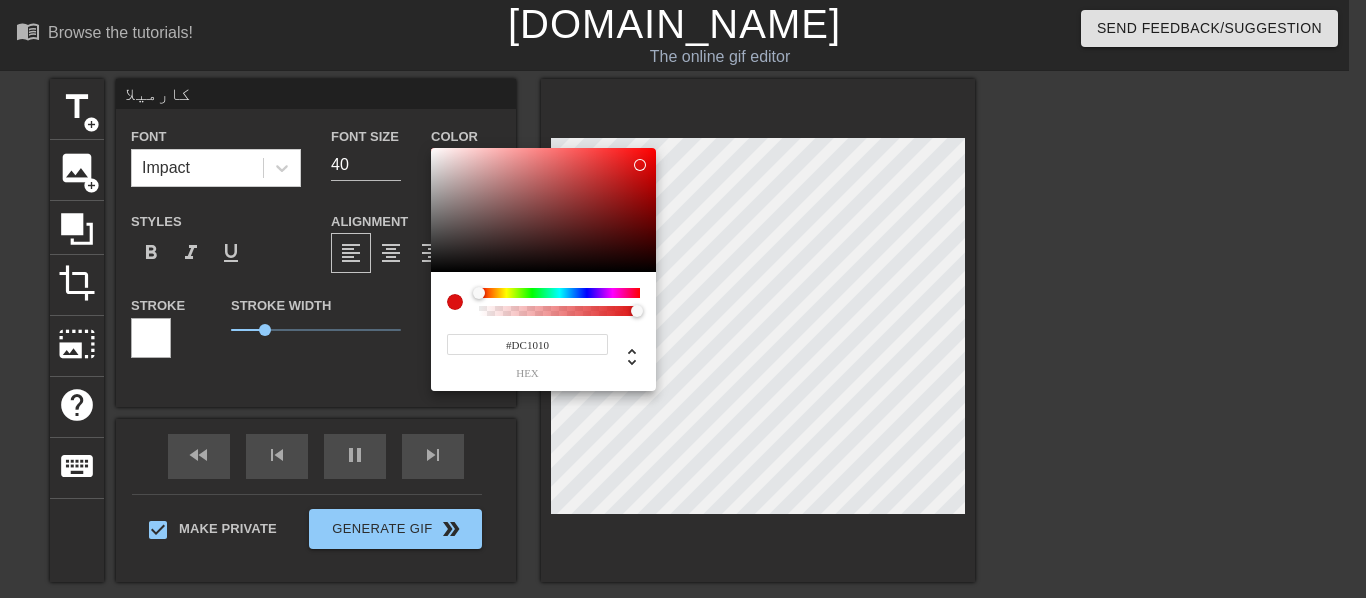 type on "#1DDC10" 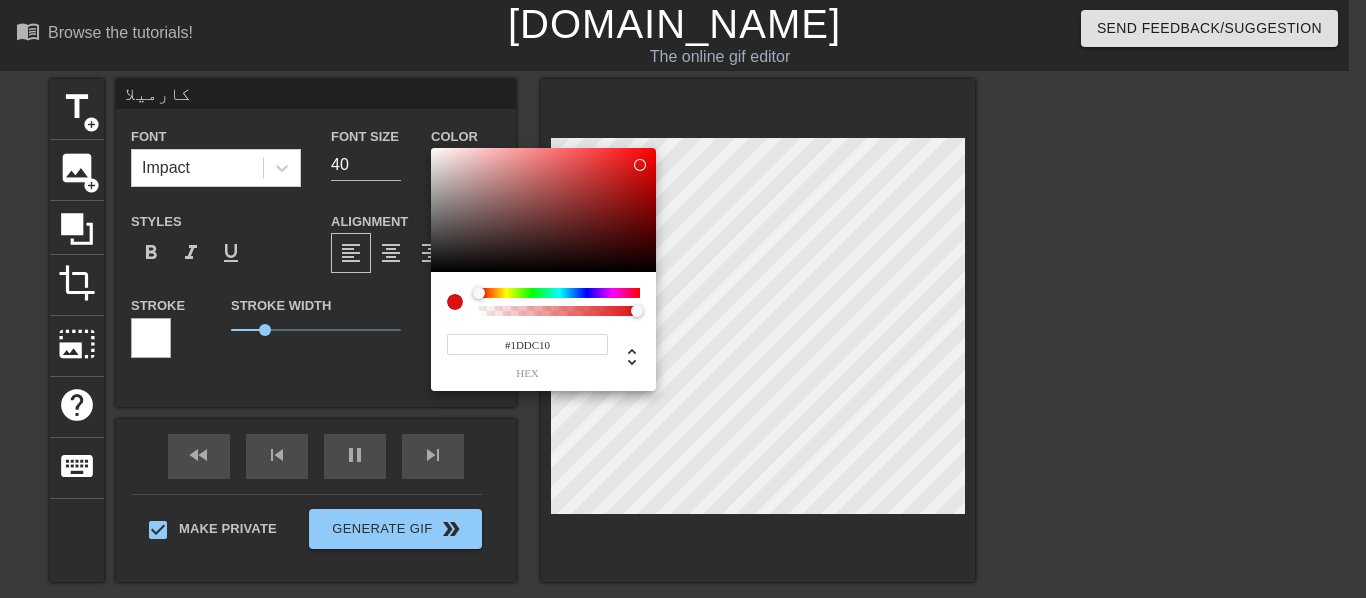 click at bounding box center [559, 293] 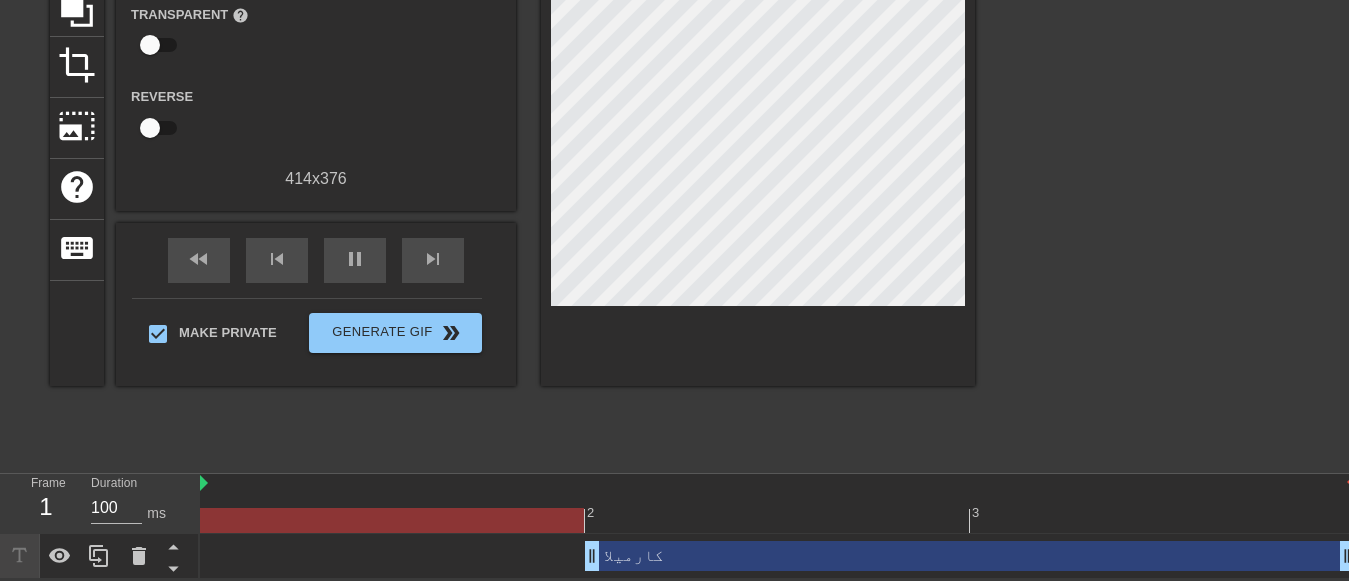 scroll, scrollTop: 220, scrollLeft: 0, axis: vertical 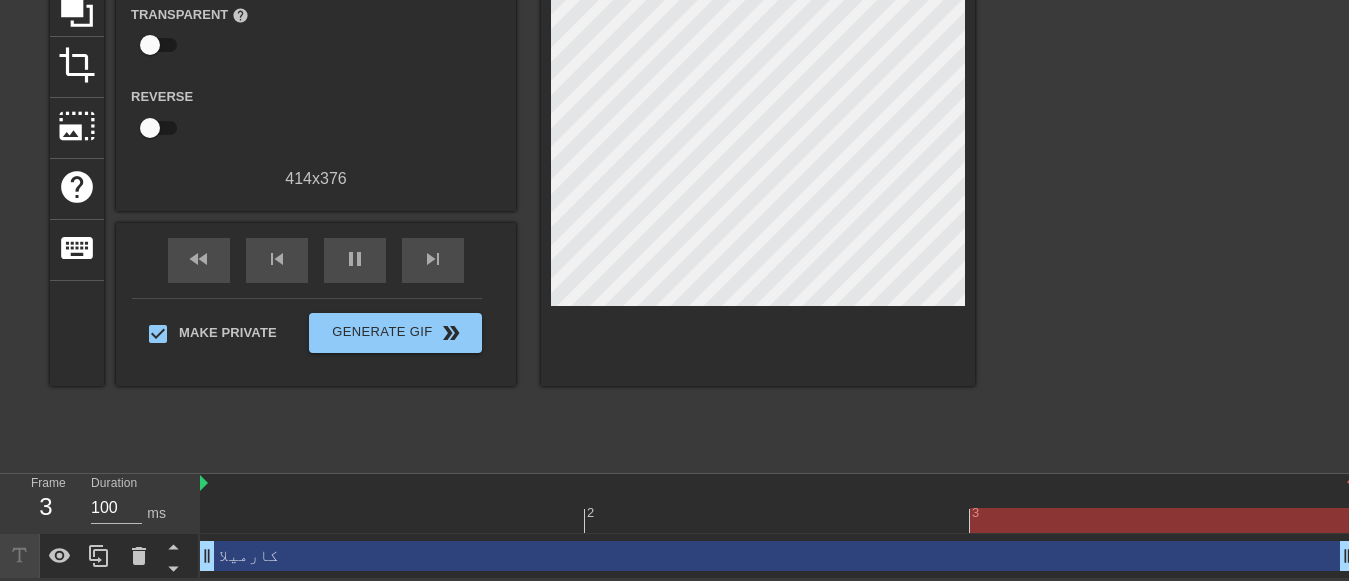 drag, startPoint x: 590, startPoint y: 554, endPoint x: 380, endPoint y: 542, distance: 210.34258 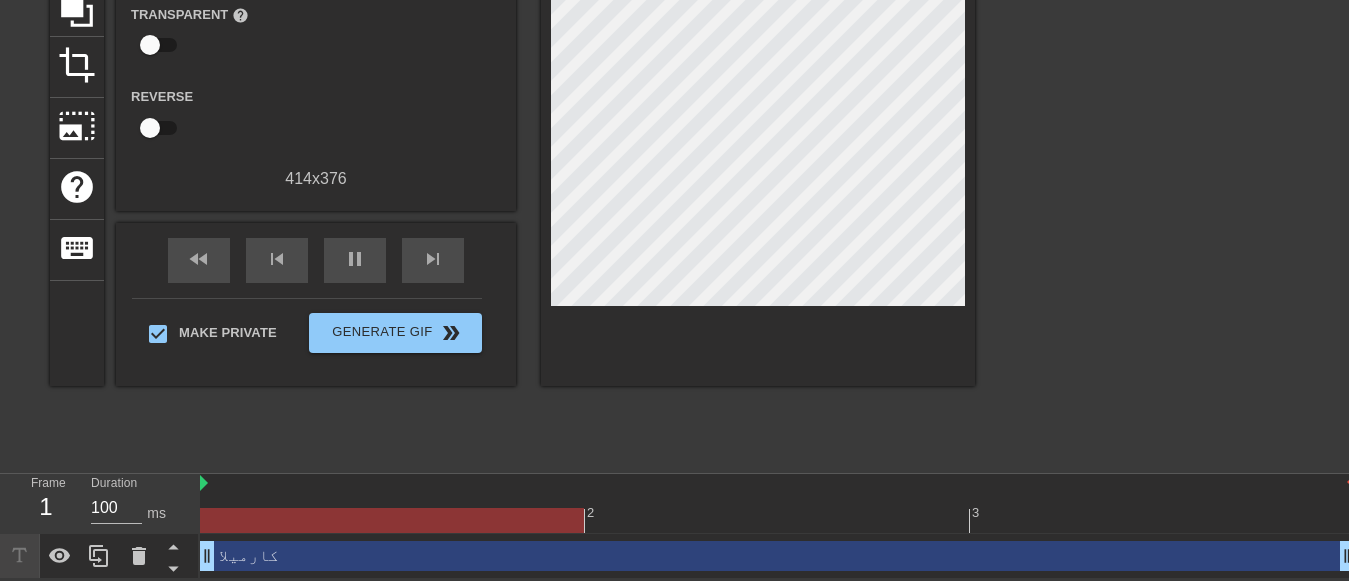 drag, startPoint x: 210, startPoint y: 557, endPoint x: 289, endPoint y: 553, distance: 79.101204 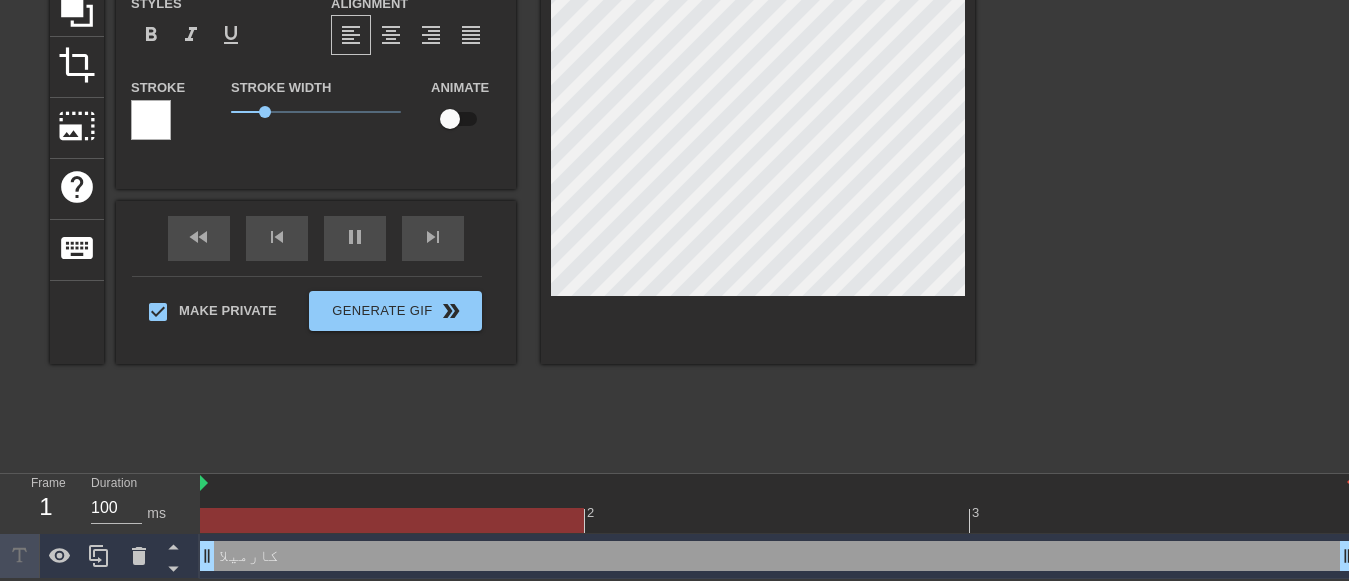 drag, startPoint x: 210, startPoint y: 554, endPoint x: 276, endPoint y: 547, distance: 66.37017 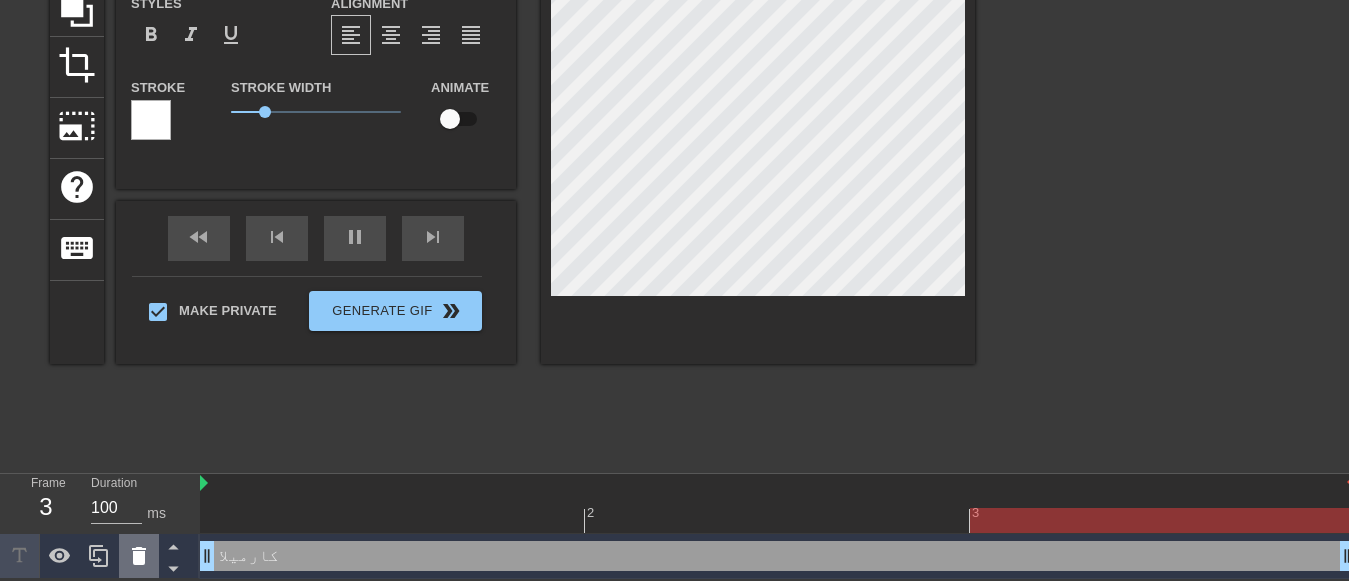 click 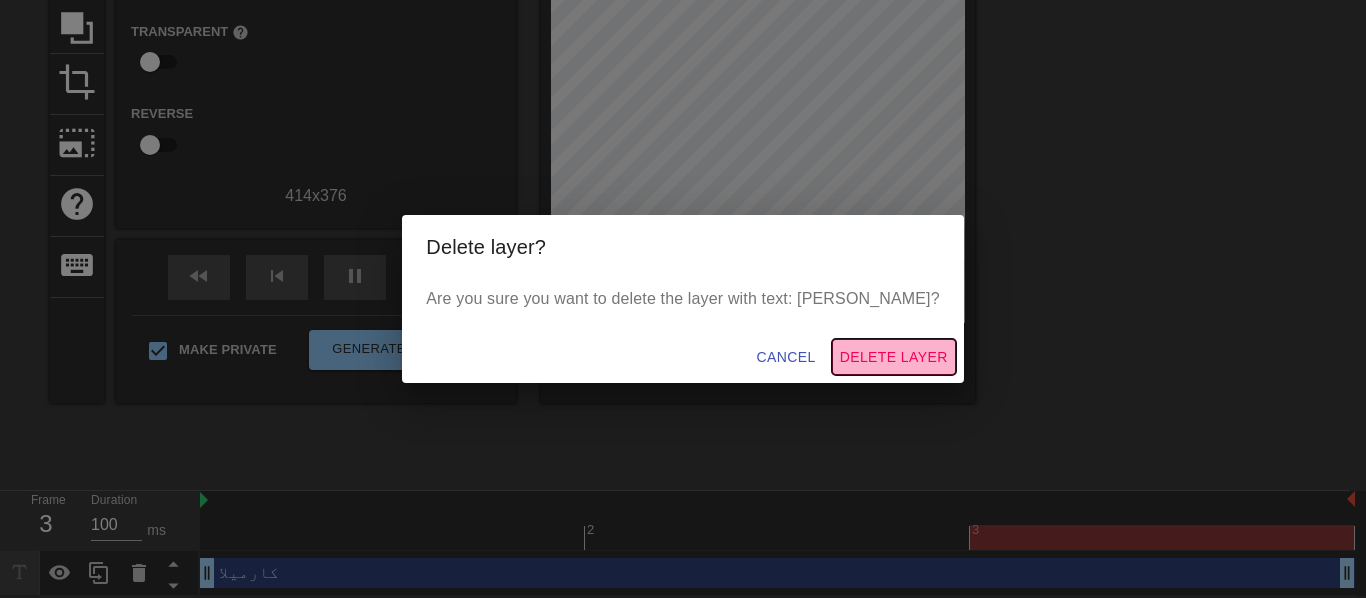 click on "Delete Layer" at bounding box center (894, 357) 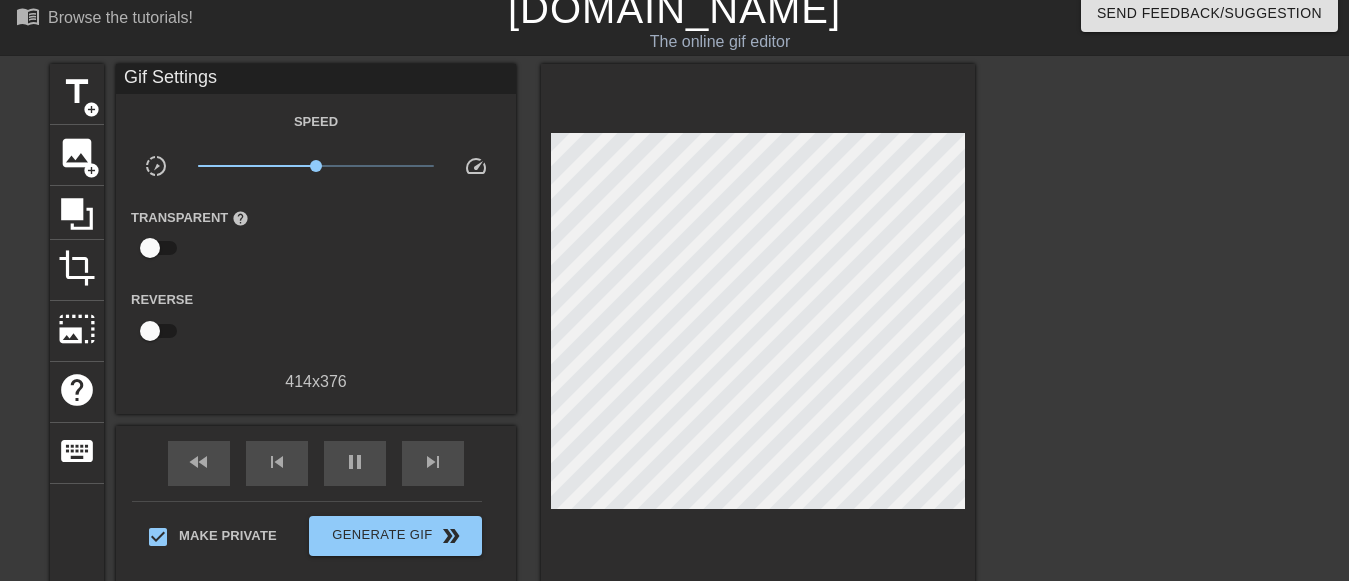 scroll, scrollTop: 3, scrollLeft: 0, axis: vertical 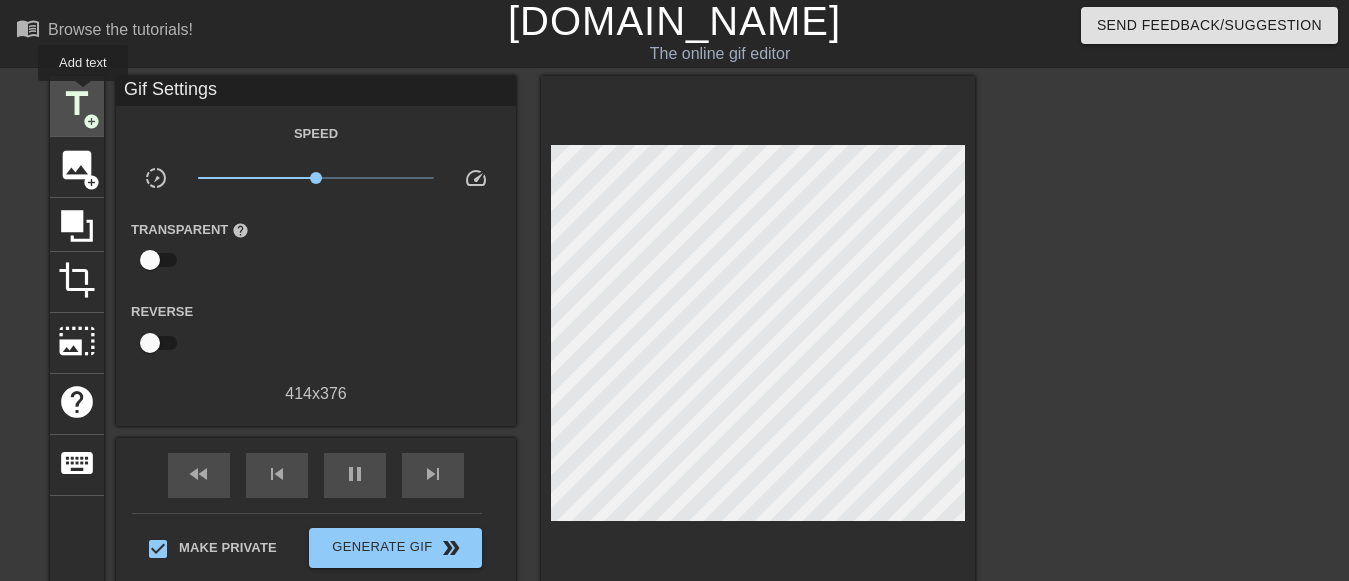 click on "title" at bounding box center [77, 104] 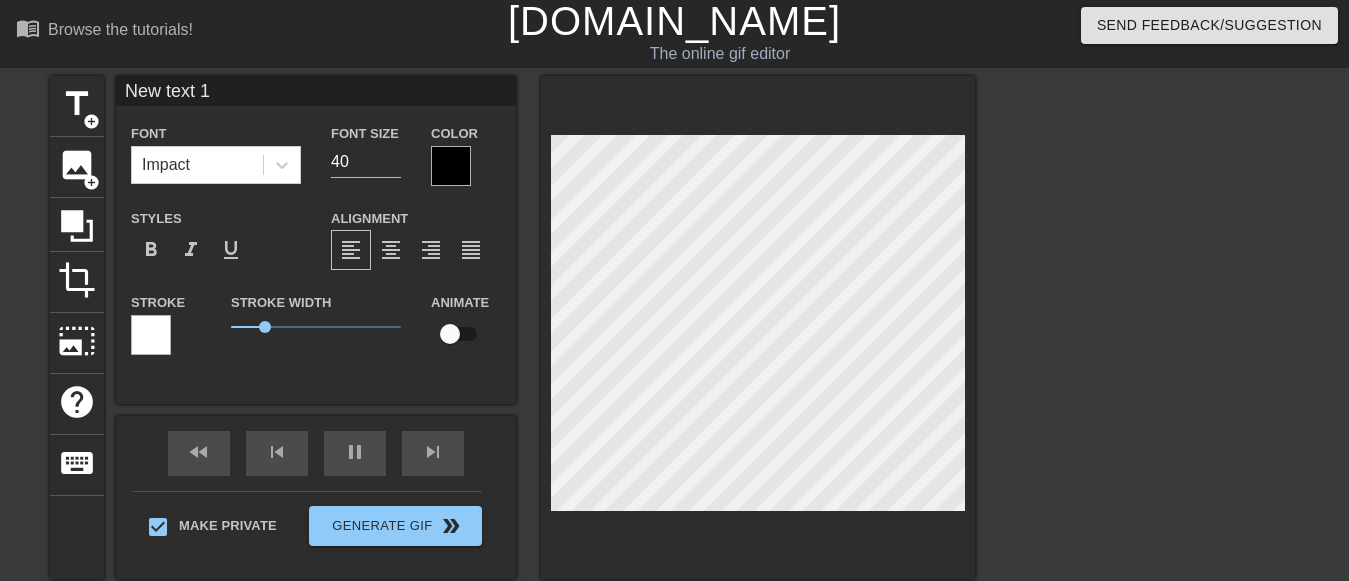 click on "New text 1" at bounding box center (316, 91) 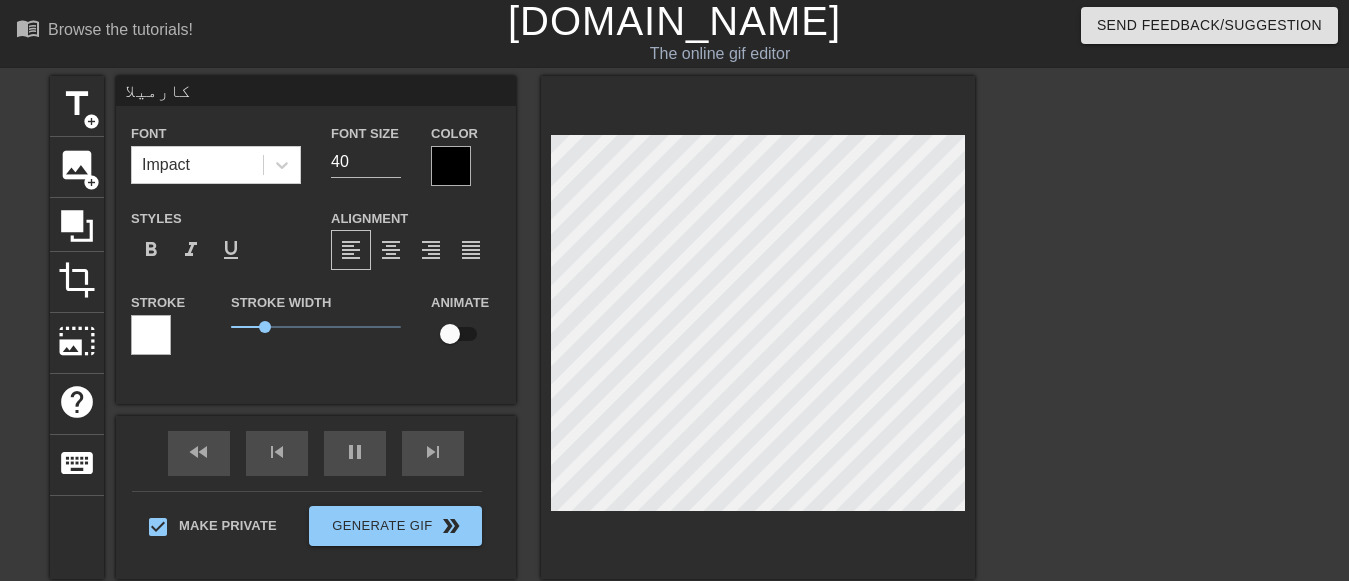 type on "كارميلا" 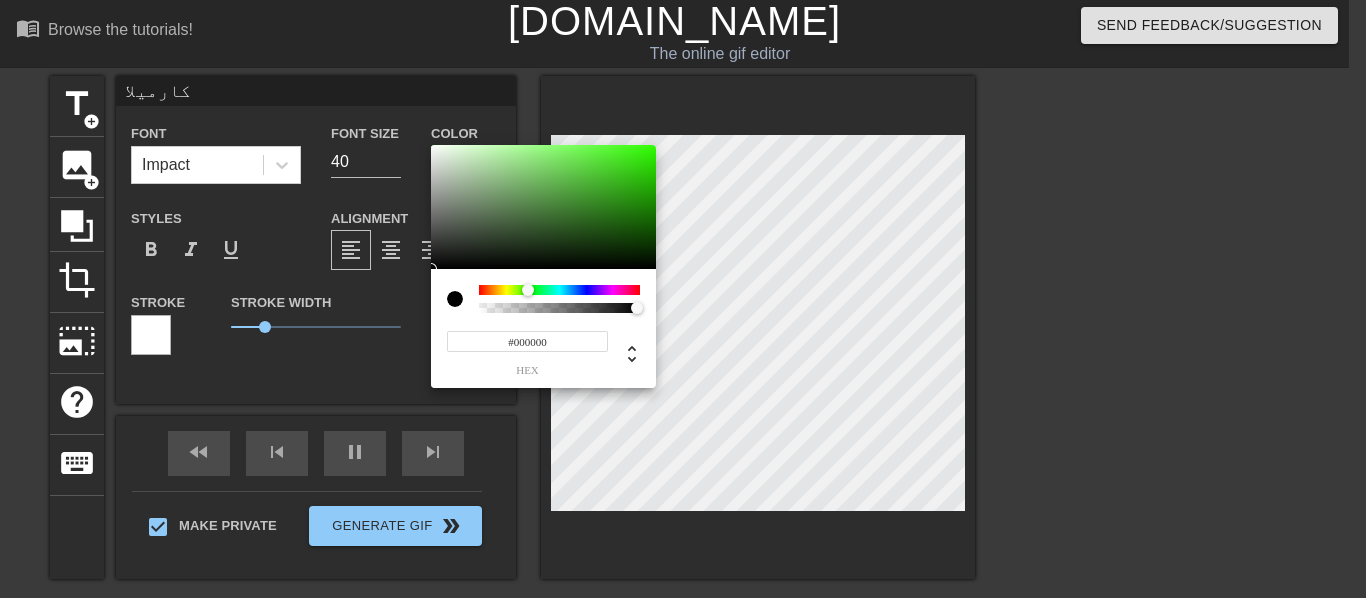 click at bounding box center [559, 290] 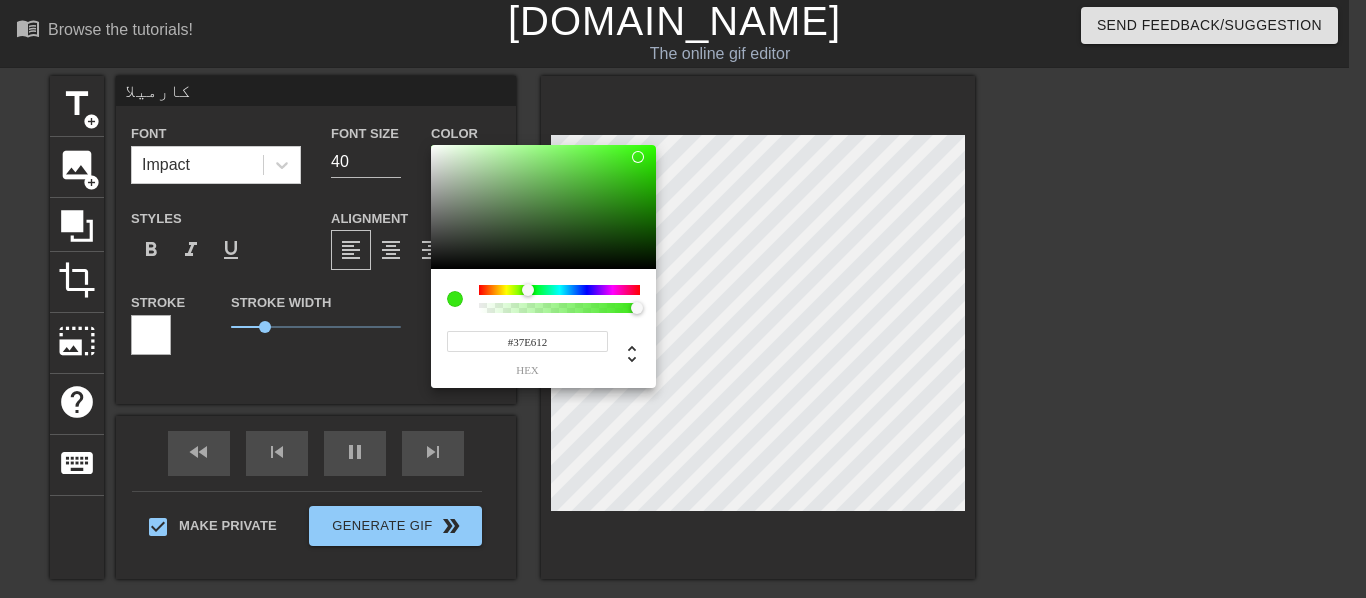 click at bounding box center [543, 207] 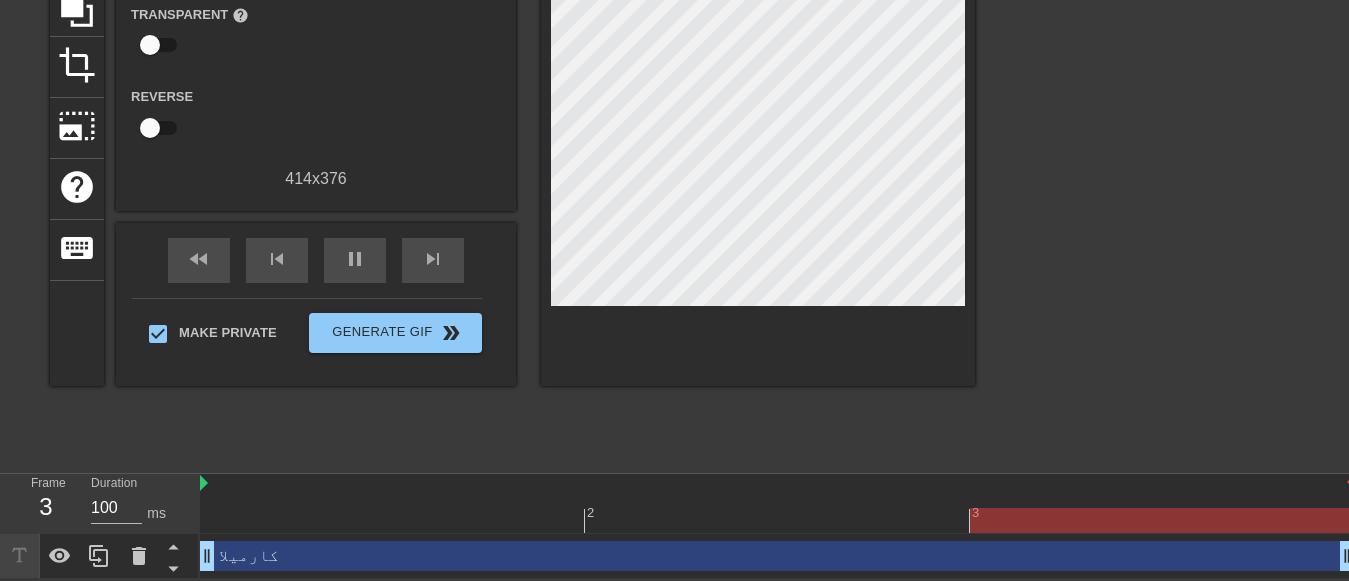 scroll, scrollTop: 220, scrollLeft: 0, axis: vertical 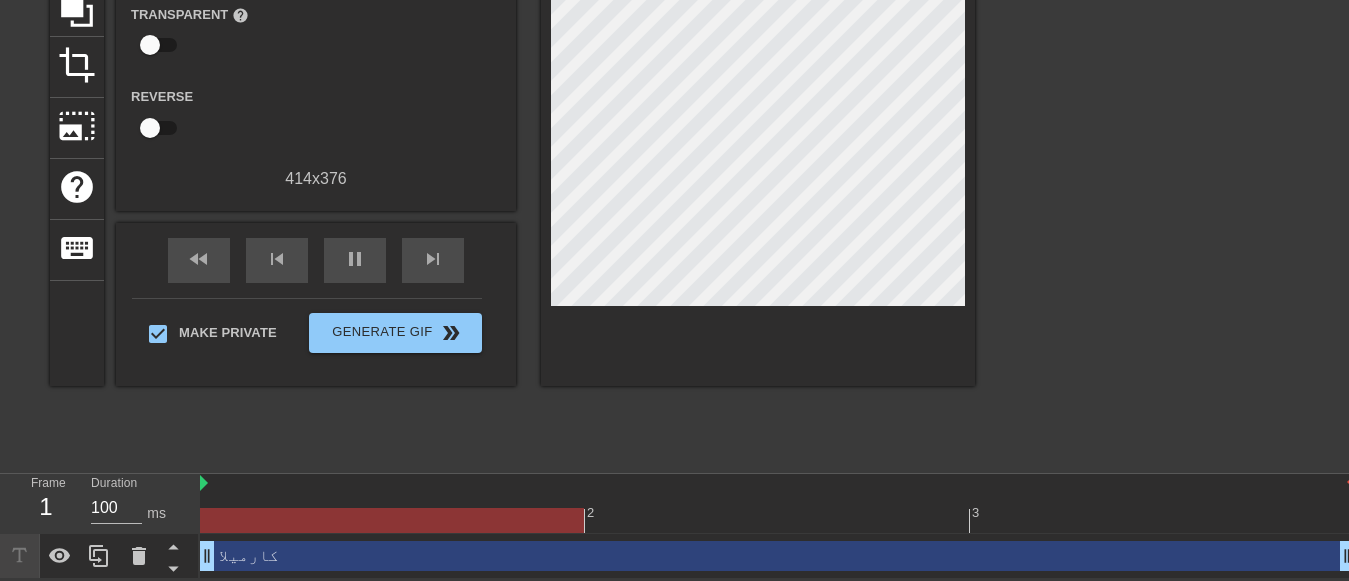 drag, startPoint x: 209, startPoint y: 552, endPoint x: 320, endPoint y: 553, distance: 111.0045 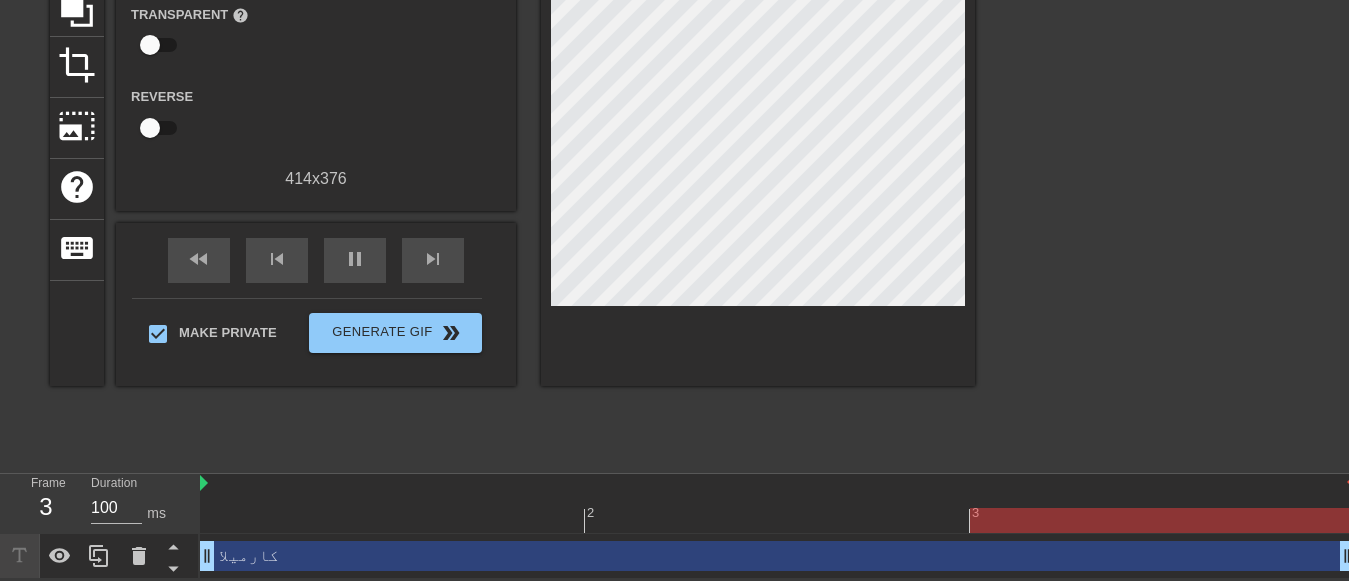 drag, startPoint x: 1343, startPoint y: 555, endPoint x: 1211, endPoint y: 551, distance: 132.0606 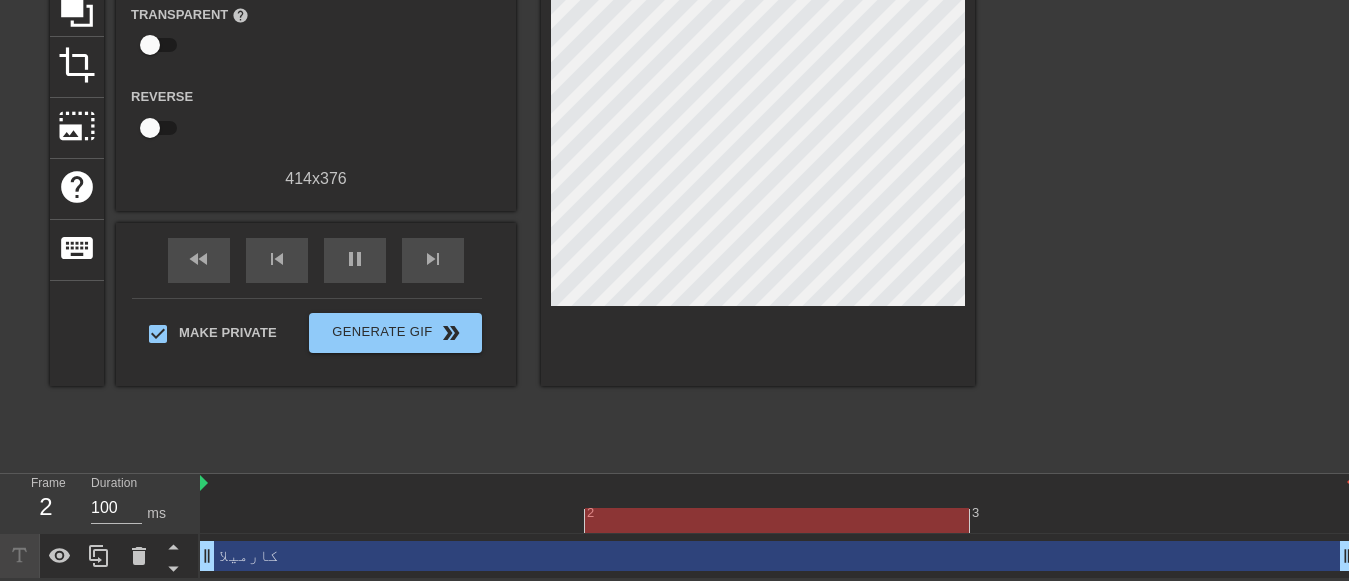 click on "كارميلا drag_handle drag_handle" at bounding box center (777, 556) 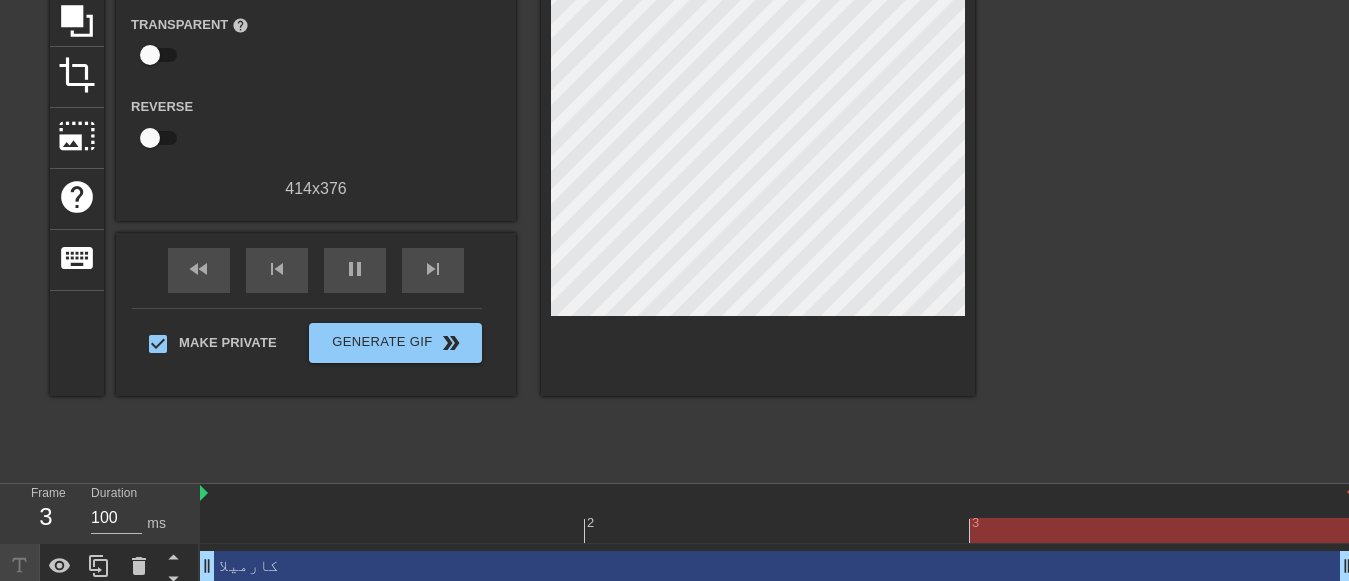 scroll, scrollTop: 220, scrollLeft: 0, axis: vertical 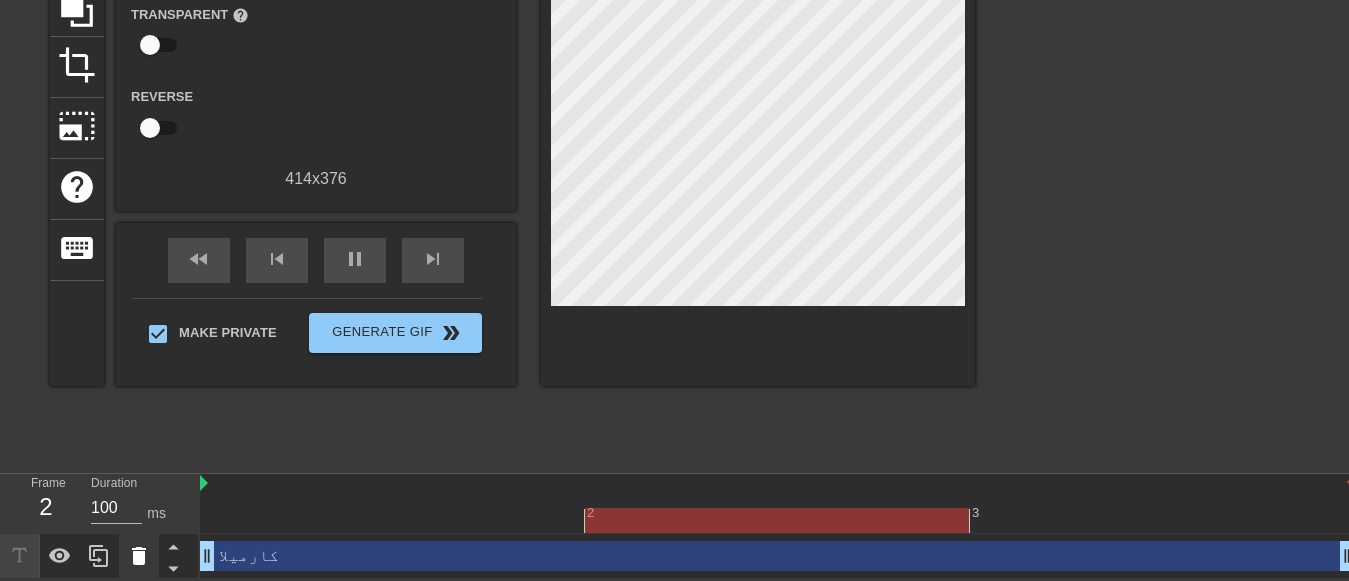 click 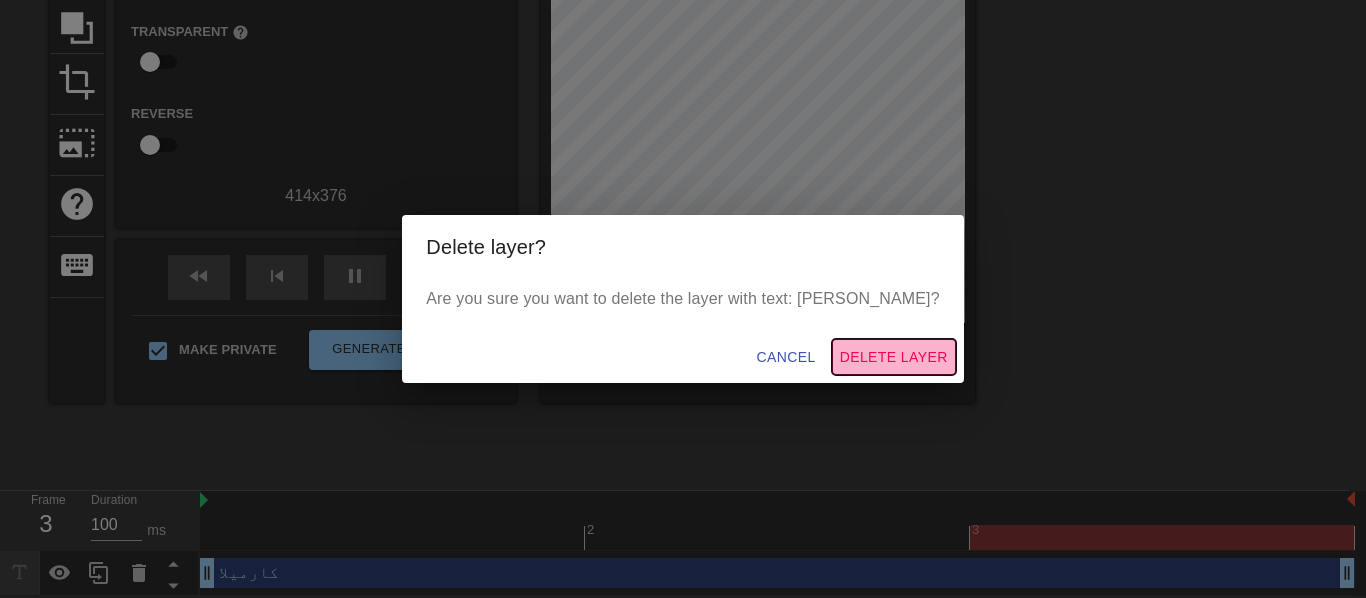 click on "Delete Layer" at bounding box center [894, 357] 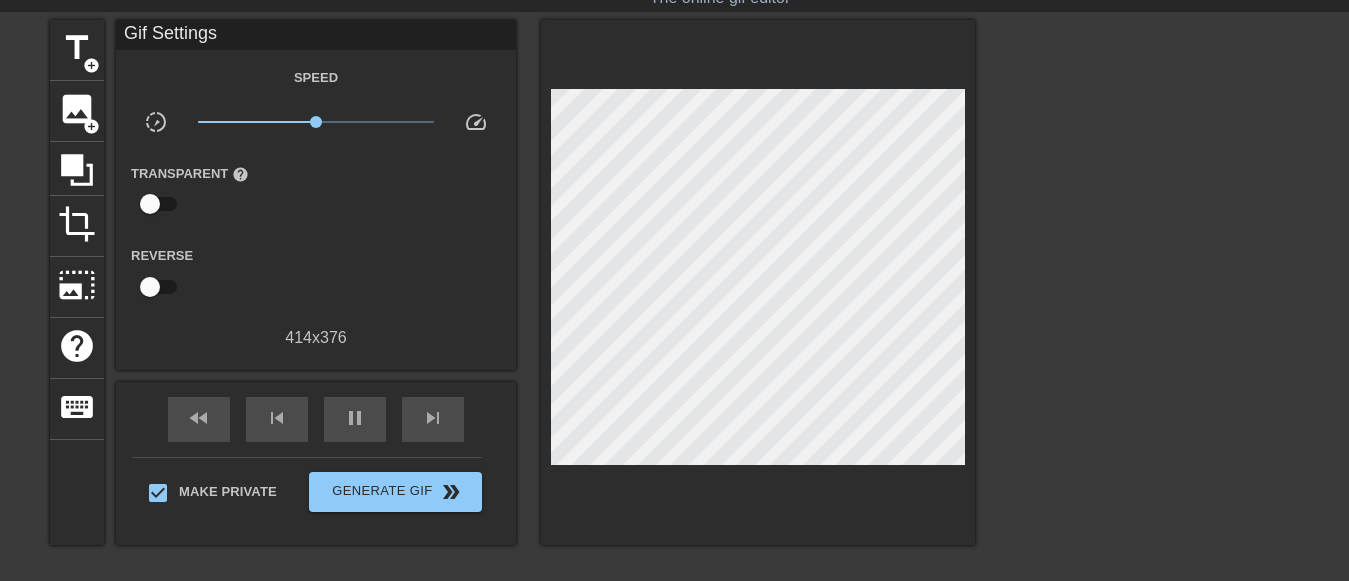 scroll, scrollTop: 0, scrollLeft: 0, axis: both 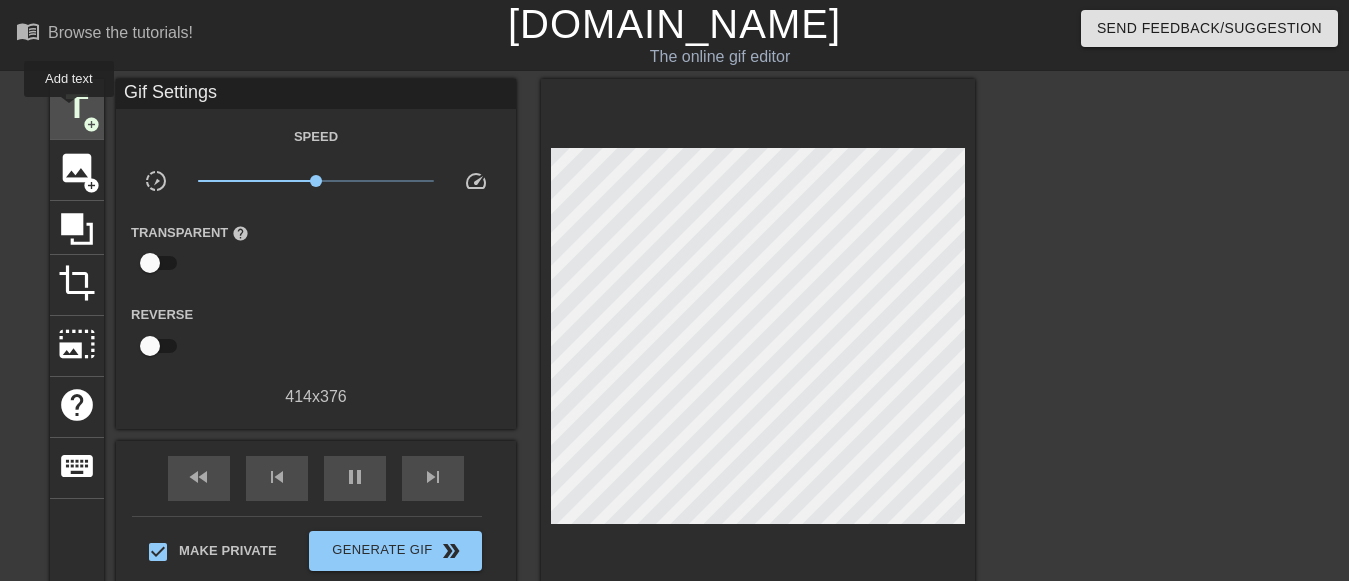 click on "title" at bounding box center (77, 107) 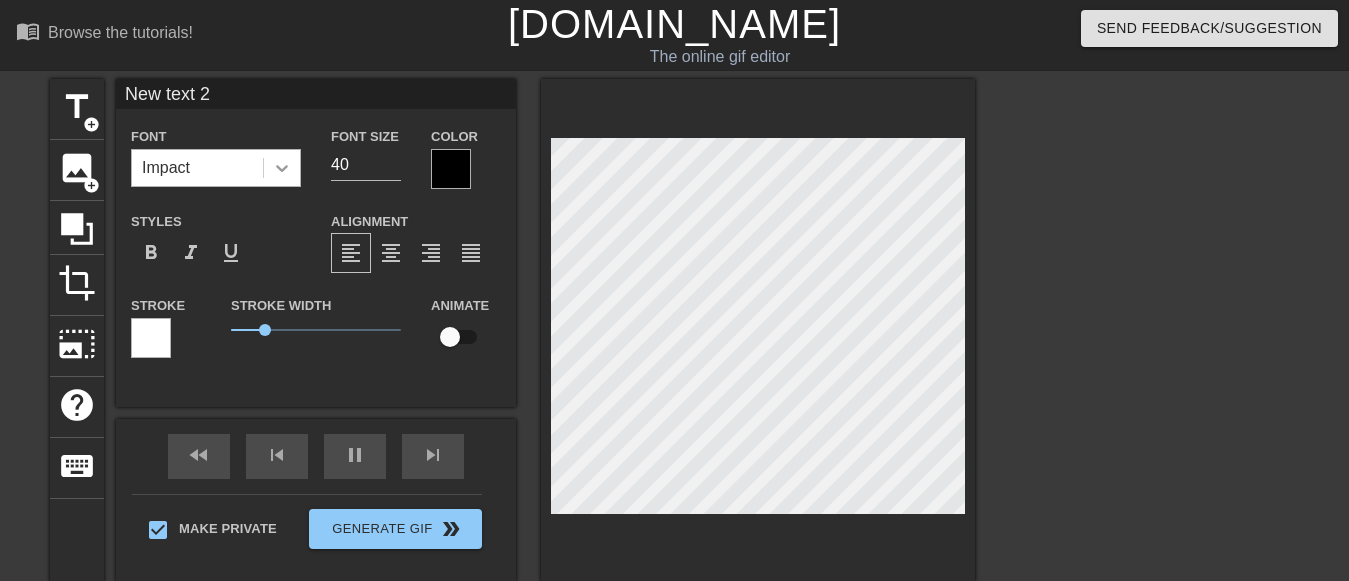 click 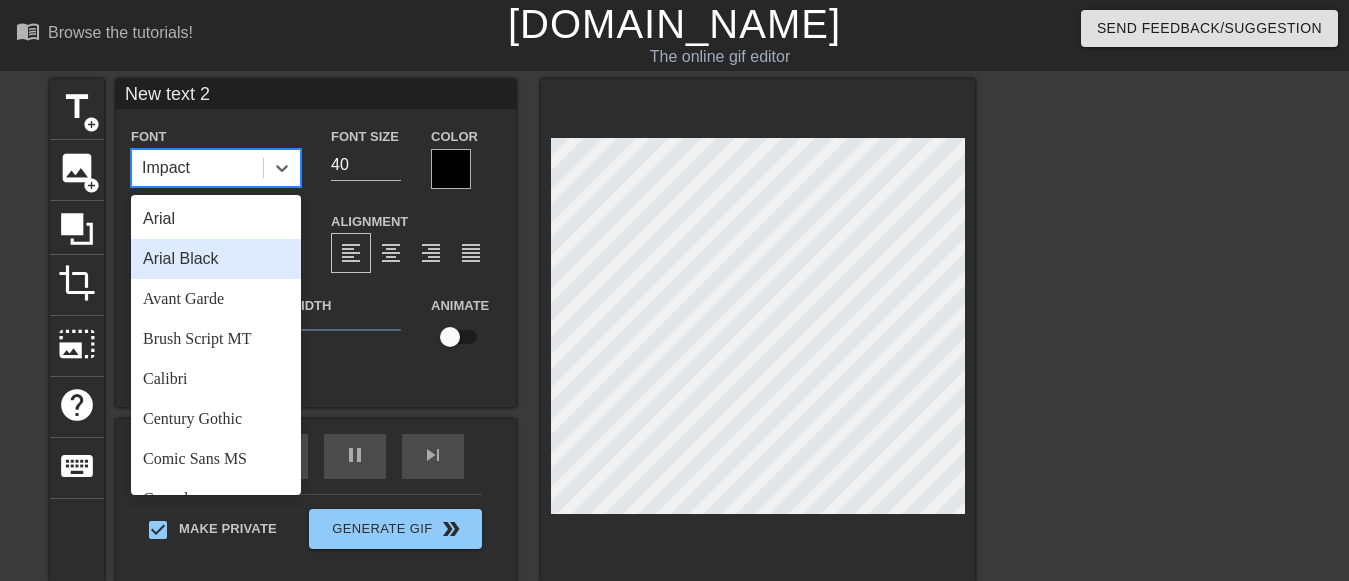 click on "Arial Black" at bounding box center (216, 259) 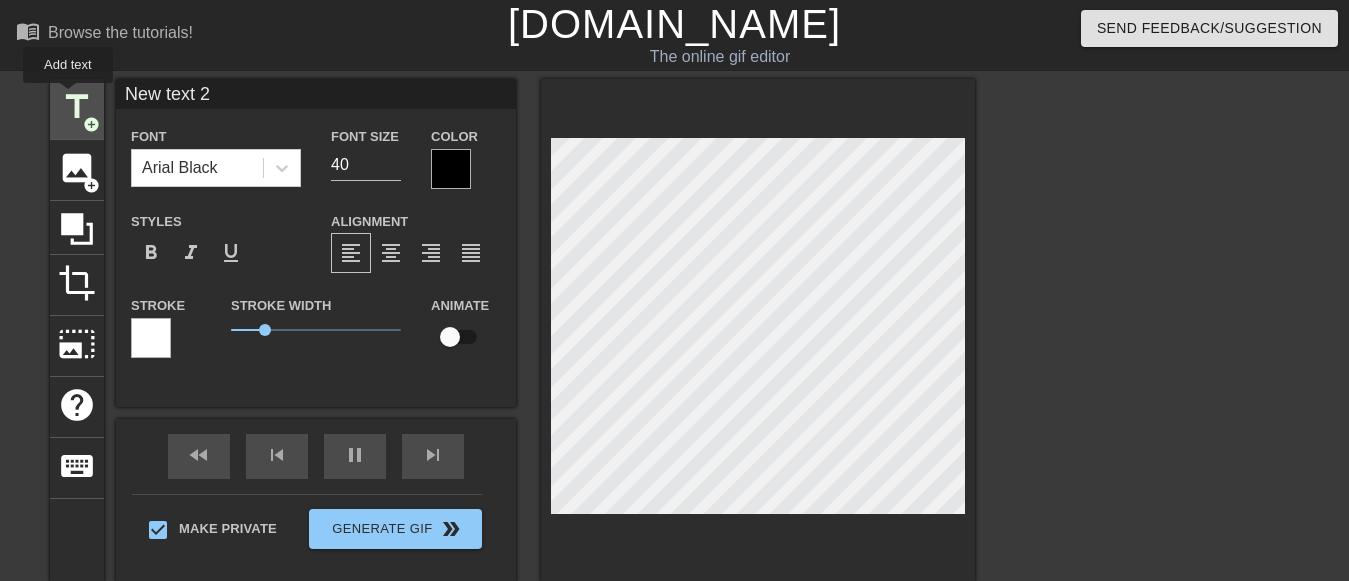 click on "title" at bounding box center [77, 107] 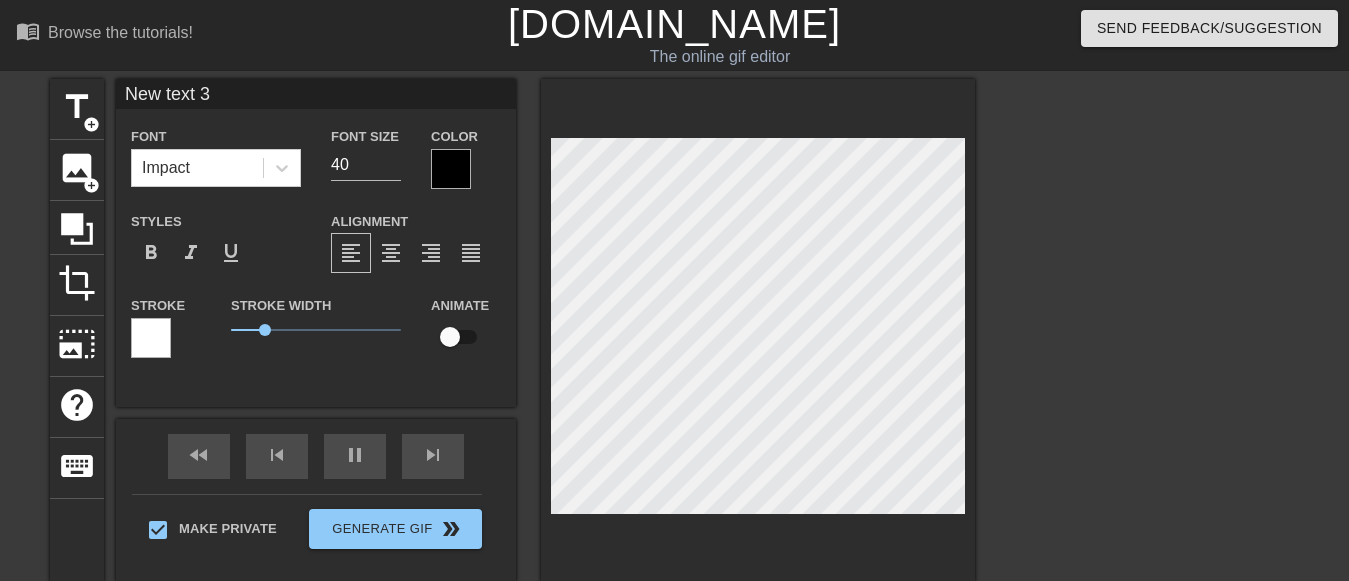 click on "New text 3" at bounding box center [316, 94] 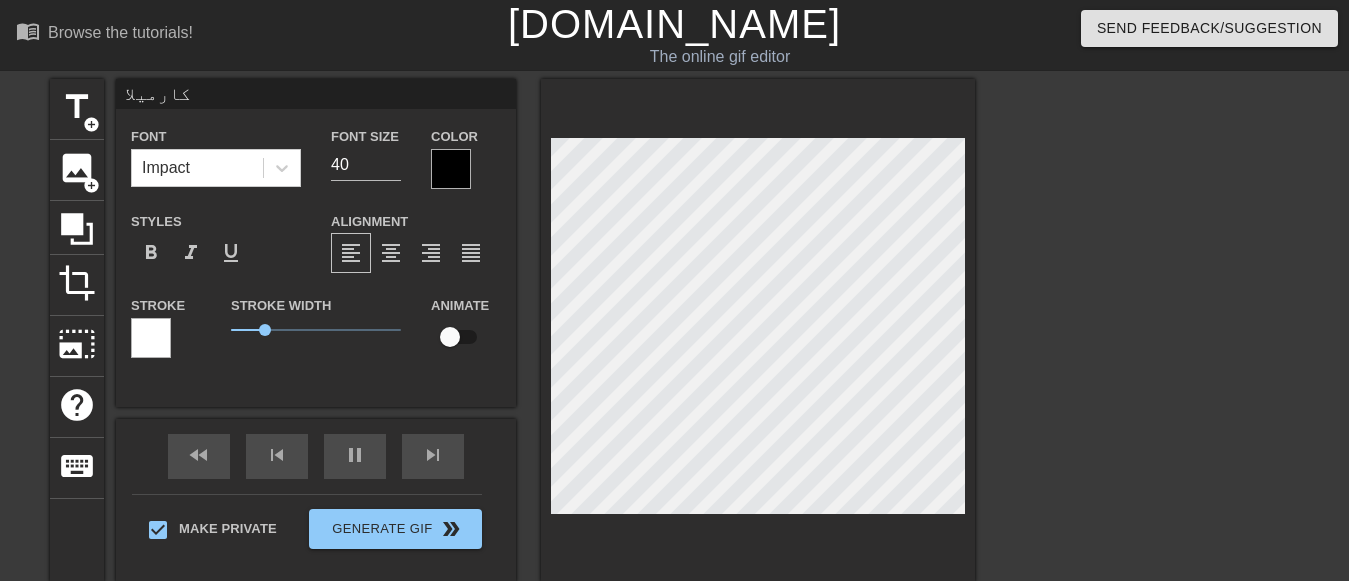 type on "كارميلا" 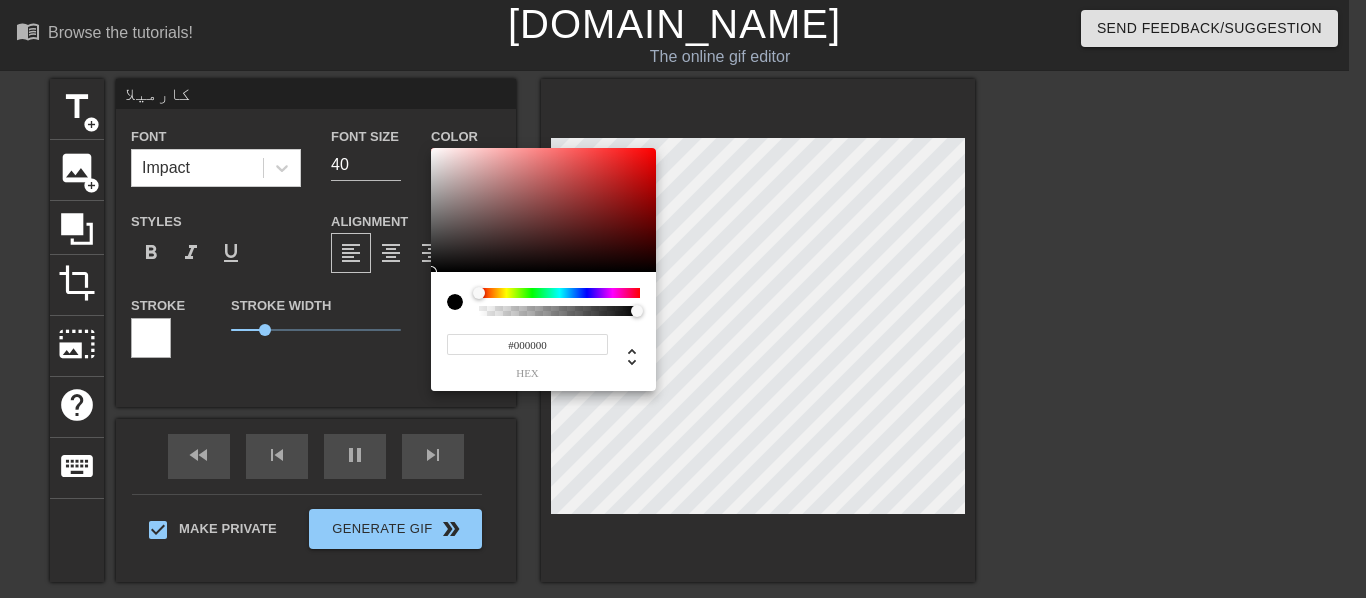 click at bounding box center (559, 293) 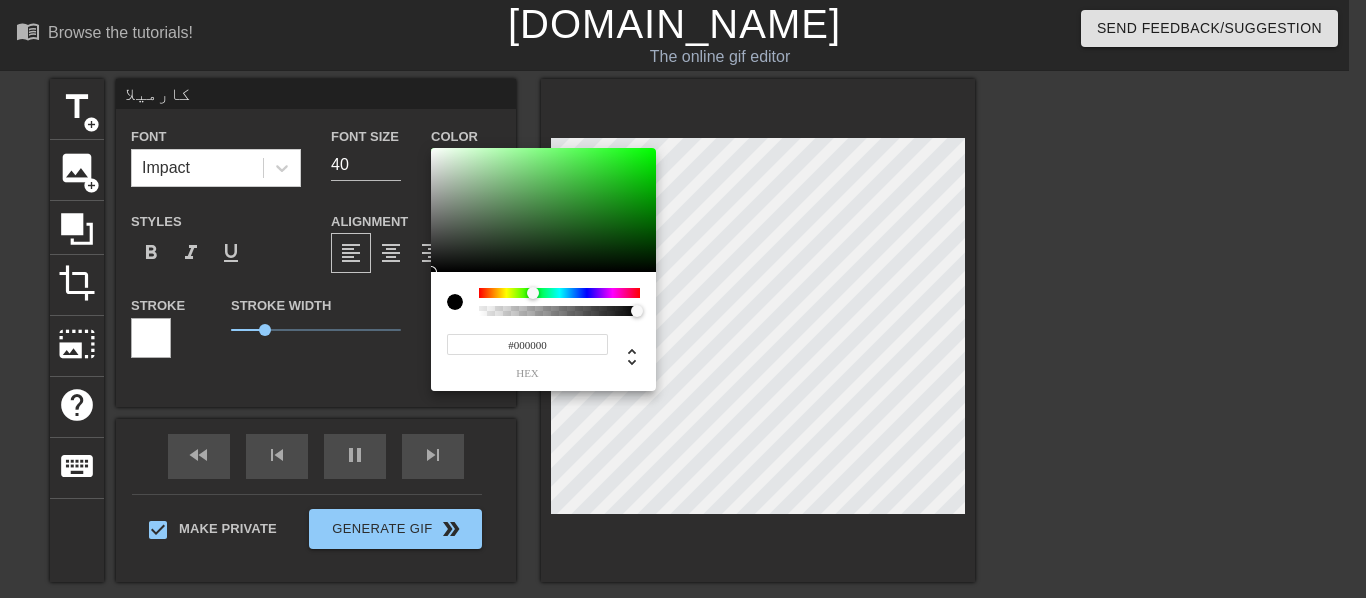 type on "#0FC912" 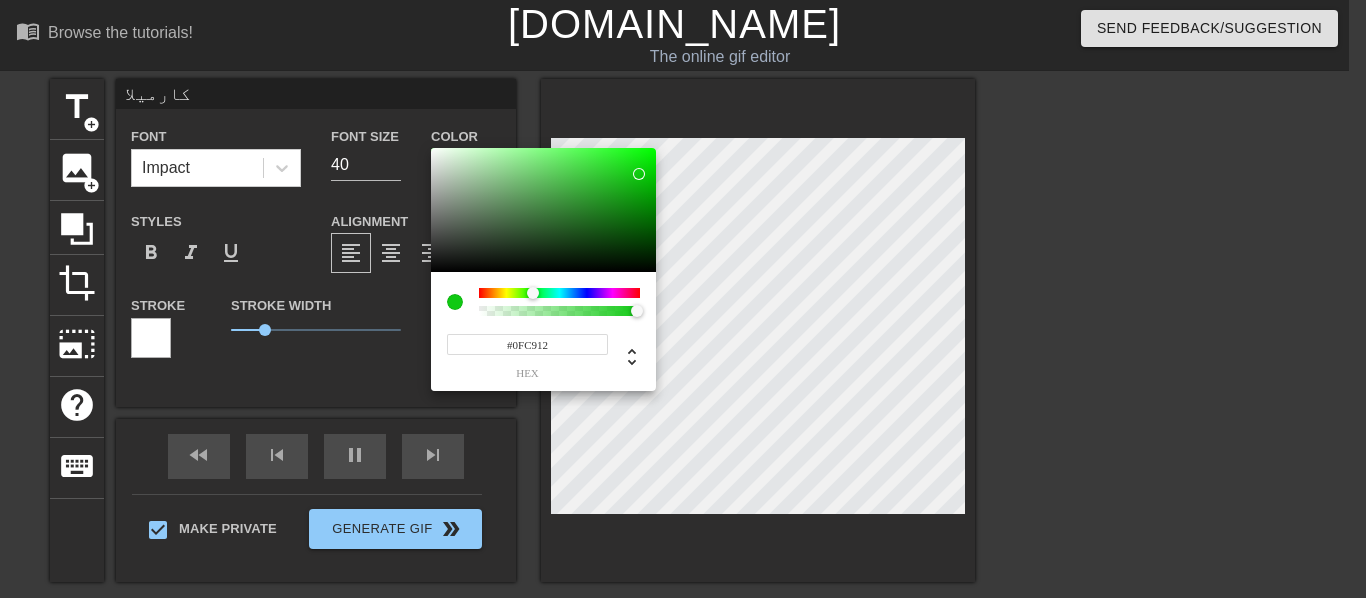 click at bounding box center [543, 210] 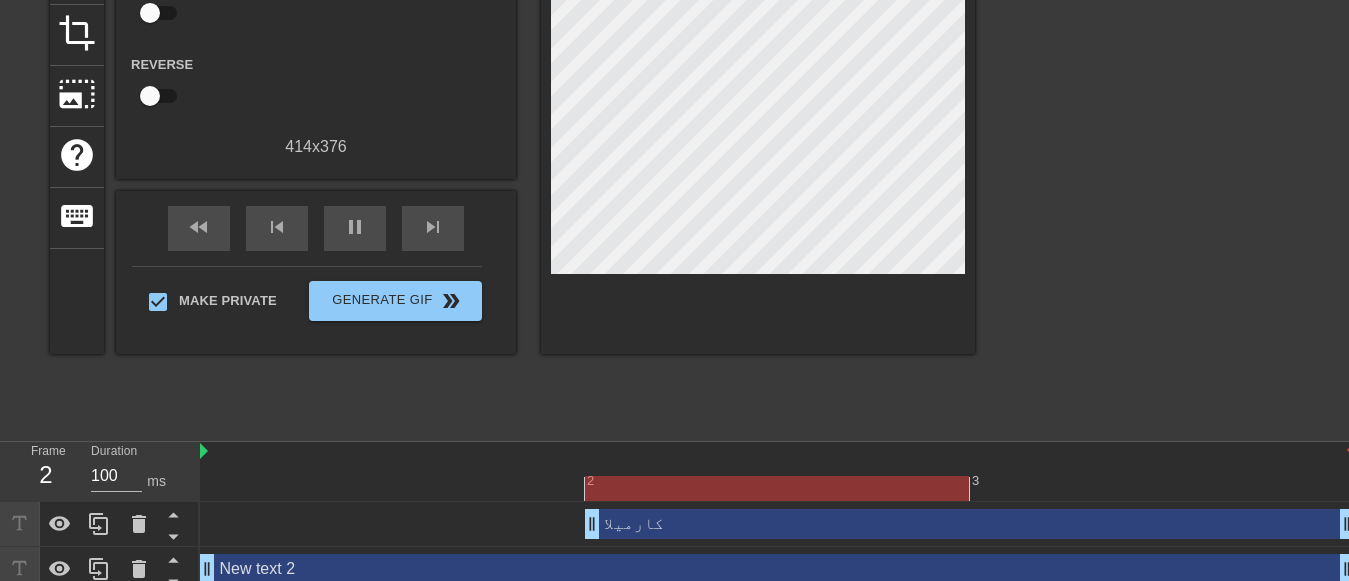scroll, scrollTop: 265, scrollLeft: 0, axis: vertical 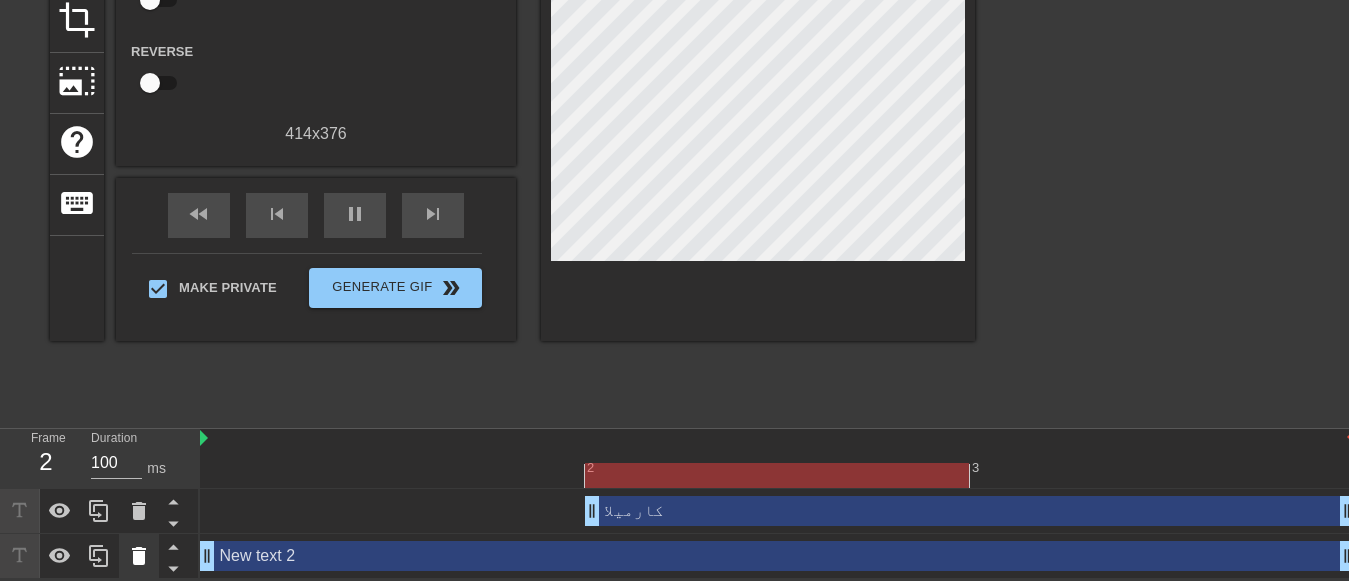 click 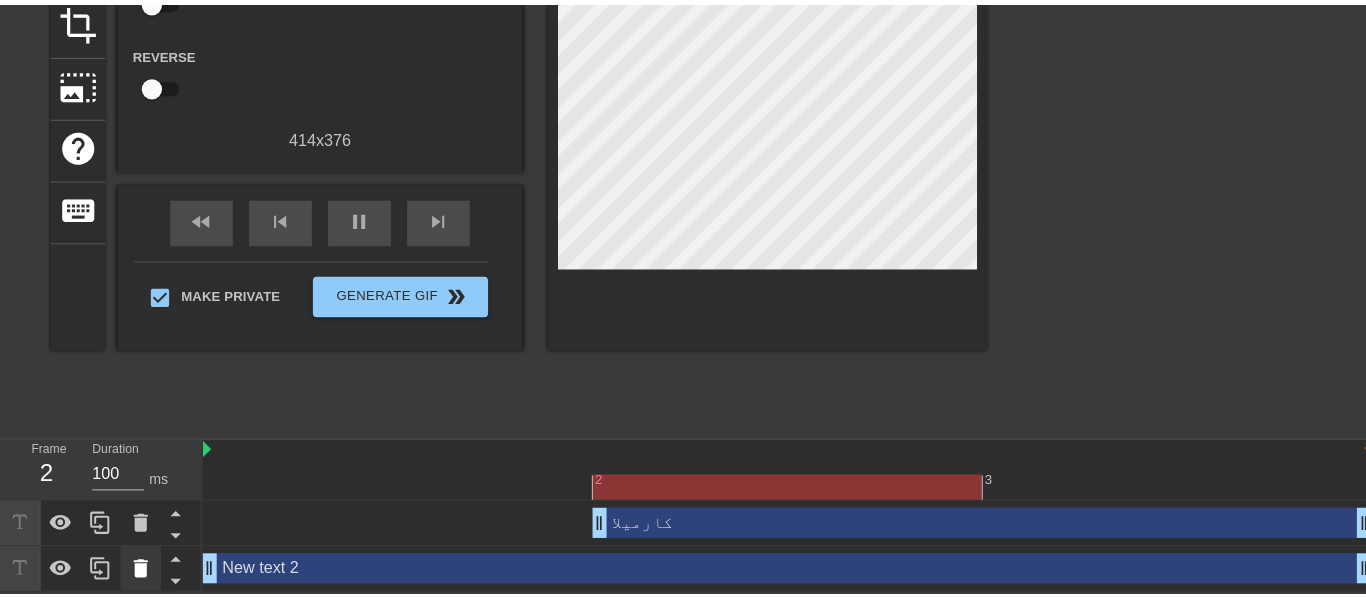 scroll, scrollTop: 248, scrollLeft: 0, axis: vertical 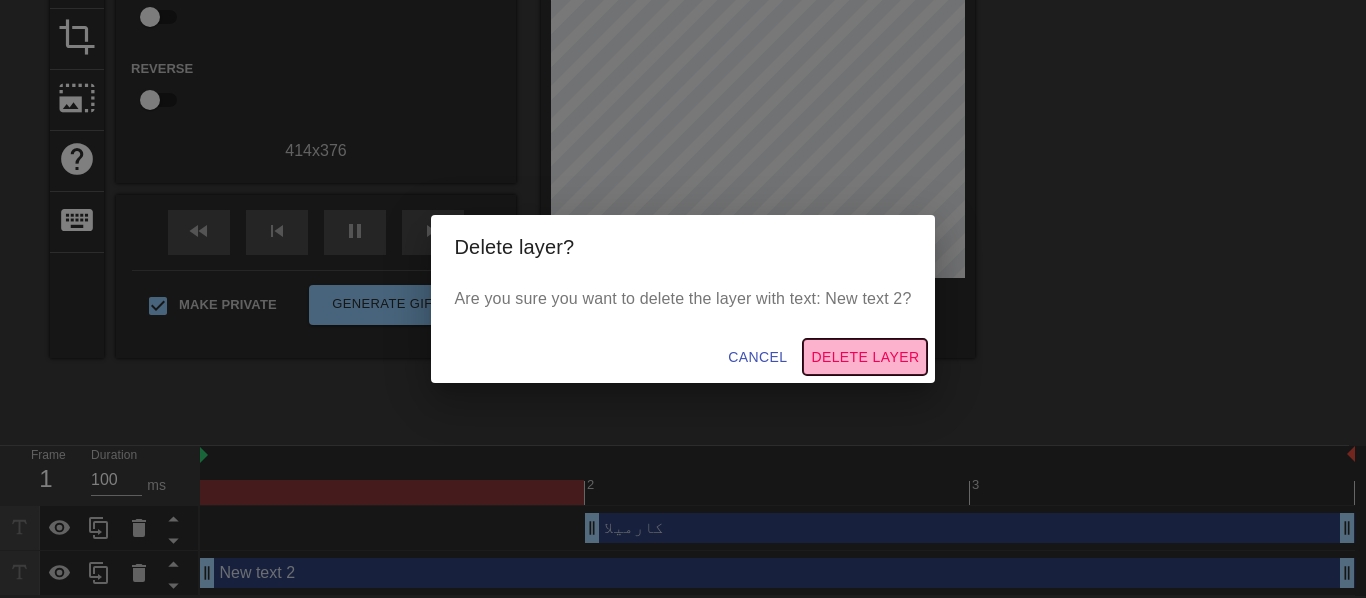 click on "Delete Layer" at bounding box center [865, 357] 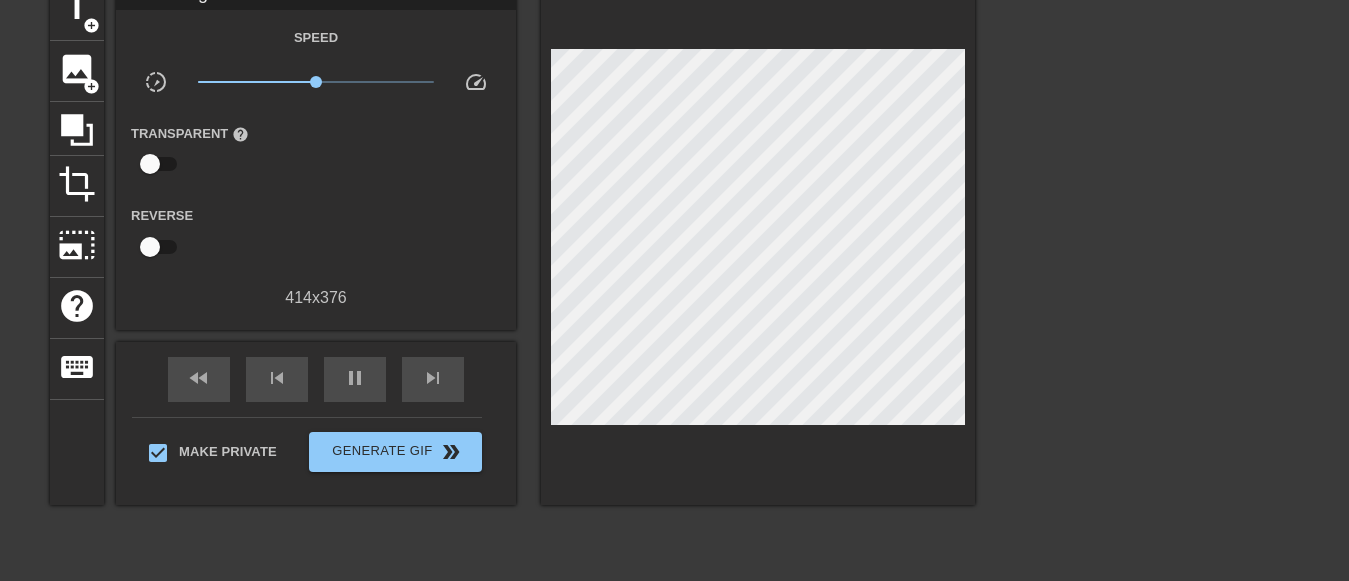 scroll, scrollTop: 101, scrollLeft: 0, axis: vertical 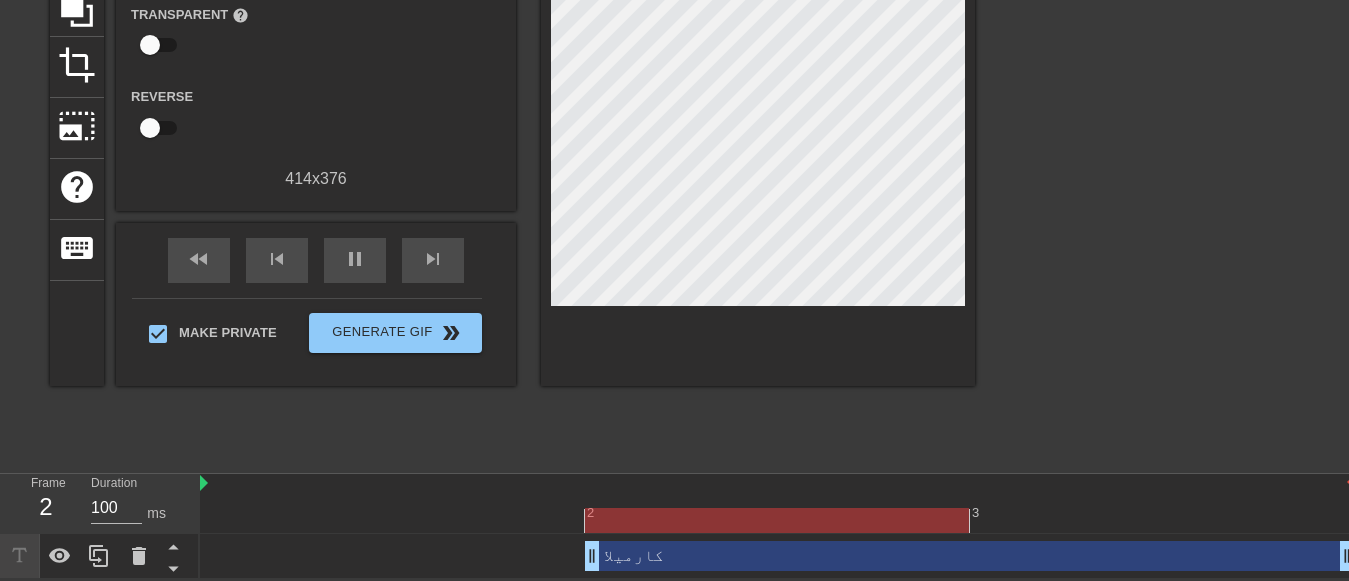 drag, startPoint x: 593, startPoint y: 557, endPoint x: 526, endPoint y: 549, distance: 67.47592 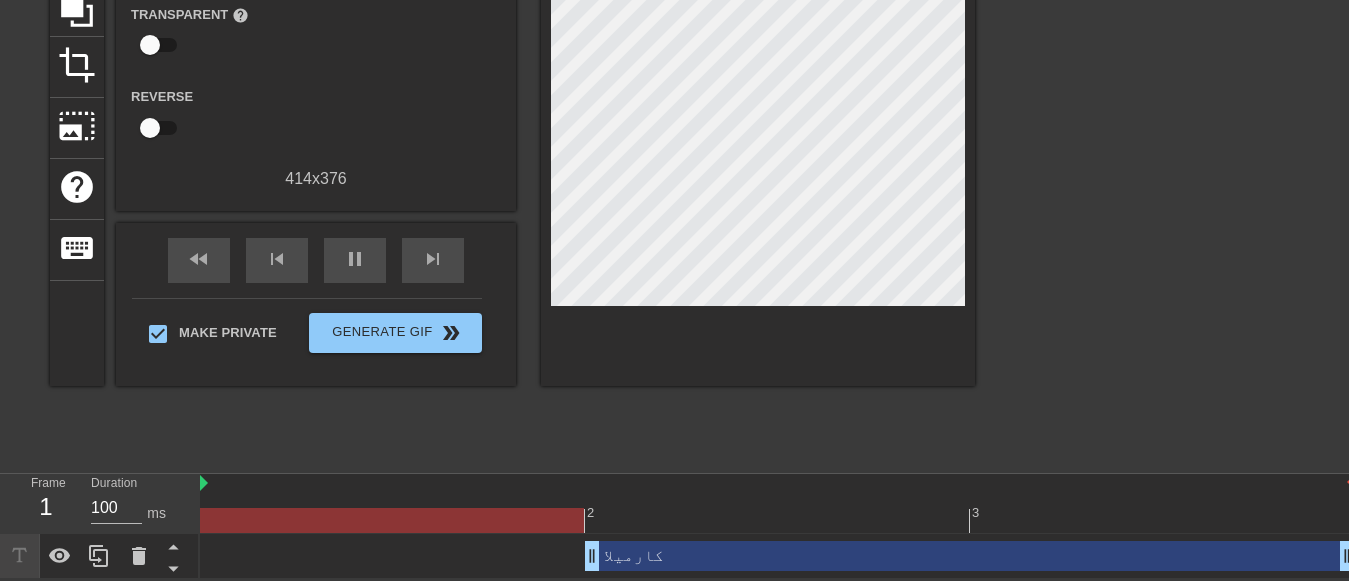 drag, startPoint x: 592, startPoint y: 552, endPoint x: 551, endPoint y: 545, distance: 41.59327 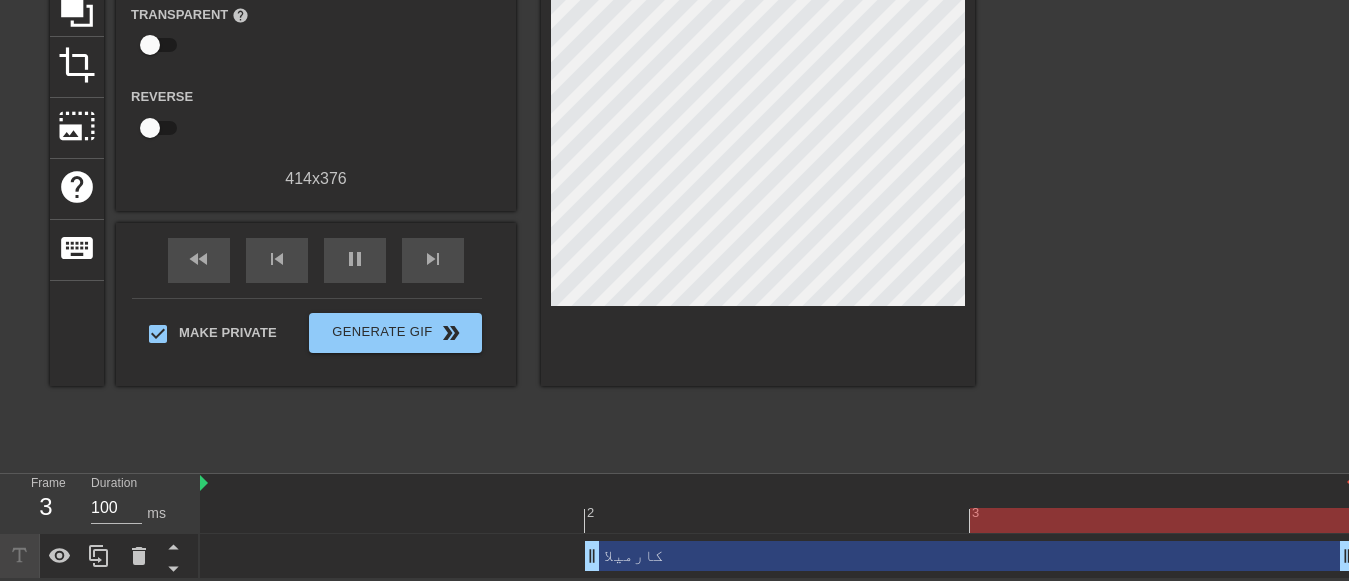 drag, startPoint x: 589, startPoint y: 550, endPoint x: 568, endPoint y: 547, distance: 21.213203 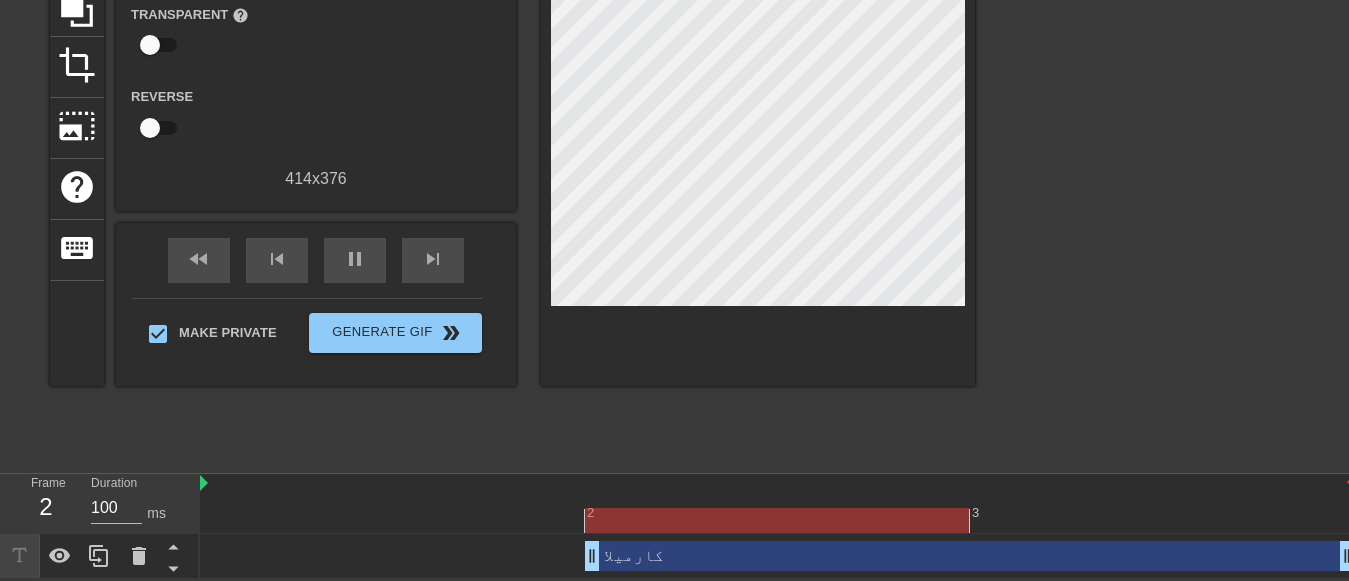 drag, startPoint x: 589, startPoint y: 547, endPoint x: 615, endPoint y: 549, distance: 26.076809 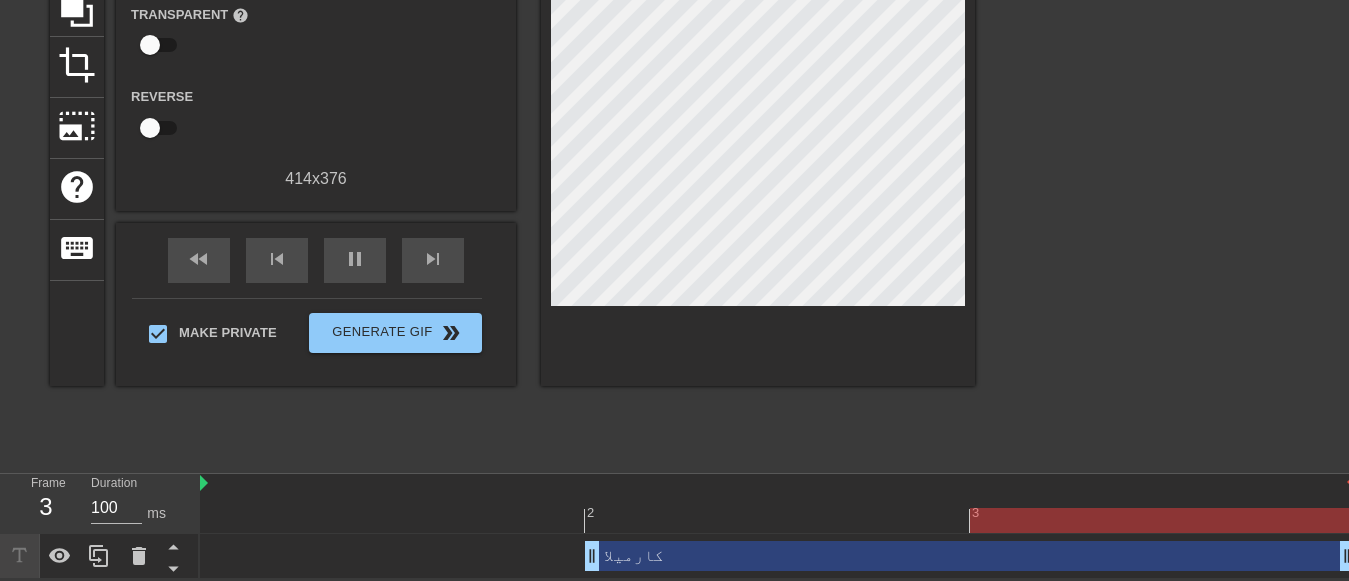 scroll, scrollTop: 0, scrollLeft: 0, axis: both 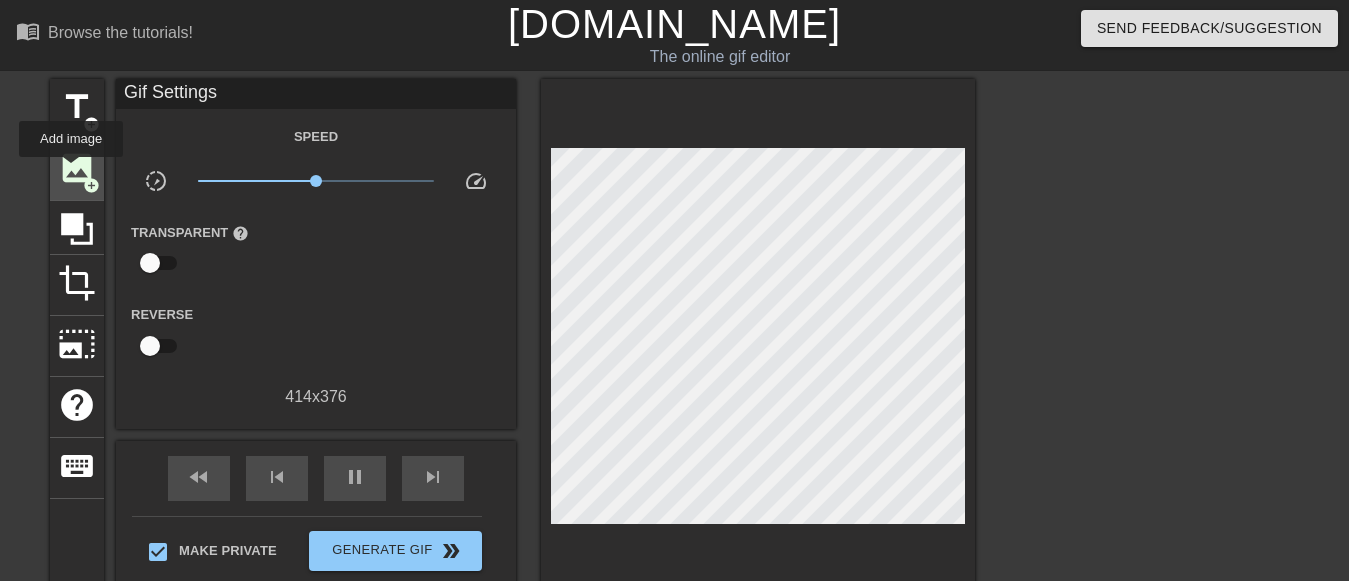 click on "image" at bounding box center [77, 168] 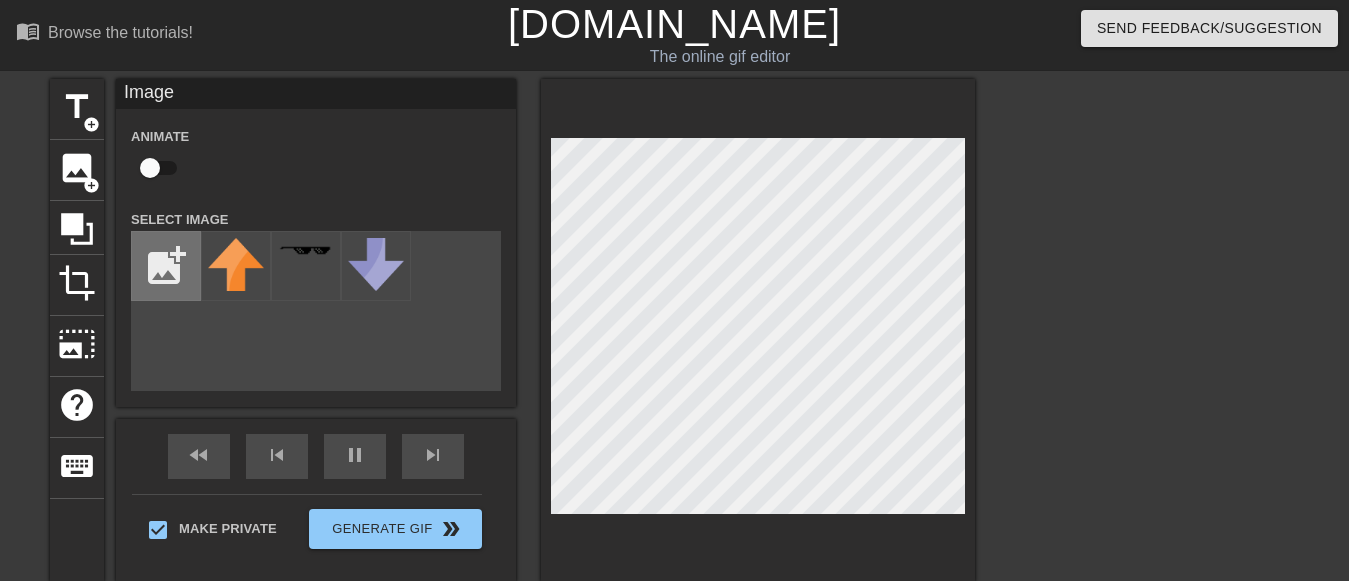 click at bounding box center [166, 266] 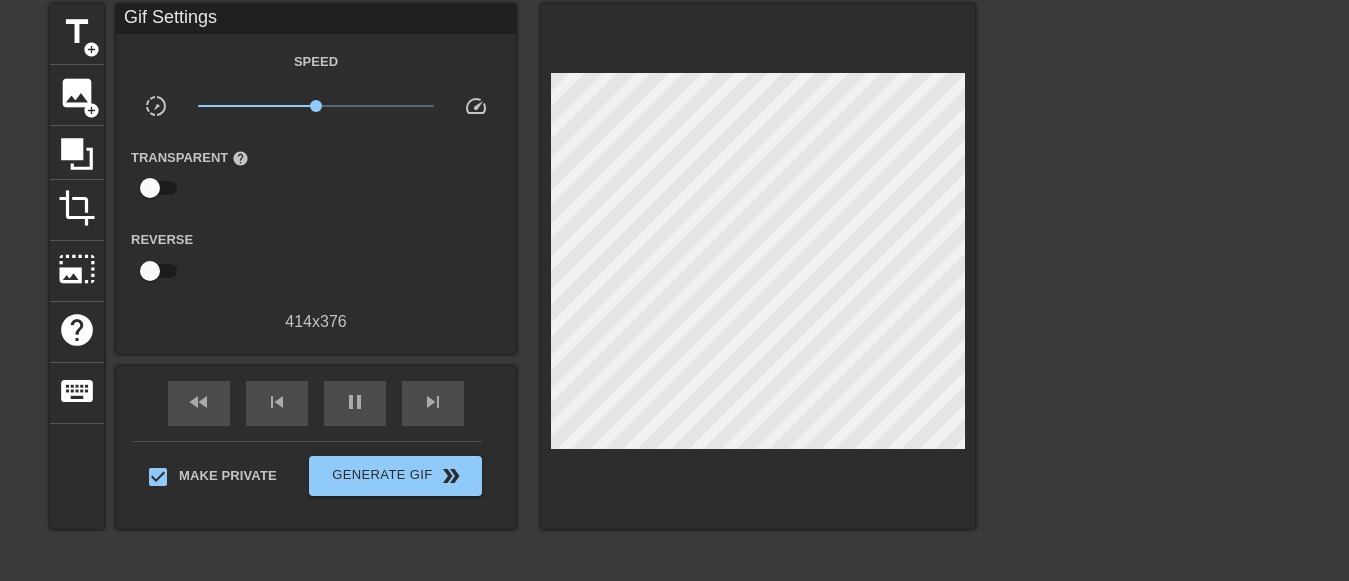 scroll, scrollTop: 80, scrollLeft: 0, axis: vertical 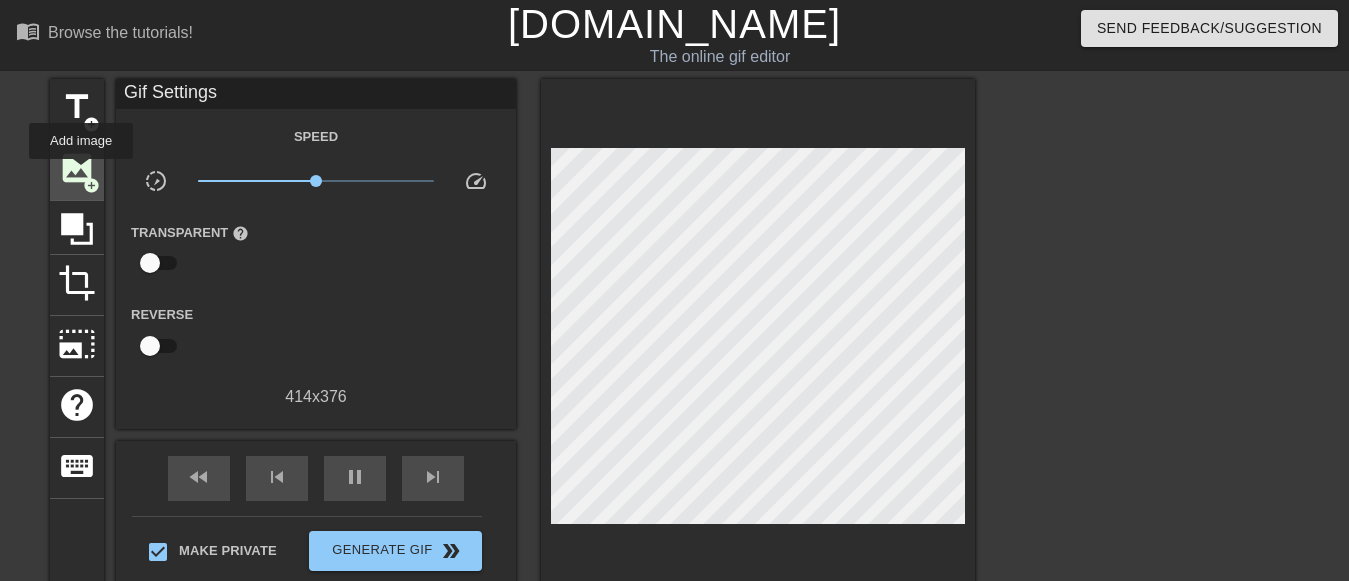 click on "image" at bounding box center [77, 168] 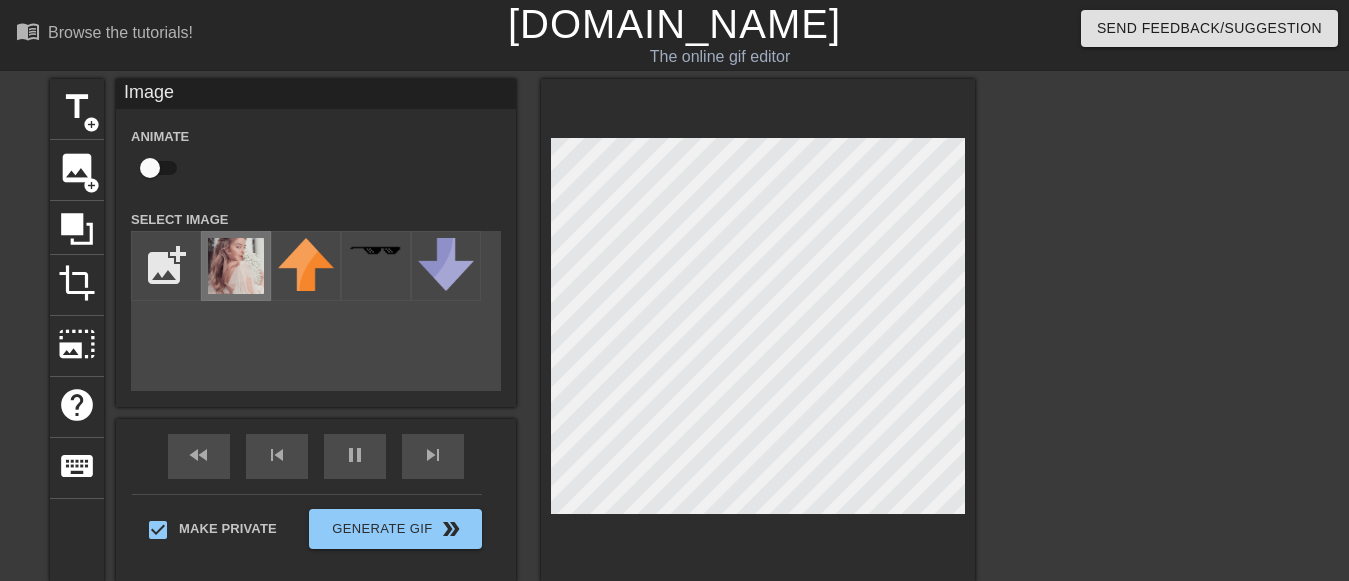 click at bounding box center [236, 266] 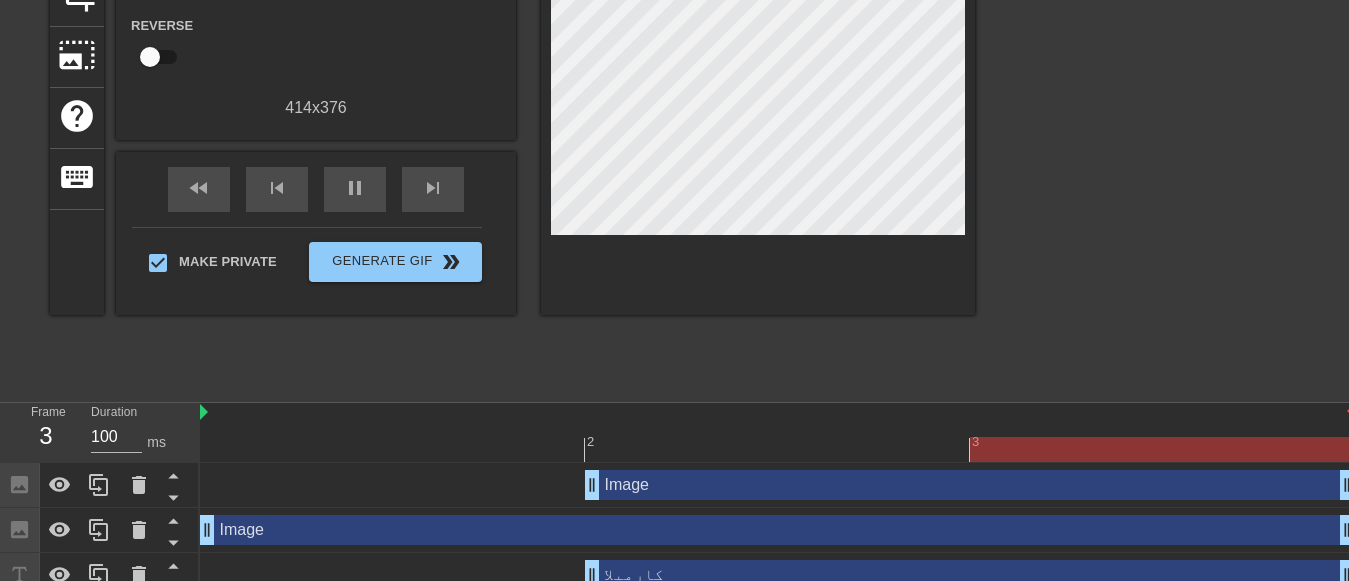 scroll, scrollTop: 310, scrollLeft: 0, axis: vertical 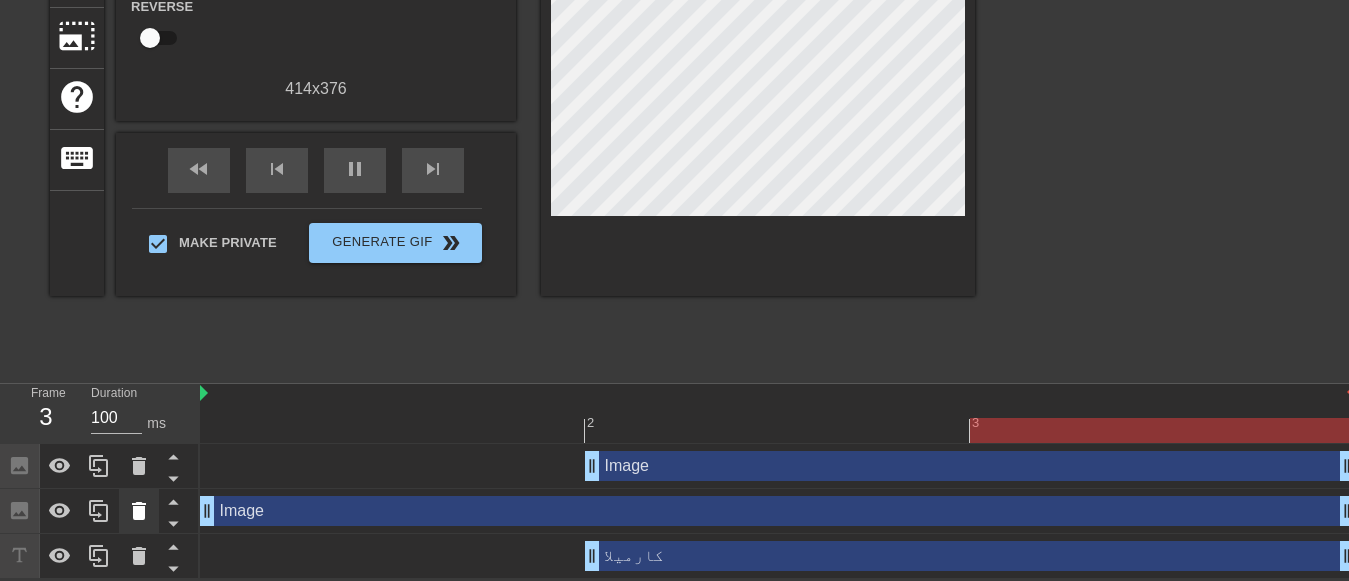 click 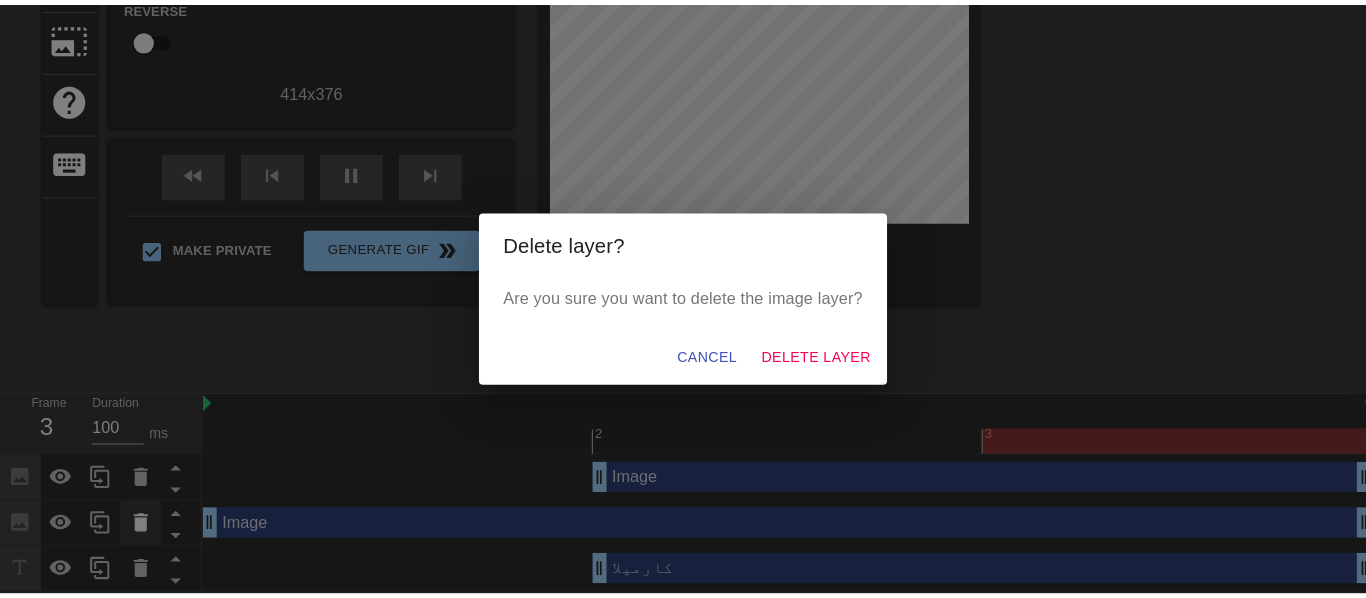 scroll, scrollTop: 293, scrollLeft: 0, axis: vertical 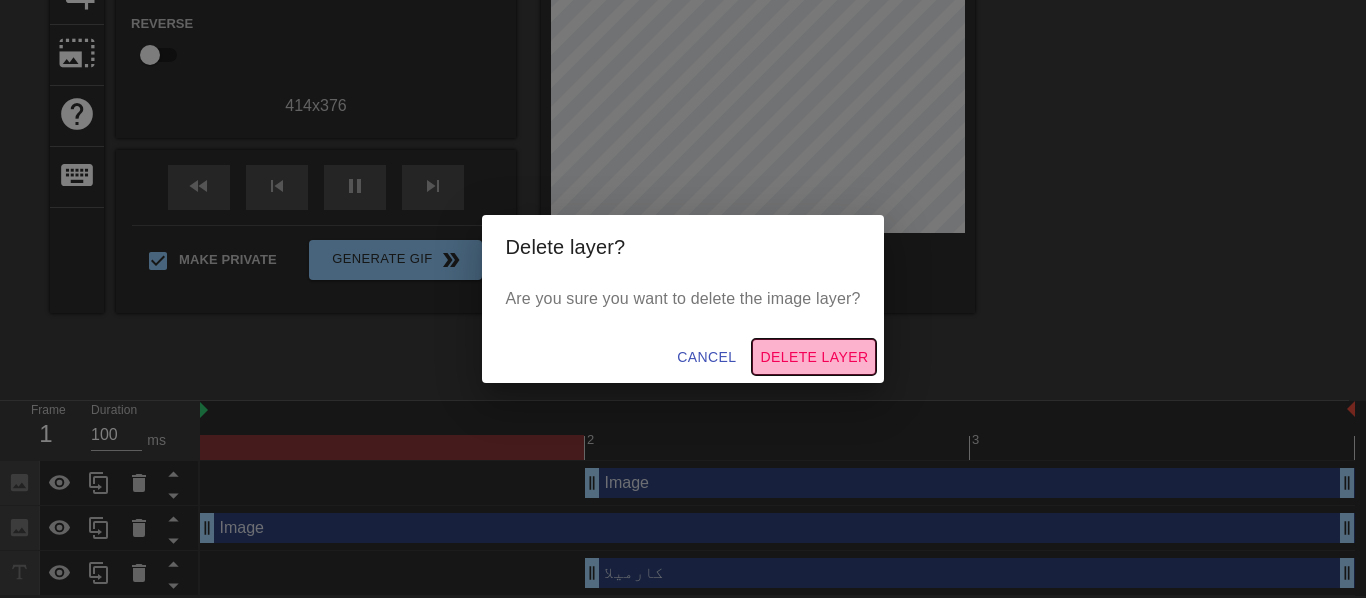 click on "Delete Layer" at bounding box center [814, 357] 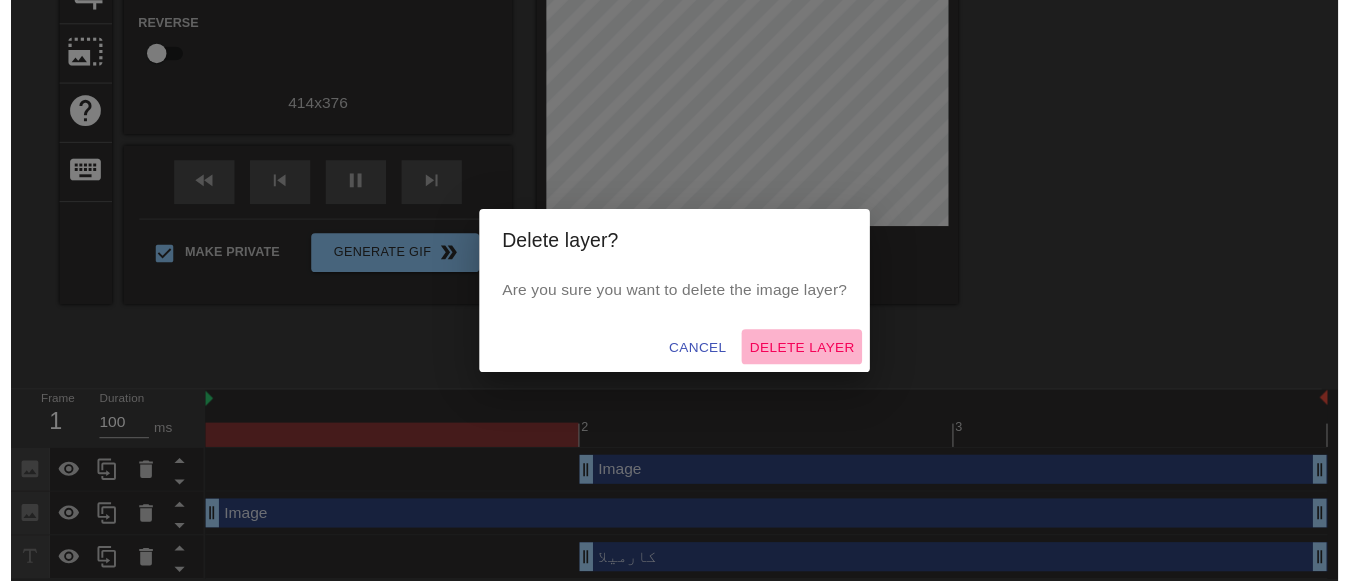 scroll, scrollTop: 265, scrollLeft: 0, axis: vertical 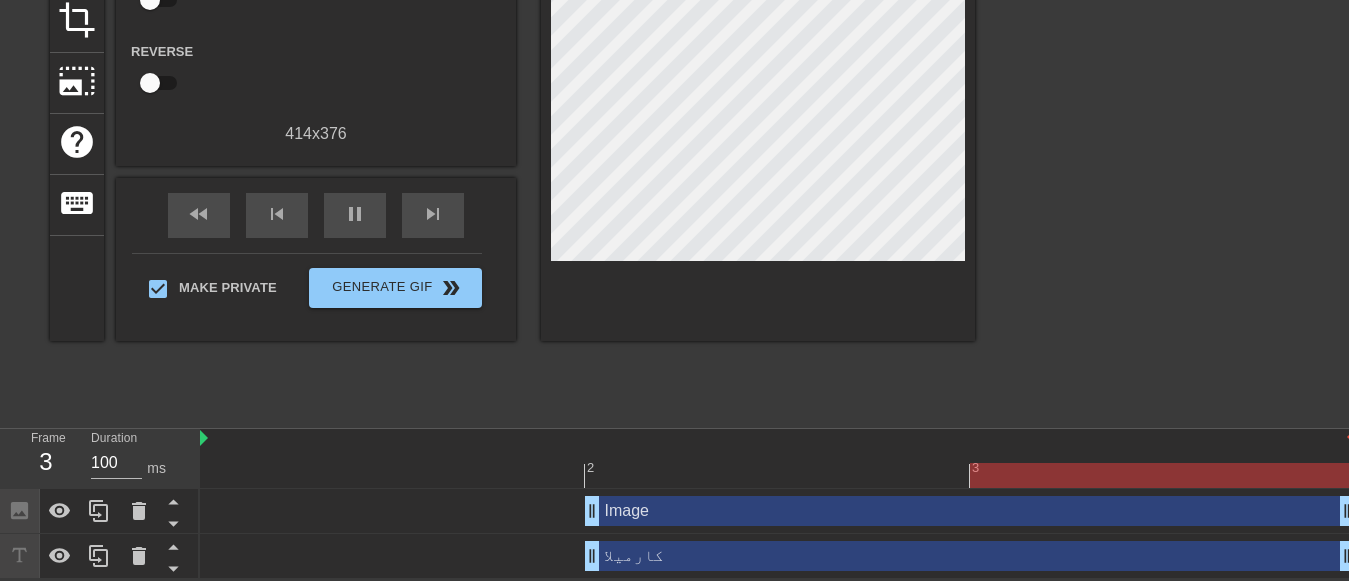 drag, startPoint x: 598, startPoint y: 516, endPoint x: 520, endPoint y: 502, distance: 79.24645 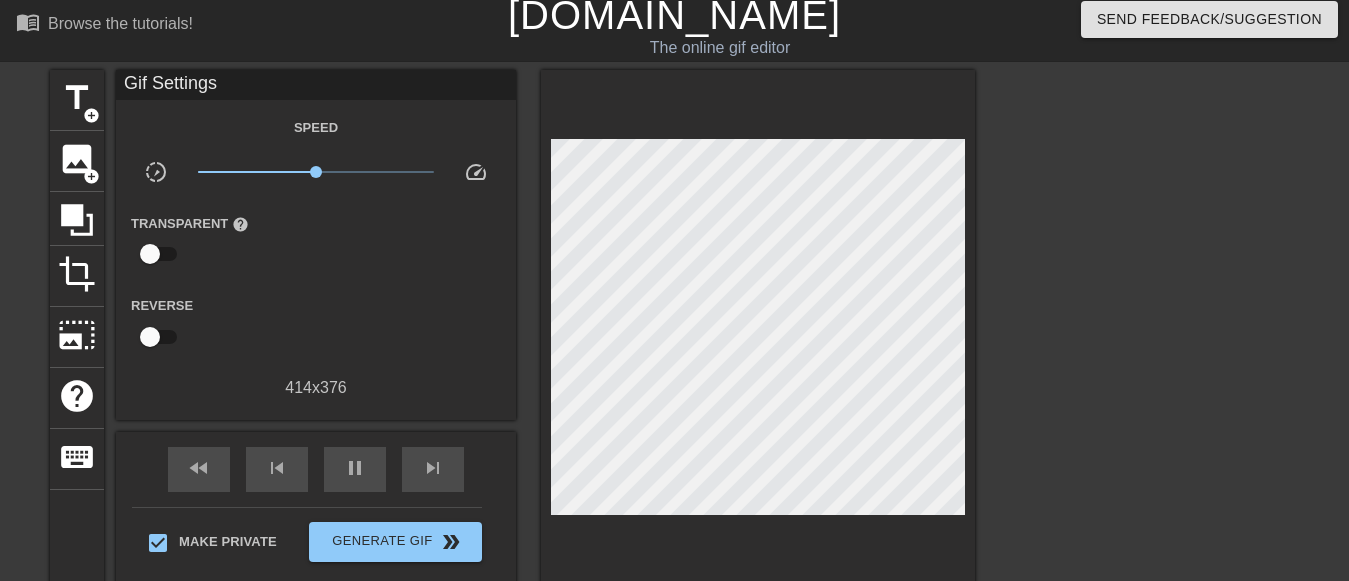 scroll, scrollTop: 0, scrollLeft: 0, axis: both 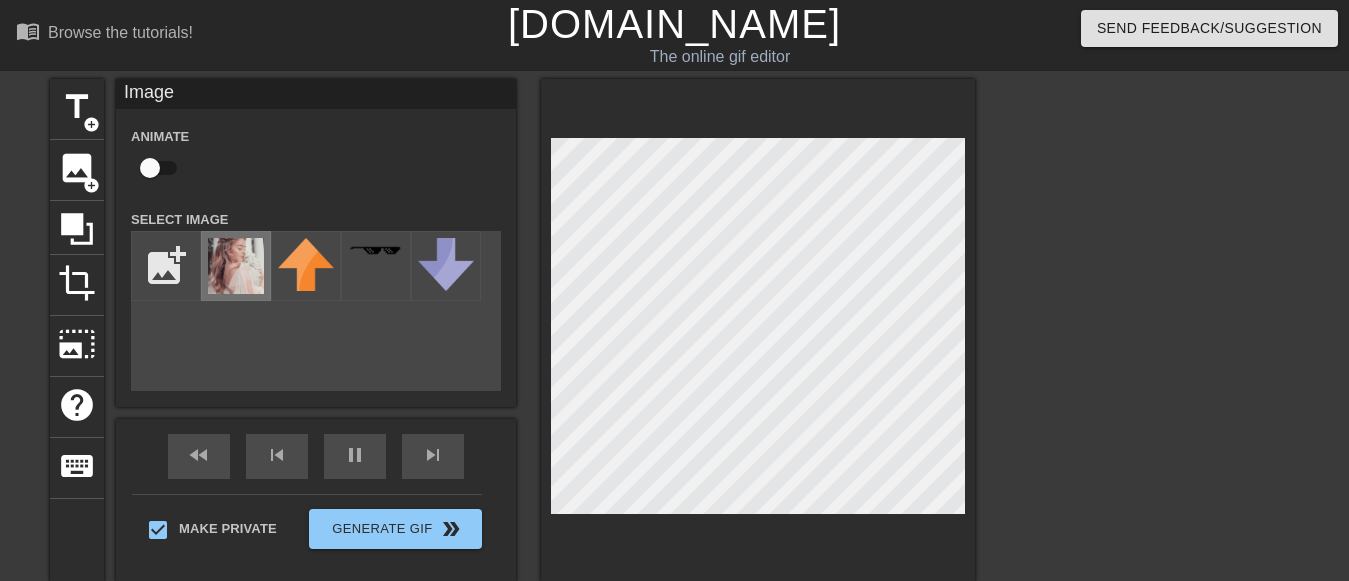 click at bounding box center [236, 266] 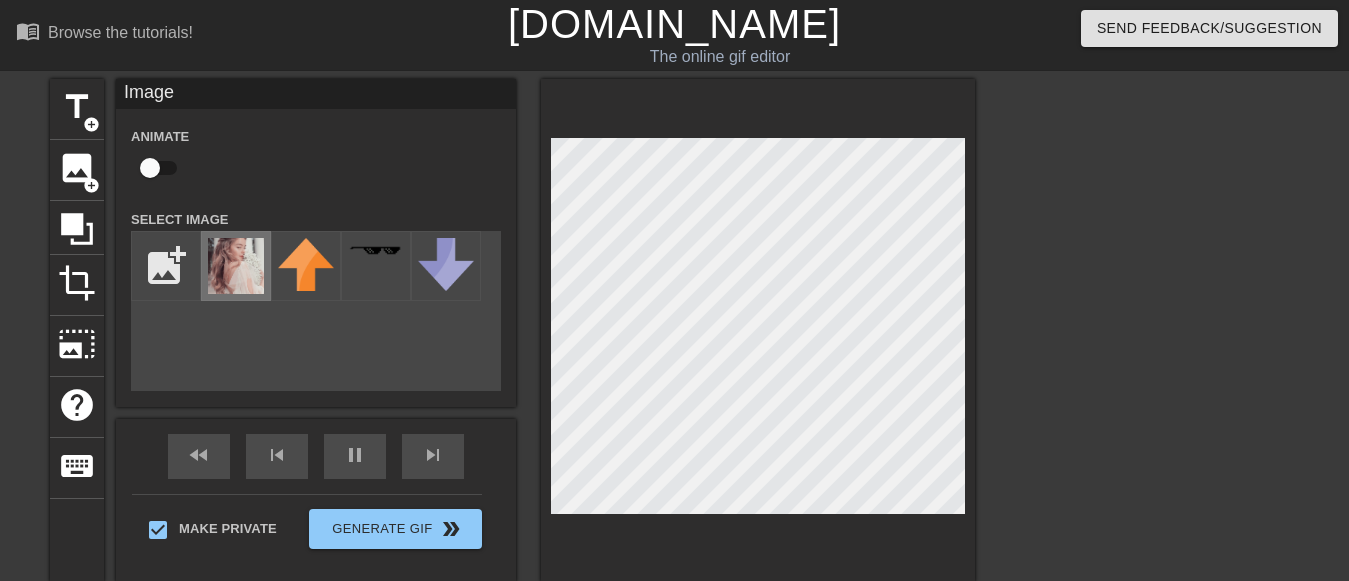 click at bounding box center [236, 266] 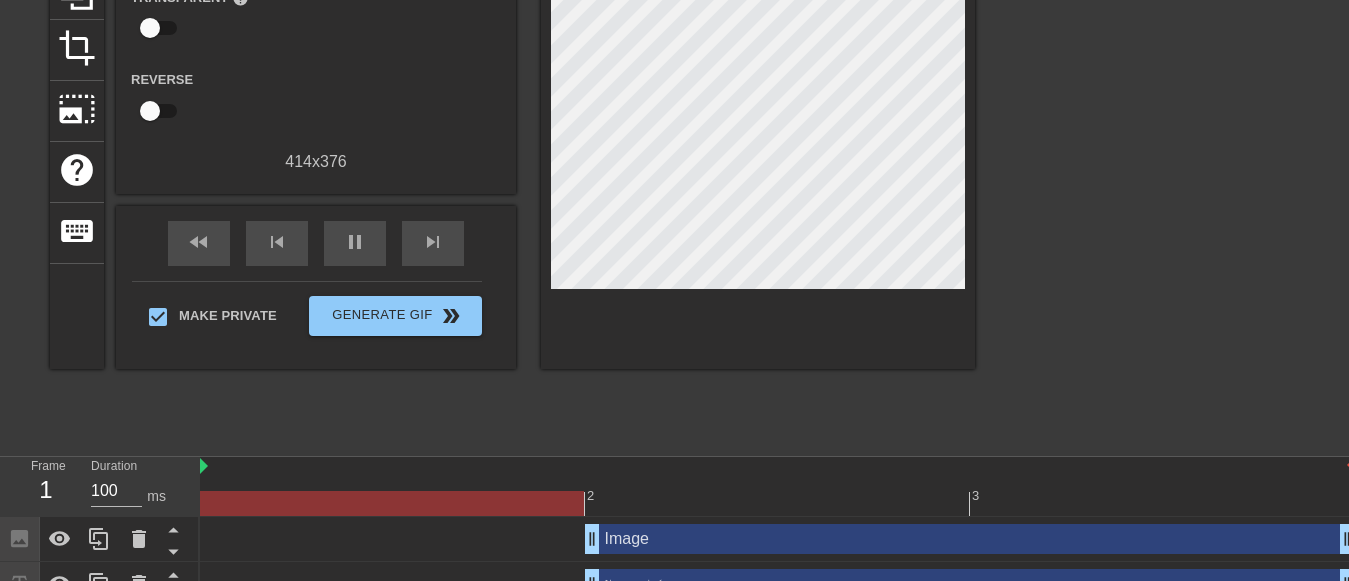 scroll, scrollTop: 265, scrollLeft: 0, axis: vertical 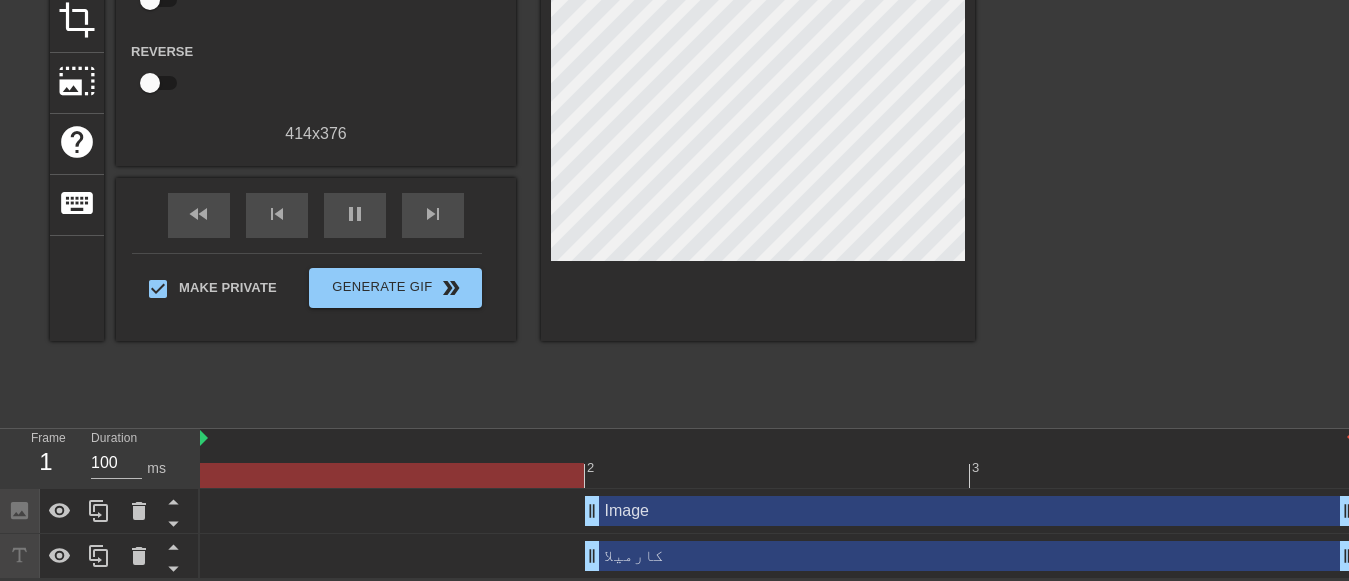 drag, startPoint x: 1340, startPoint y: 556, endPoint x: 1283, endPoint y: 562, distance: 57.31492 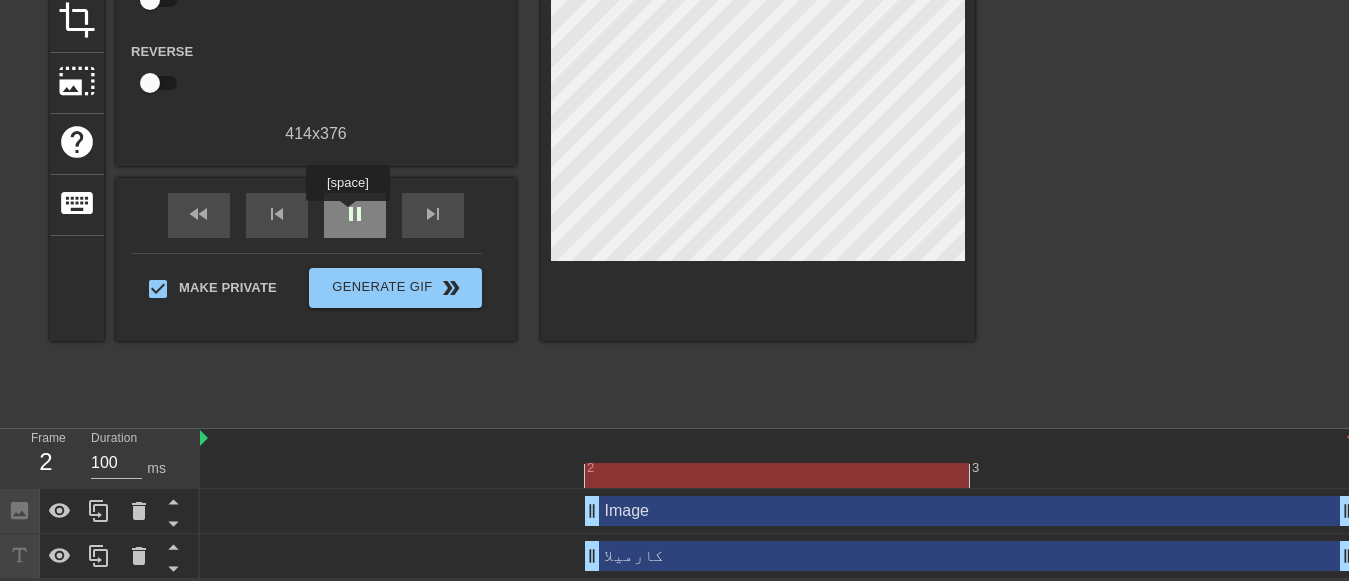 click on "pause" at bounding box center [355, 214] 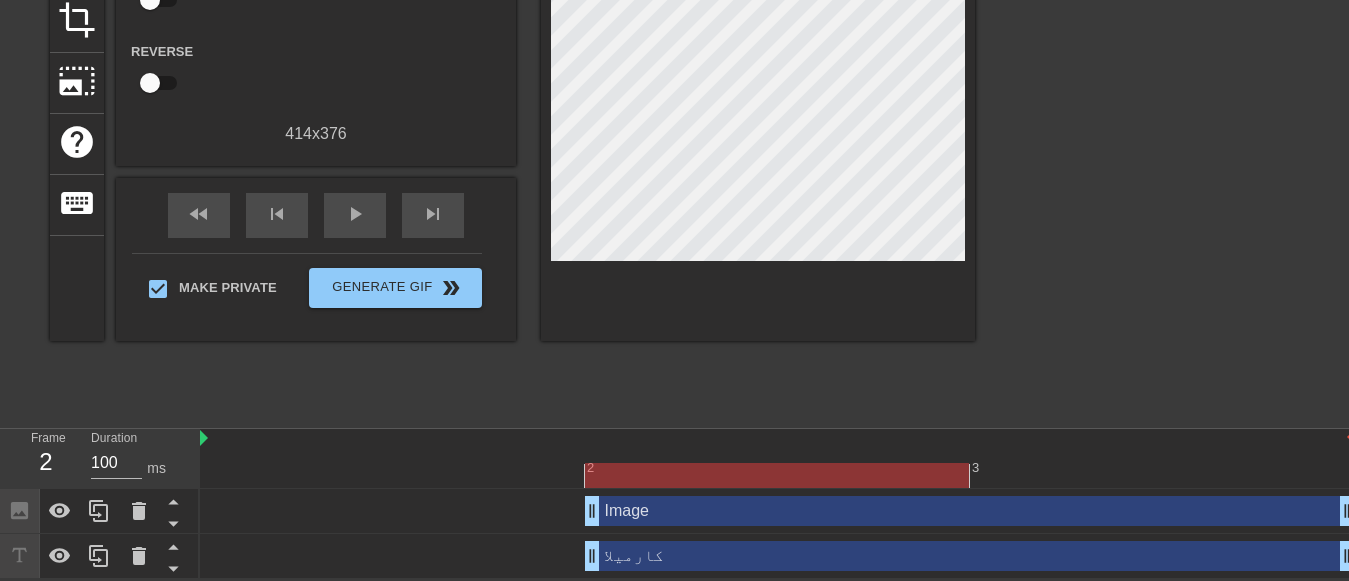drag, startPoint x: 592, startPoint y: 556, endPoint x: 525, endPoint y: 549, distance: 67.36468 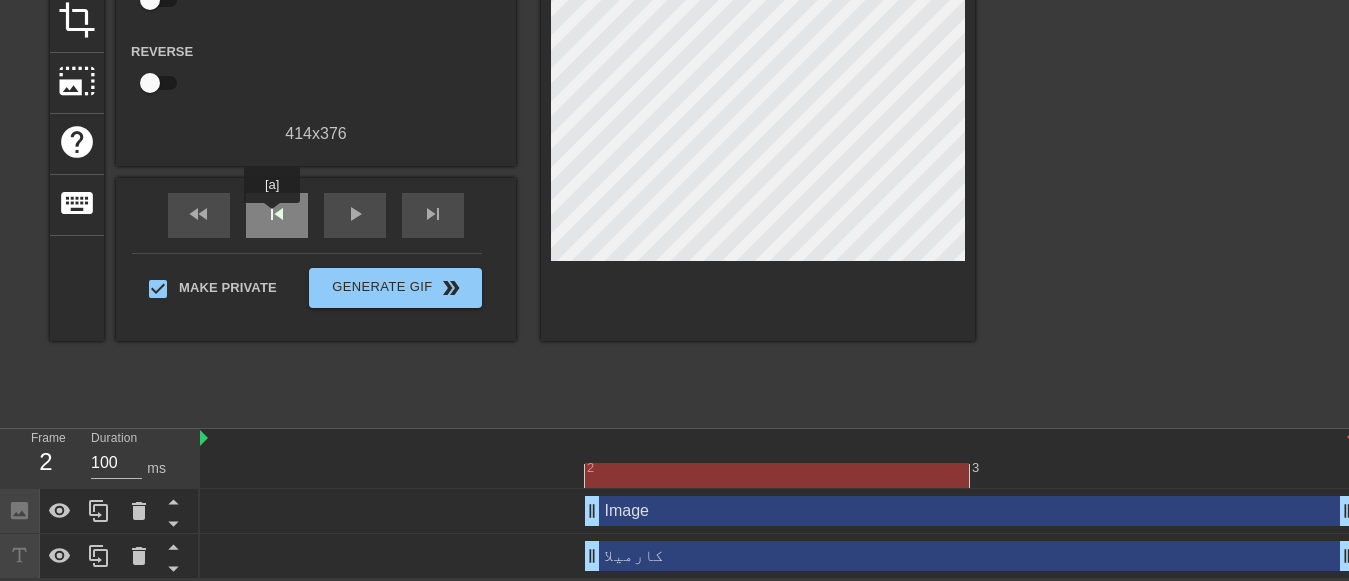 click on "skip_previous" at bounding box center [277, 214] 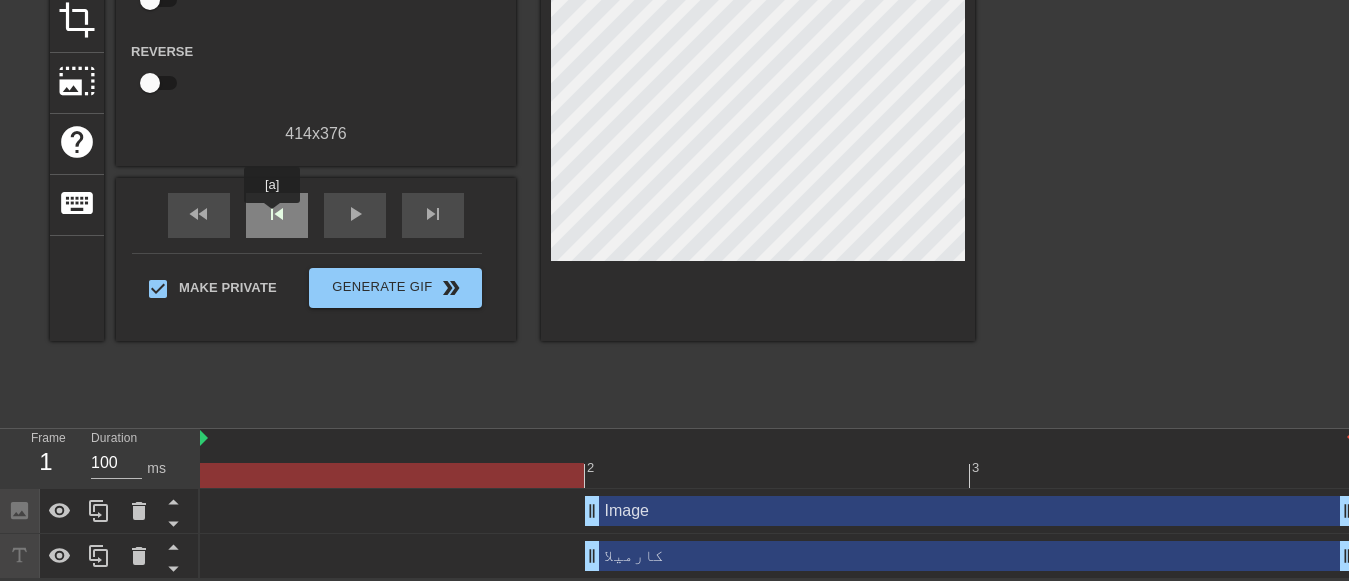 click on "skip_previous" at bounding box center [277, 214] 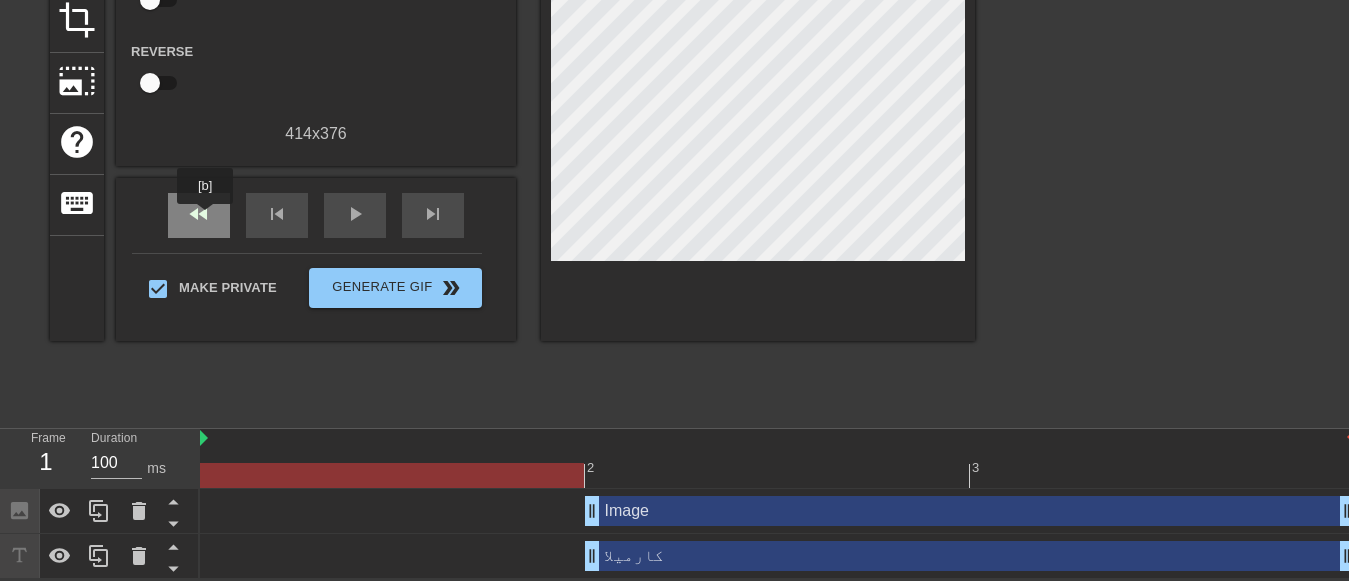 click on "fast_rewind" at bounding box center [199, 214] 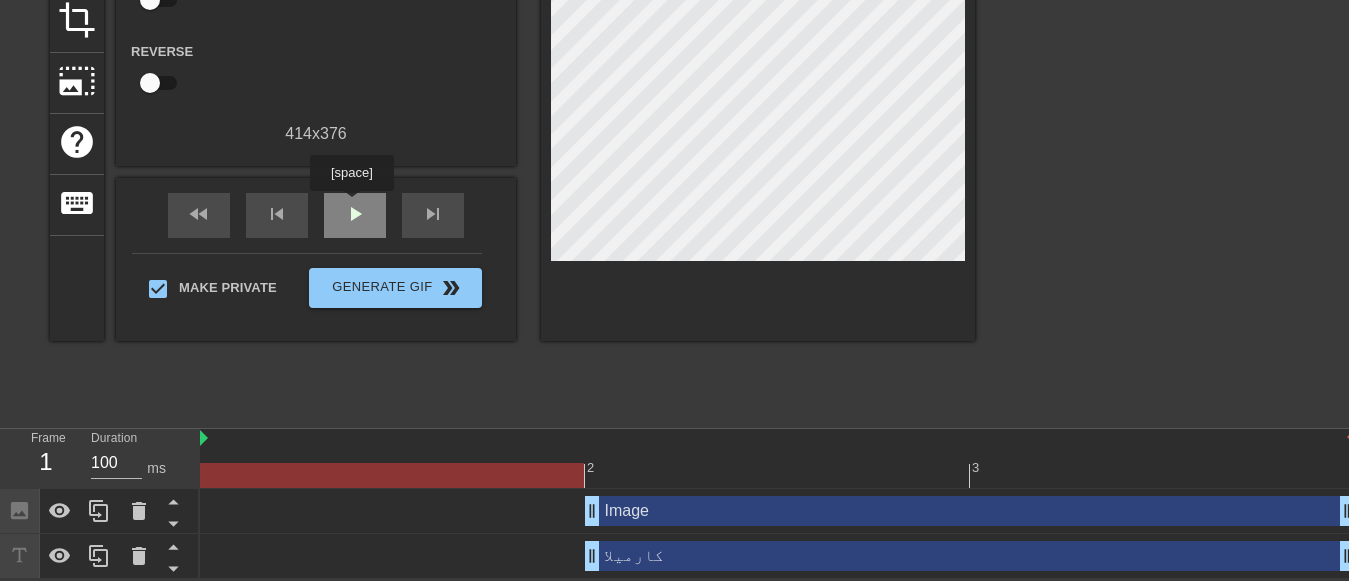 click on "play_arrow" at bounding box center (355, 214) 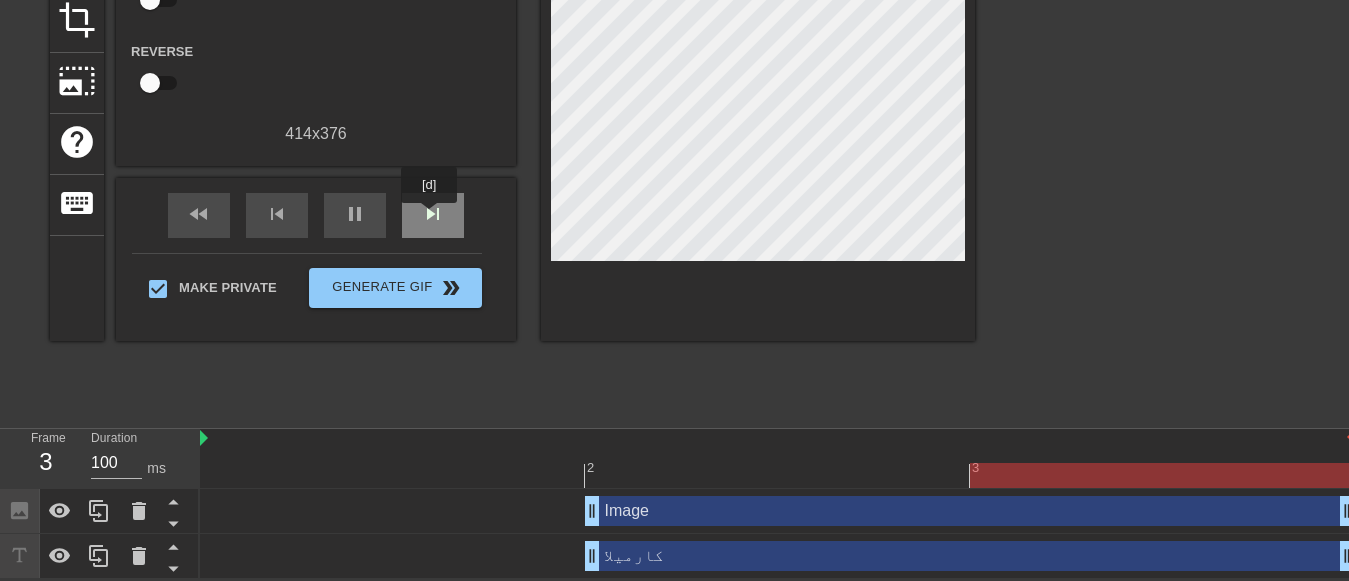 click on "skip_next" at bounding box center [433, 214] 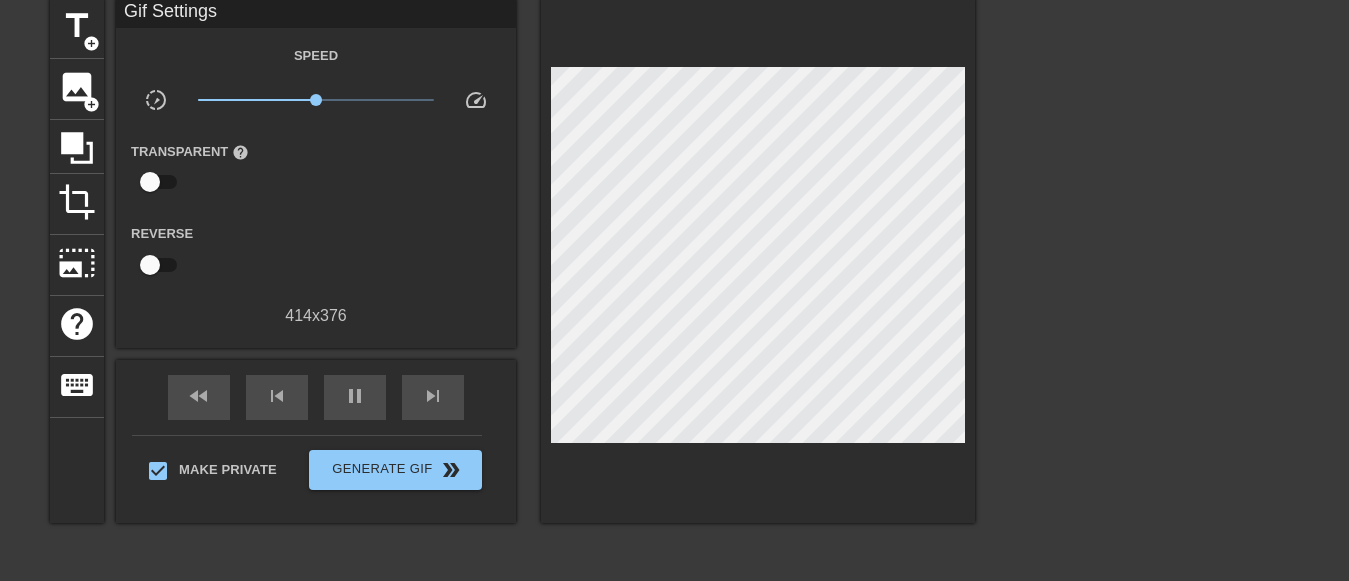 scroll, scrollTop: 25, scrollLeft: 0, axis: vertical 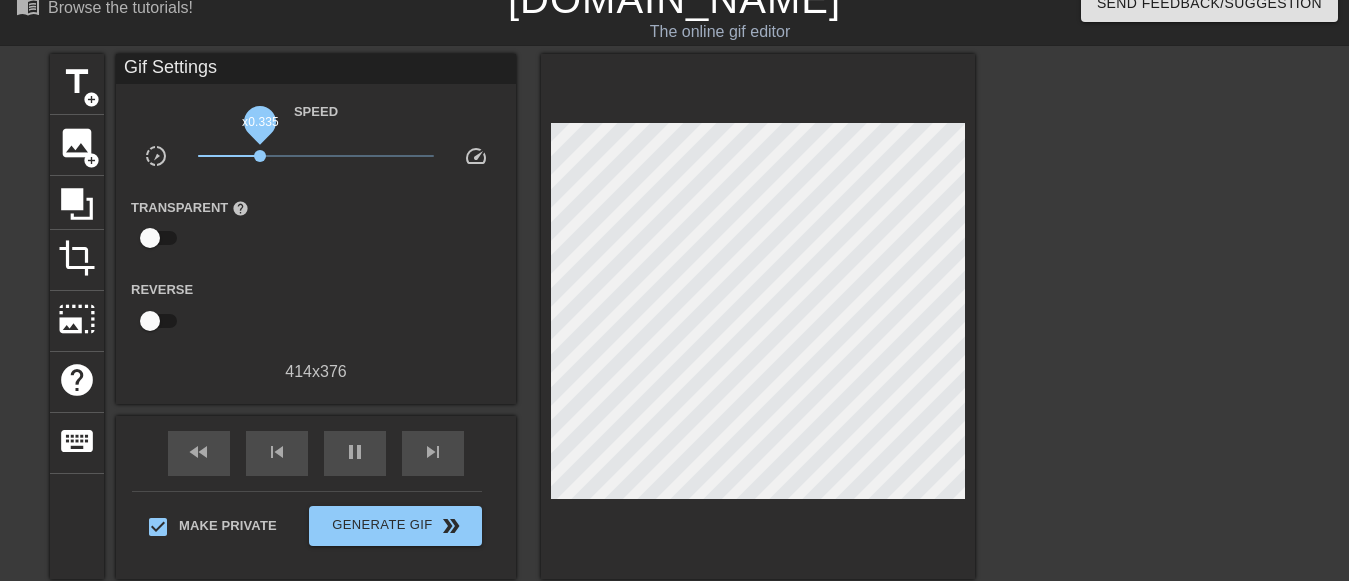 drag, startPoint x: 314, startPoint y: 152, endPoint x: 260, endPoint y: 149, distance: 54.08327 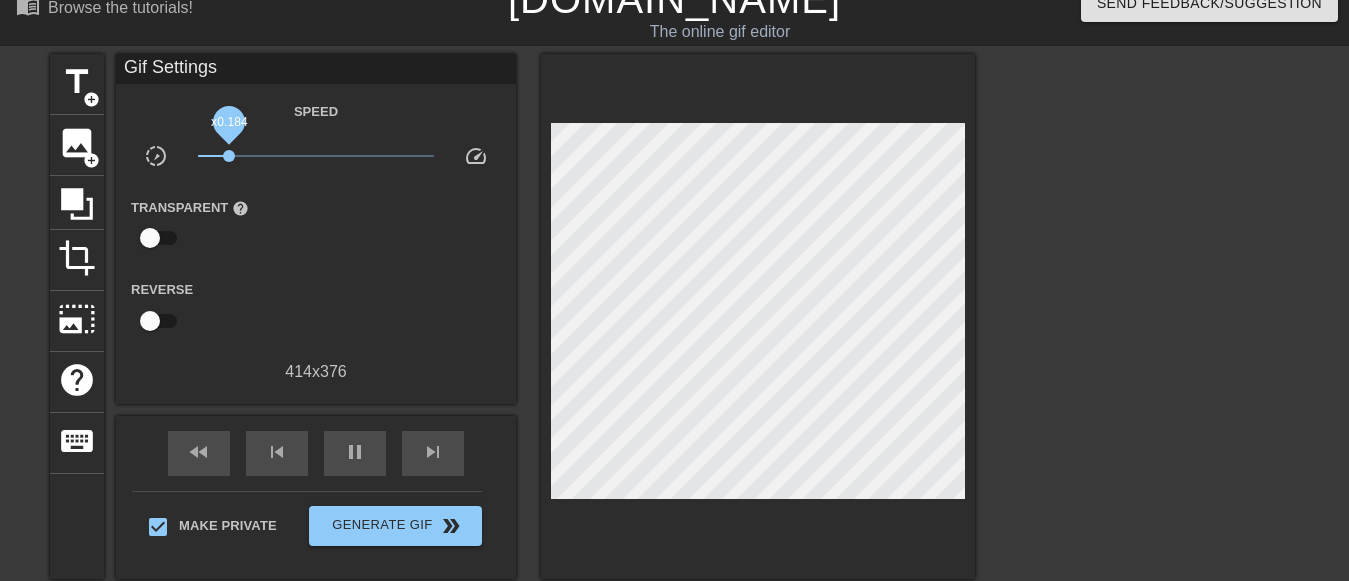 drag, startPoint x: 257, startPoint y: 156, endPoint x: 229, endPoint y: 156, distance: 28 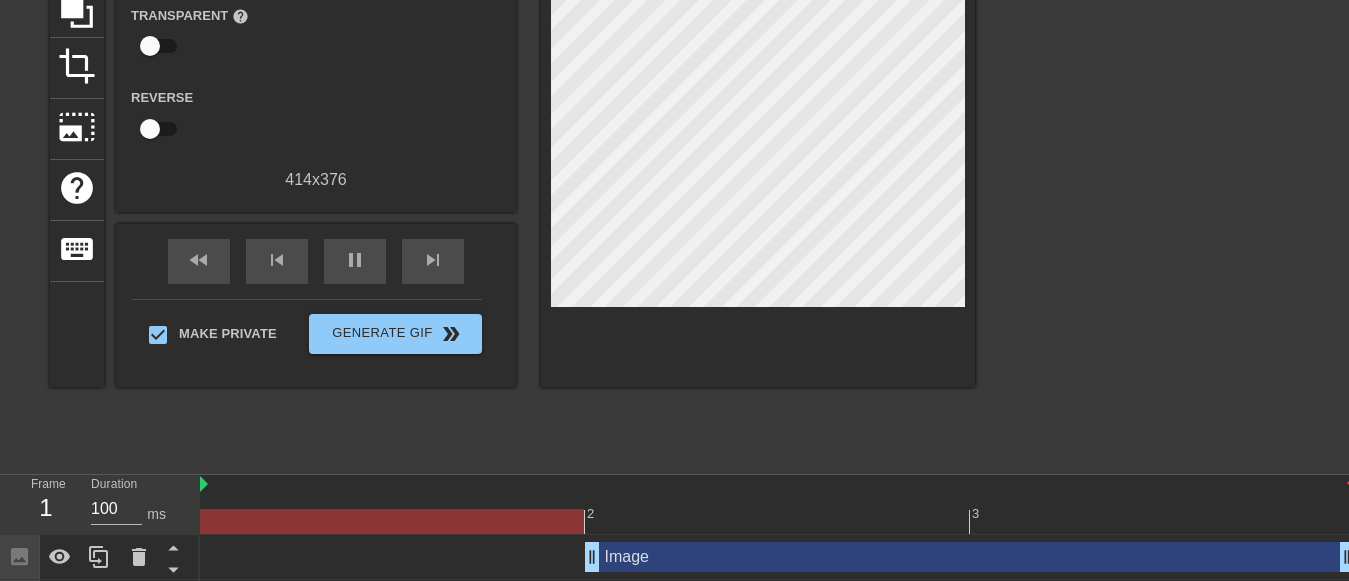 scroll, scrollTop: 225, scrollLeft: 0, axis: vertical 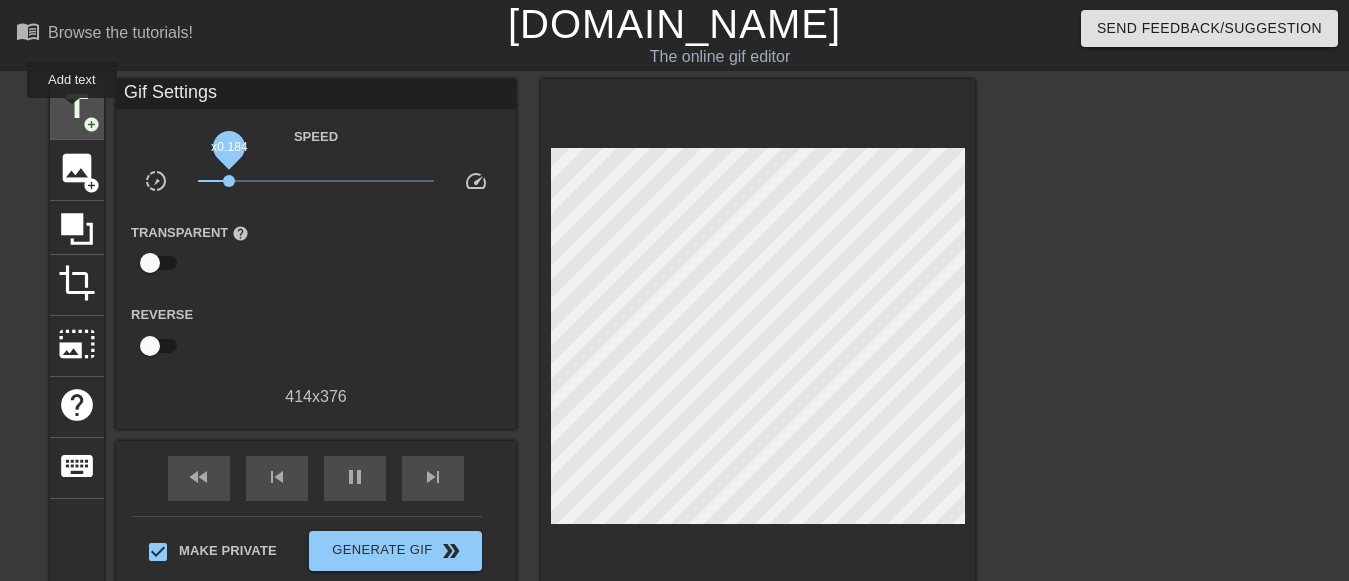 click on "title" at bounding box center (77, 107) 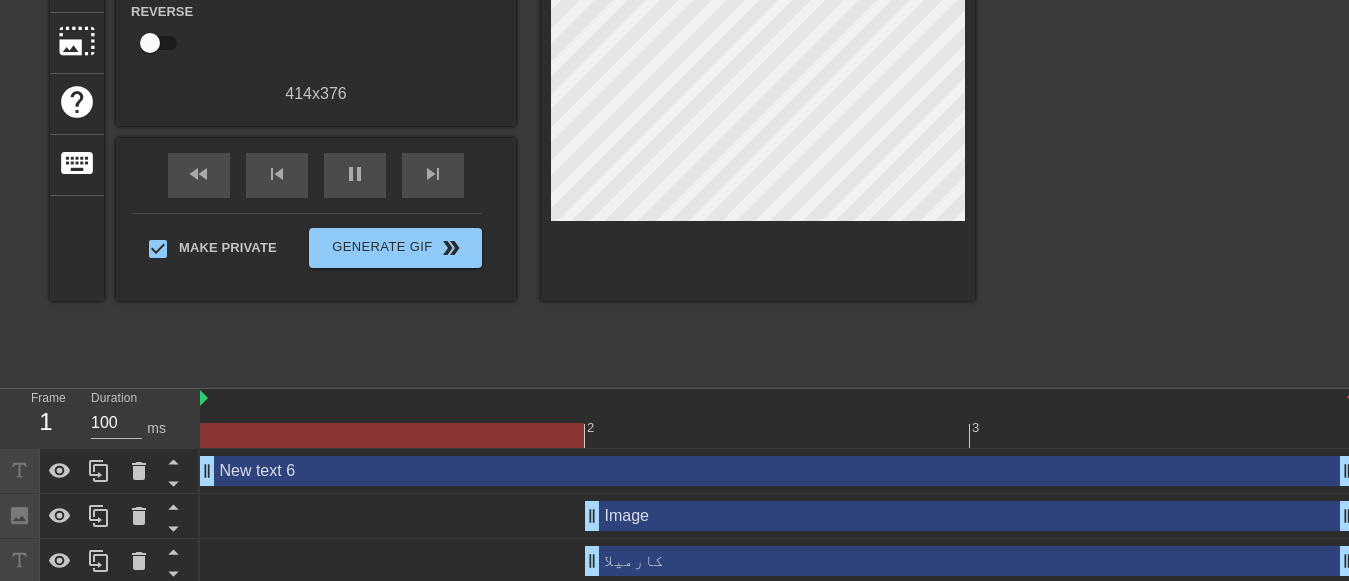 scroll, scrollTop: 310, scrollLeft: 0, axis: vertical 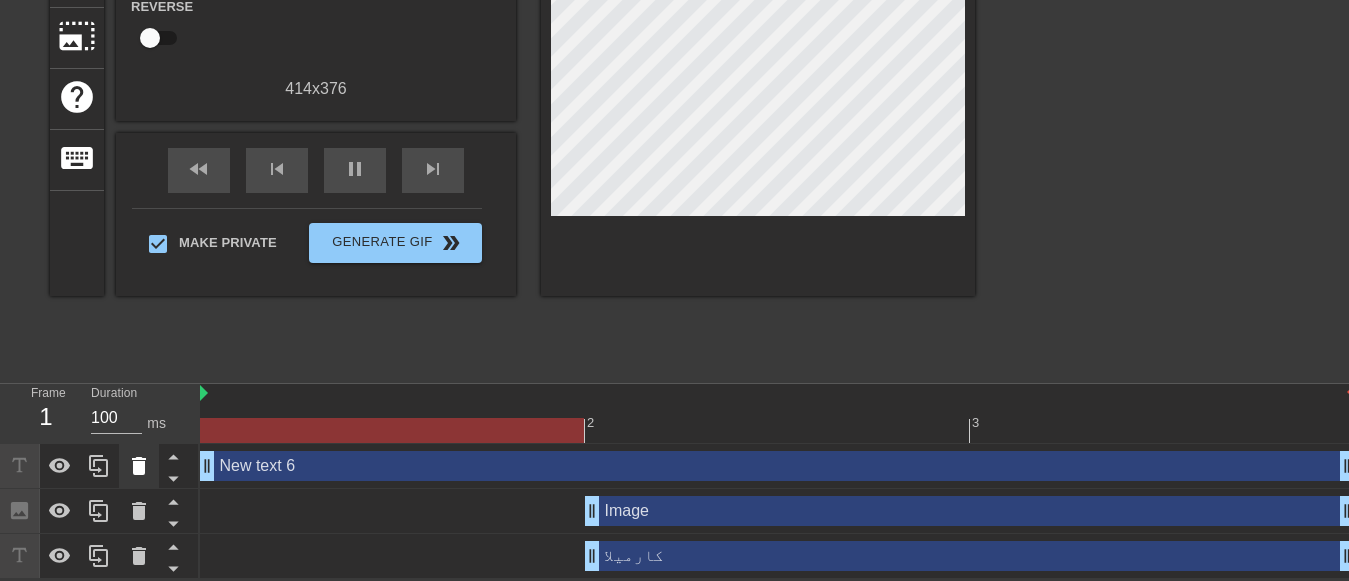 click 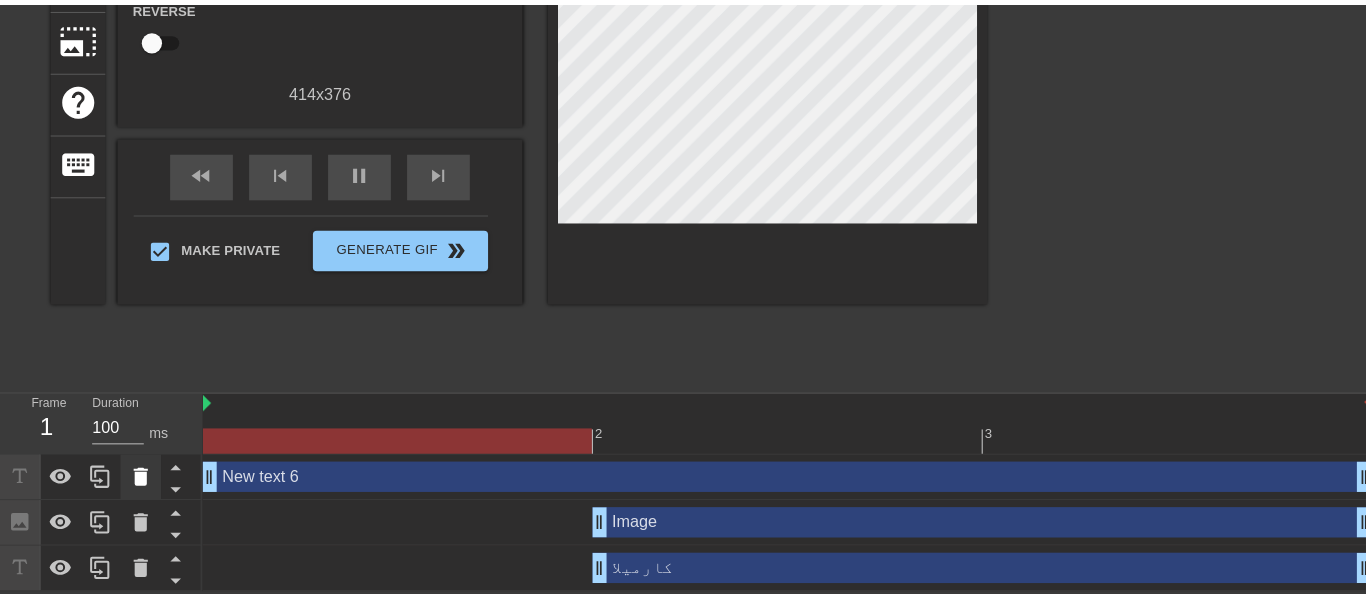 scroll, scrollTop: 293, scrollLeft: 0, axis: vertical 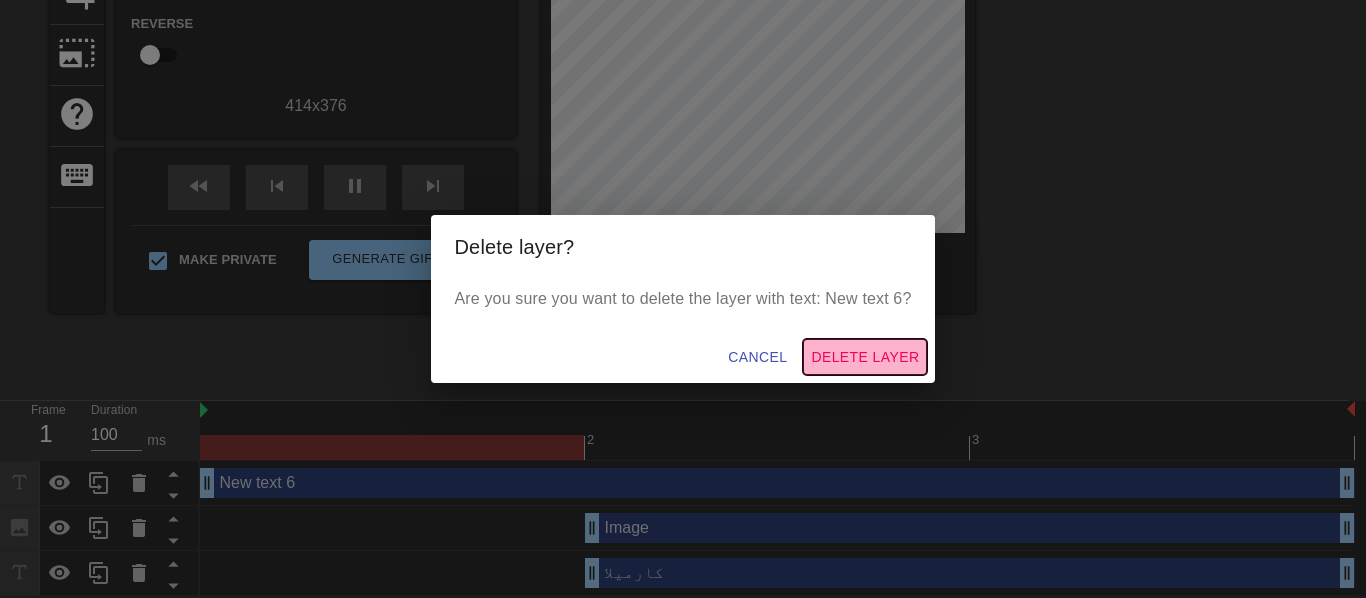 click on "Delete Layer" at bounding box center (865, 357) 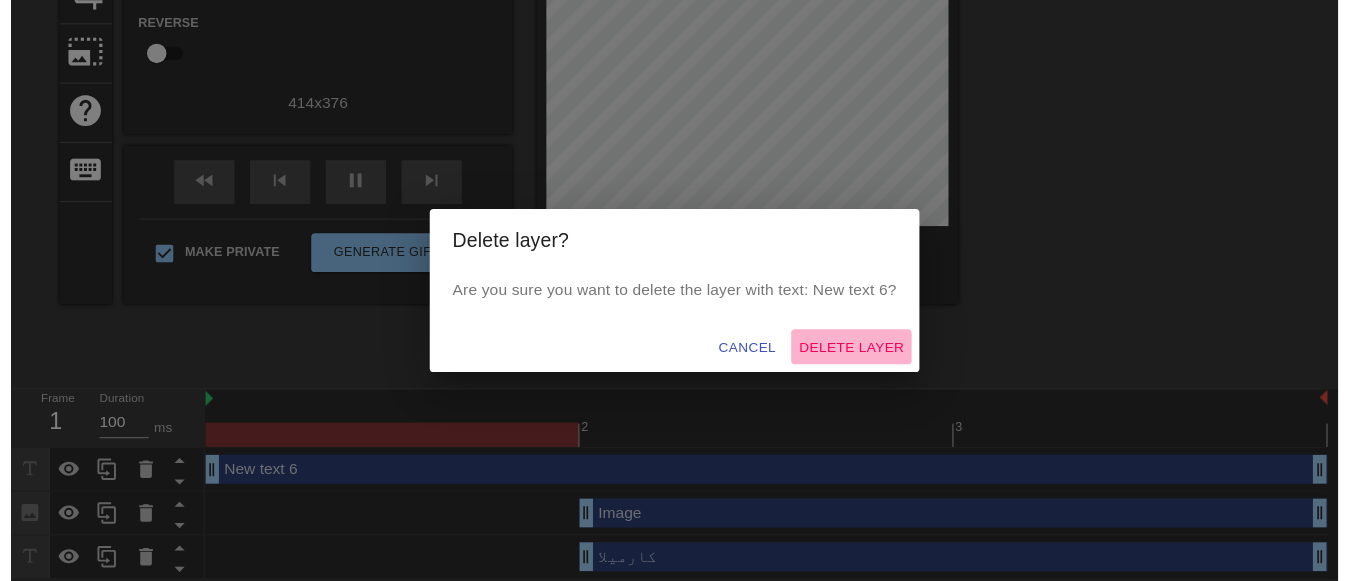 scroll, scrollTop: 265, scrollLeft: 0, axis: vertical 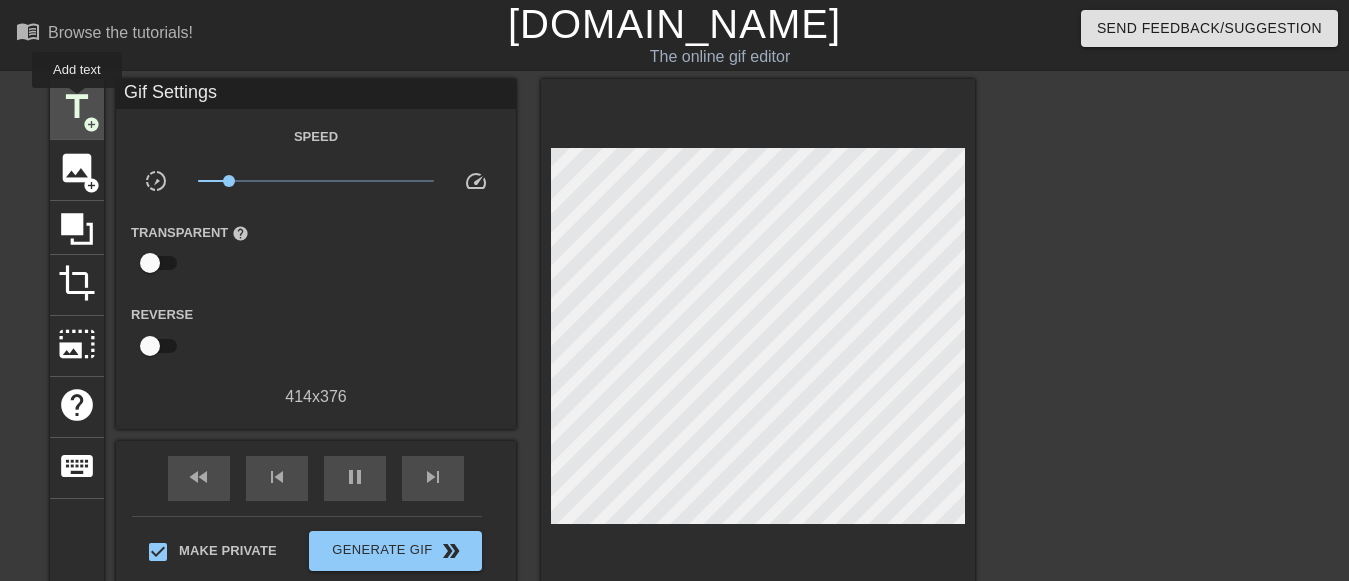 click on "title" at bounding box center [77, 107] 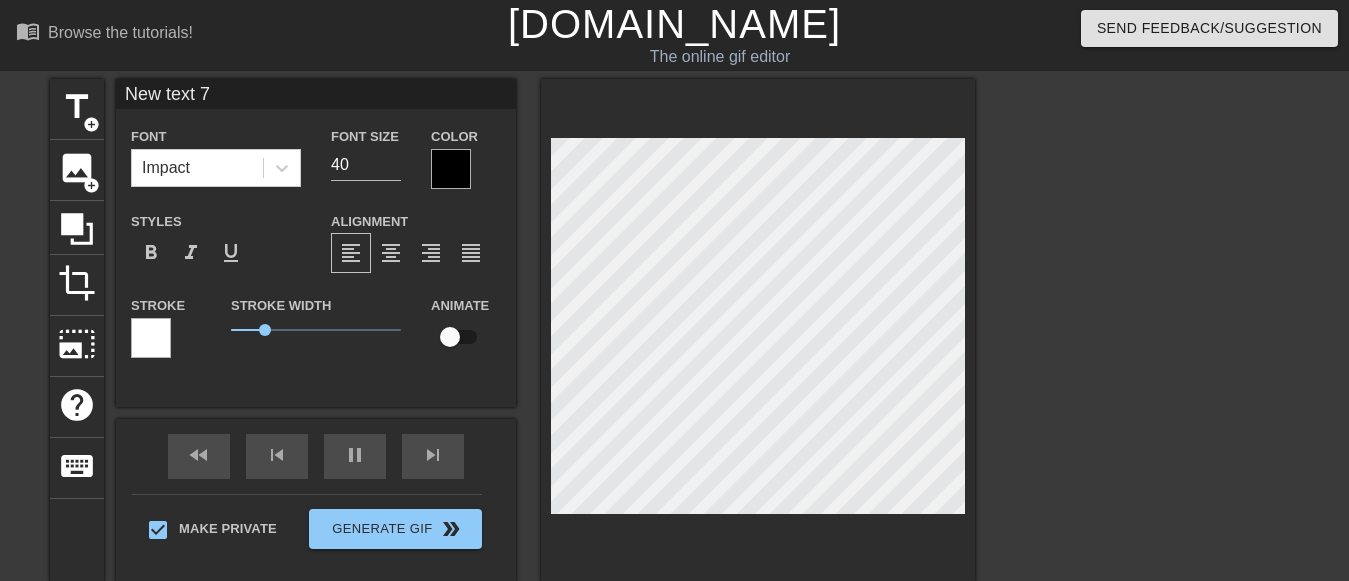 click on "New text 7" at bounding box center [316, 94] 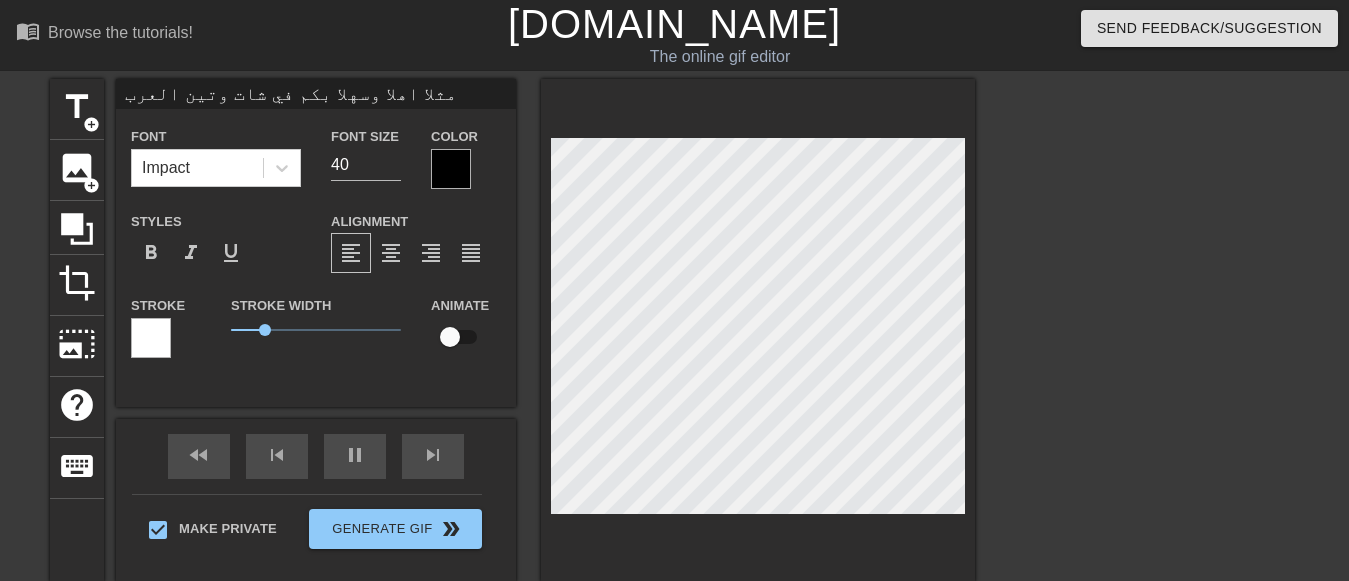 drag, startPoint x: 366, startPoint y: 100, endPoint x: 345, endPoint y: 97, distance: 21.213203 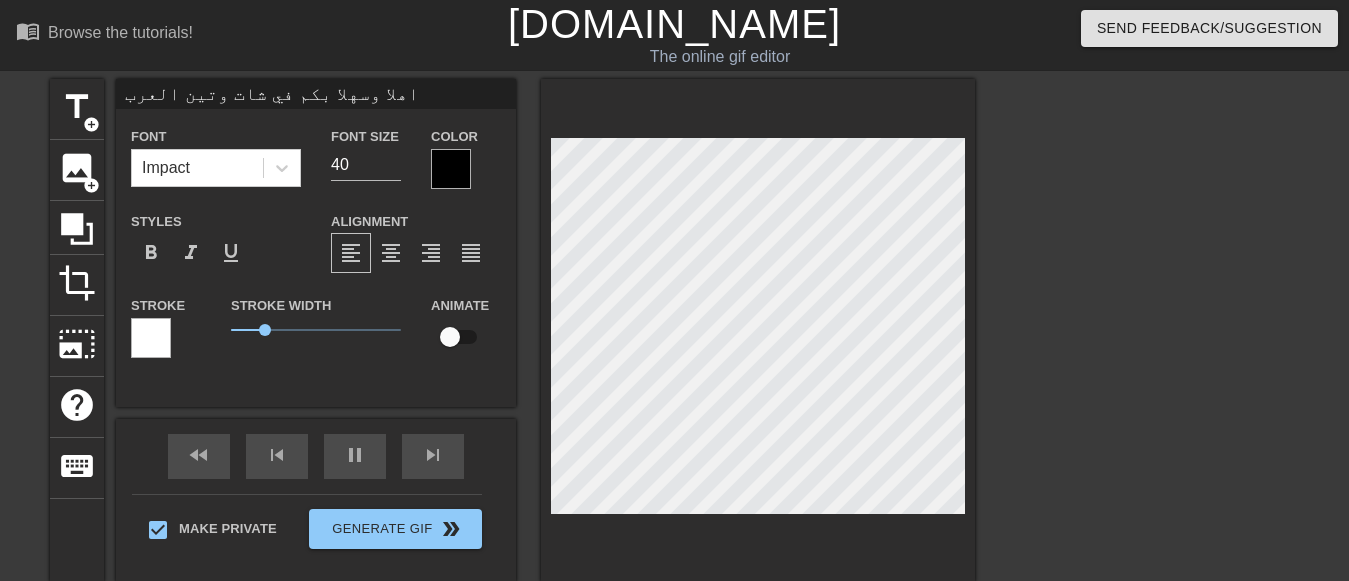 click on "اهلا وسهلا بكم في شات وتين العرب" at bounding box center (316, 94) 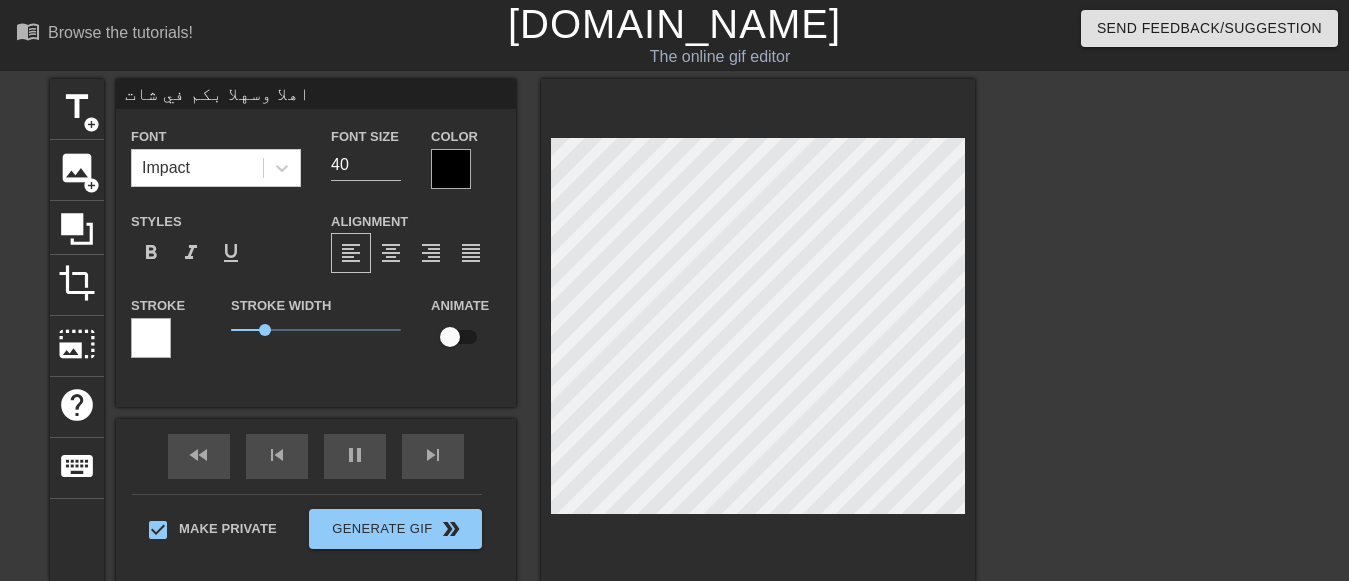 type on "اهلا وسهلا بكم في شات" 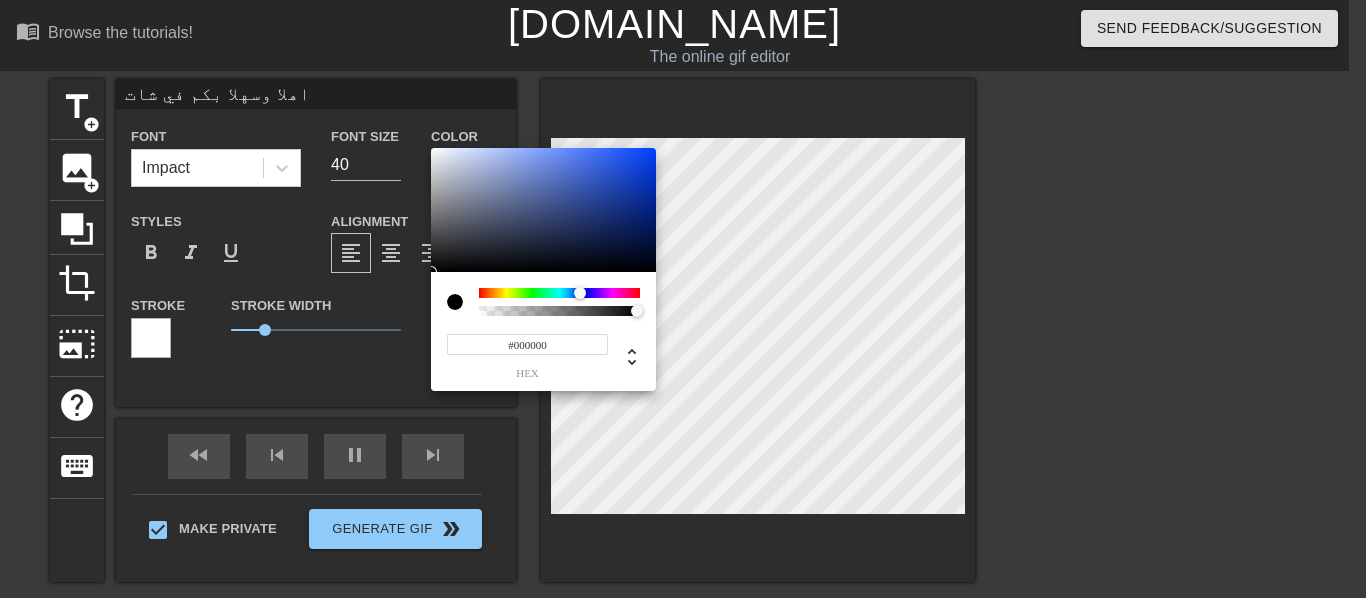 click at bounding box center [559, 293] 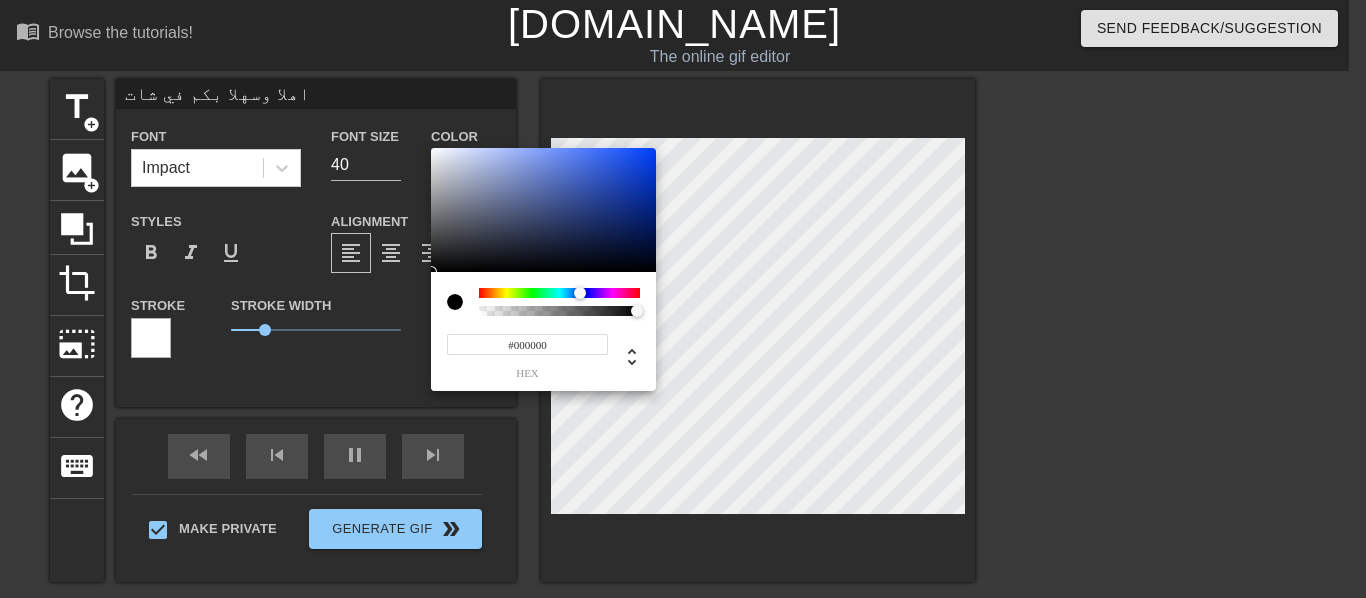 type on "#1841C5" 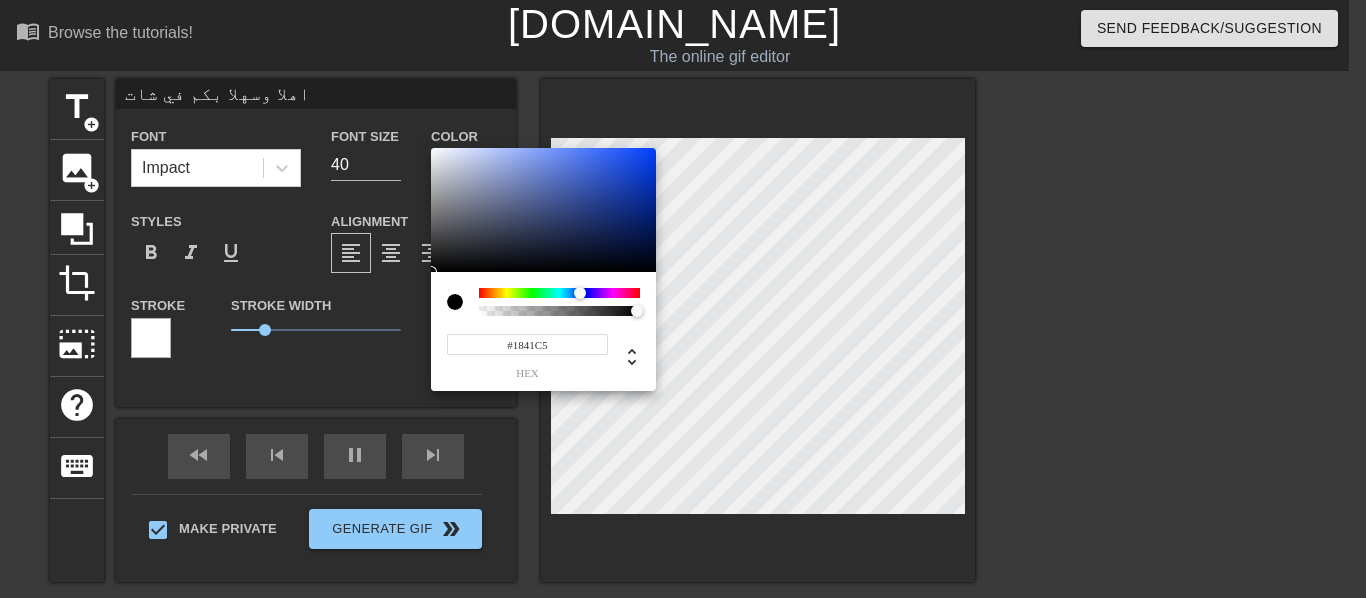click at bounding box center [543, 210] 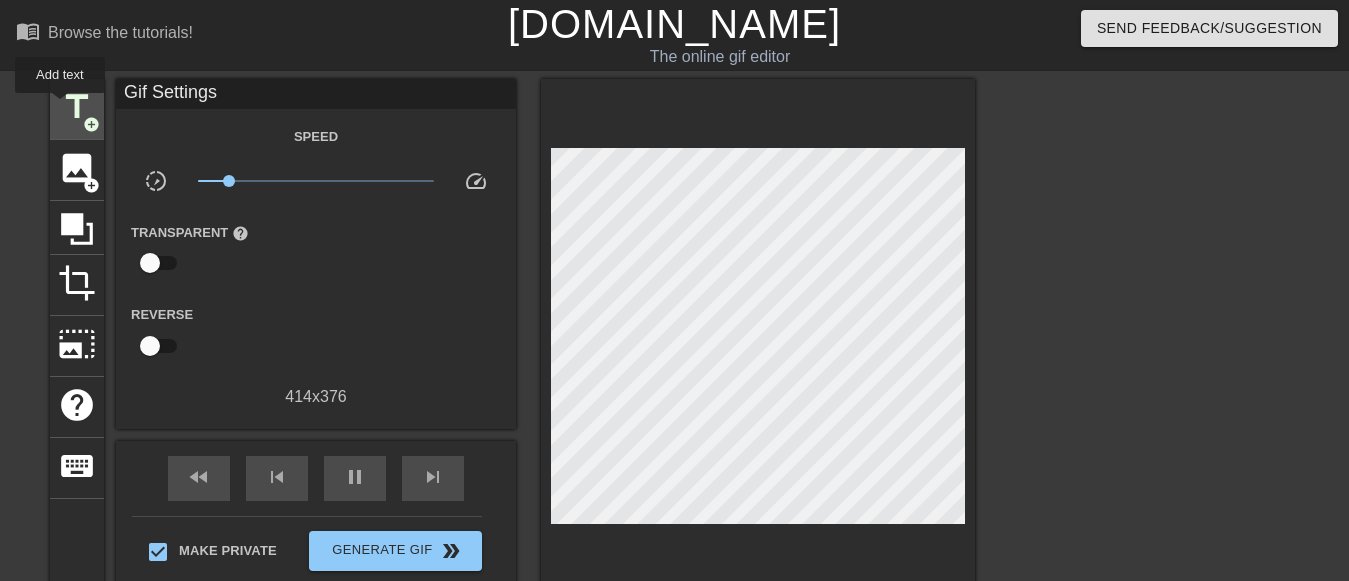 click on "title" at bounding box center (77, 107) 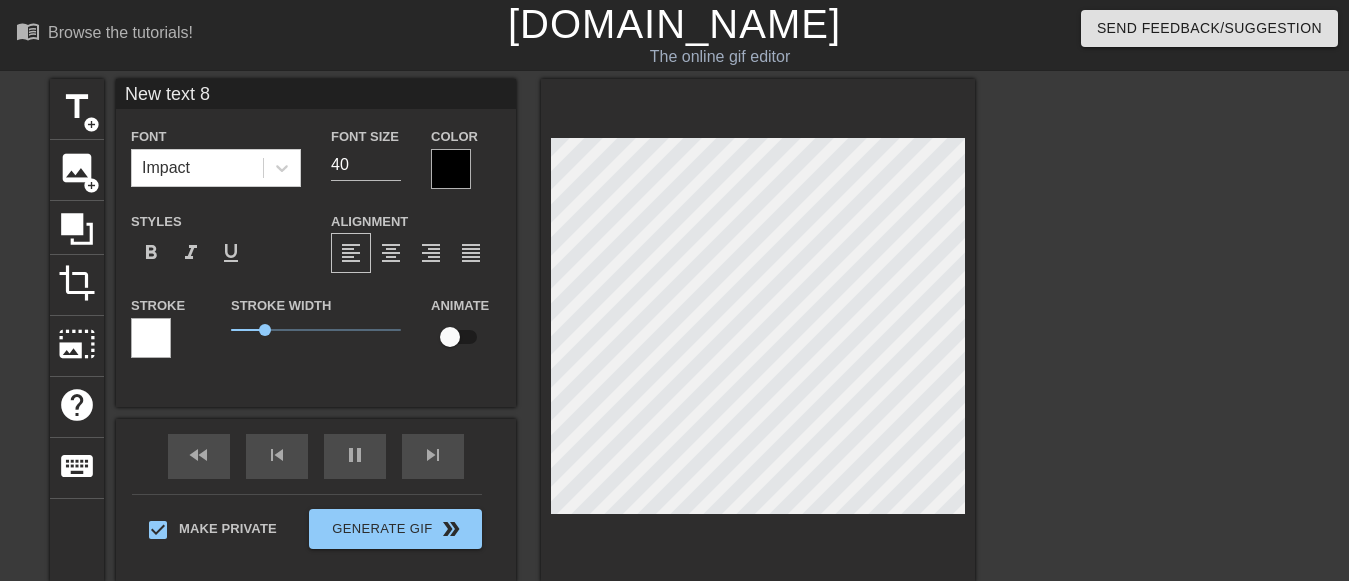 click on "New text 8" at bounding box center [316, 94] 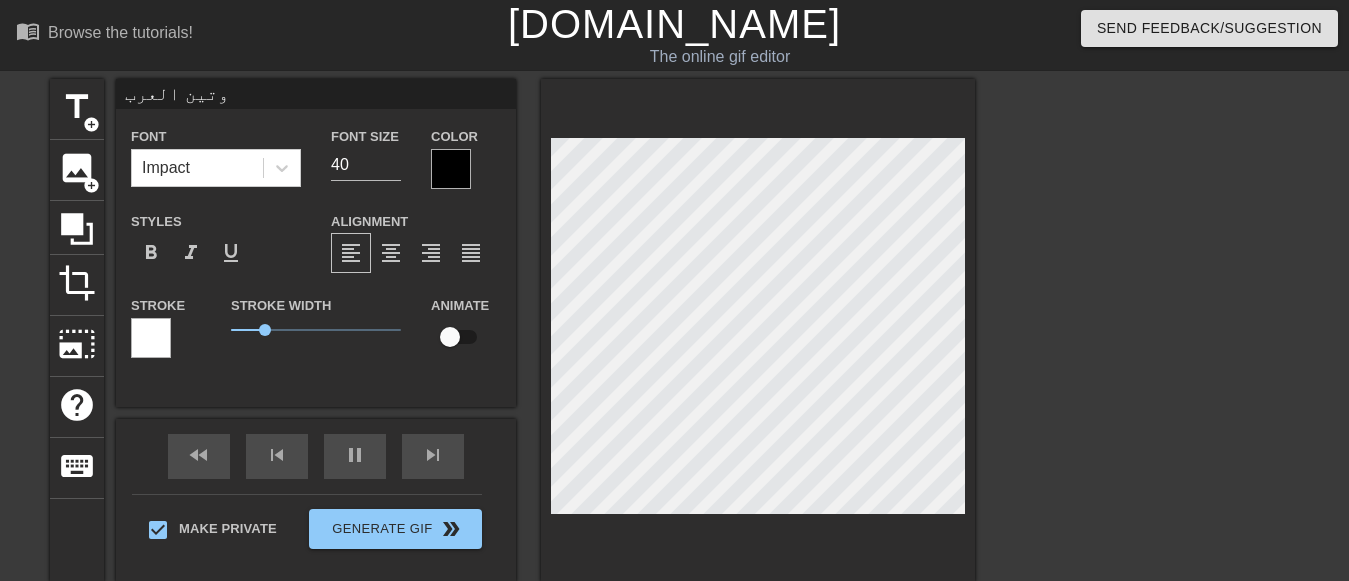 type on "وتين العرب" 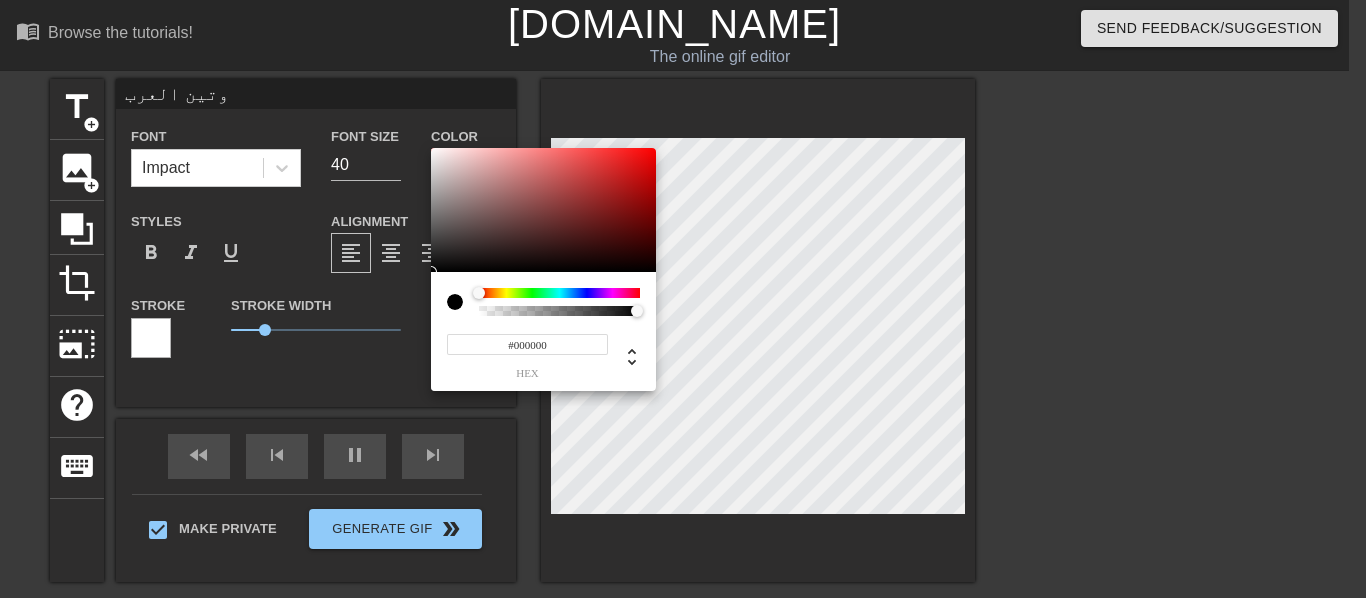 type on "#C51D1D" 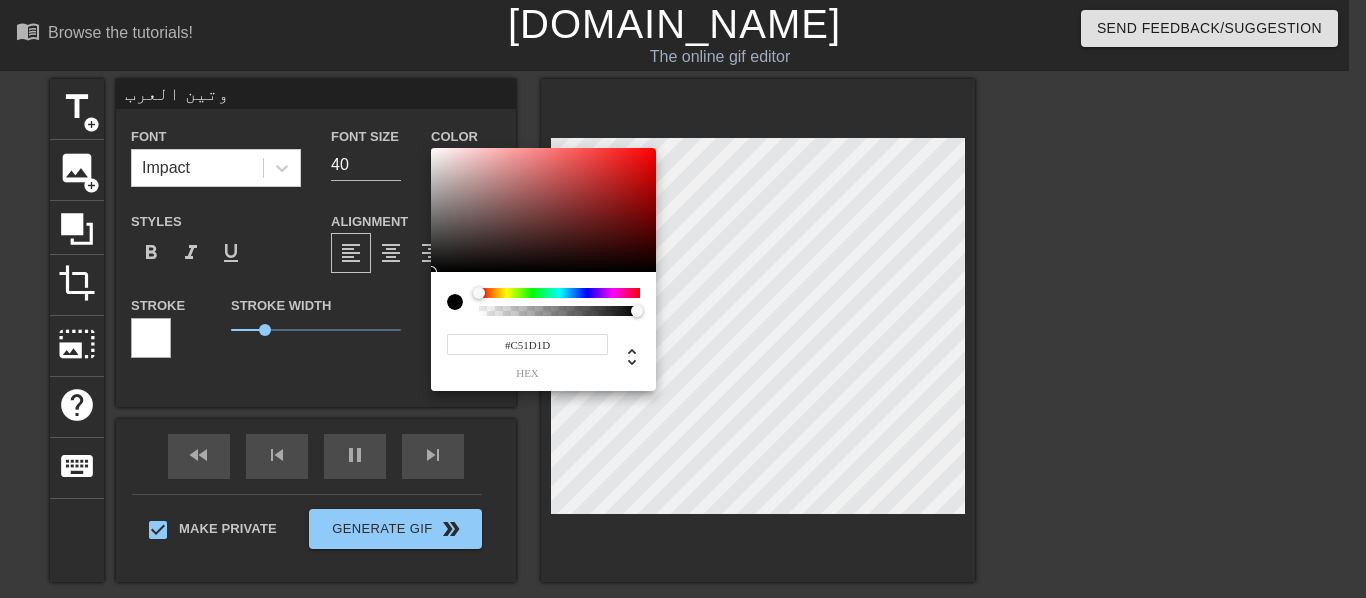 click at bounding box center (543, 210) 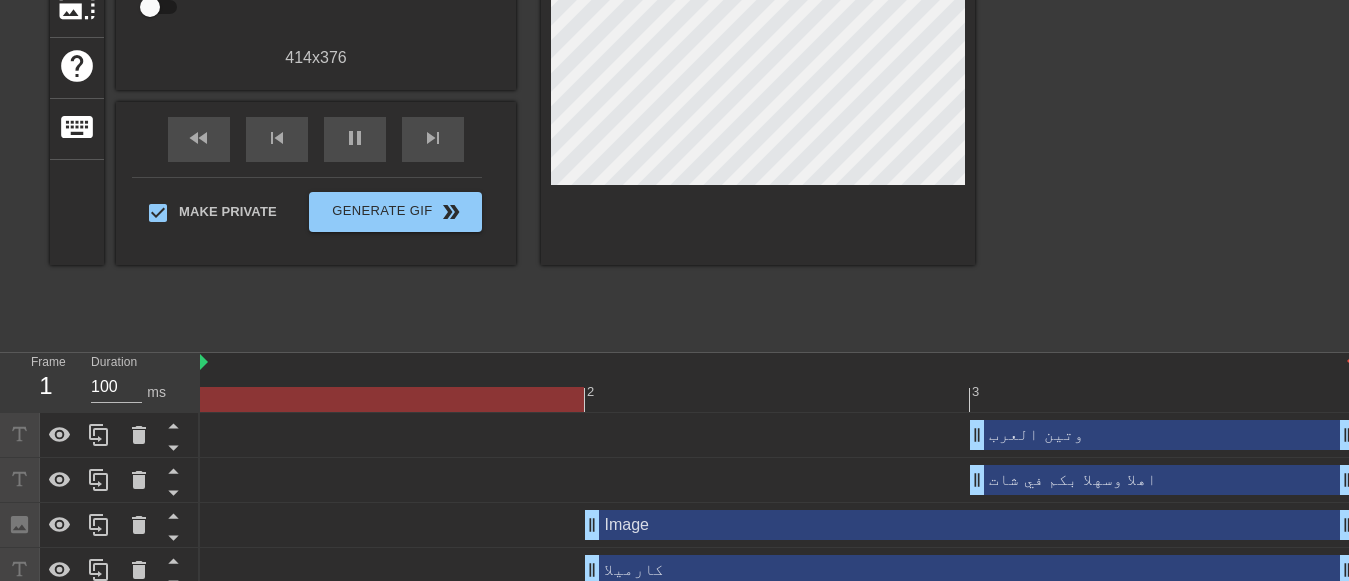 scroll, scrollTop: 355, scrollLeft: 0, axis: vertical 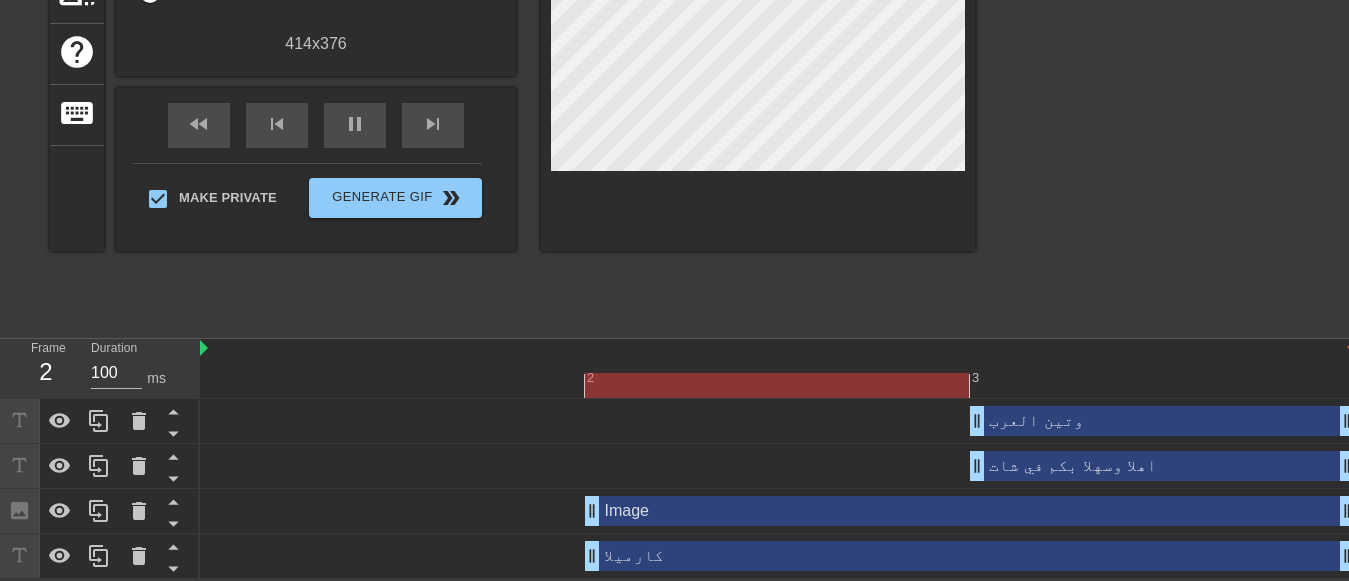 drag, startPoint x: 976, startPoint y: 471, endPoint x: 813, endPoint y: 469, distance: 163.01227 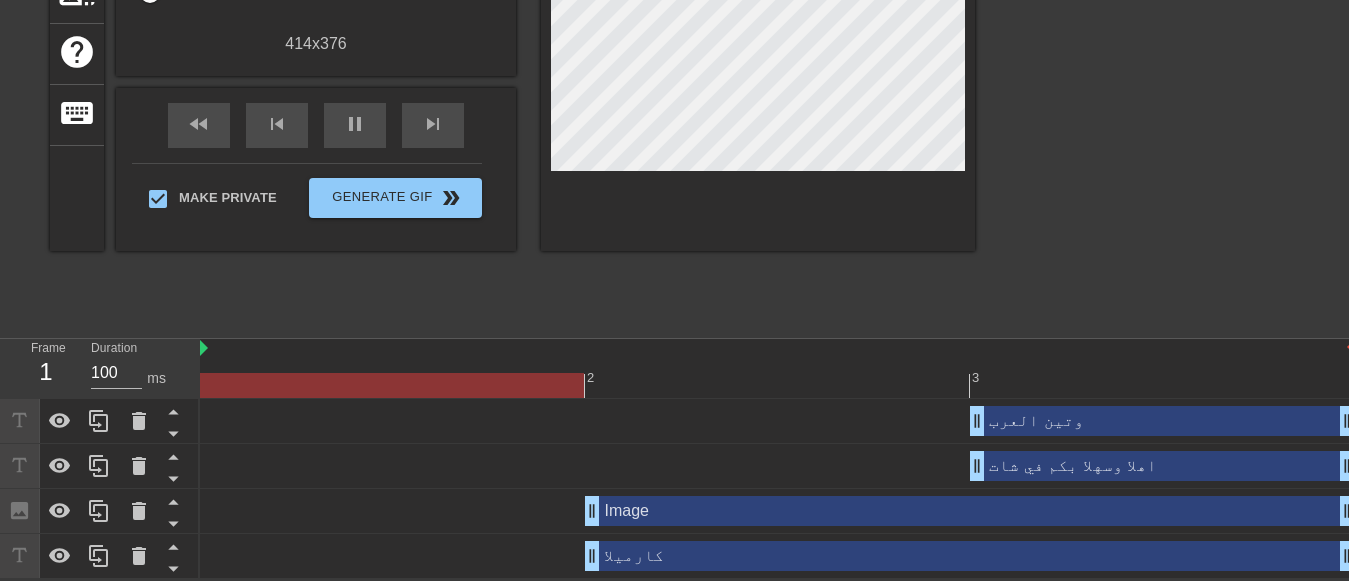 drag, startPoint x: 976, startPoint y: 461, endPoint x: 919, endPoint y: 456, distance: 57.21888 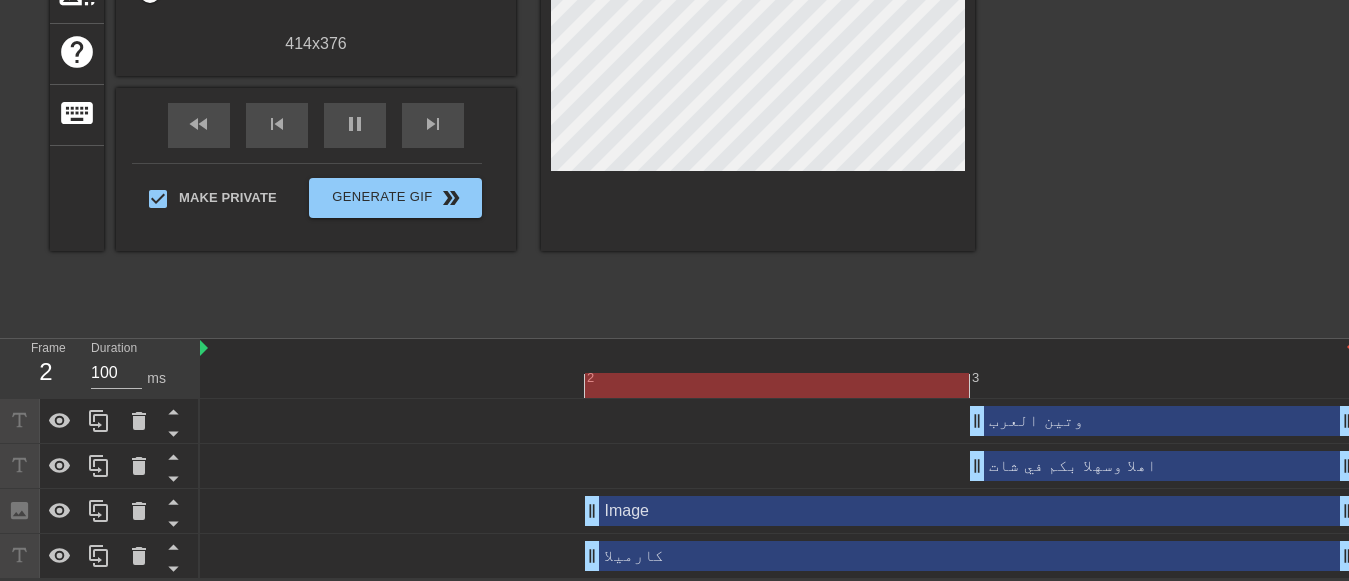 scroll, scrollTop: 110, scrollLeft: 0, axis: vertical 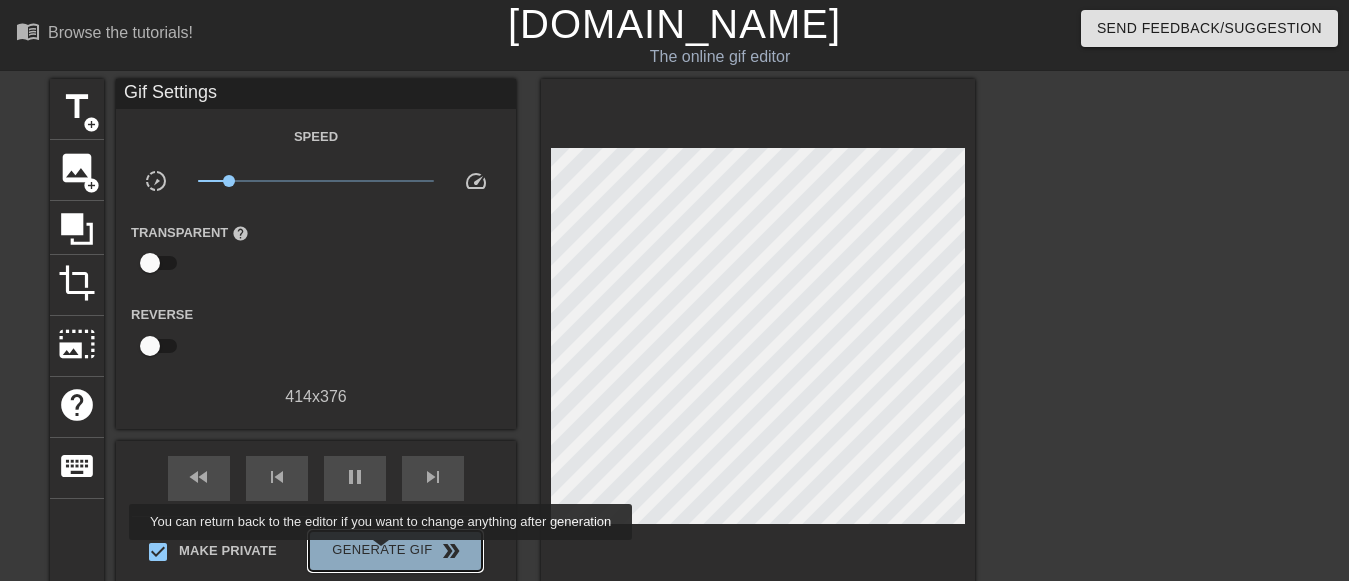 click on "Generate Gif double_arrow" at bounding box center (395, 551) 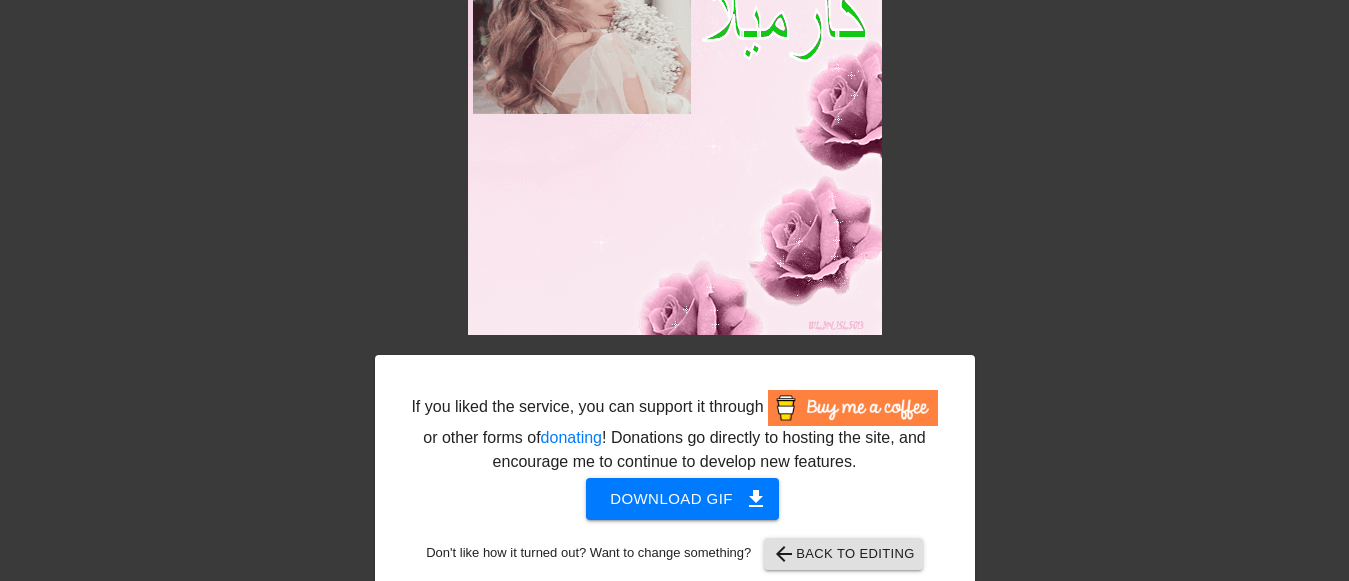 scroll, scrollTop: 149, scrollLeft: 0, axis: vertical 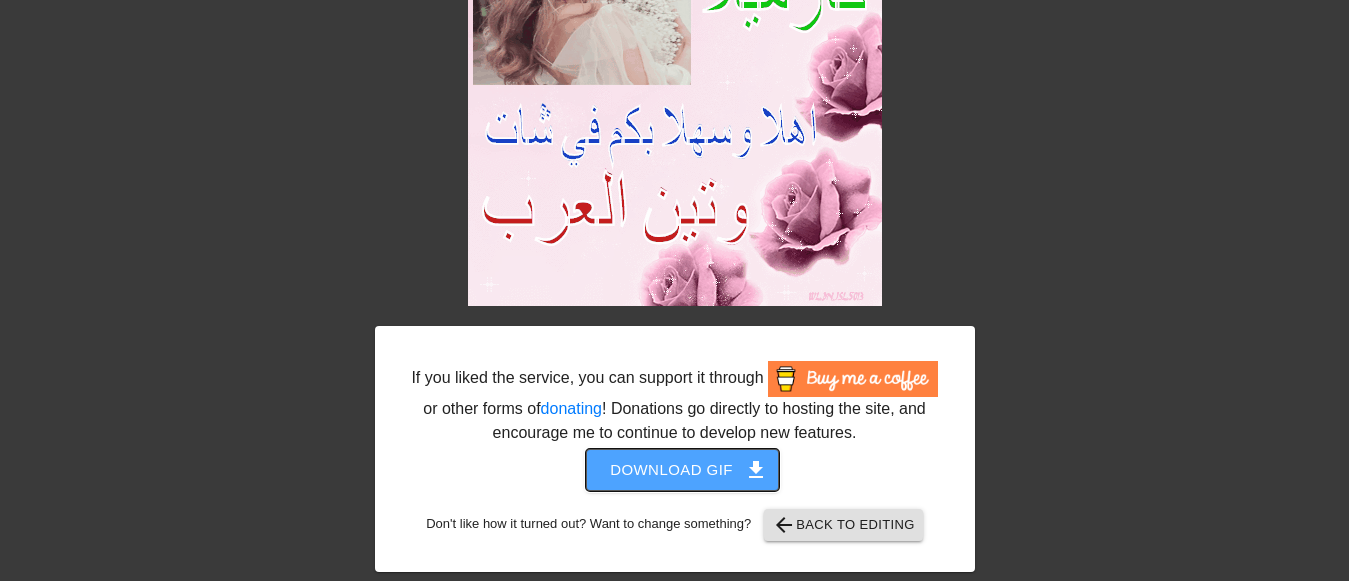 click on "Download gif get_app" at bounding box center [682, 470] 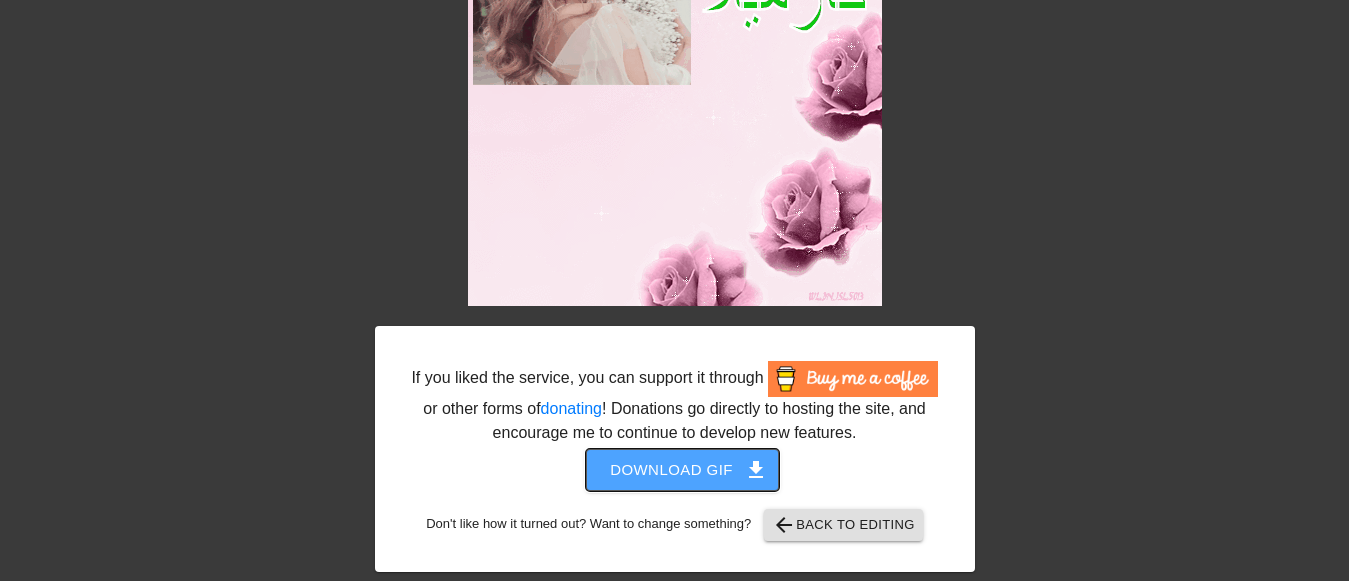 click on "Download gif get_app" at bounding box center (682, 470) 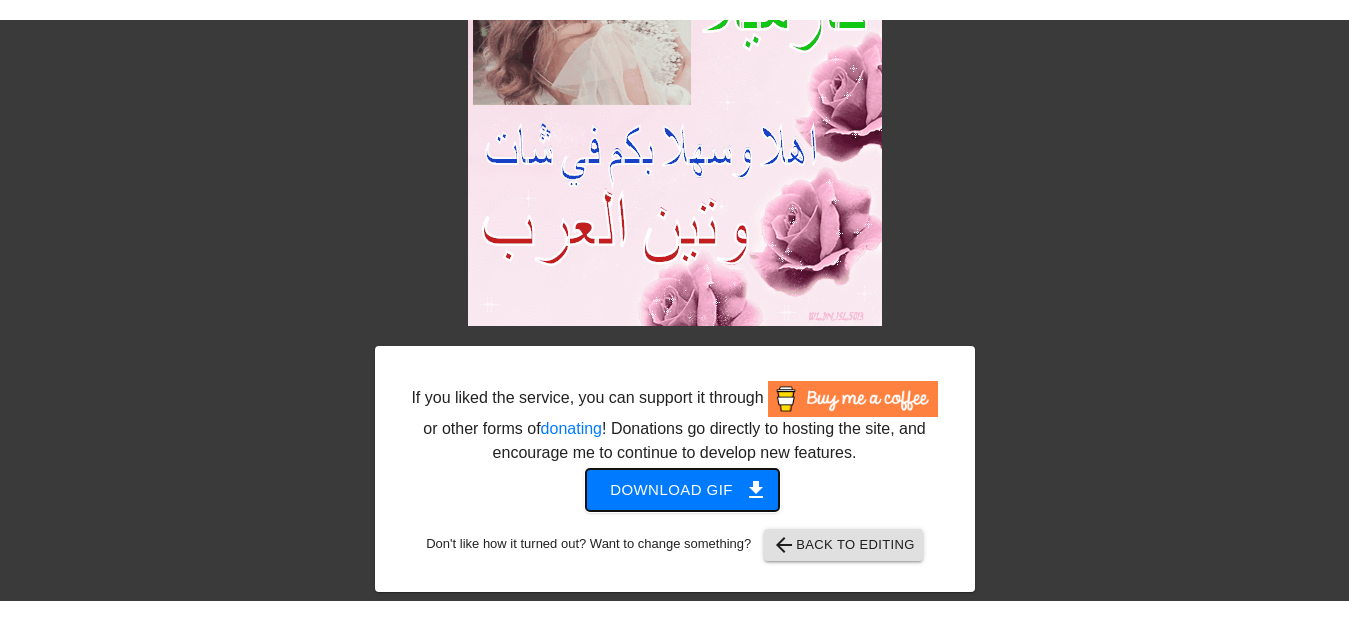 scroll, scrollTop: 110, scrollLeft: 0, axis: vertical 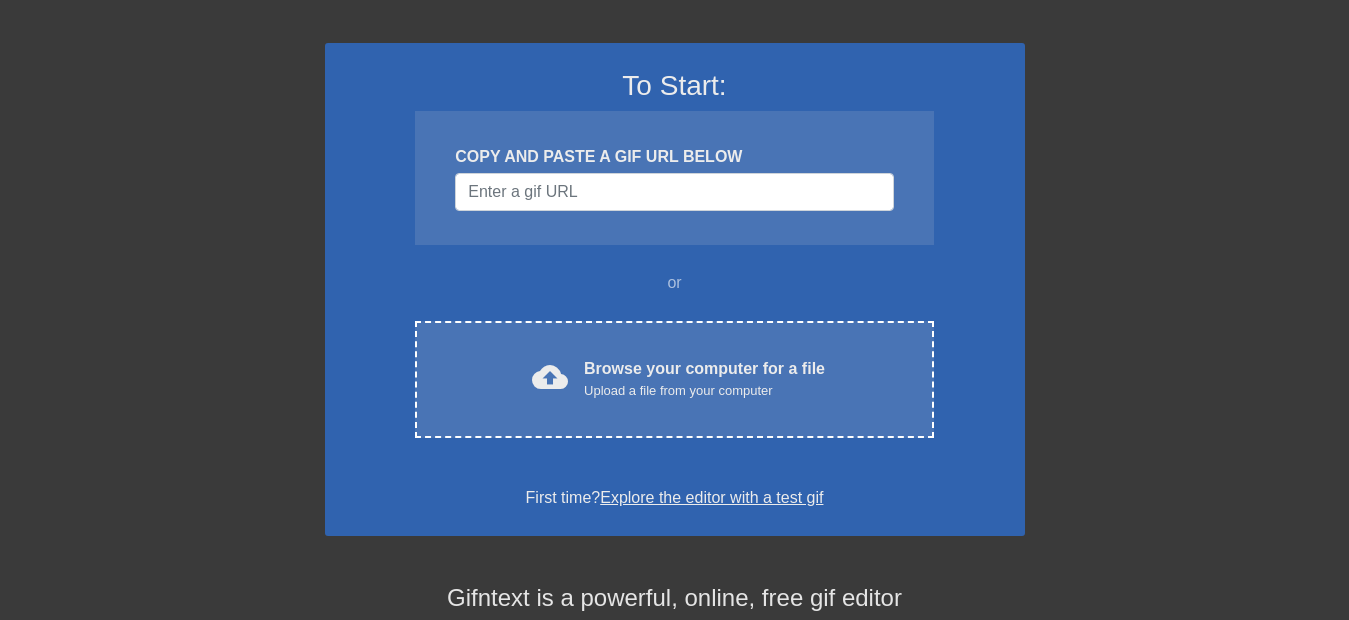 click at bounding box center (151, 269) 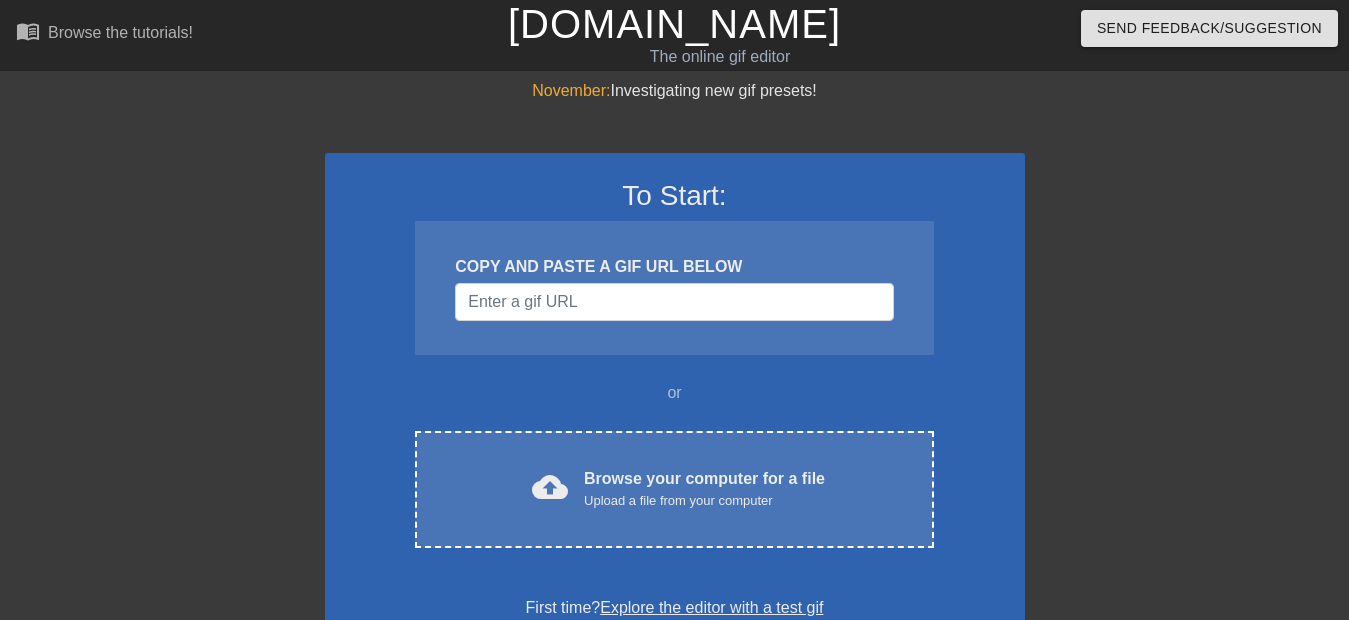 scroll, scrollTop: 110, scrollLeft: 0, axis: vertical 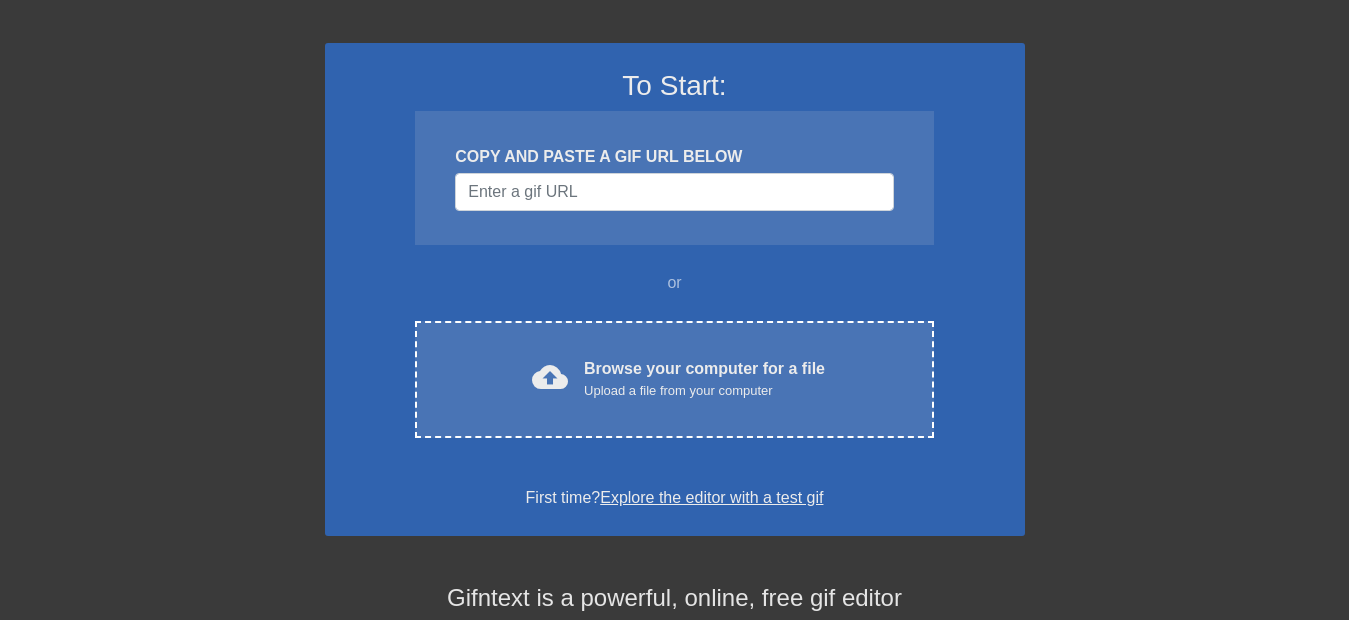 click at bounding box center [151, 269] 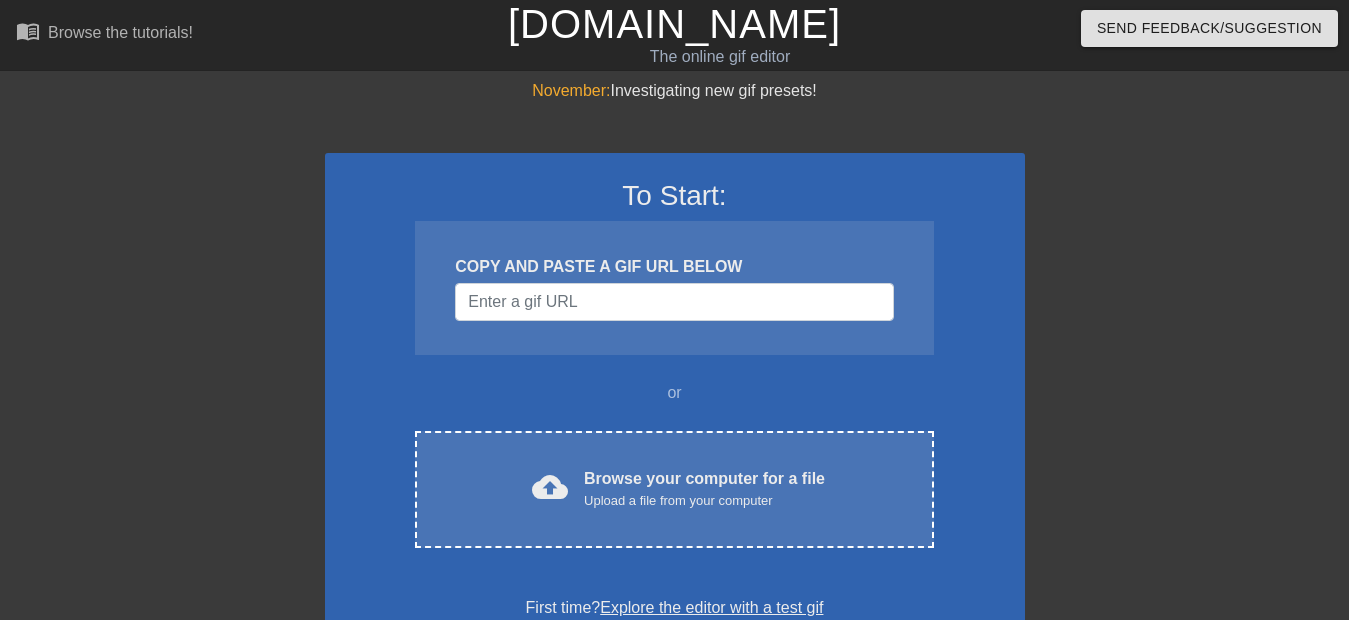 scroll, scrollTop: 110, scrollLeft: 0, axis: vertical 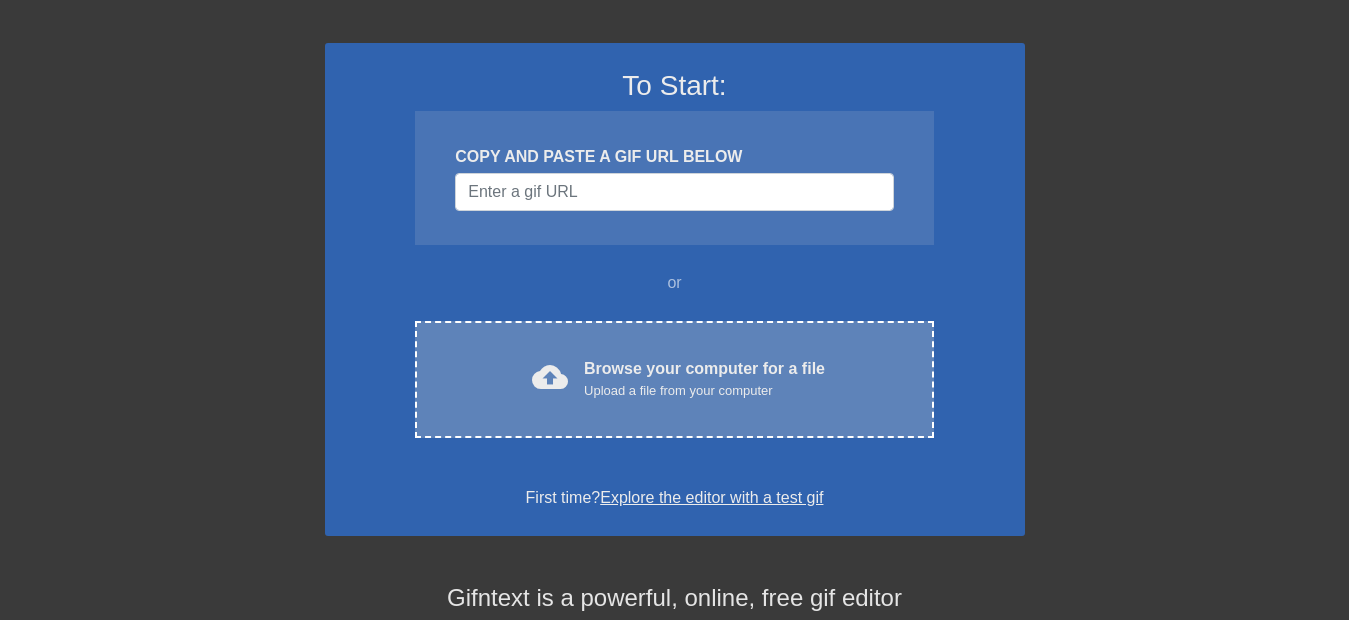 click on "cloud_upload Browse your computer for a file Upload a file from your computer Choose files" at bounding box center (674, 379) 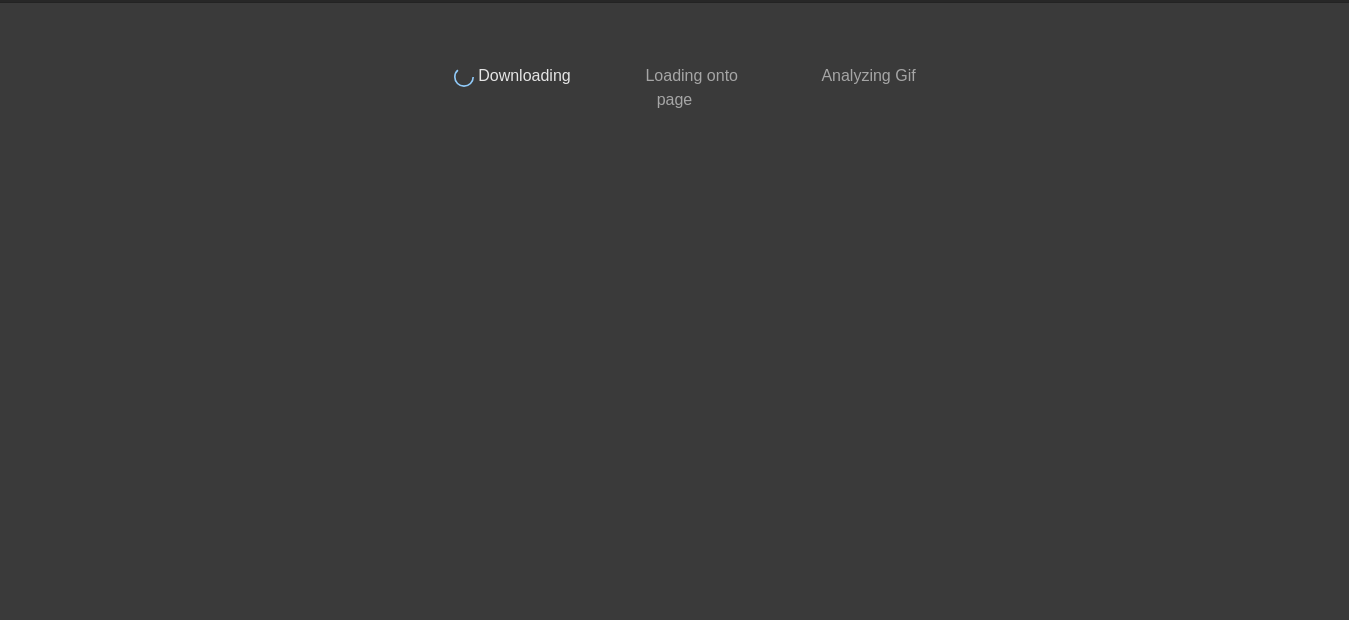 scroll, scrollTop: 68, scrollLeft: 0, axis: vertical 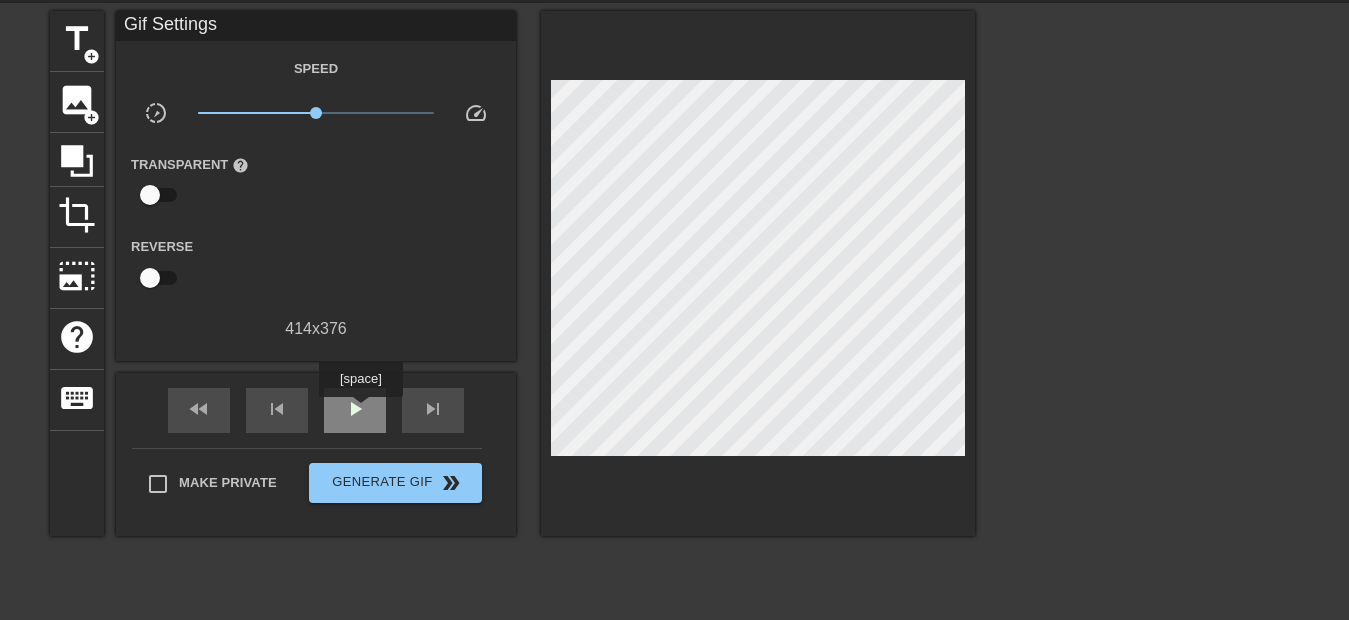 click on "play_arrow" at bounding box center [355, 409] 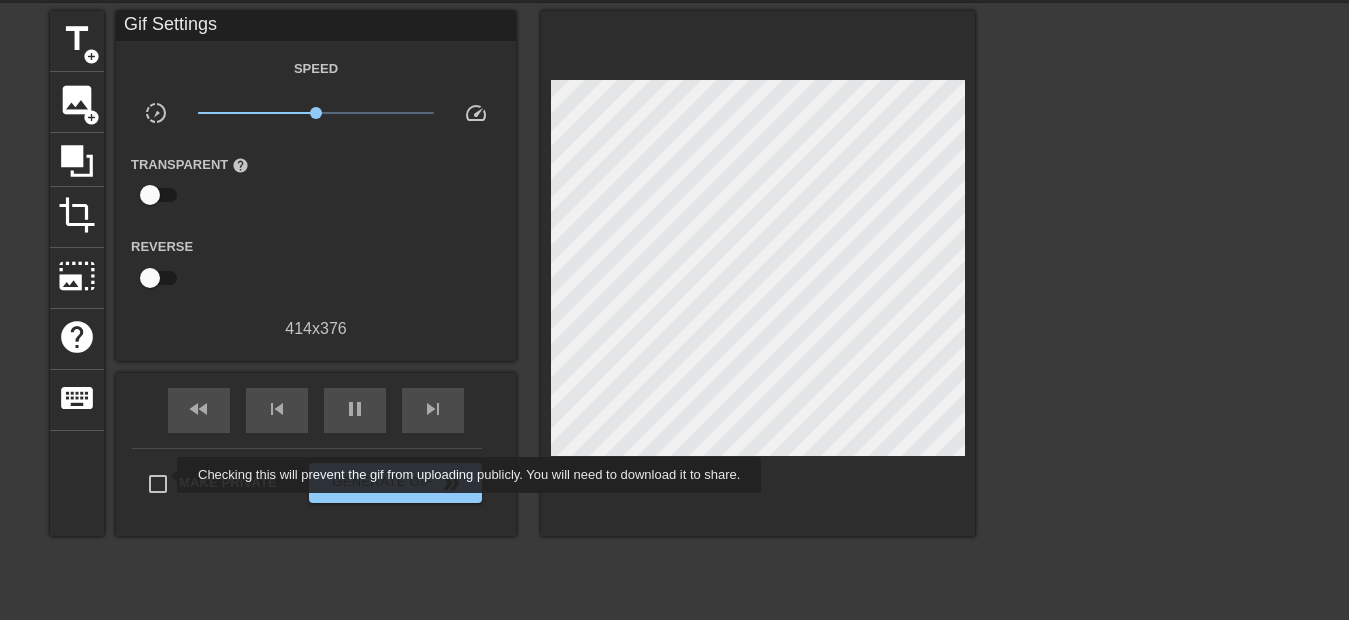 click on "Make Private" at bounding box center (158, 484) 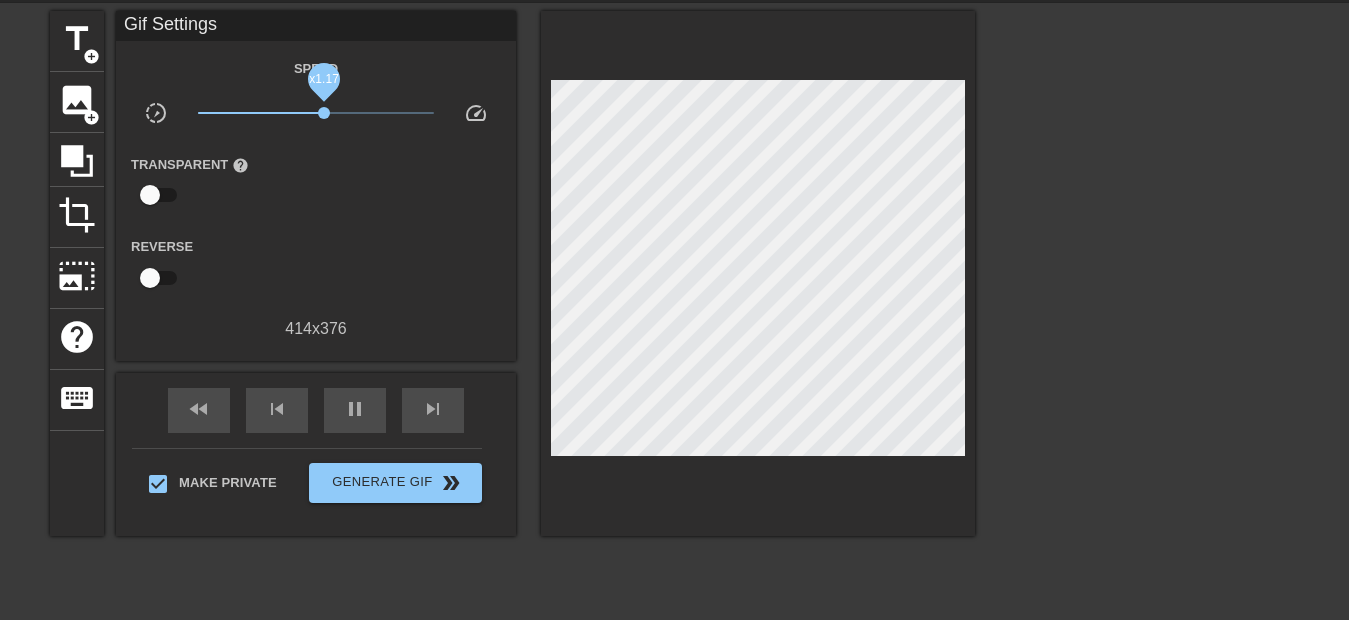 click on "x1.17" at bounding box center [324, 113] 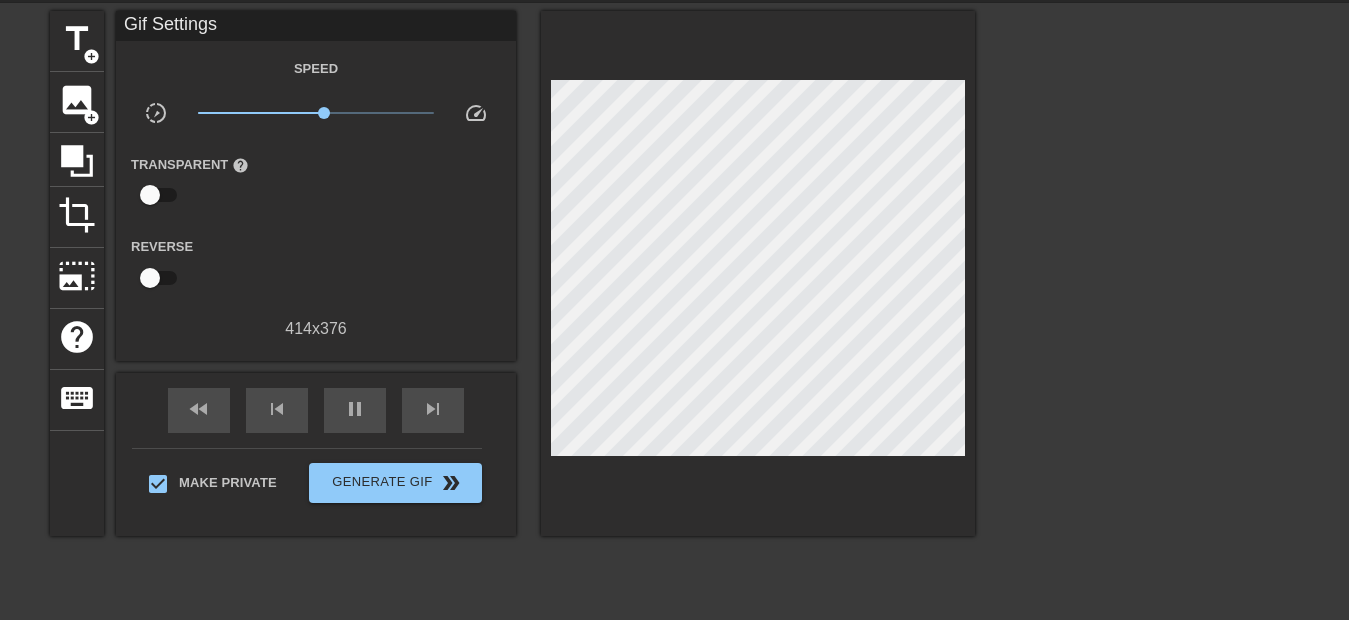 click on "Reverse" at bounding box center [316, 265] 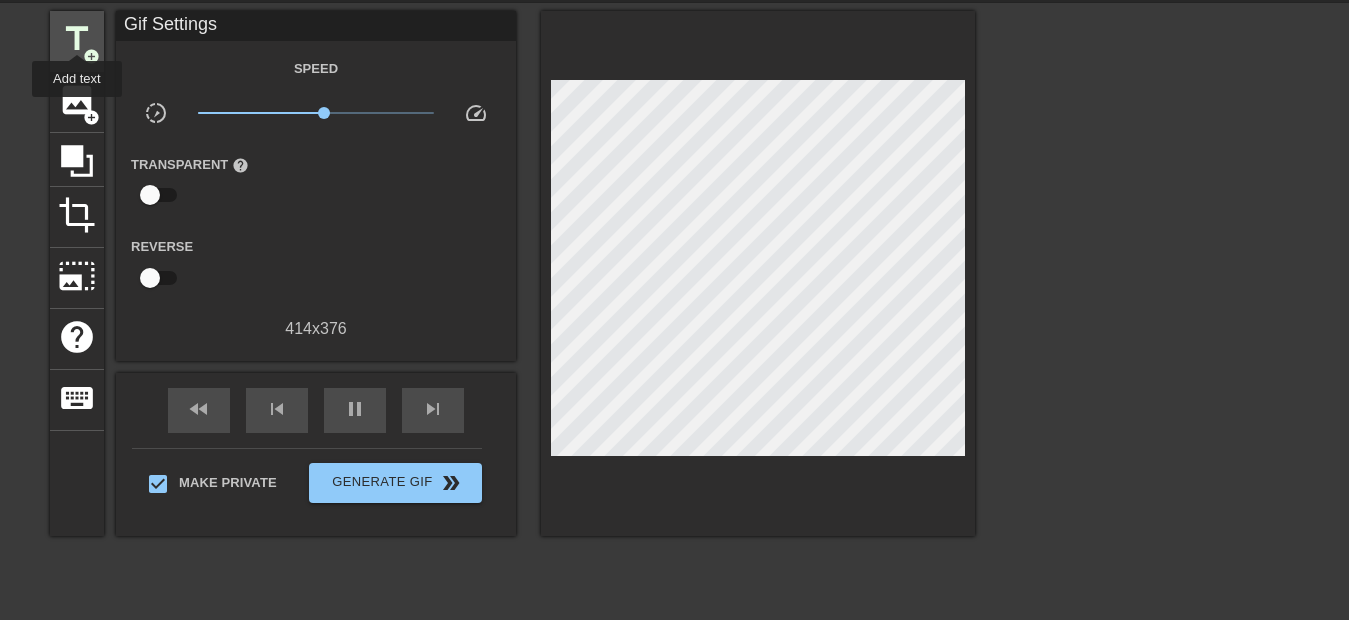 click on "title" at bounding box center (77, 39) 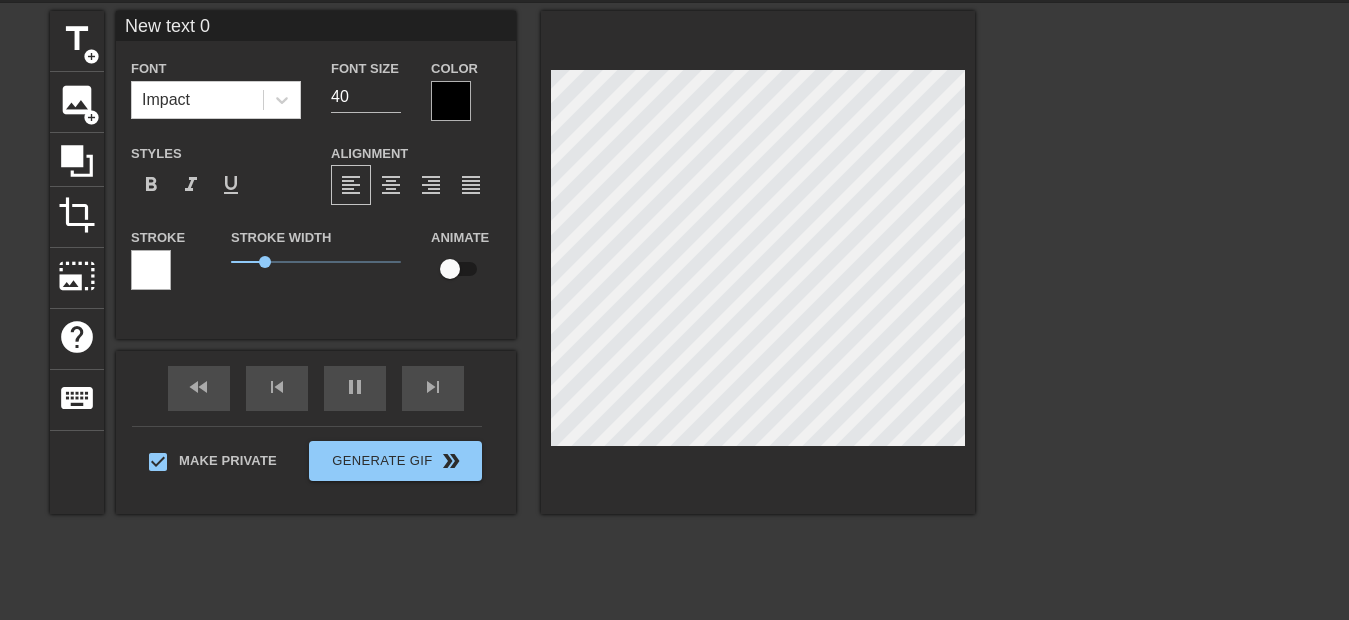 click on "New text 0" at bounding box center [316, 26] 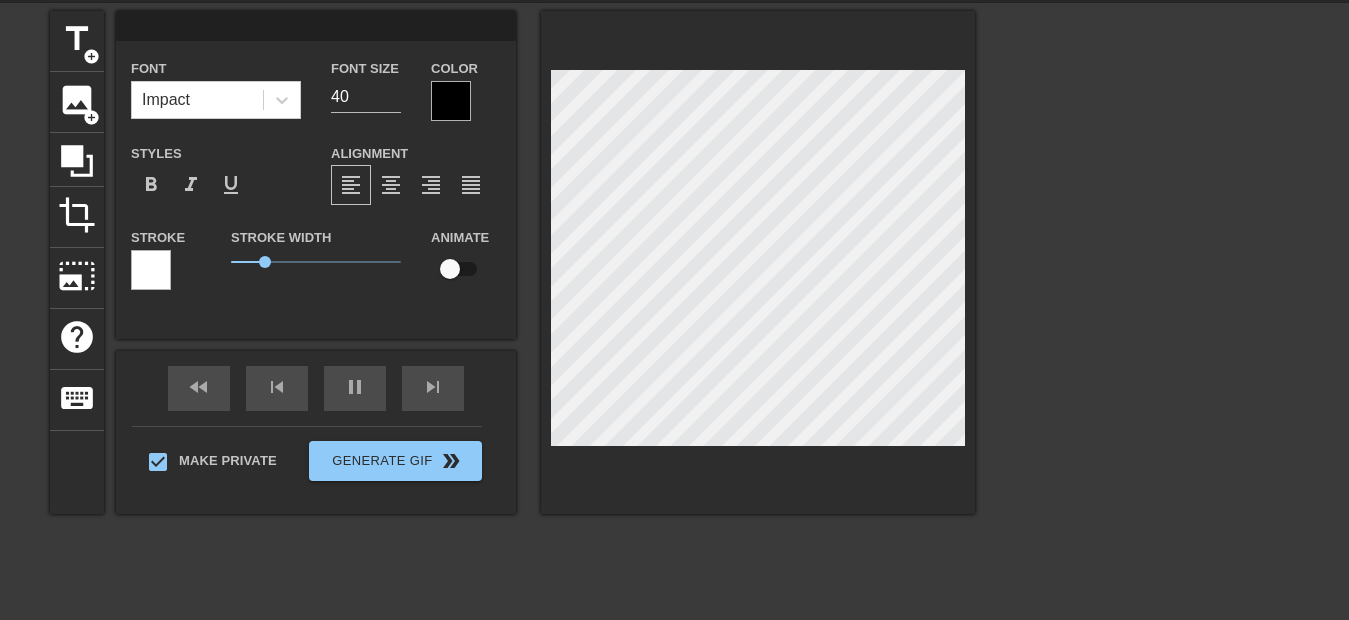 paste on "مثلا اهلا وسهلا بكم في شات وتين العرب" 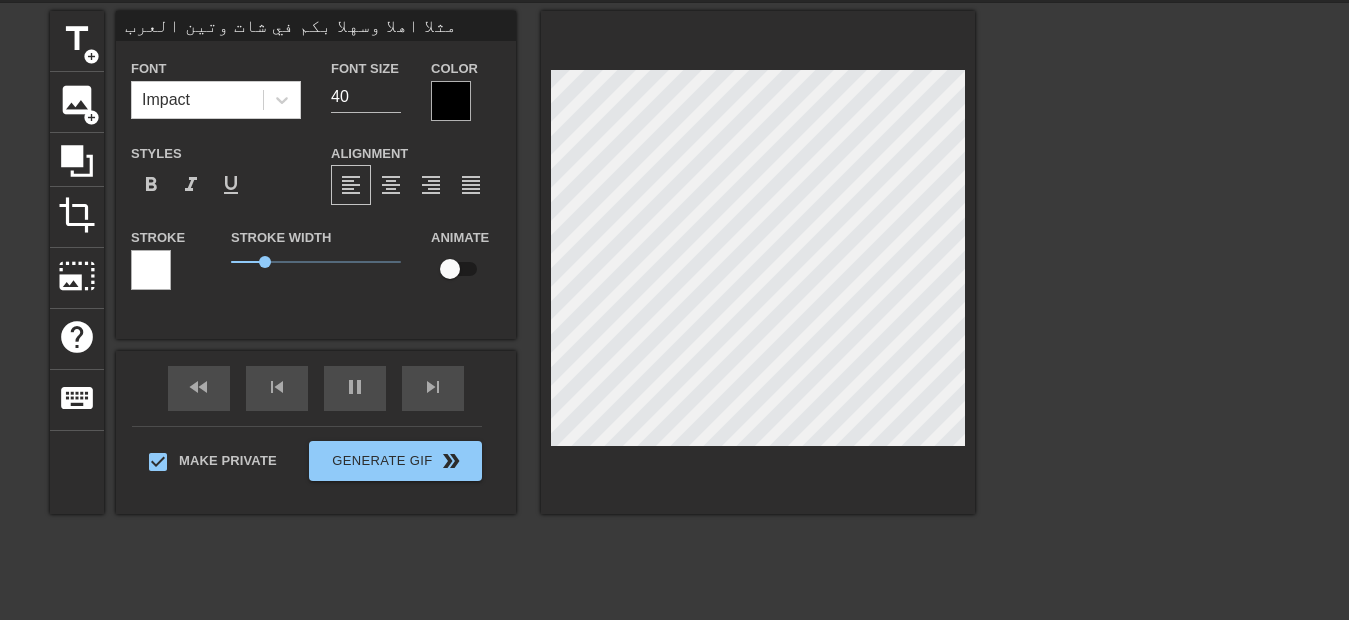 drag, startPoint x: 366, startPoint y: 25, endPoint x: 344, endPoint y: 24, distance: 22.022715 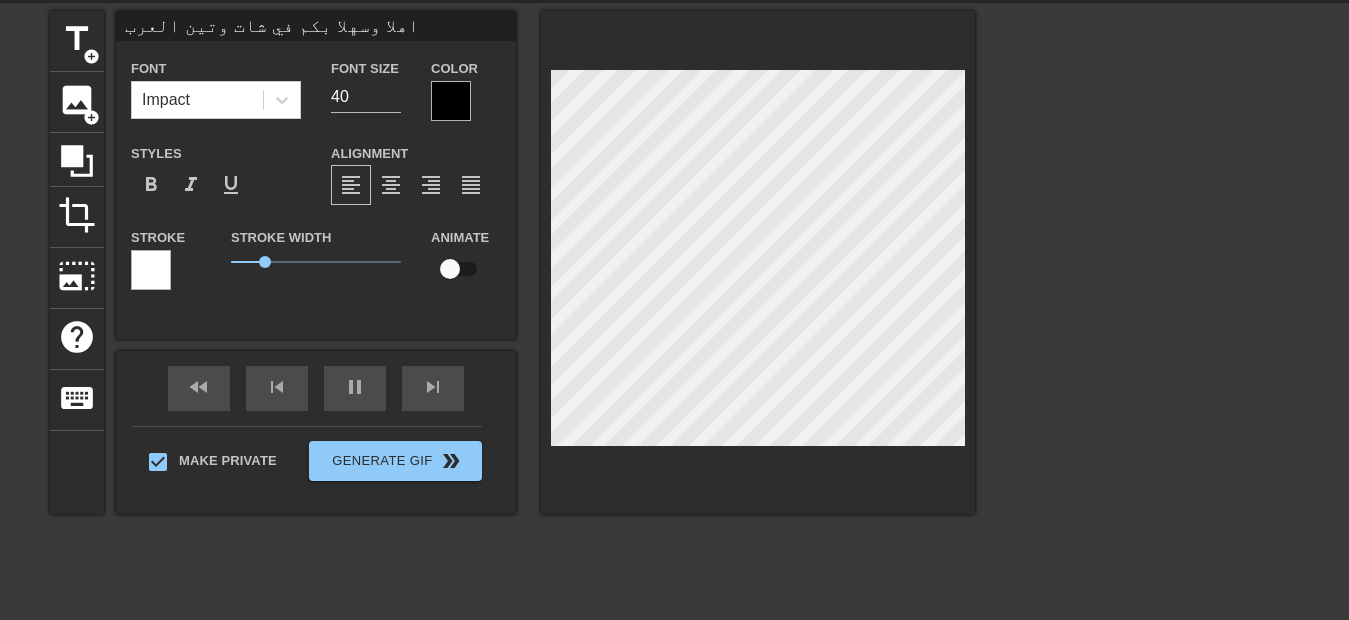 drag, startPoint x: 198, startPoint y: 30, endPoint x: 131, endPoint y: 28, distance: 67.02985 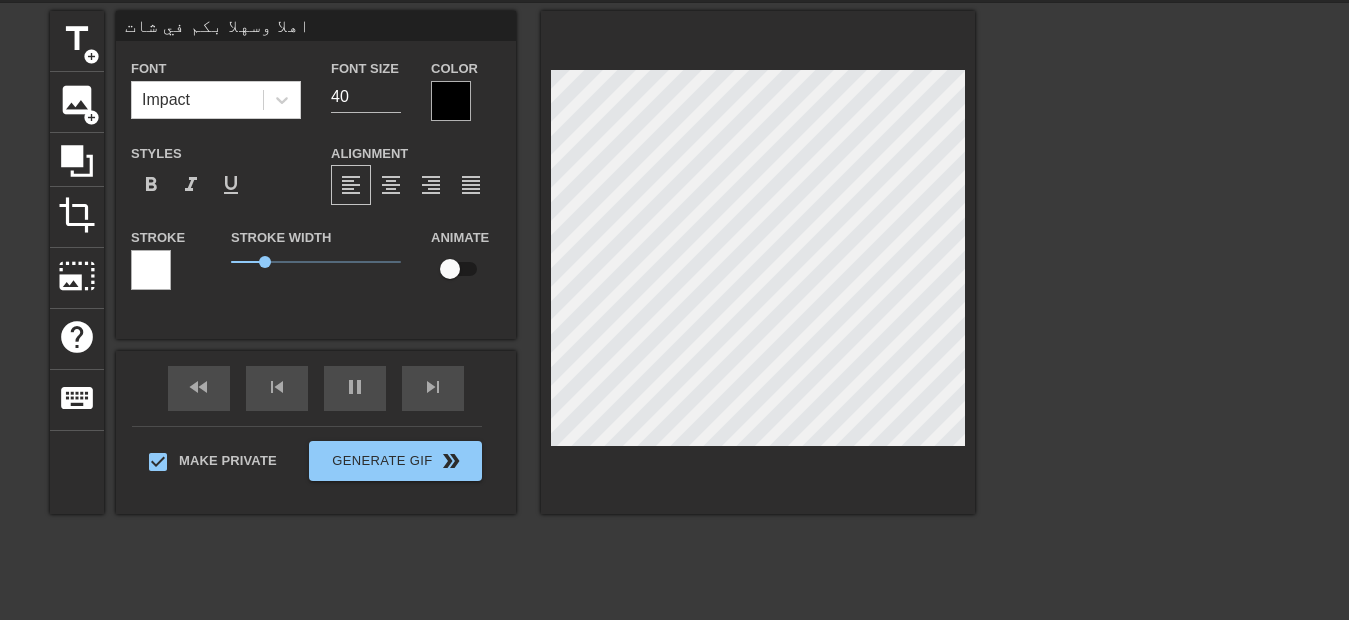 type on "اهلا وسهلا بكم في شات" 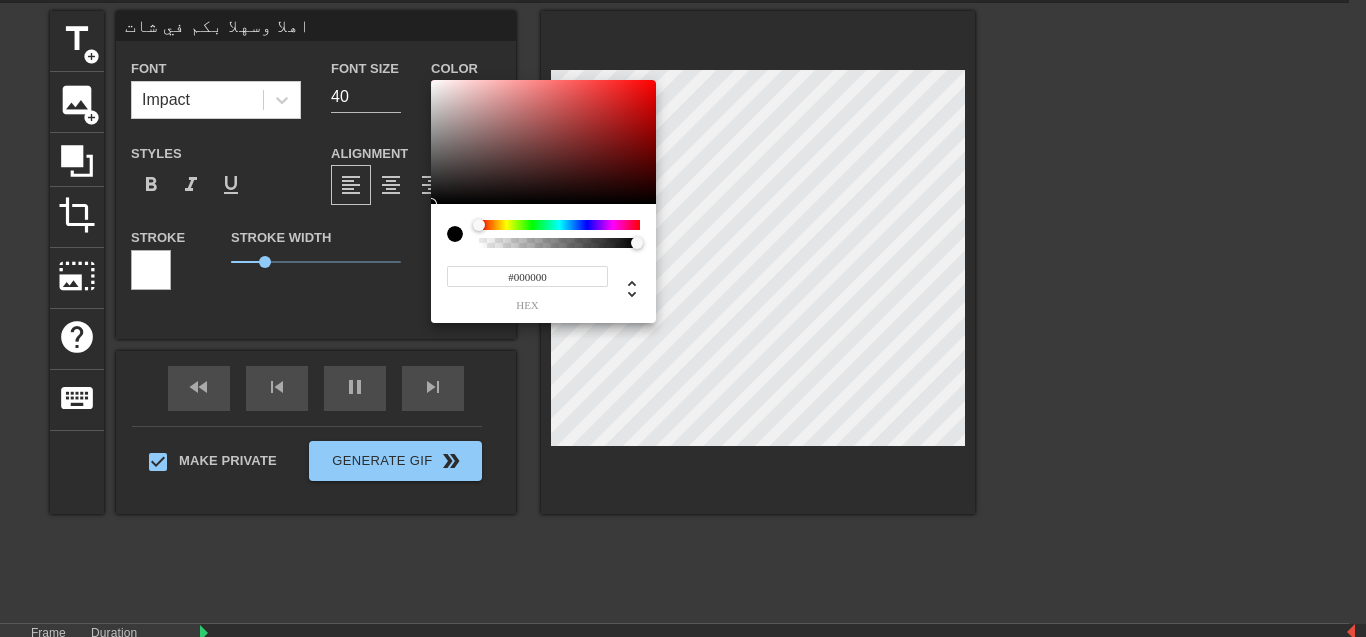 click at bounding box center [559, 225] 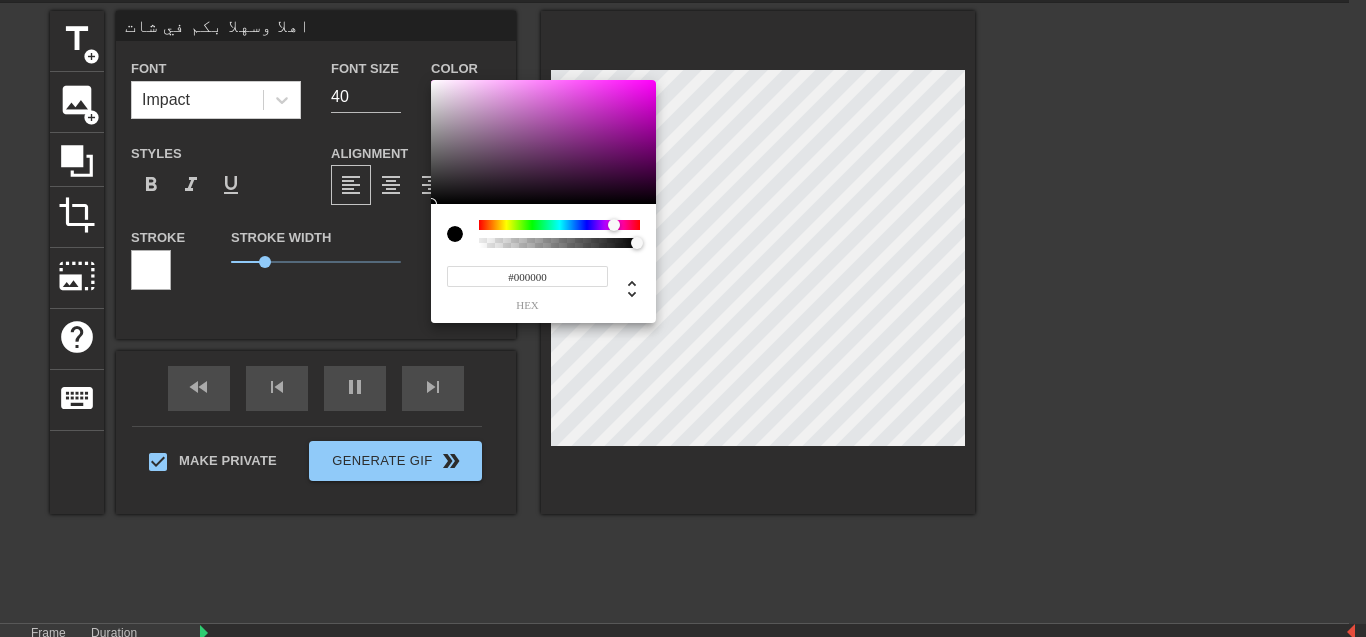 type on "#D019CA" 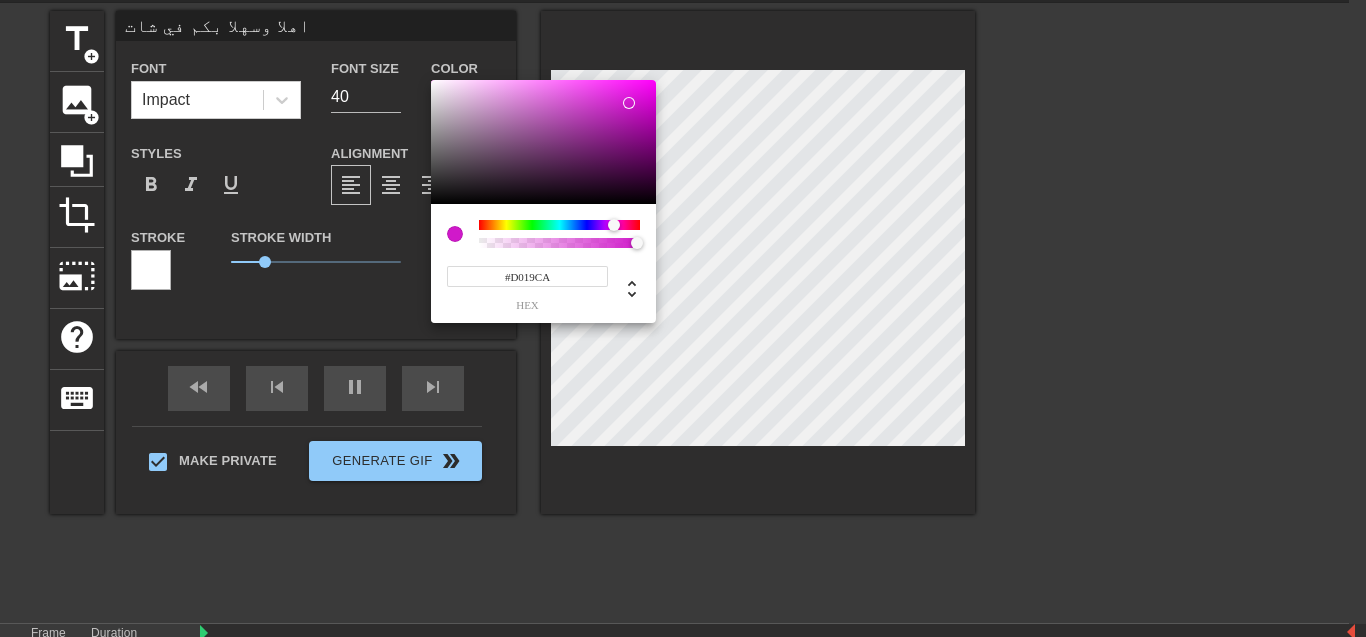 click at bounding box center (543, 142) 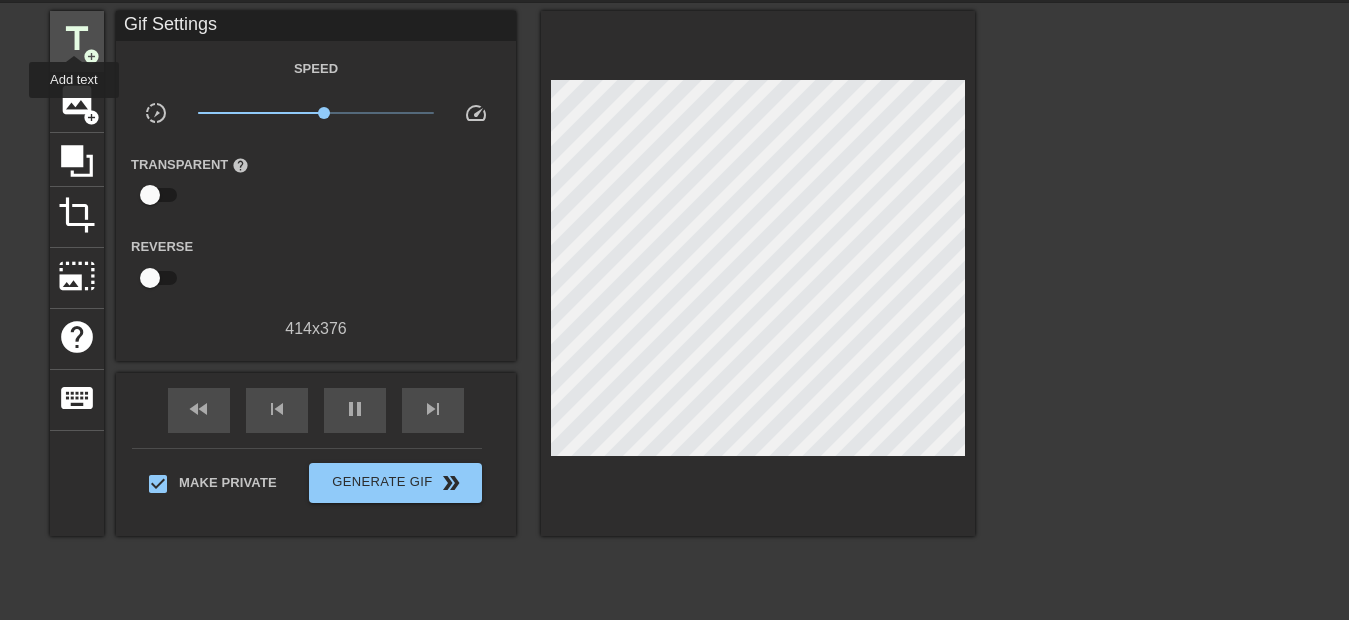 click on "title" at bounding box center (77, 39) 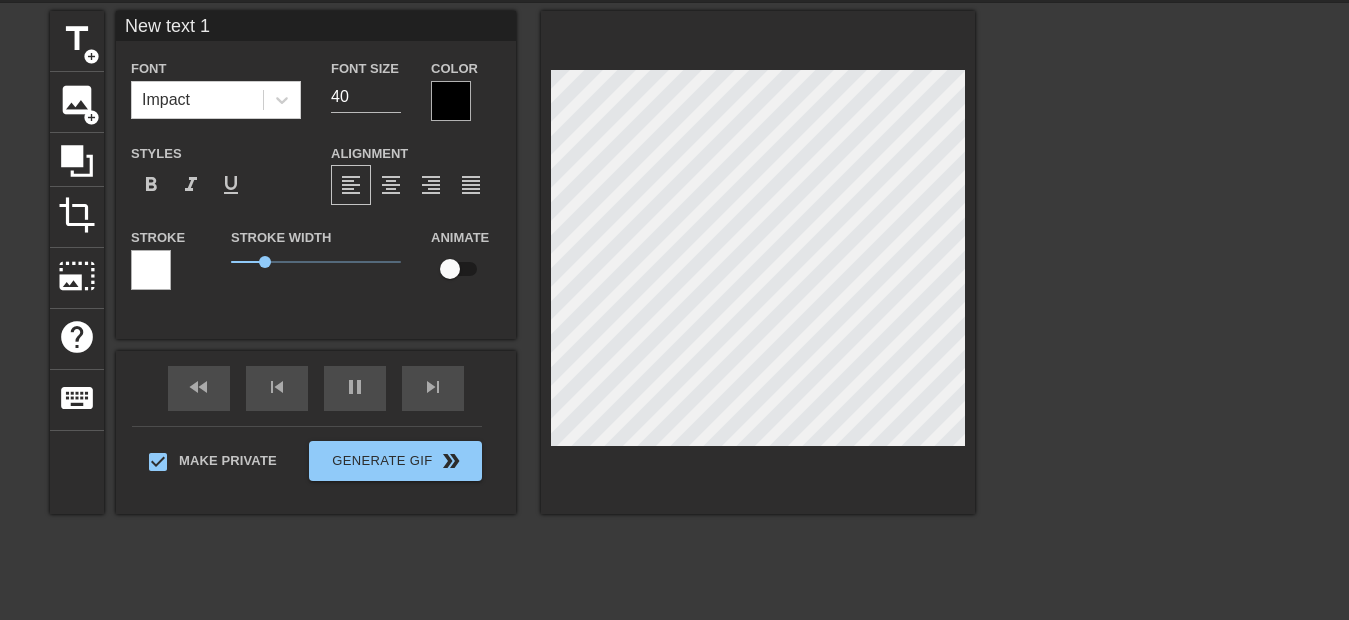 click on "New text 1" at bounding box center [316, 26] 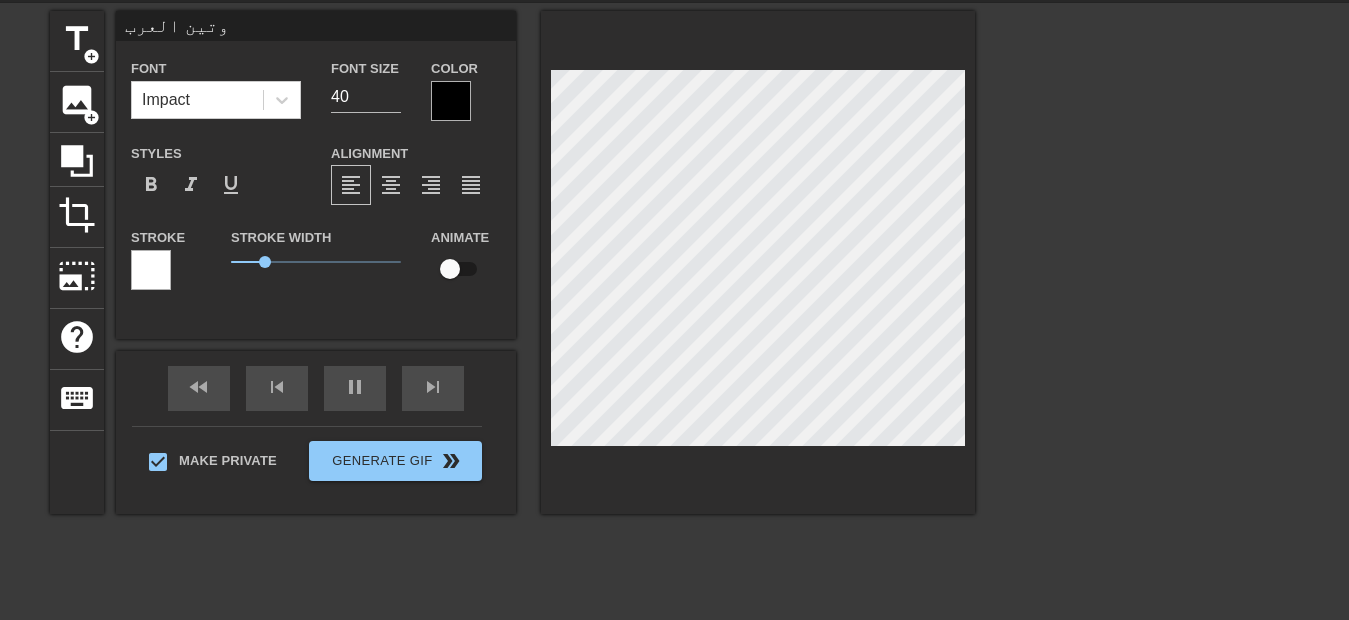 type on "وتين العرب" 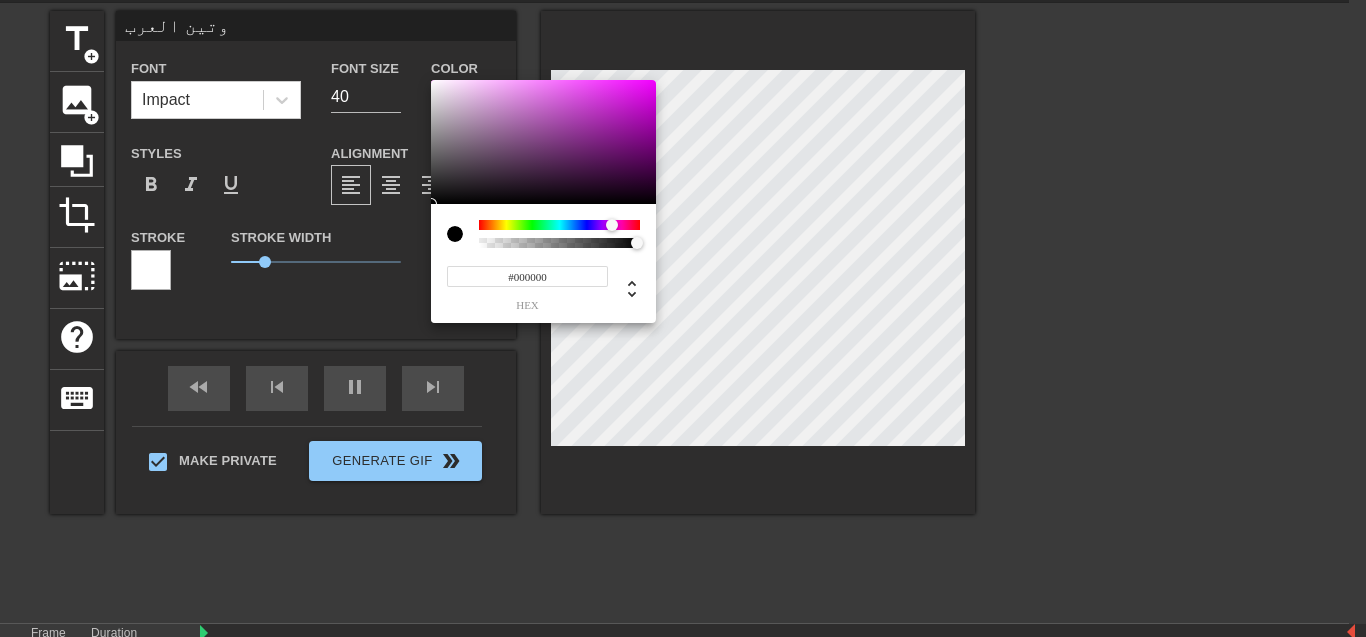 click at bounding box center [559, 225] 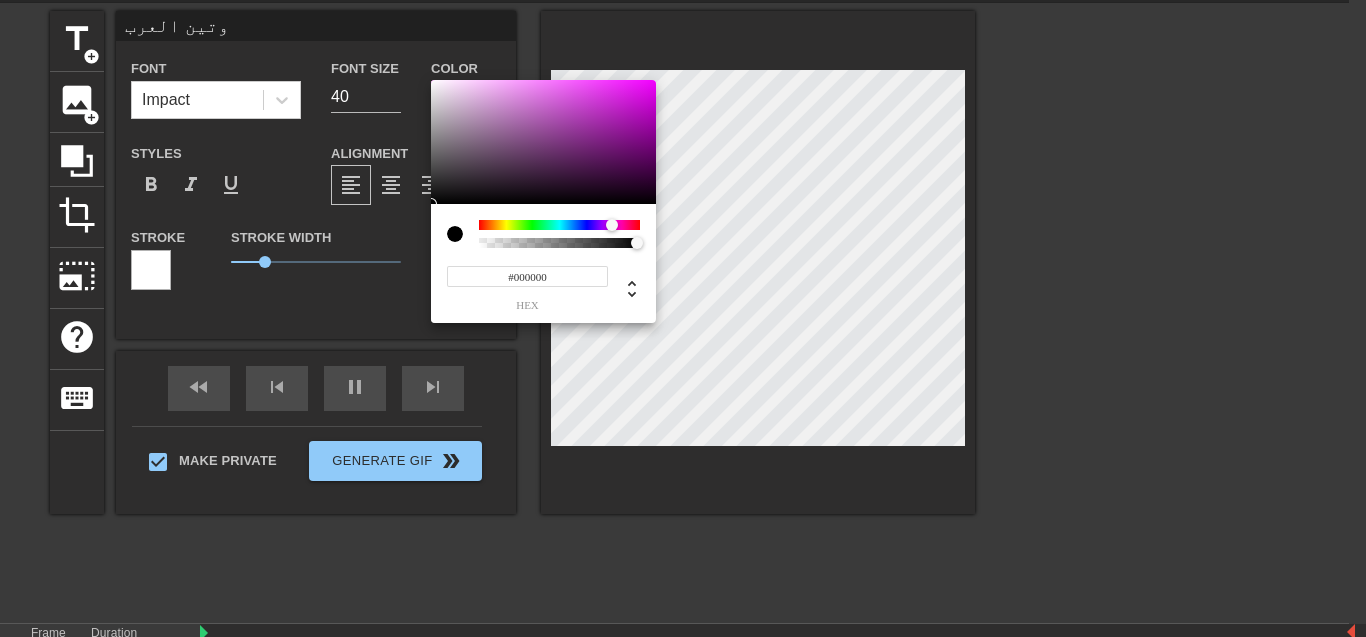 type on "#C816D0" 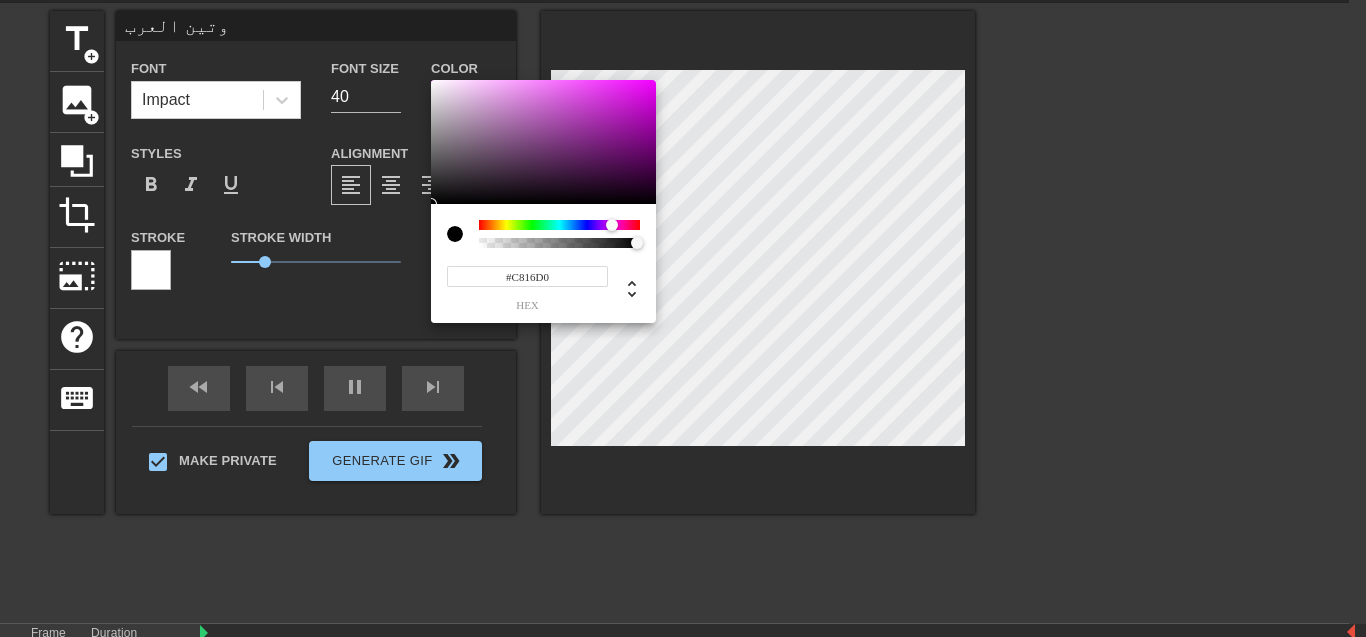 click at bounding box center (543, 142) 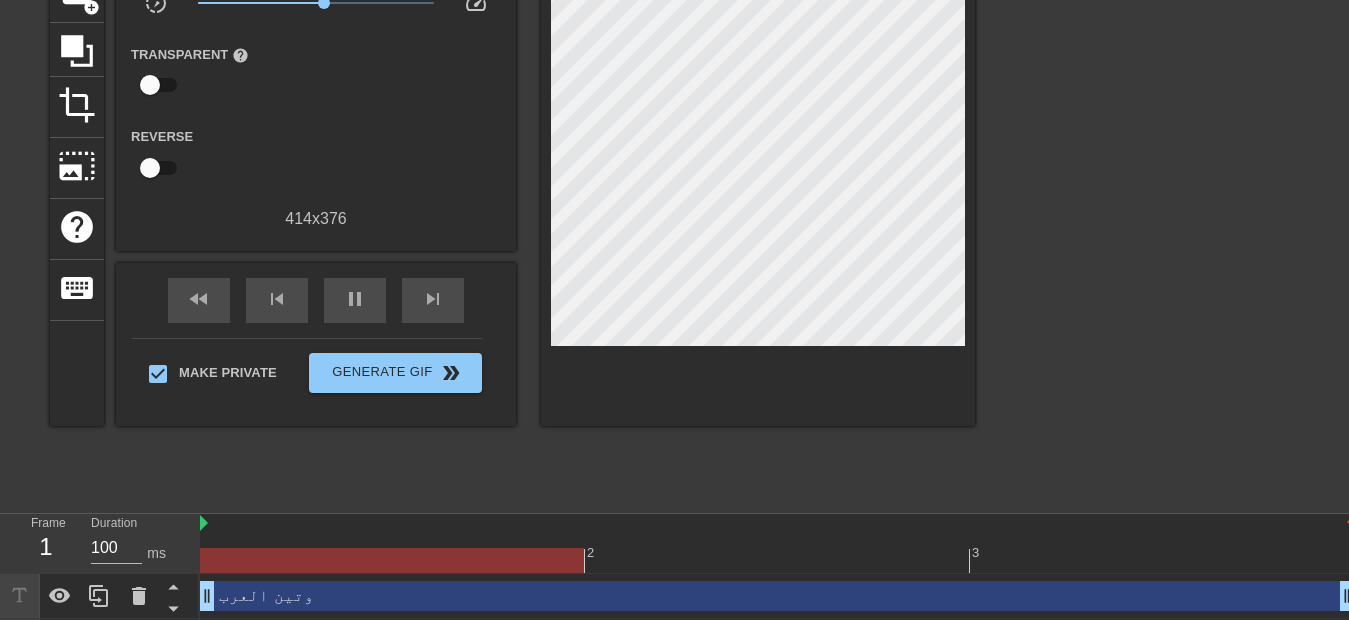 scroll, scrollTop: 226, scrollLeft: 0, axis: vertical 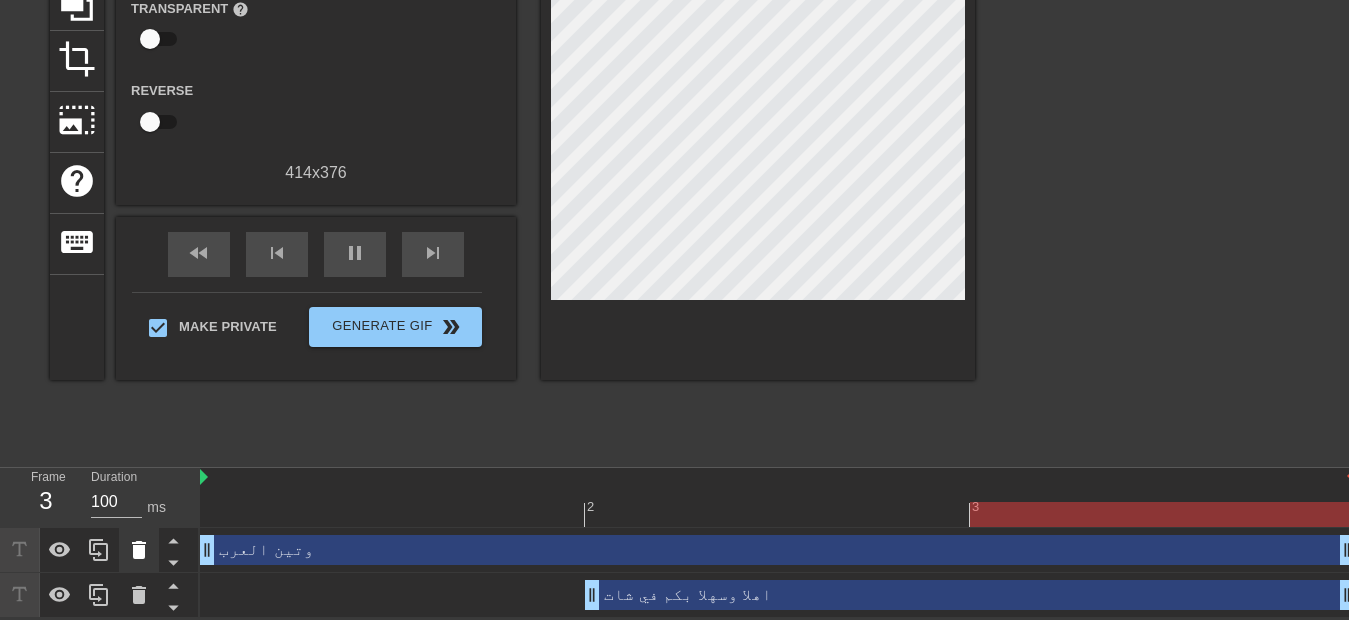 click 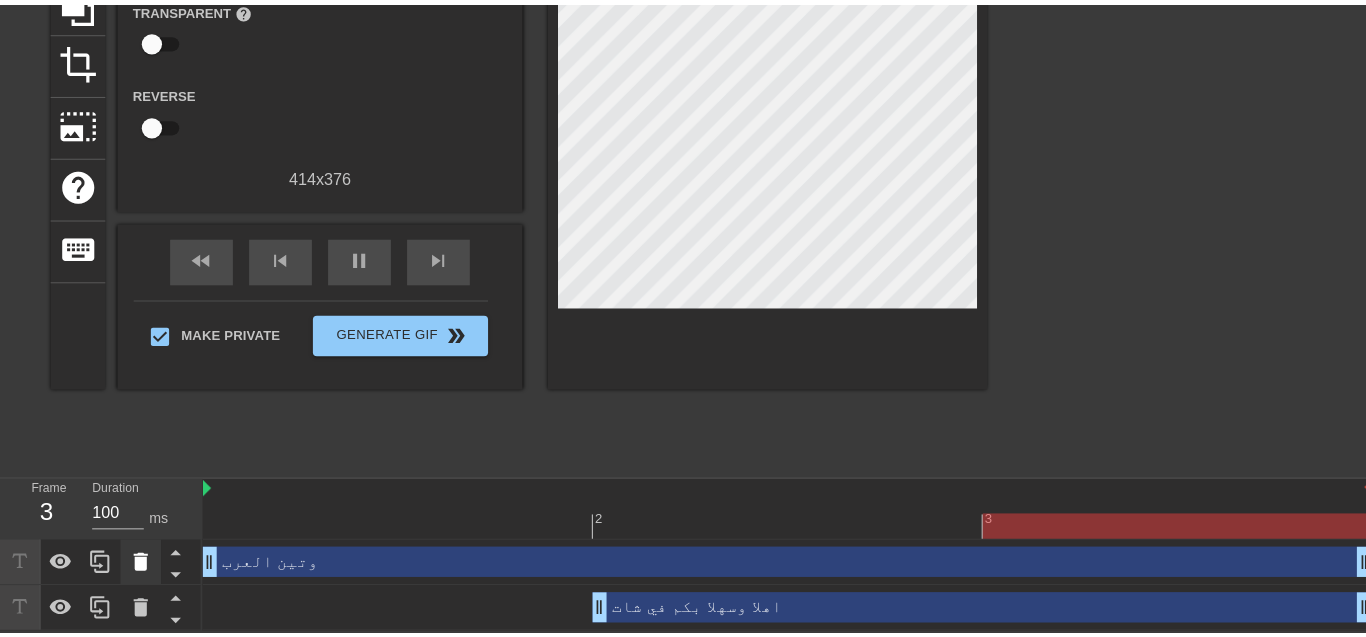 scroll, scrollTop: 209, scrollLeft: 0, axis: vertical 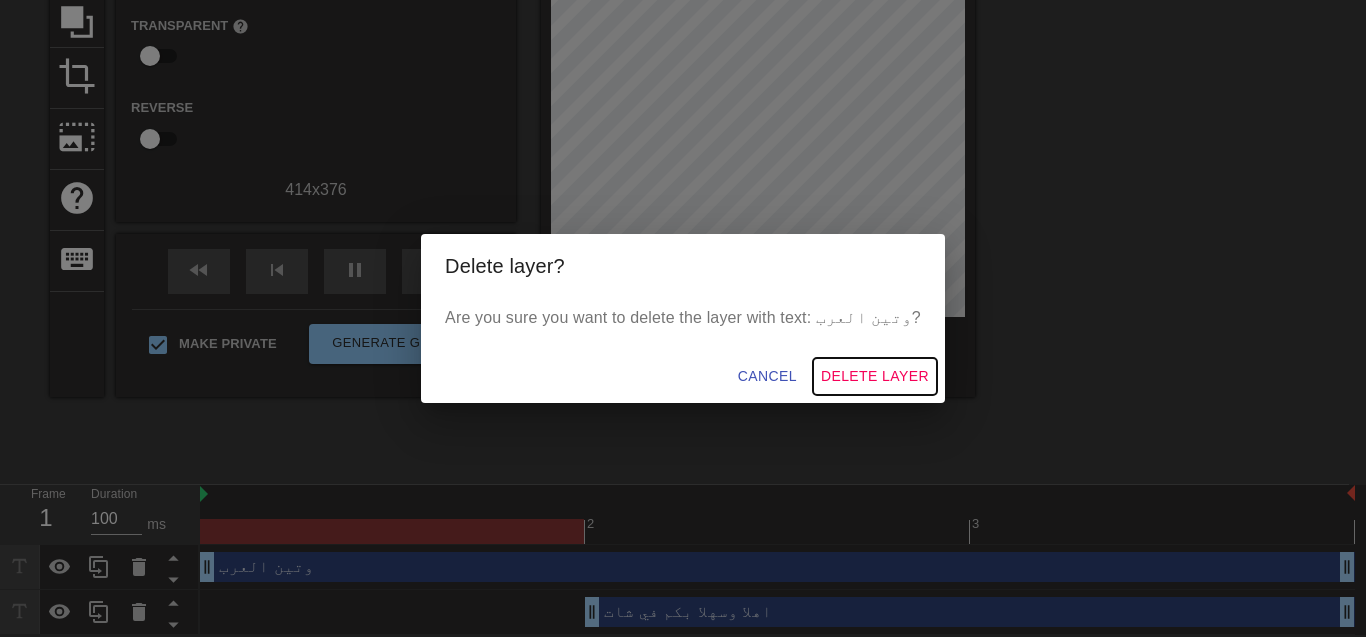 click on "Delete Layer" at bounding box center [875, 376] 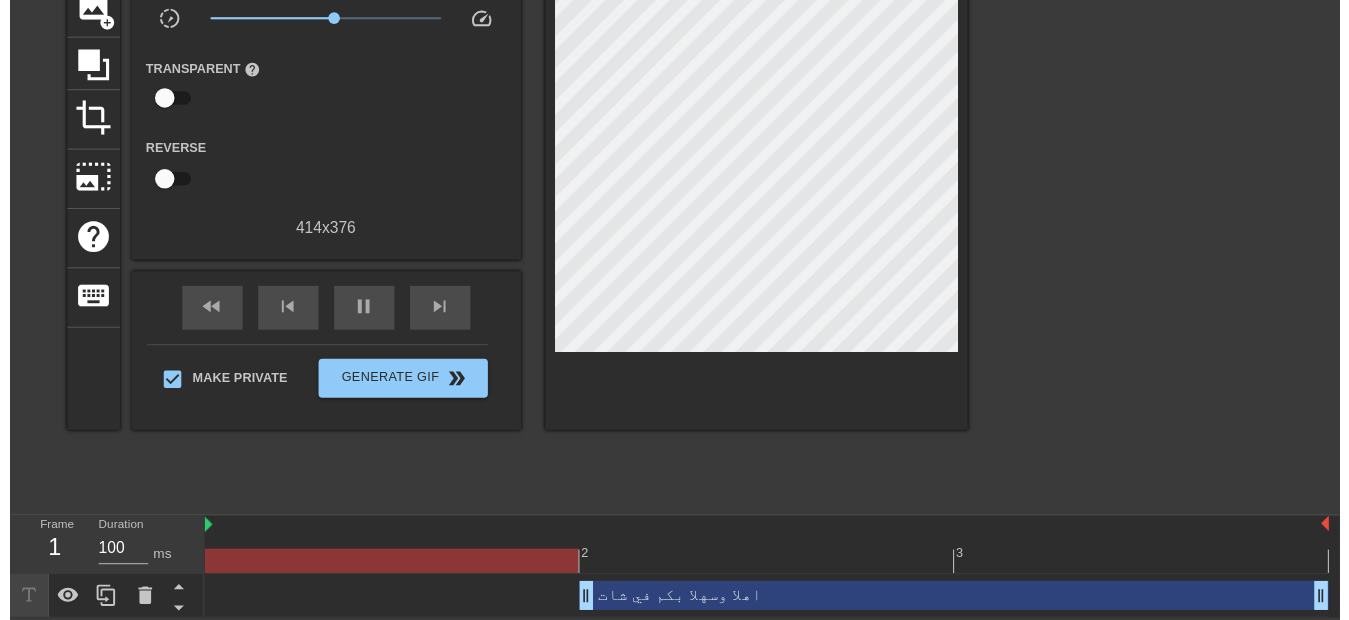 scroll, scrollTop: 181, scrollLeft: 0, axis: vertical 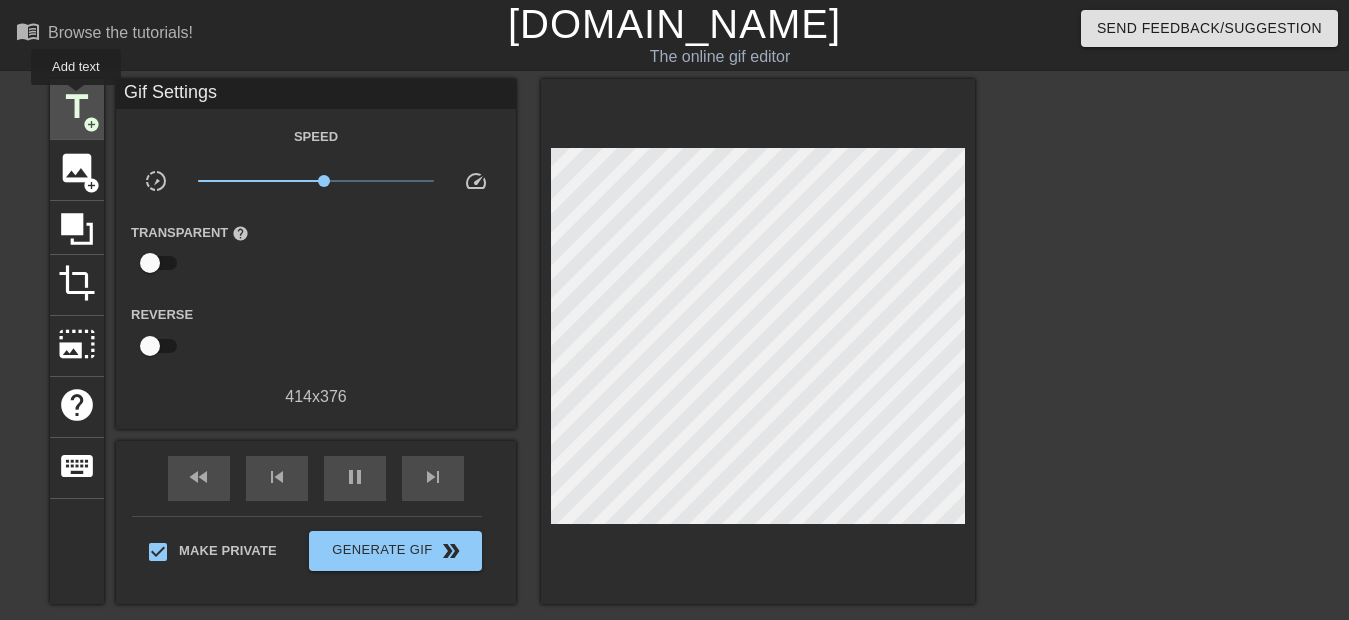click on "title" at bounding box center (77, 107) 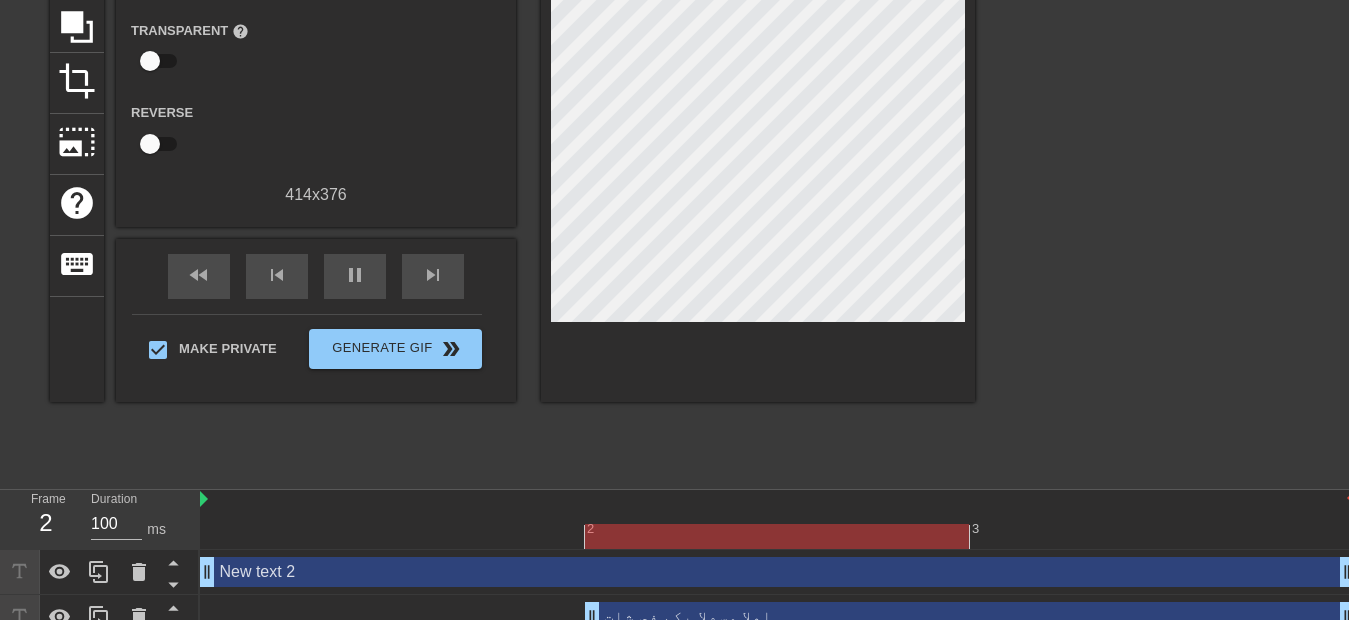 scroll, scrollTop: 226, scrollLeft: 0, axis: vertical 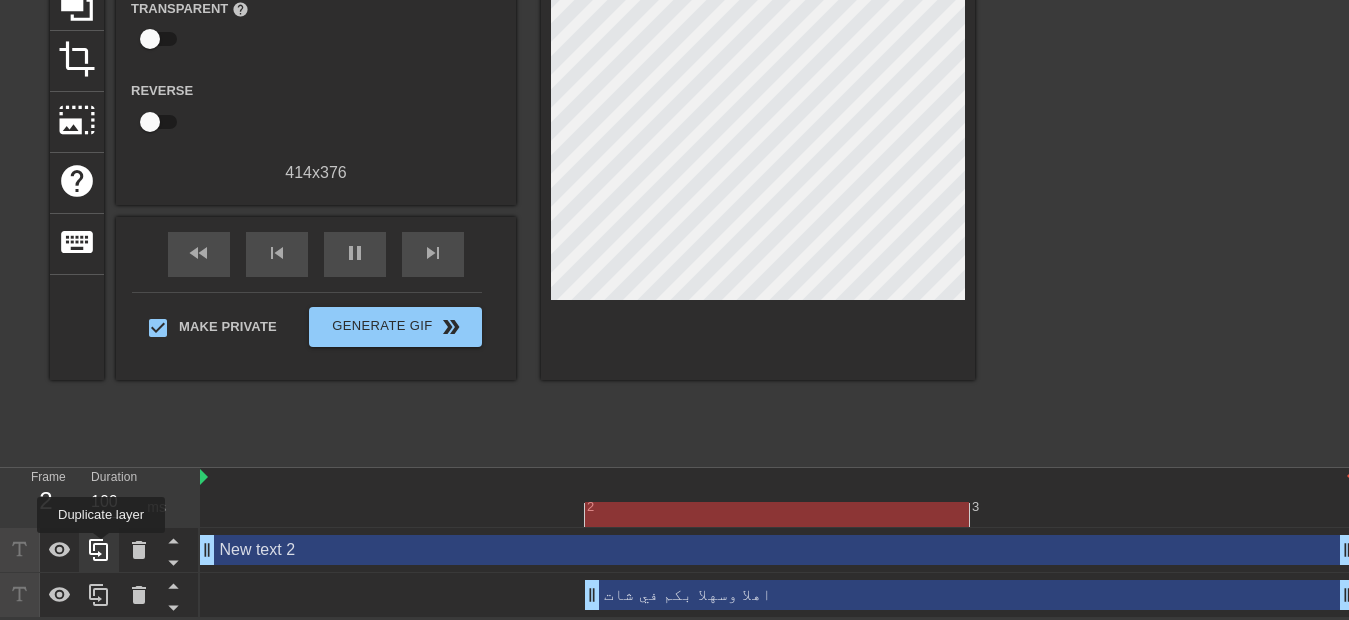 click 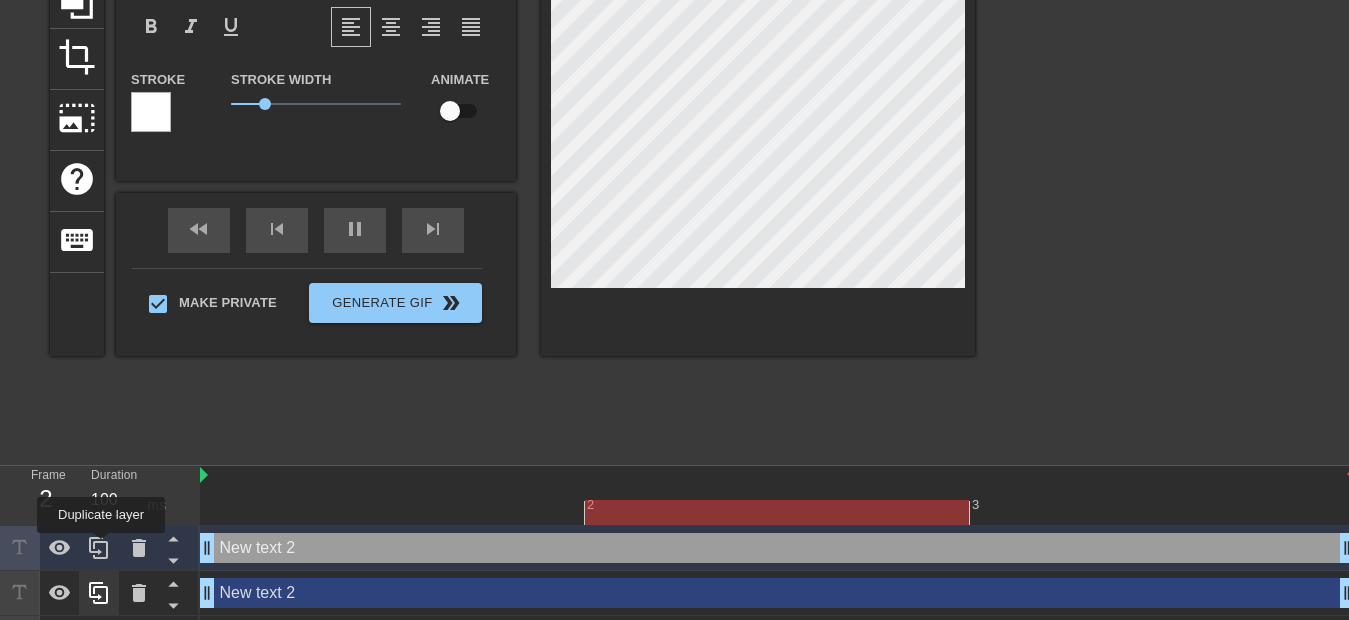 click 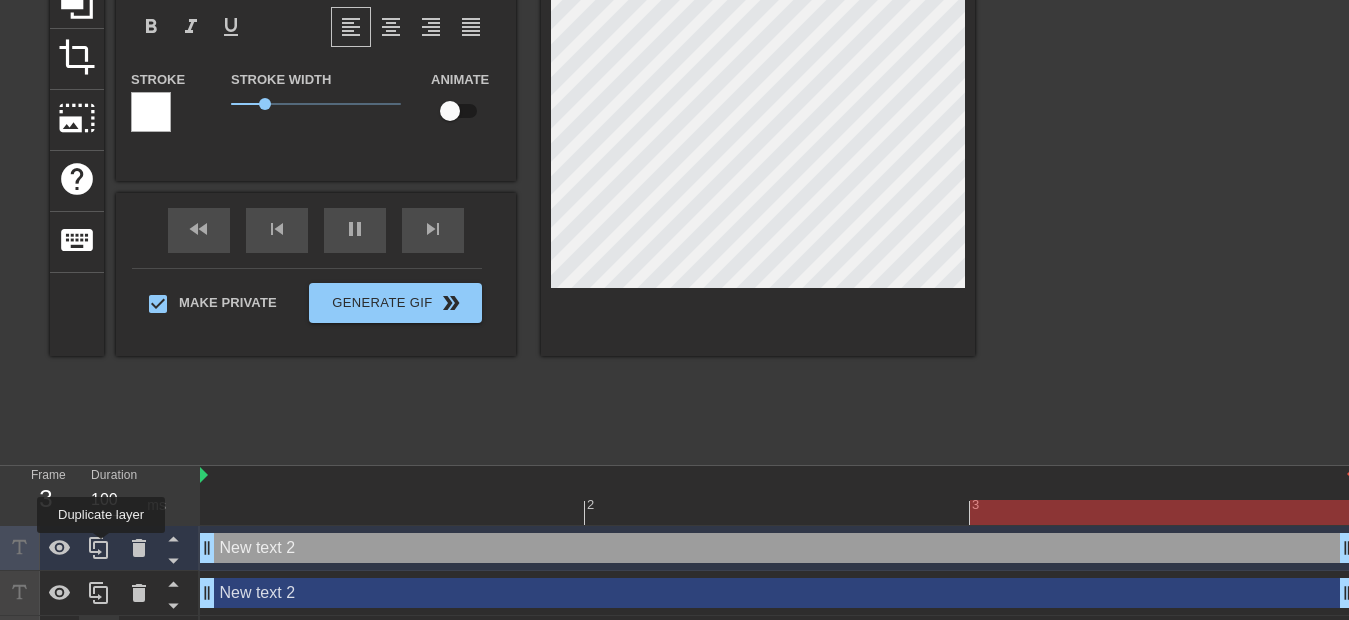 click 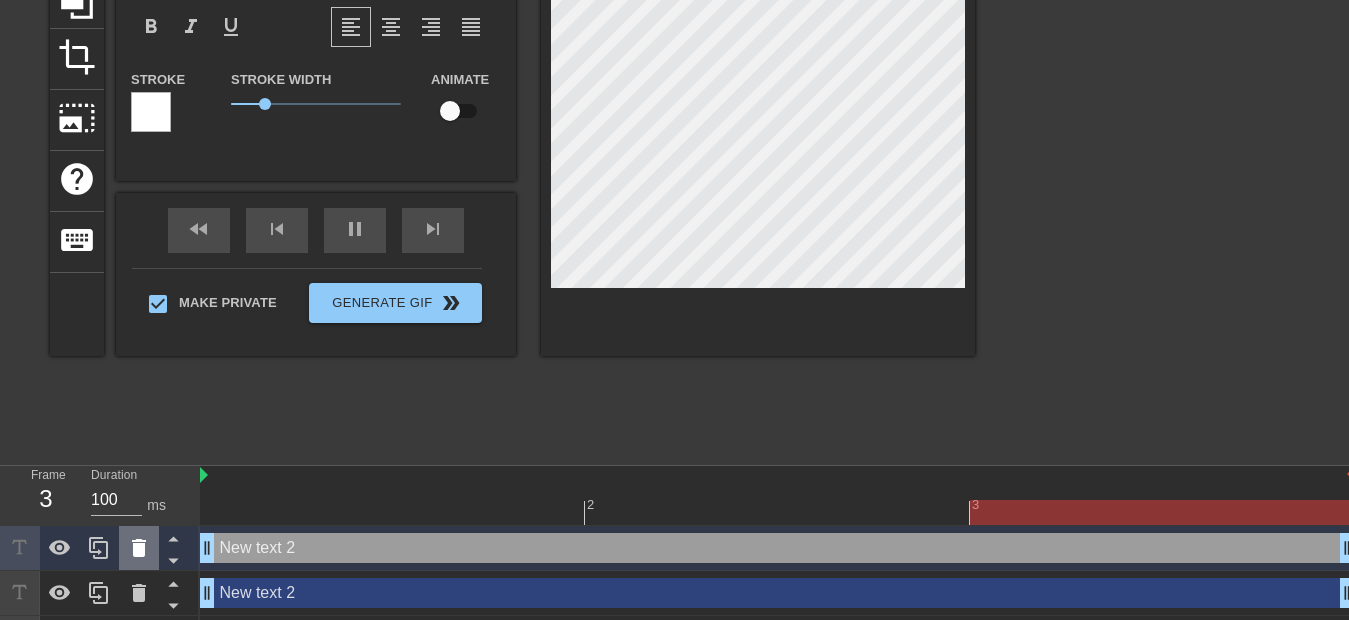 click 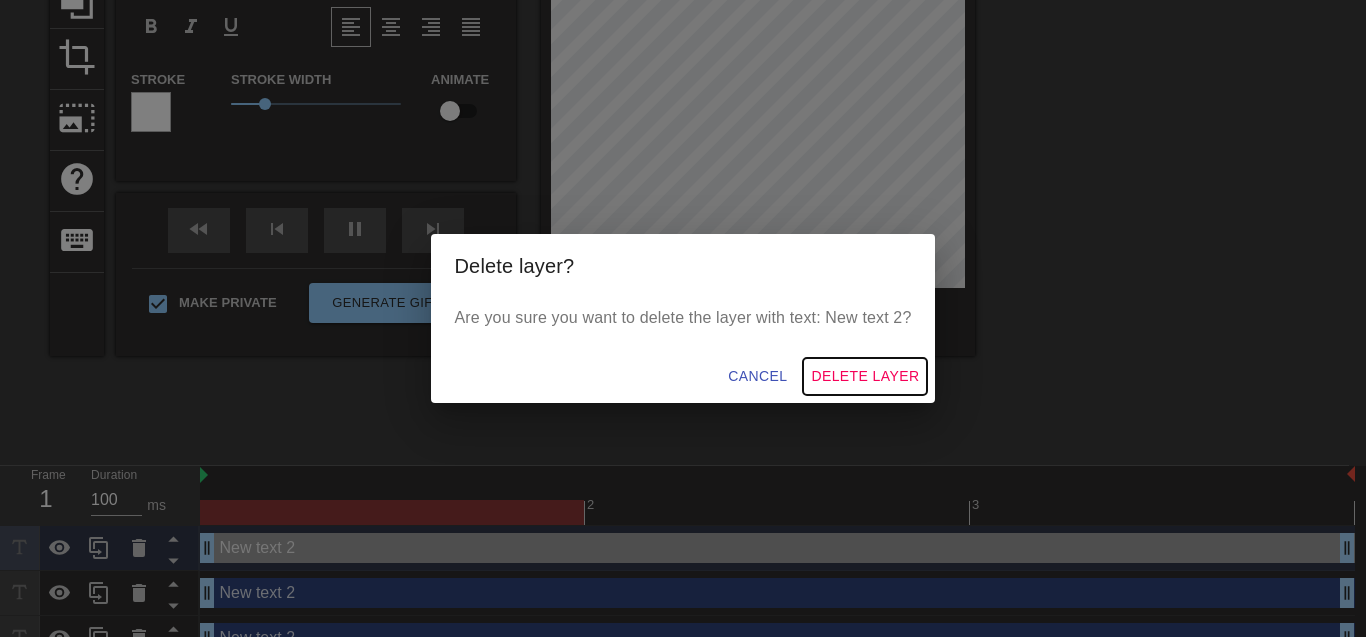 click on "Delete Layer" at bounding box center [865, 376] 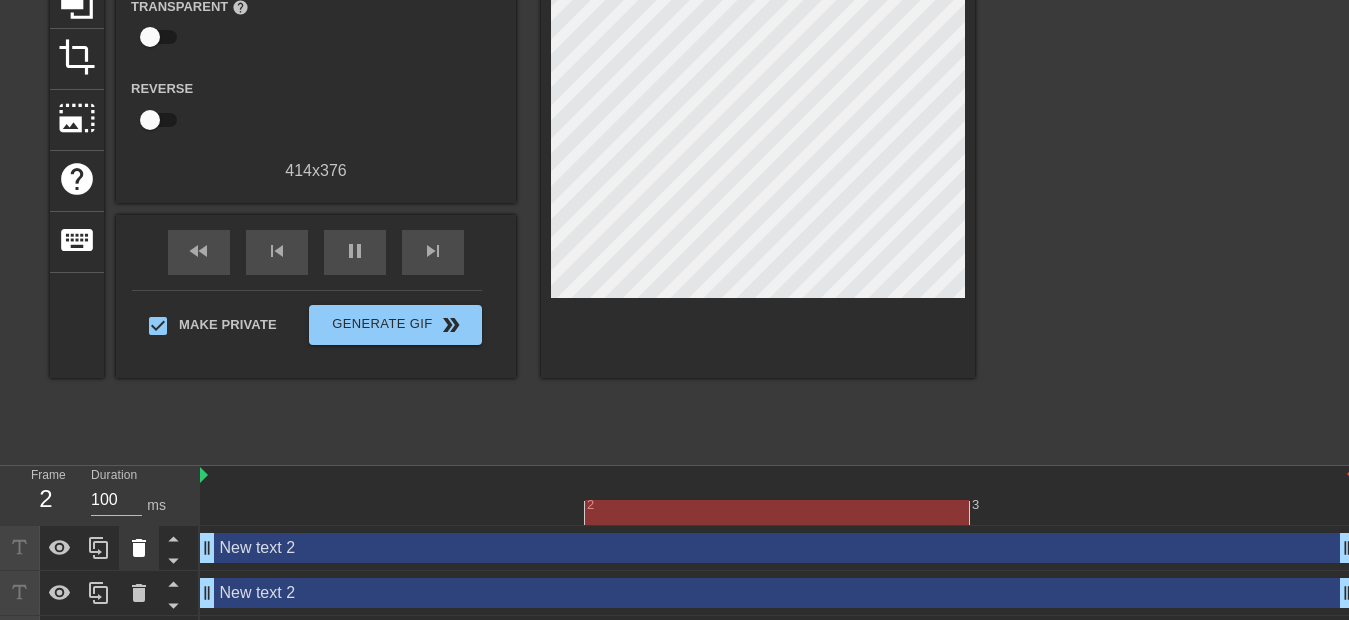 click 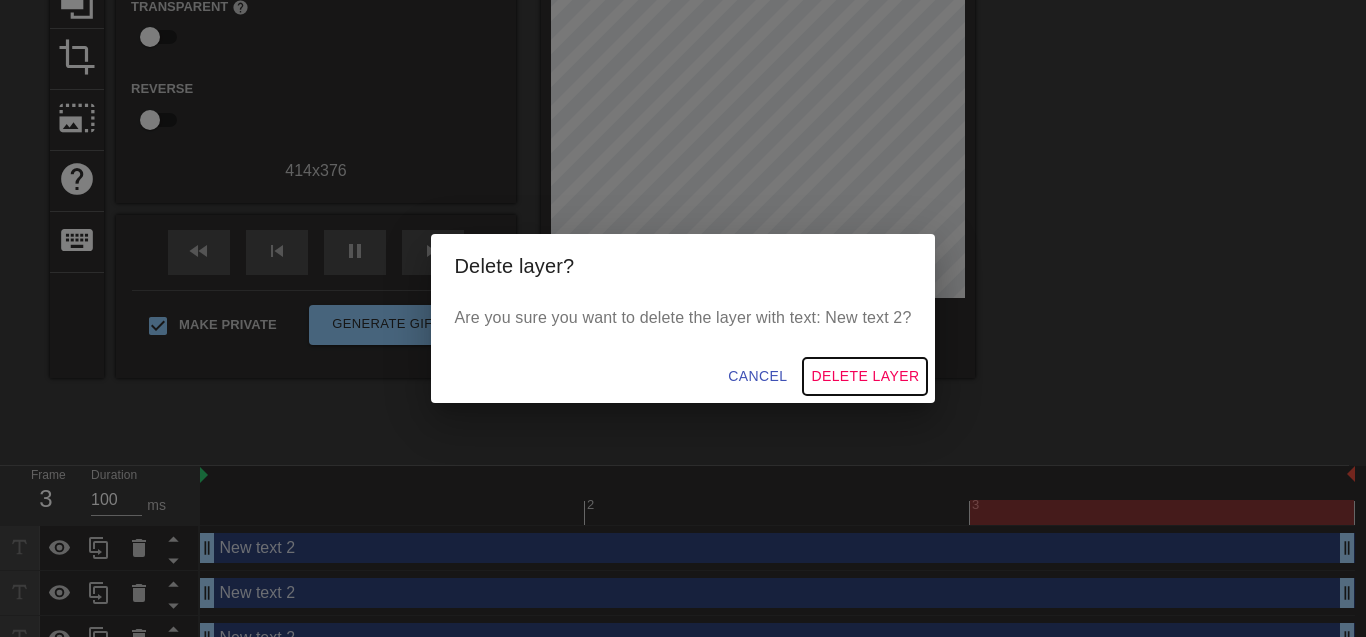 click on "Delete Layer" at bounding box center [865, 376] 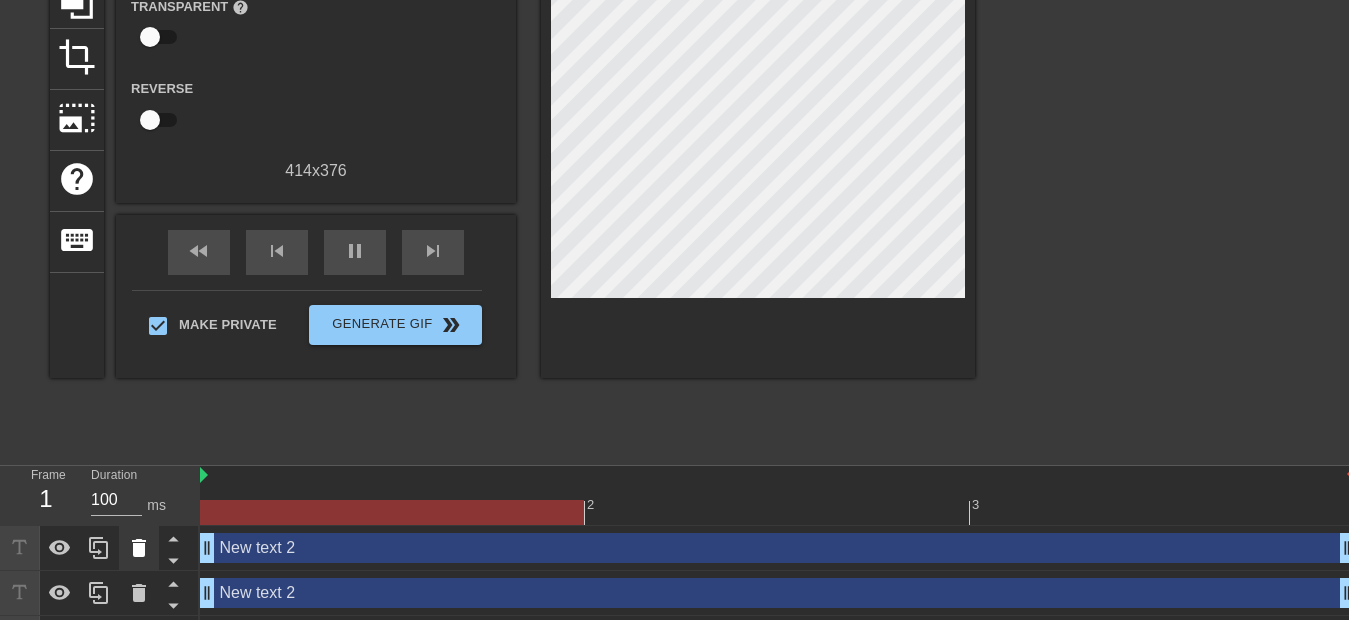 click 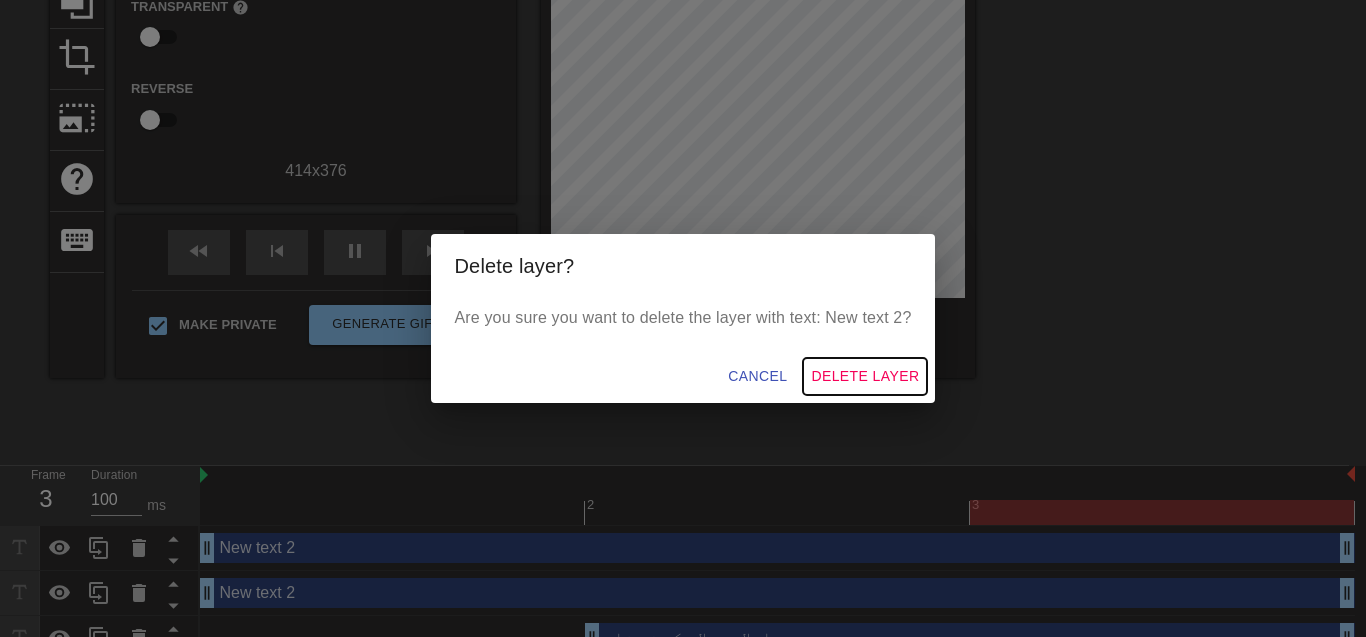 click on "Delete Layer" at bounding box center [865, 376] 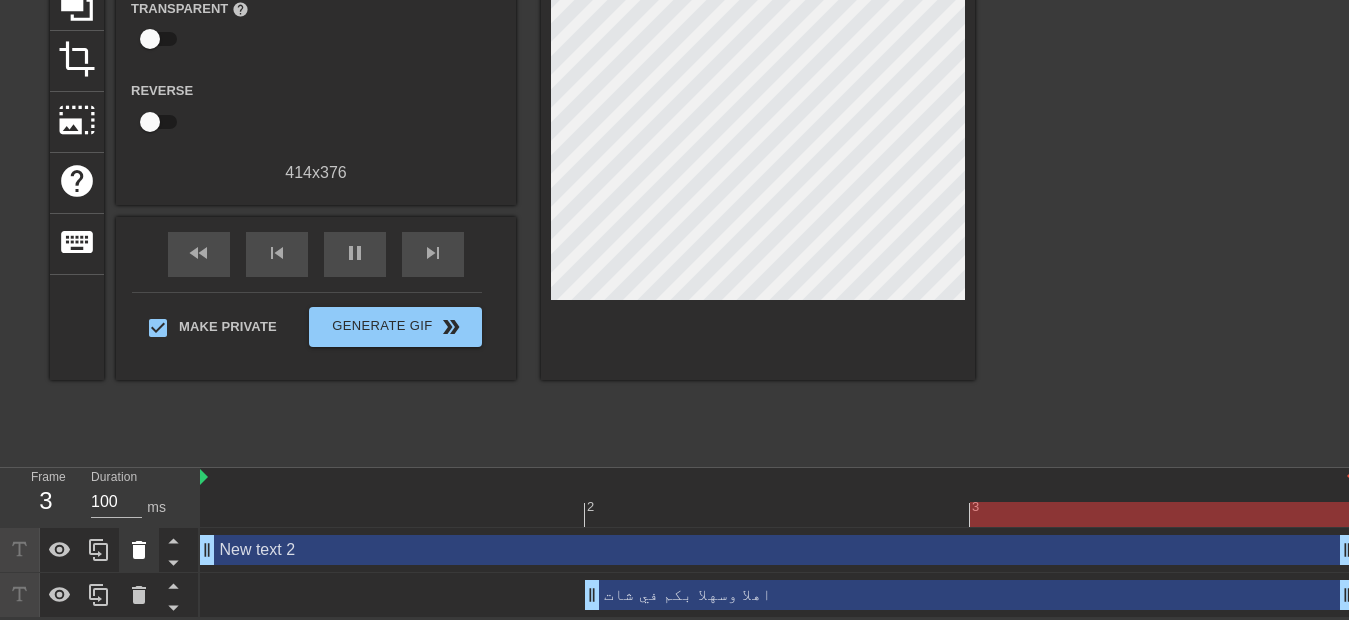 click 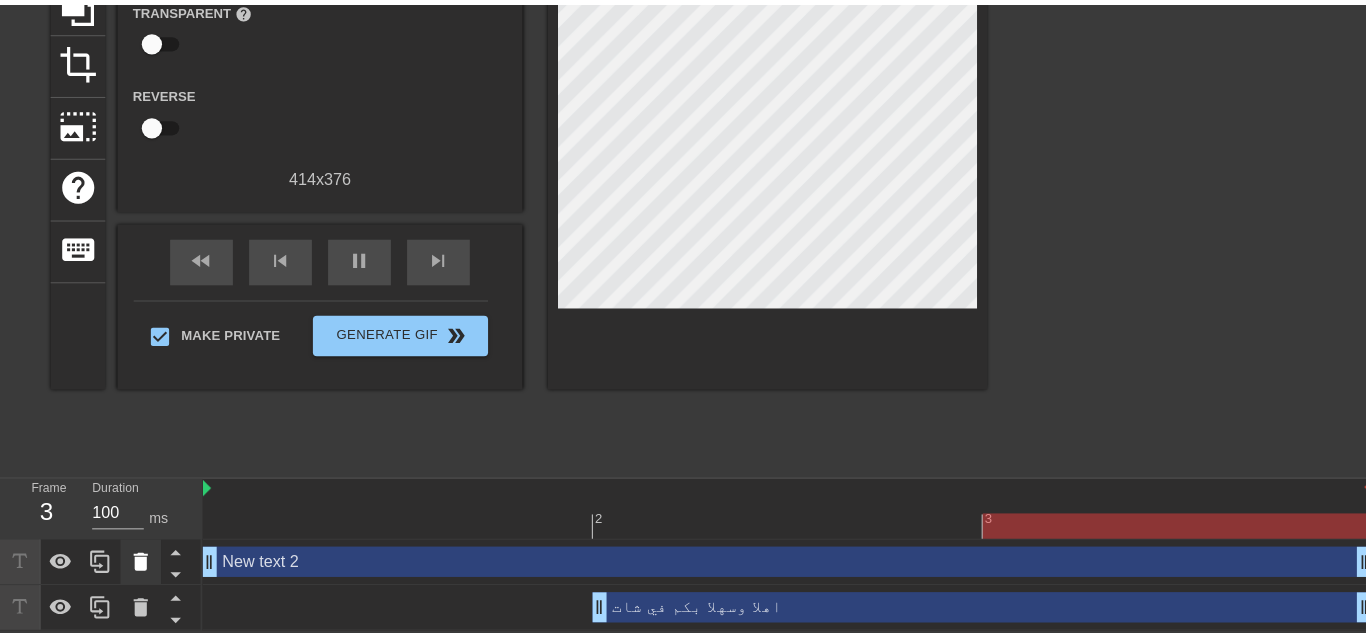 scroll, scrollTop: 209, scrollLeft: 0, axis: vertical 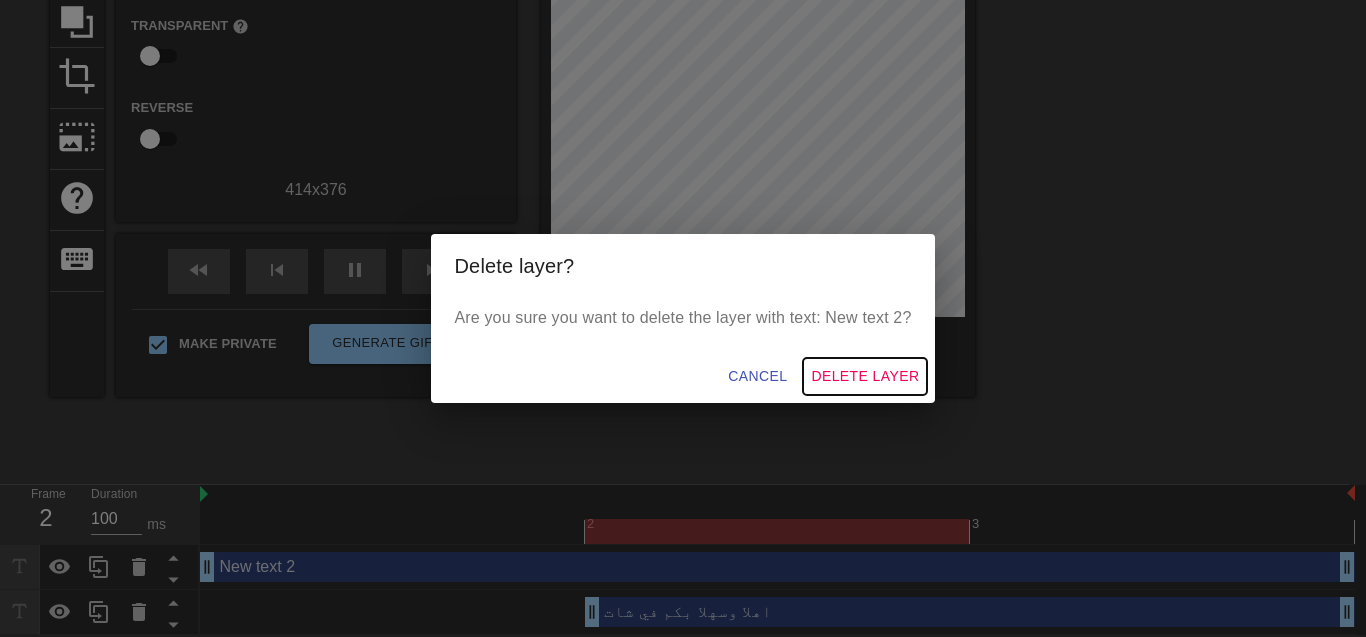 click on "Delete Layer" at bounding box center (865, 376) 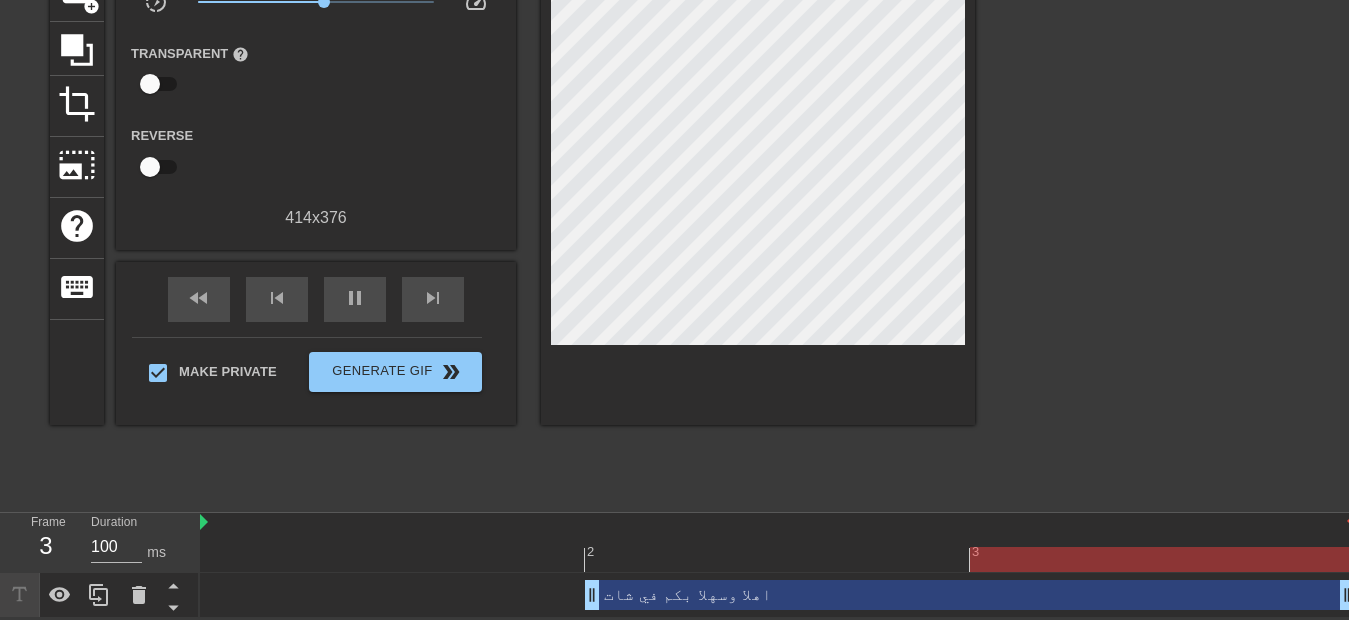 scroll, scrollTop: 0, scrollLeft: 0, axis: both 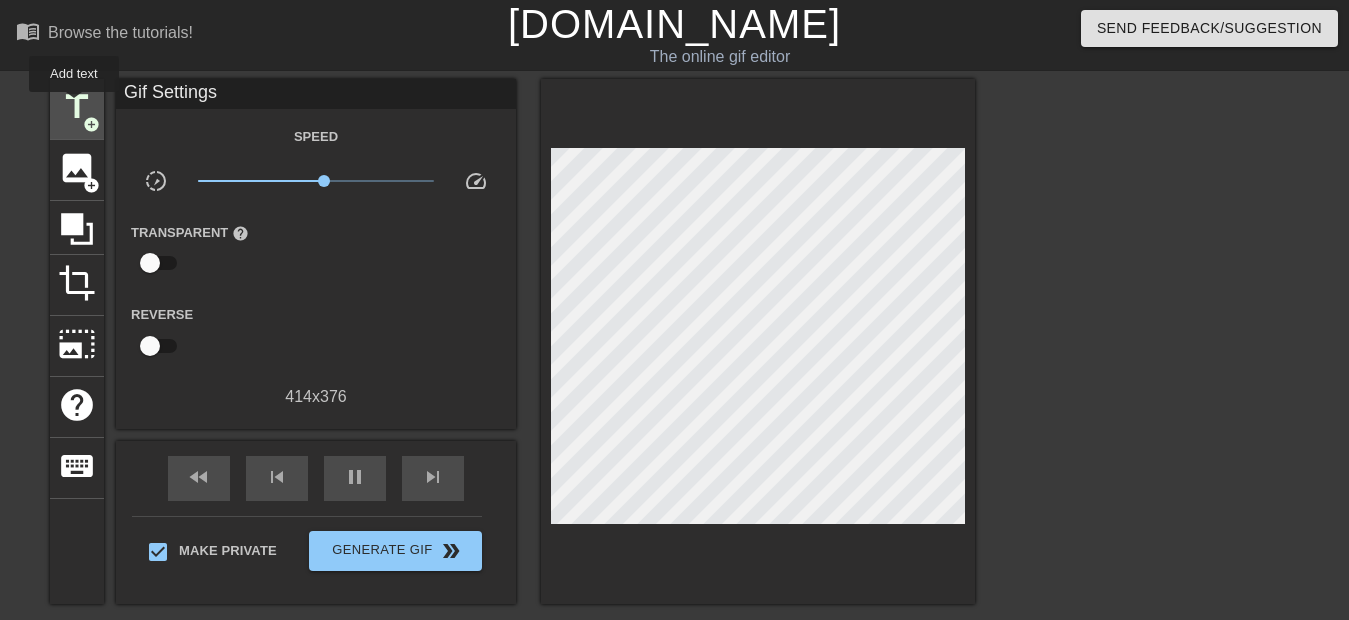 click on "title" at bounding box center (77, 107) 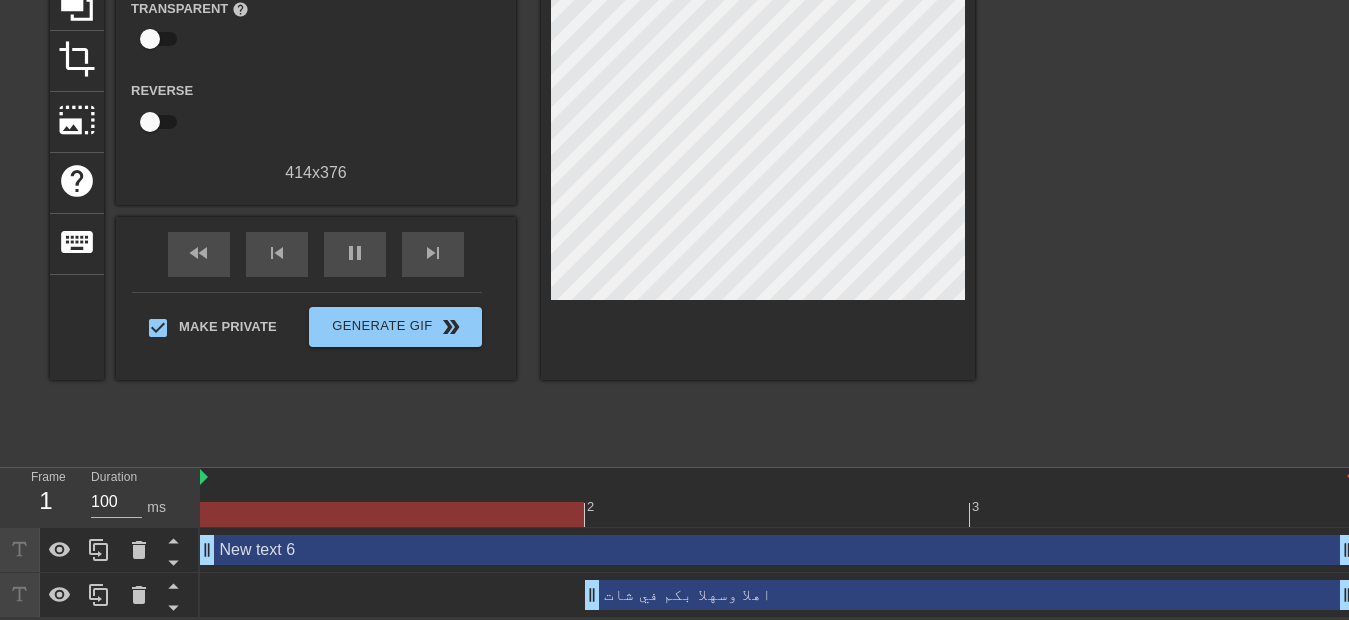 scroll, scrollTop: 226, scrollLeft: 0, axis: vertical 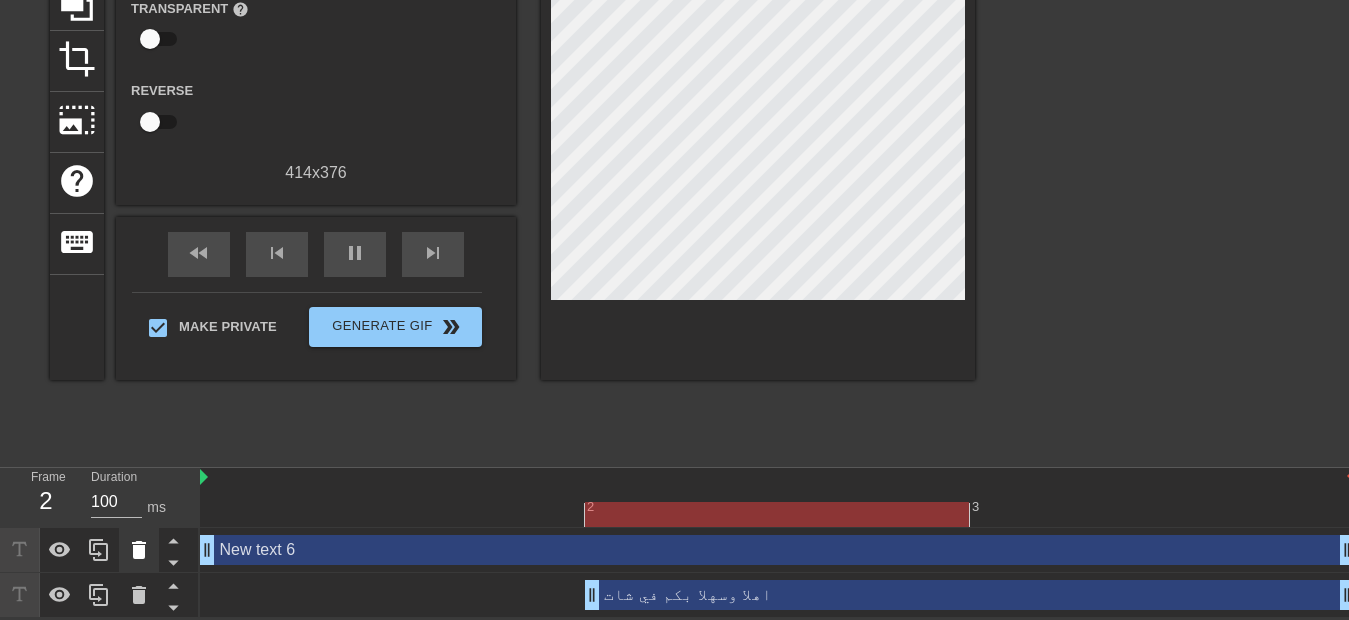click 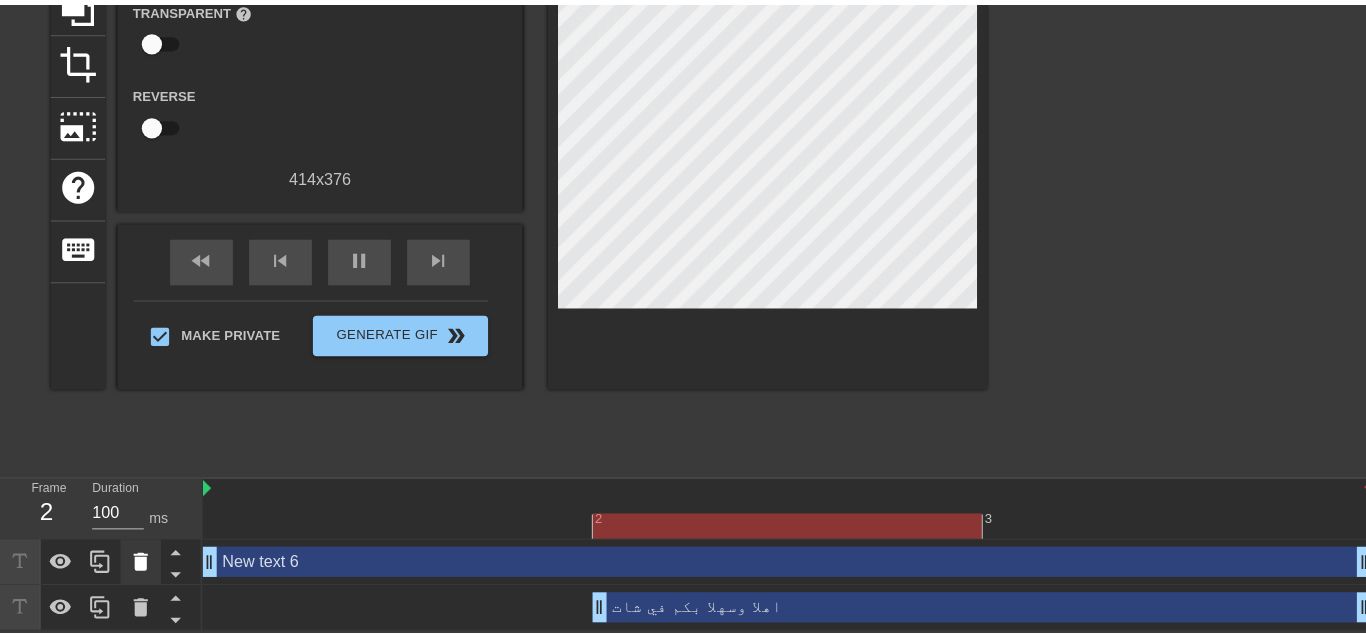 scroll, scrollTop: 209, scrollLeft: 0, axis: vertical 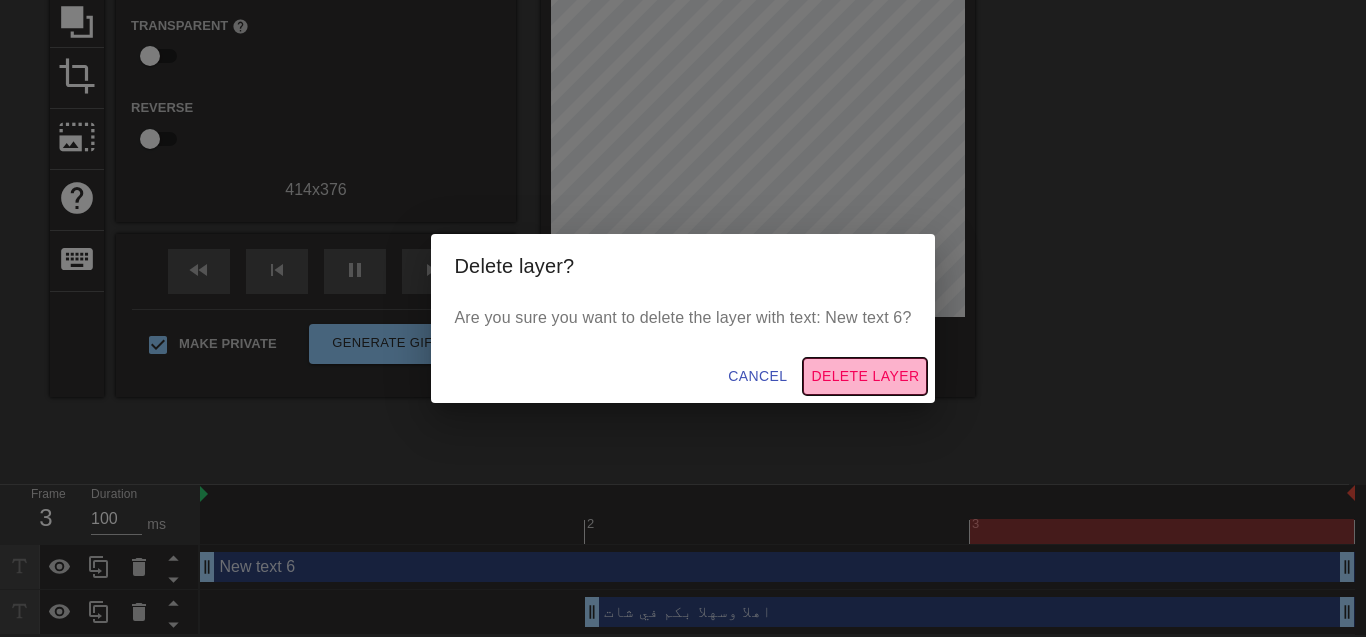 click on "Delete Layer" at bounding box center [865, 376] 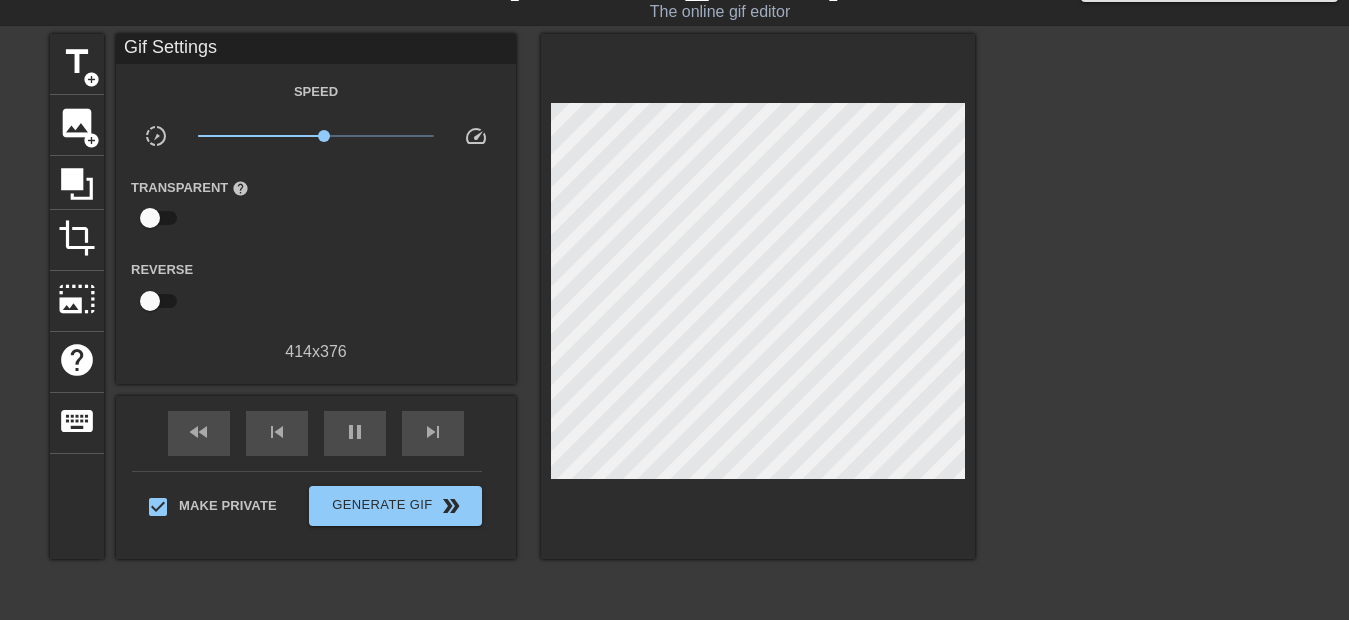 scroll, scrollTop: 37, scrollLeft: 0, axis: vertical 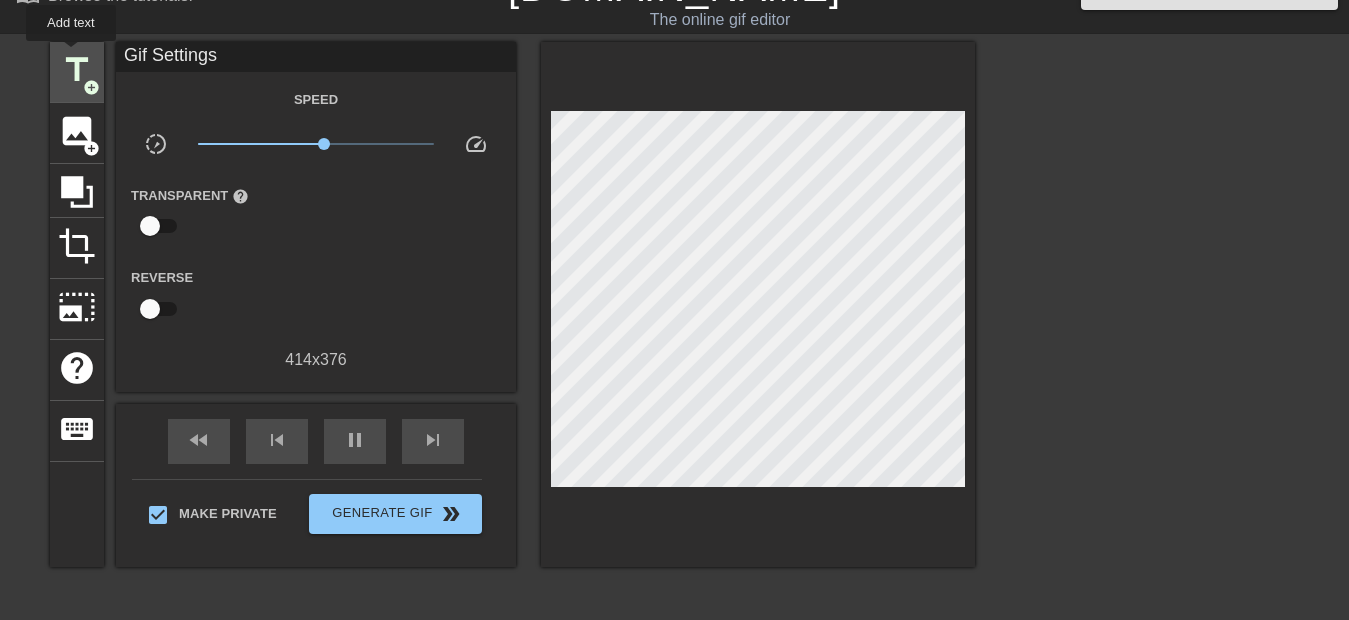 click on "title" at bounding box center (77, 70) 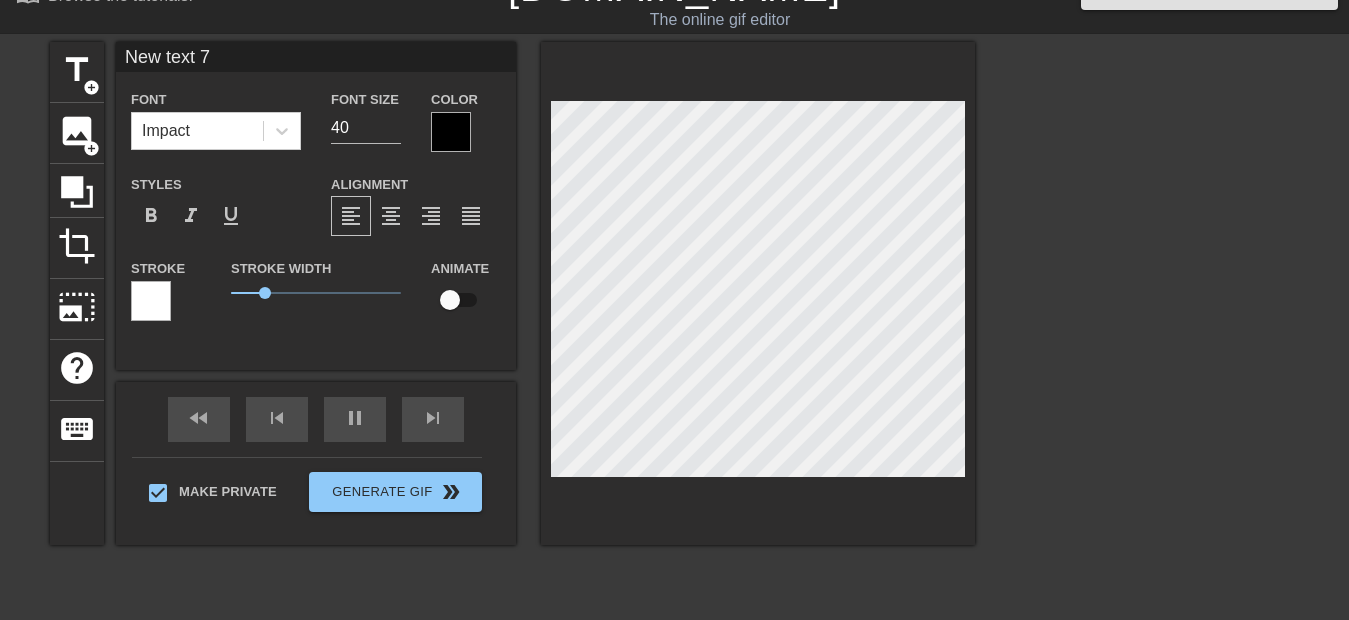 click on "New text 7" at bounding box center [316, 57] 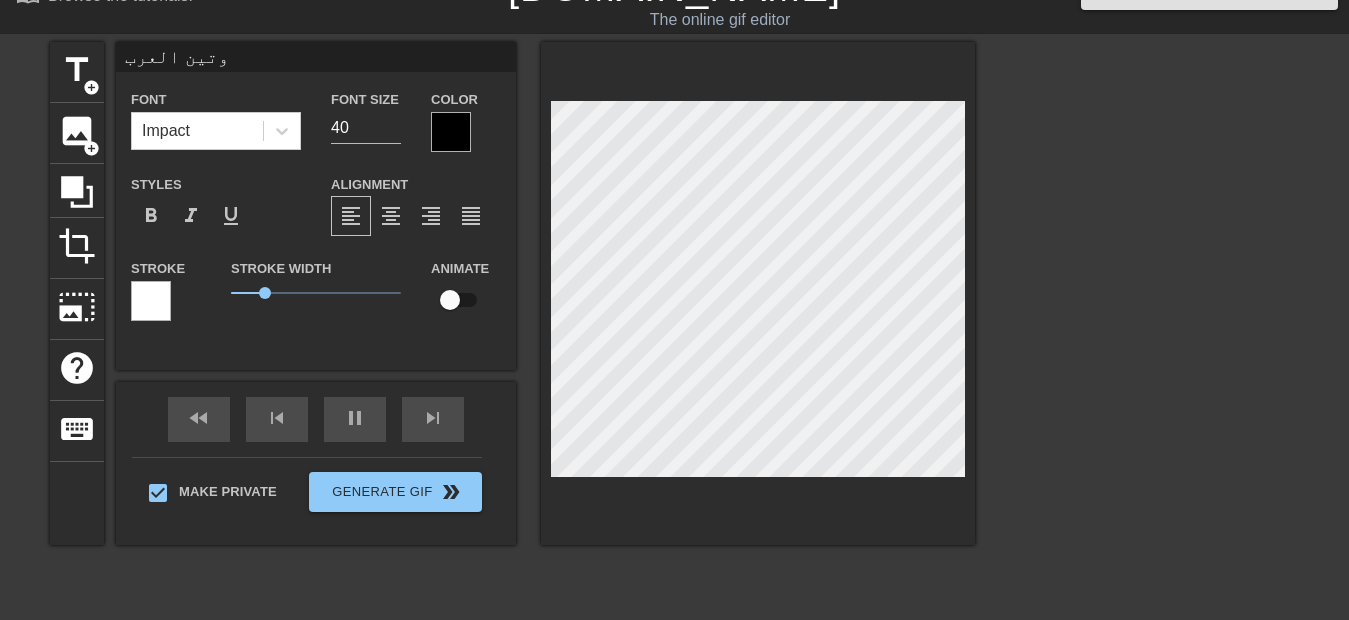 type on "وتين العرب" 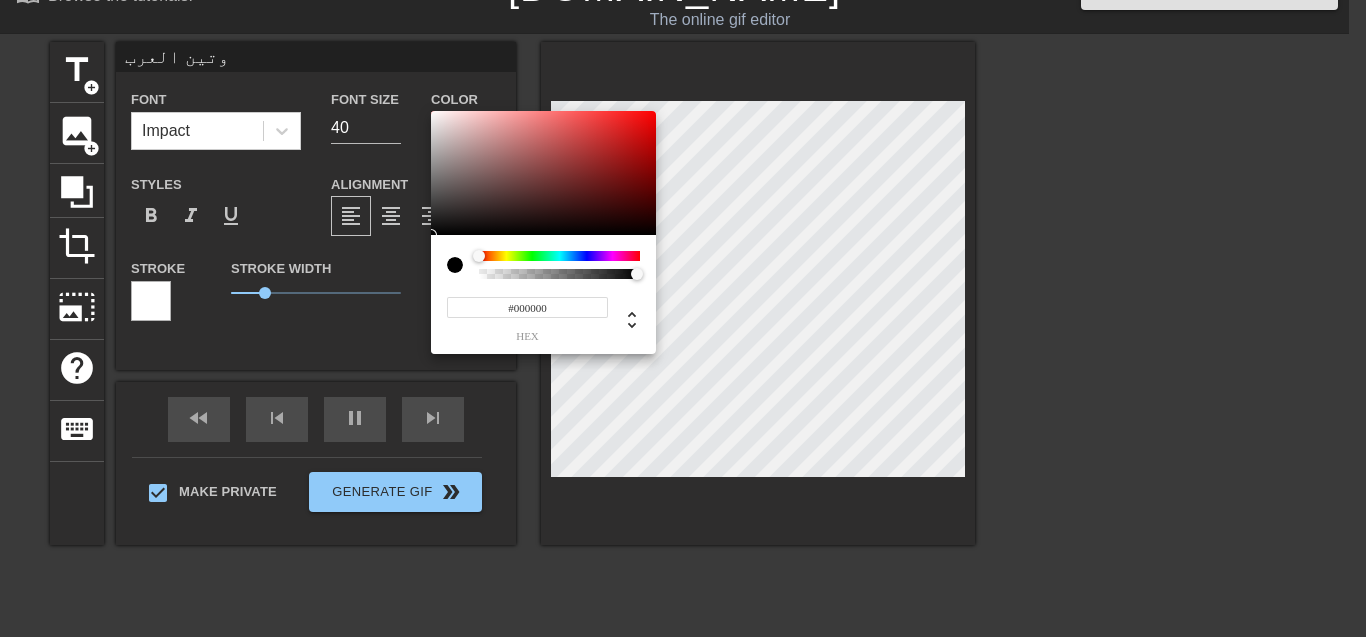click at bounding box center (559, 256) 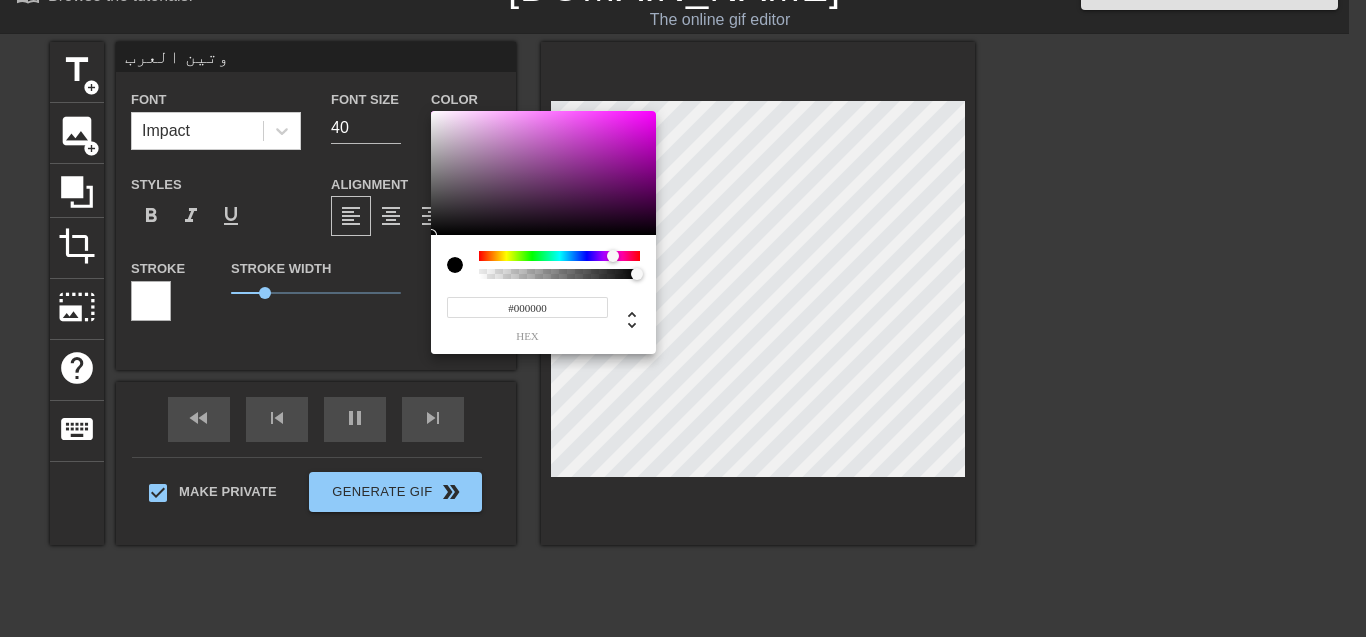 type on "#C615C7" 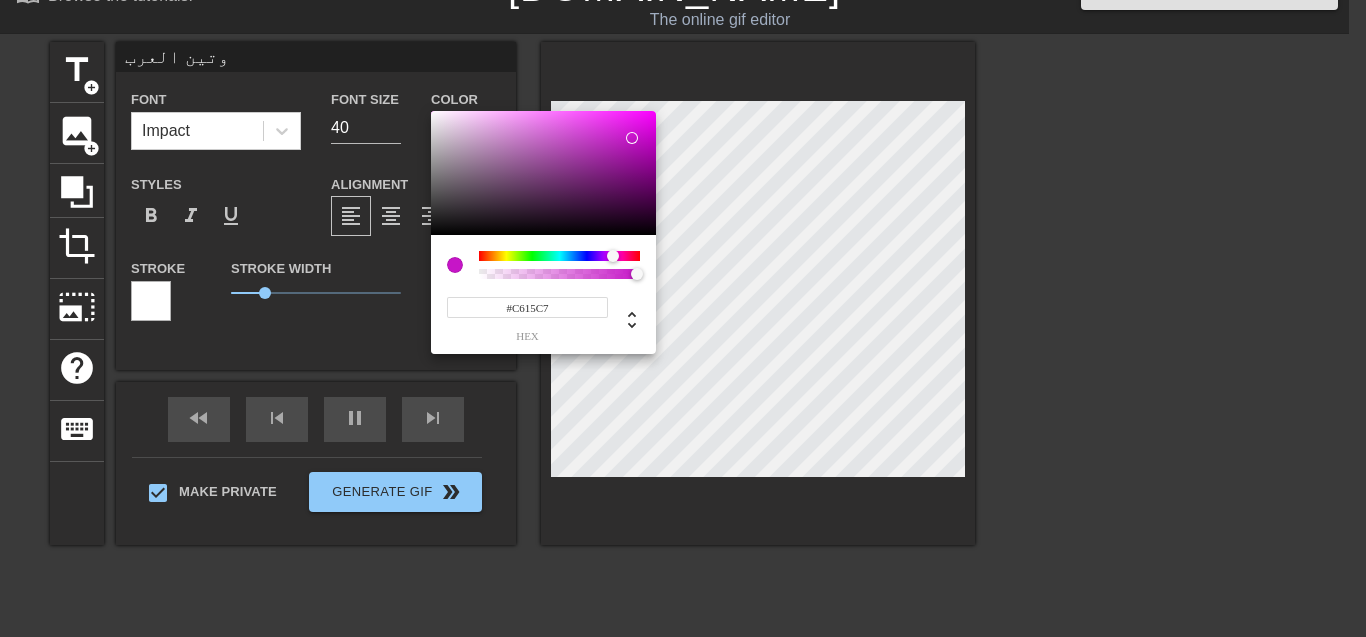 click at bounding box center (543, 173) 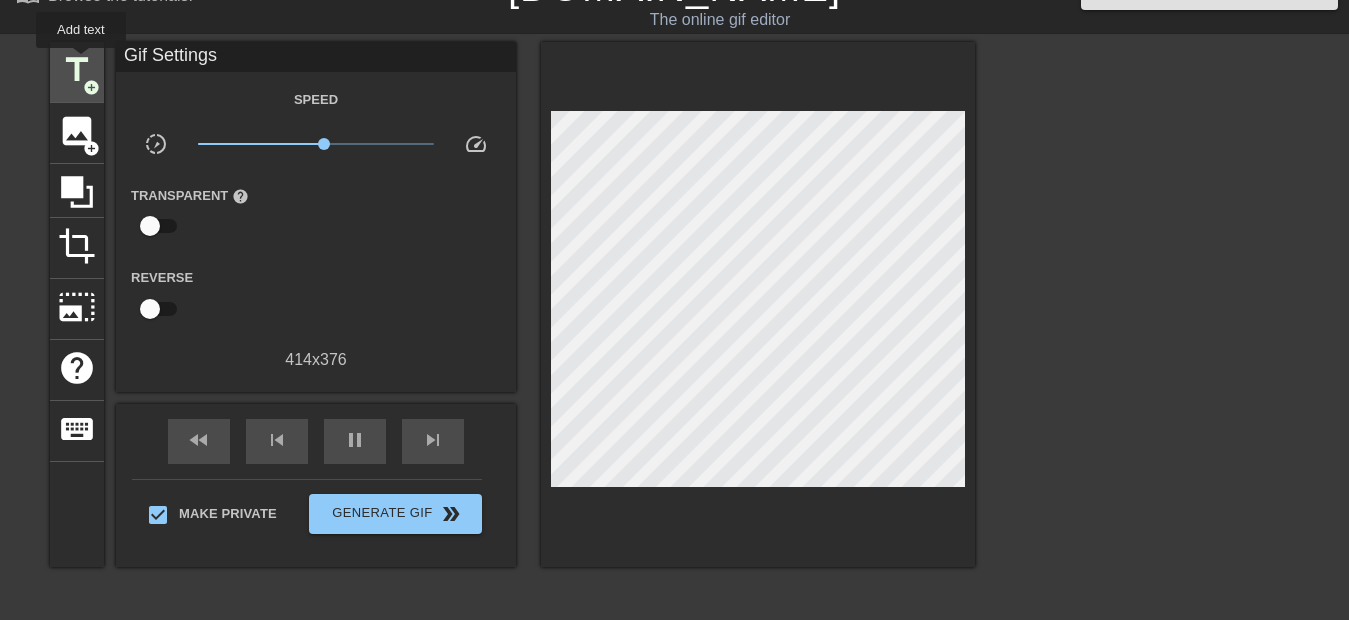click on "title" at bounding box center [77, 70] 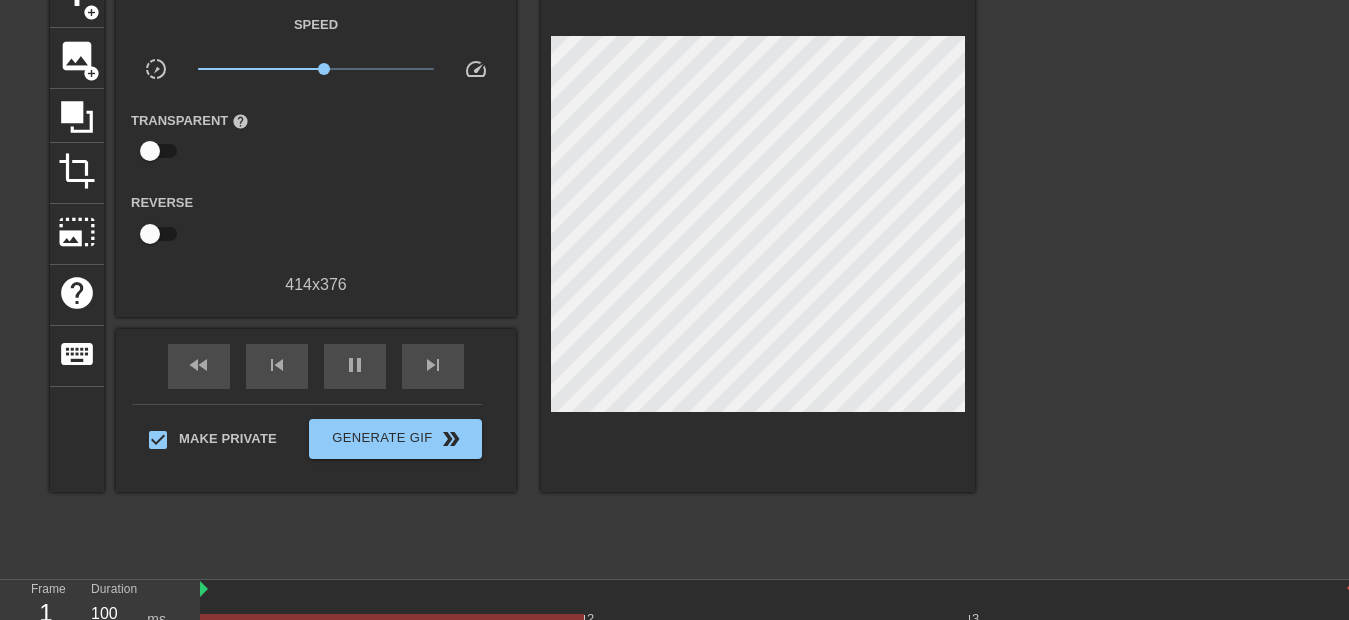 scroll, scrollTop: 117, scrollLeft: 0, axis: vertical 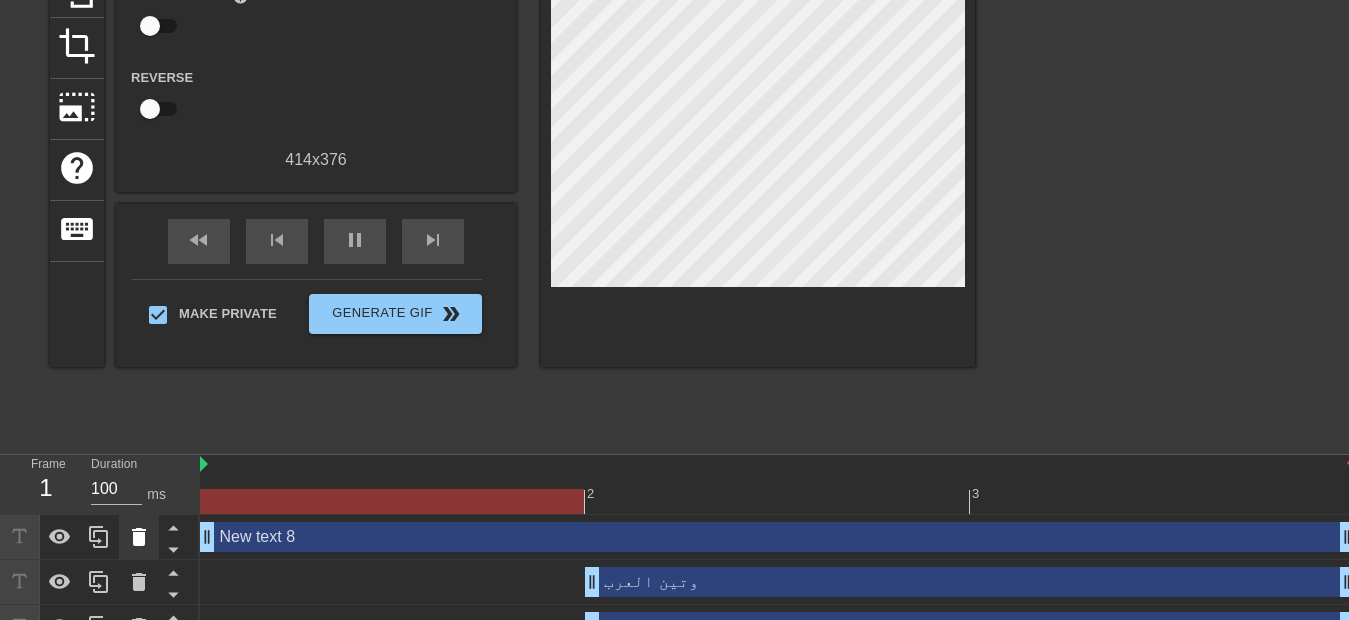 click 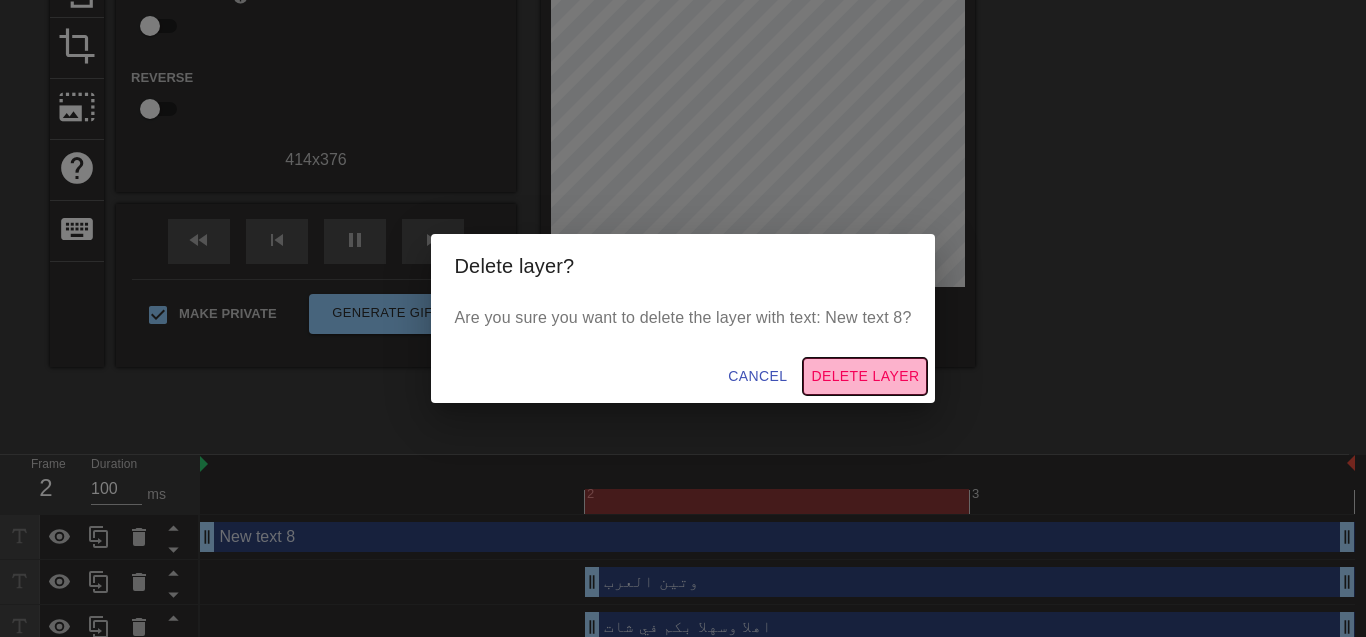 click on "Delete Layer" at bounding box center (865, 376) 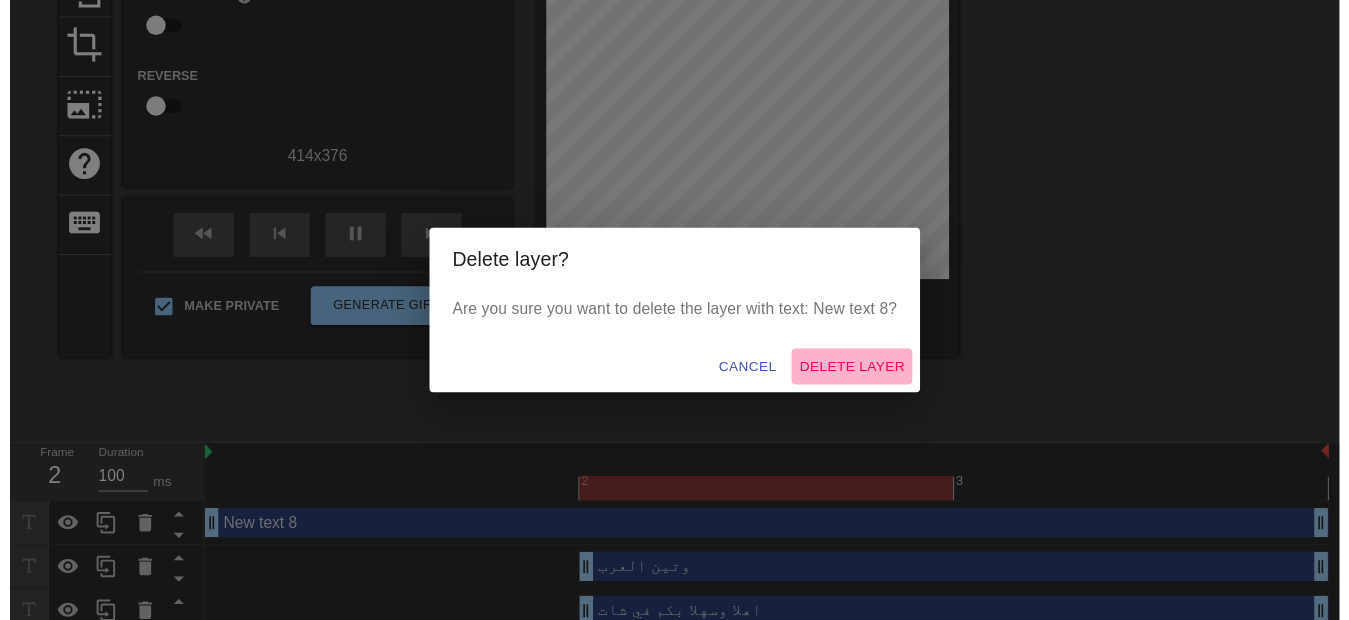scroll, scrollTop: 226, scrollLeft: 0, axis: vertical 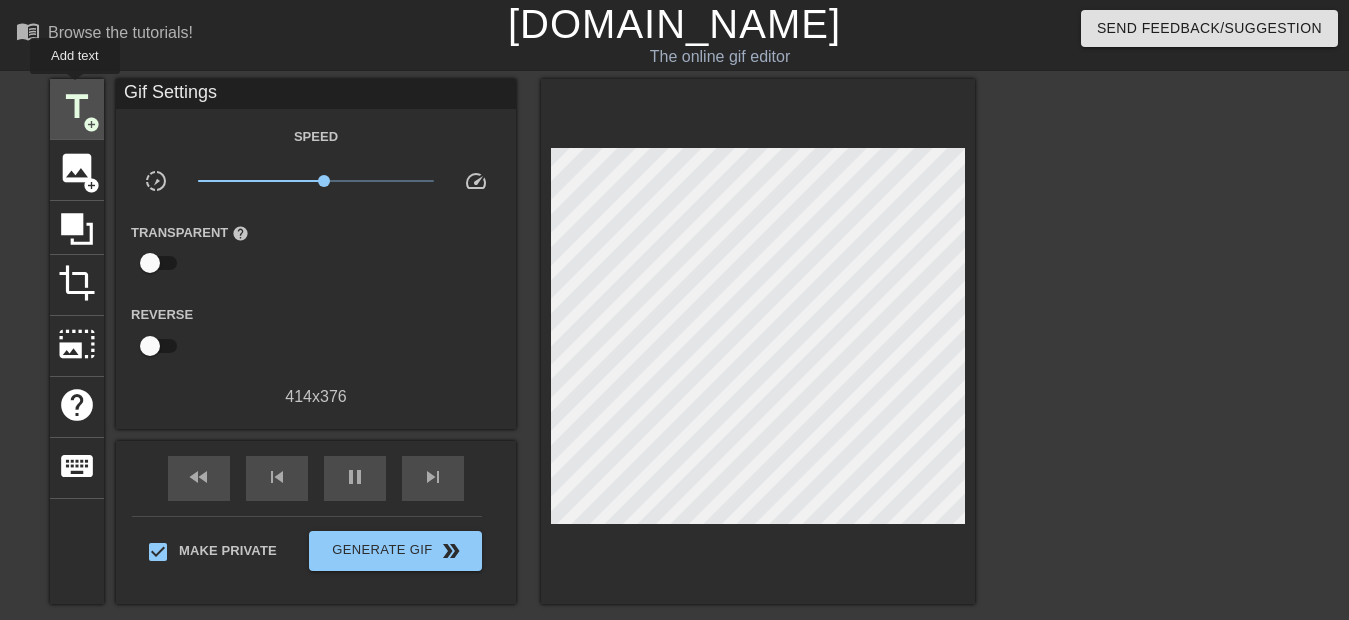 click on "title" at bounding box center (77, 107) 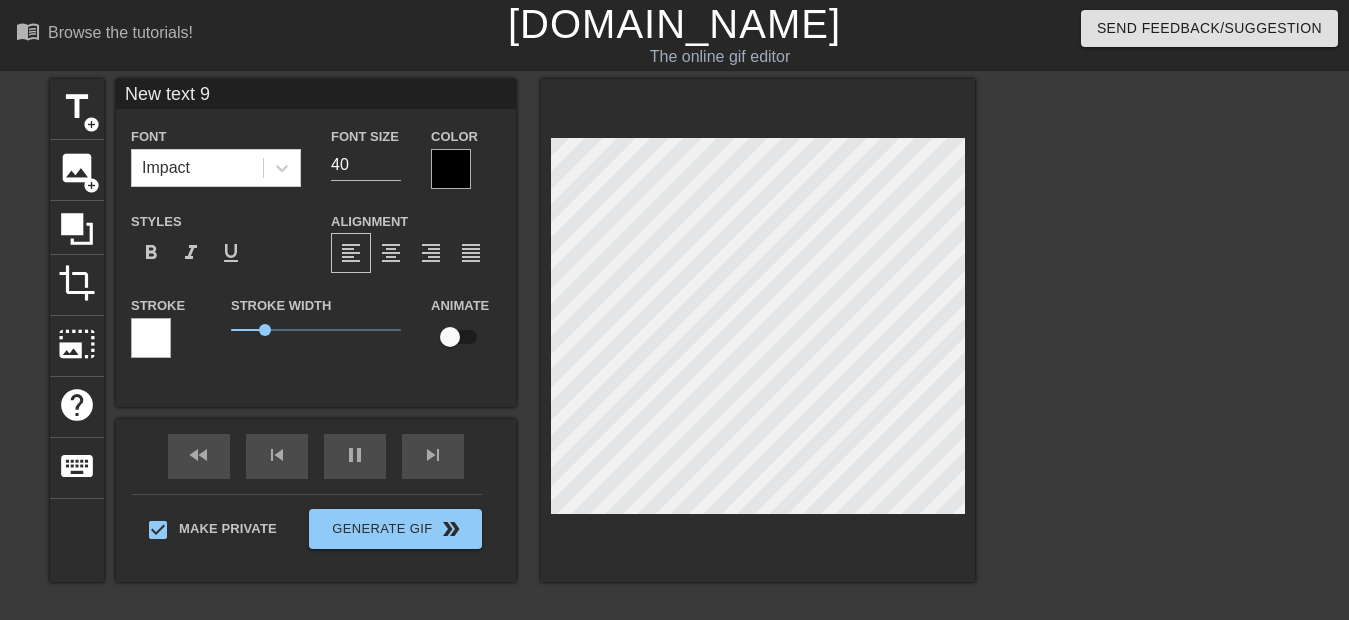 click on "New text 9" at bounding box center [316, 94] 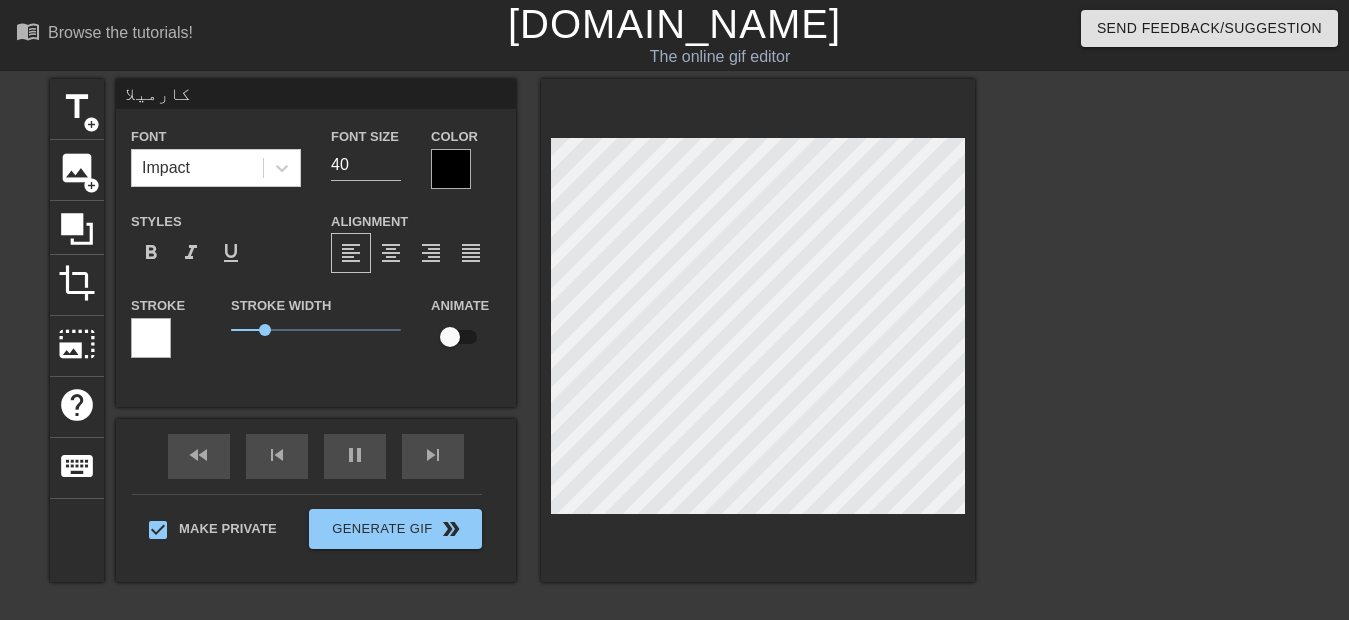 type on "كارميلا" 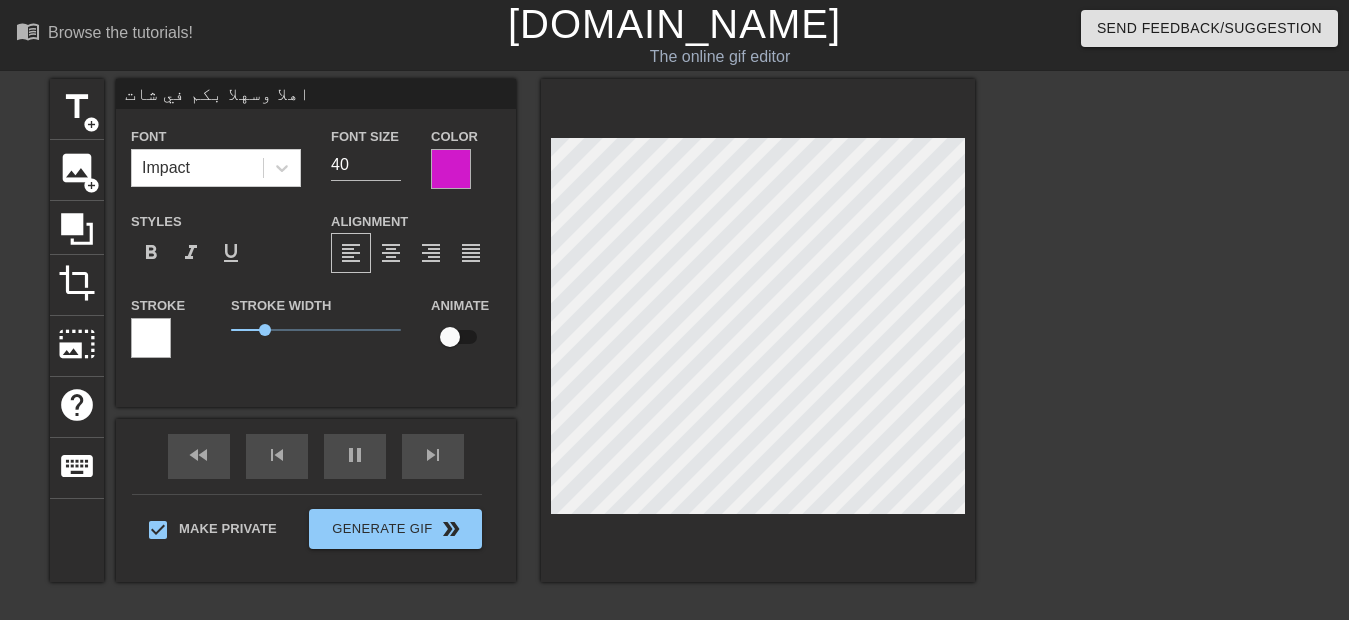 scroll, scrollTop: 3, scrollLeft: 3, axis: both 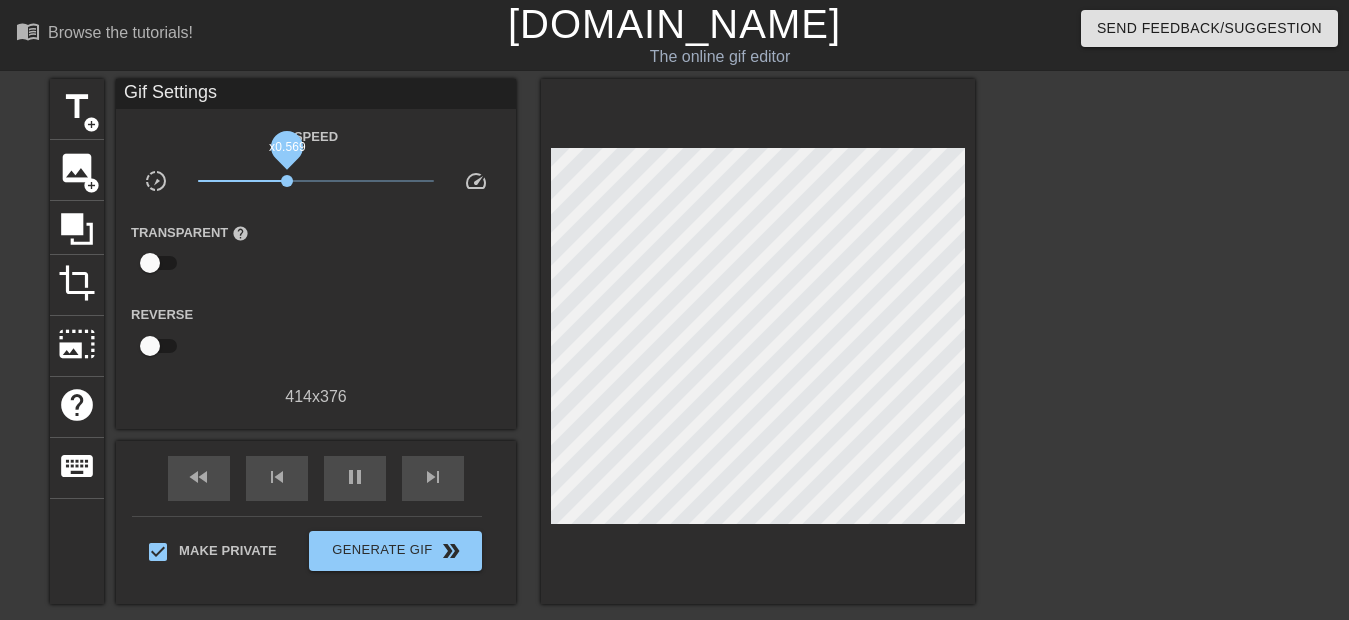 drag, startPoint x: 324, startPoint y: 180, endPoint x: 287, endPoint y: 179, distance: 37.01351 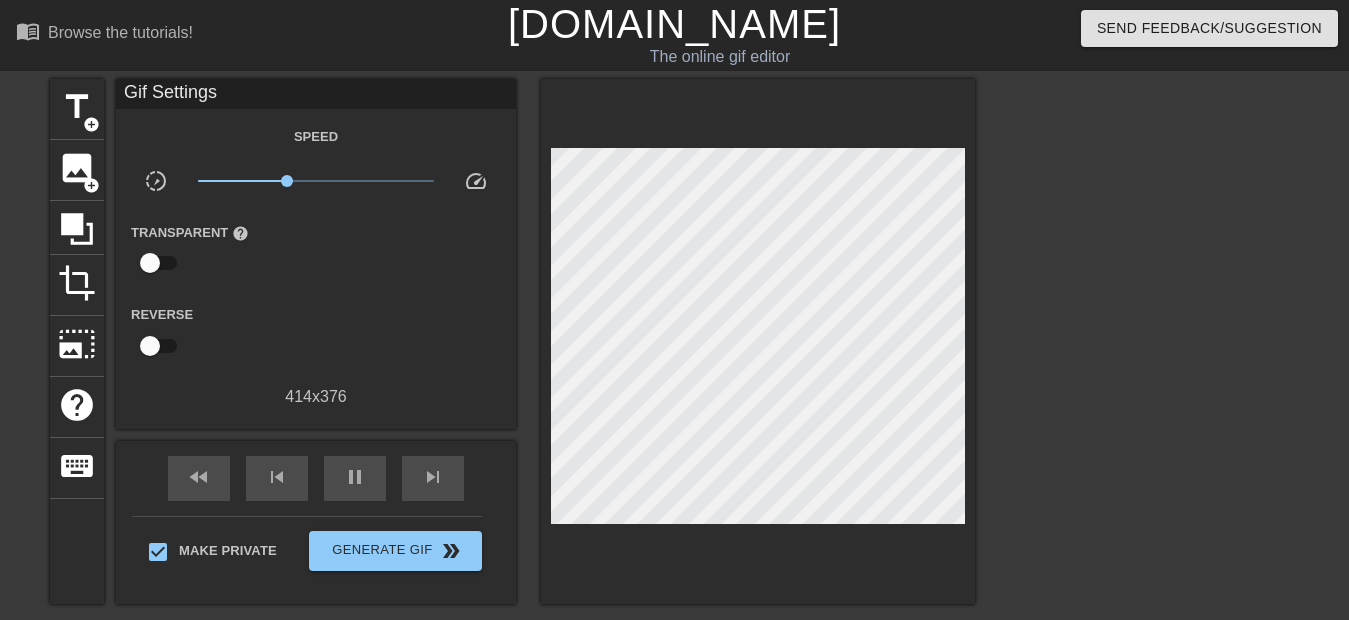 scroll, scrollTop: 2, scrollLeft: 5, axis: both 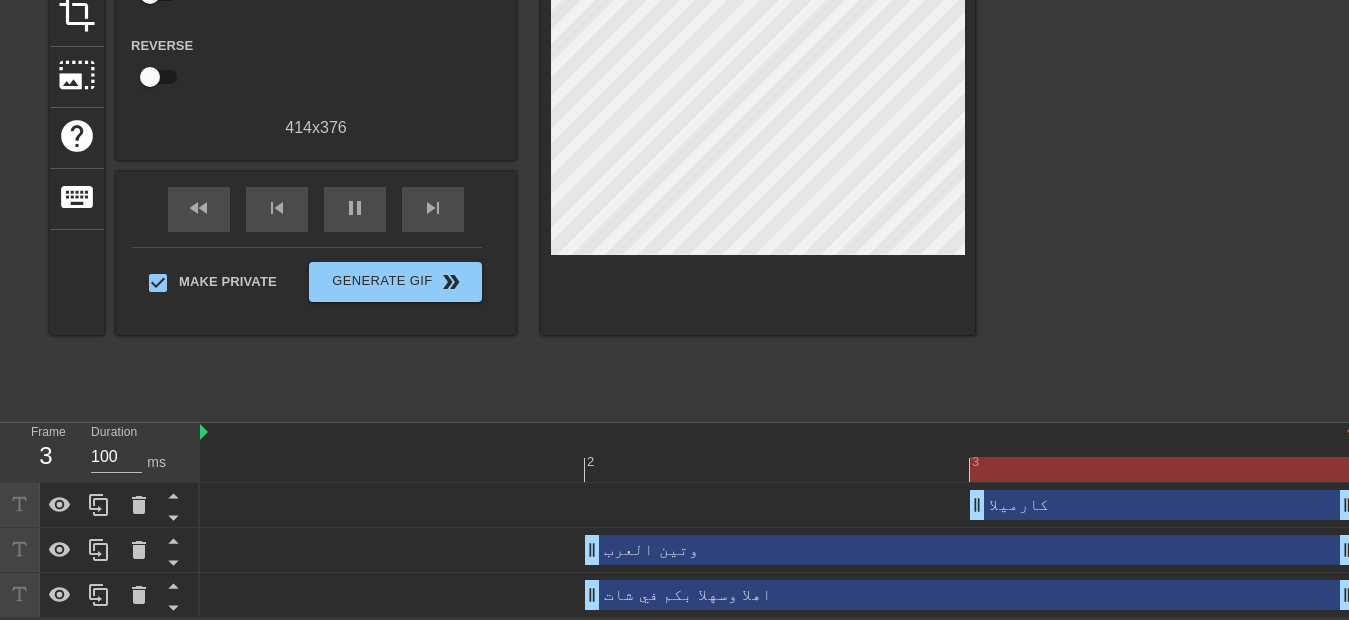 drag, startPoint x: 589, startPoint y: 546, endPoint x: 535, endPoint y: 543, distance: 54.08327 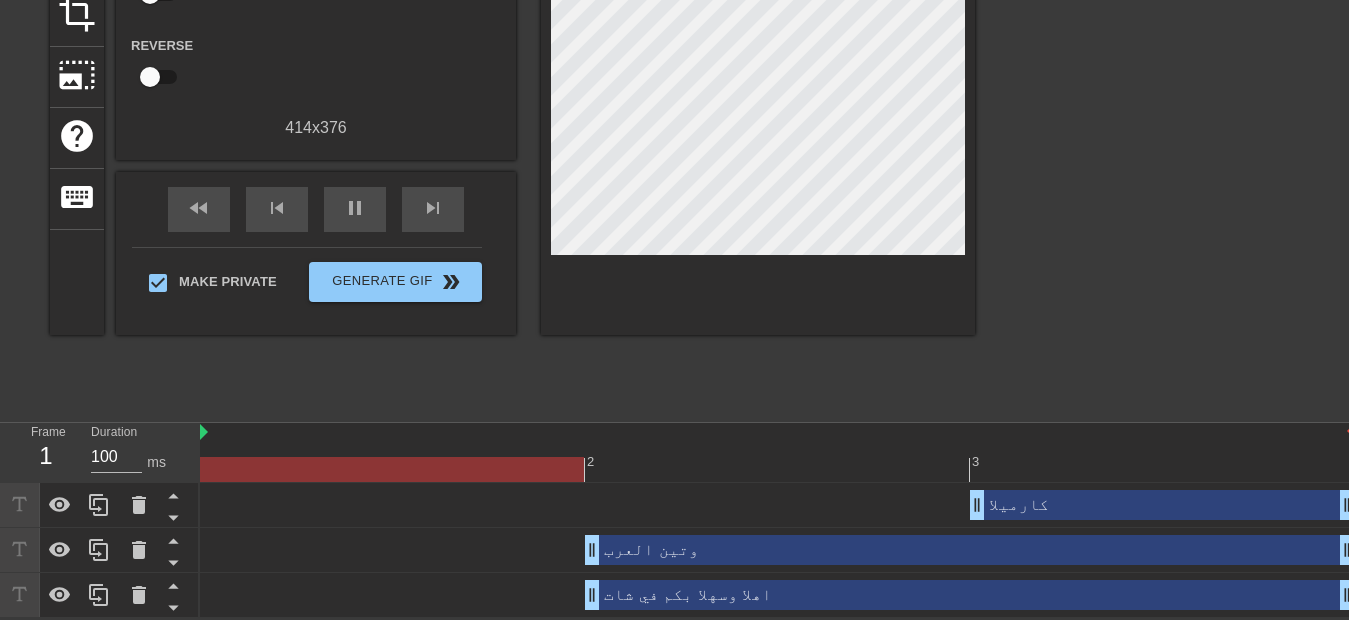 scroll, scrollTop: 0, scrollLeft: 0, axis: both 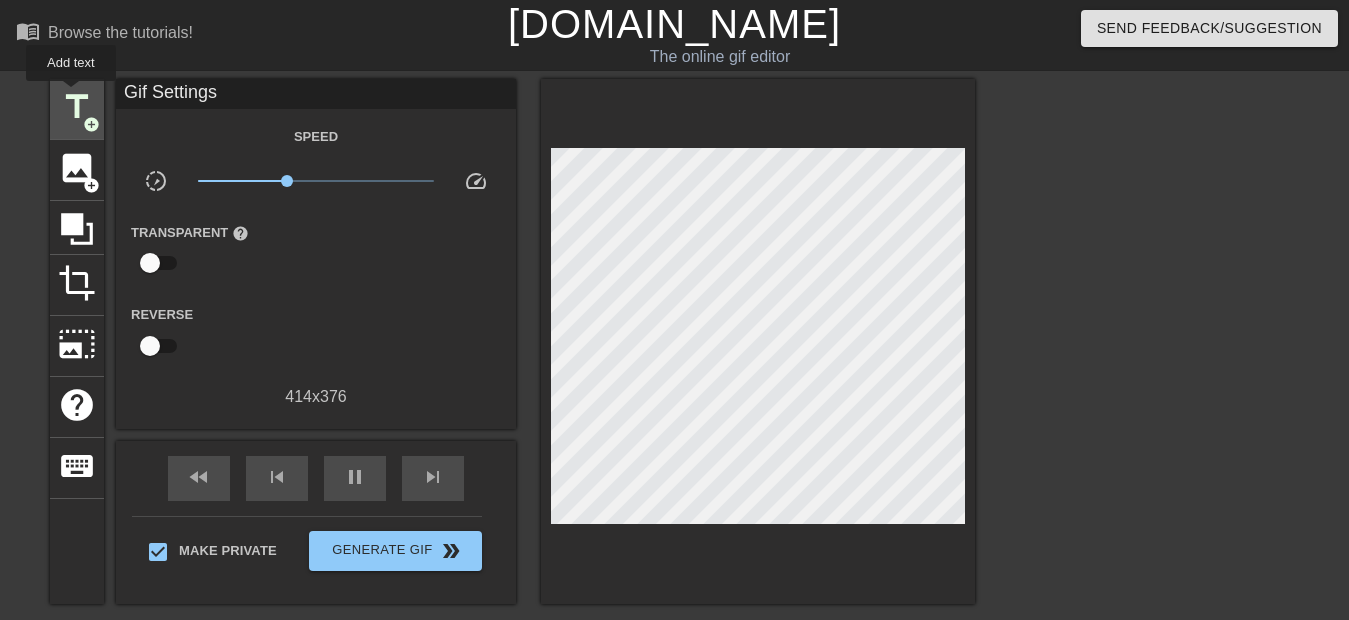 type 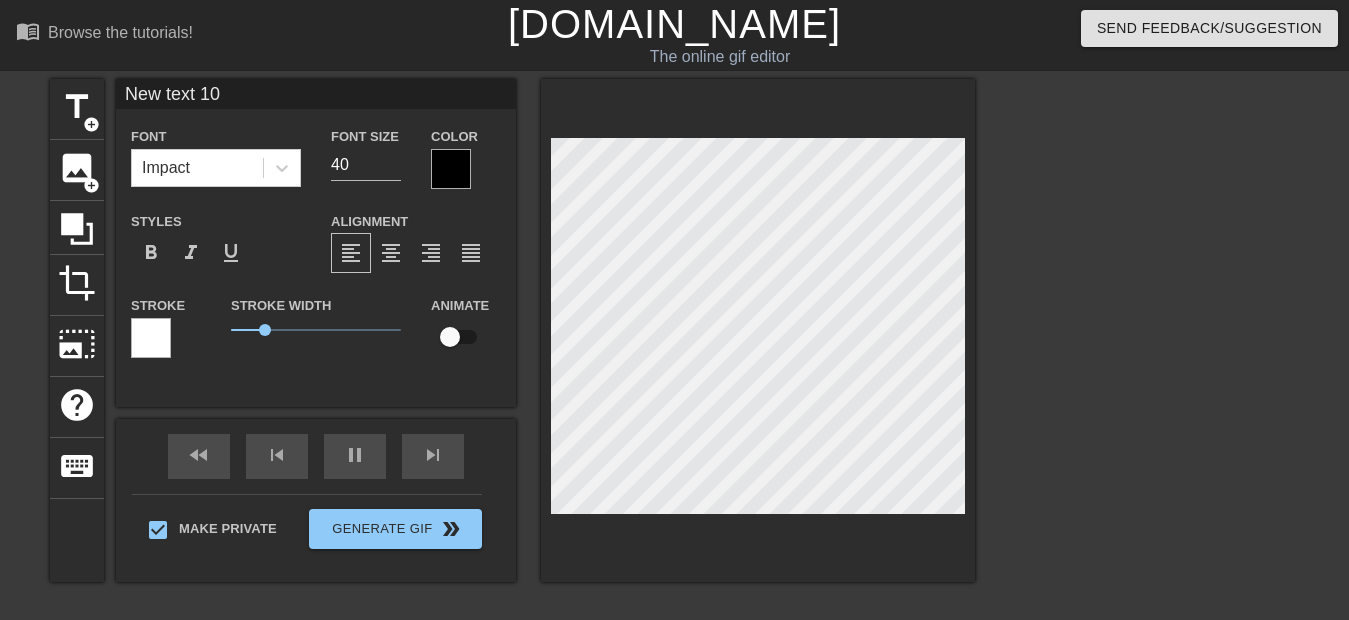 click on "New text 10" at bounding box center (316, 94) 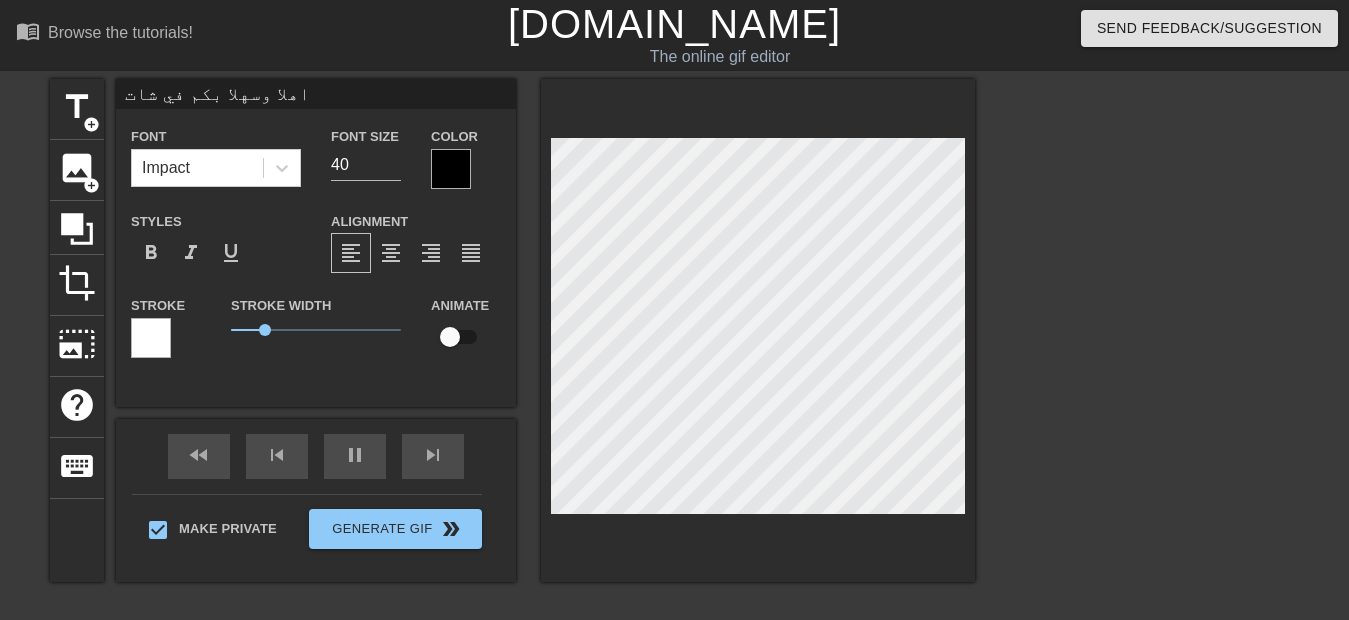 type on "اهلا وسهلا بكم في شات" 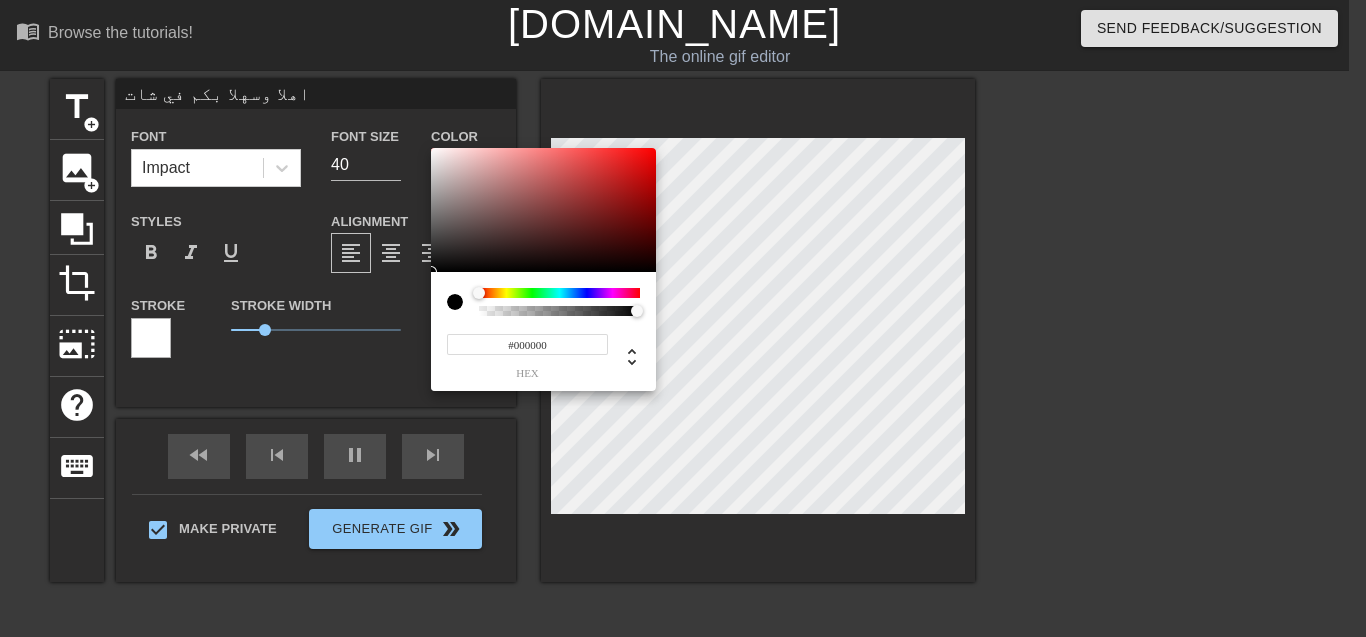 click at bounding box center [559, 293] 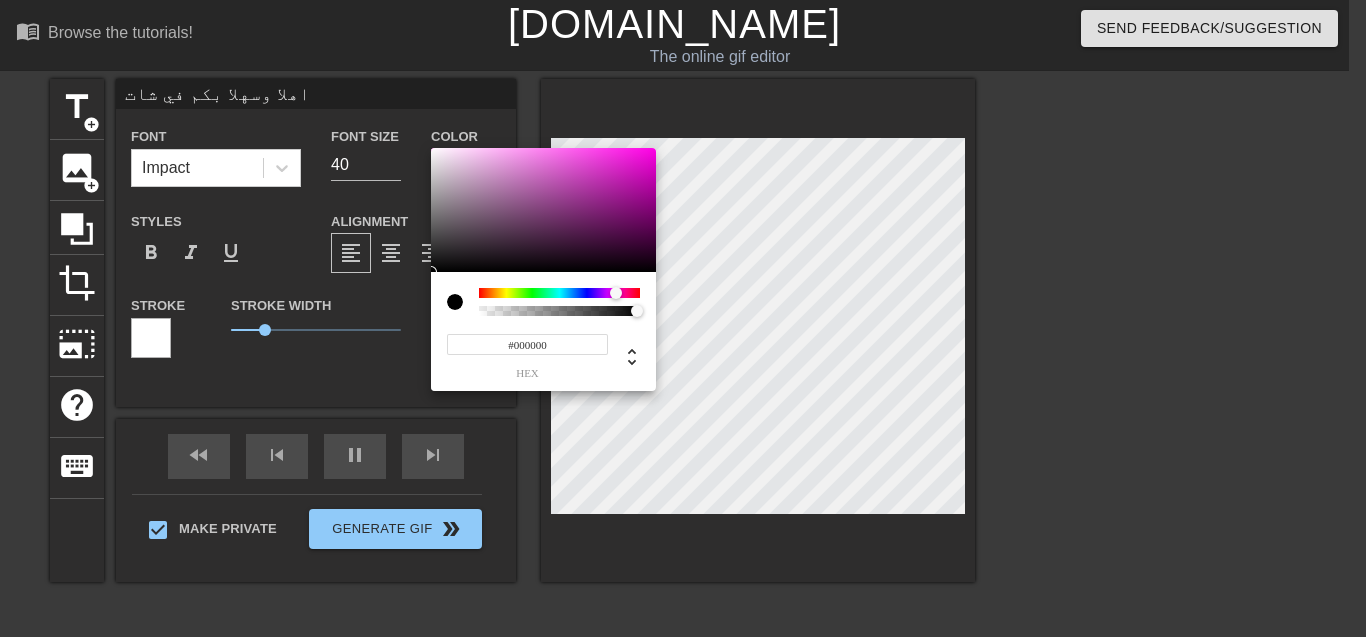 type on "#D410BF" 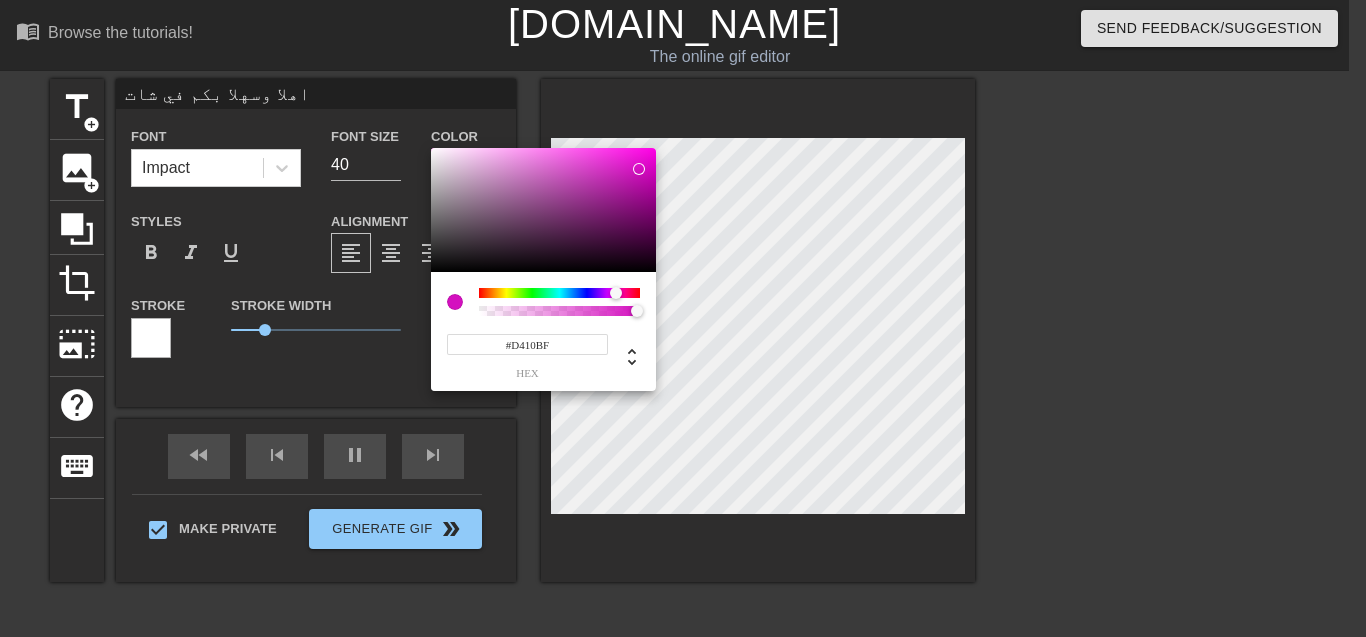 click at bounding box center [543, 210] 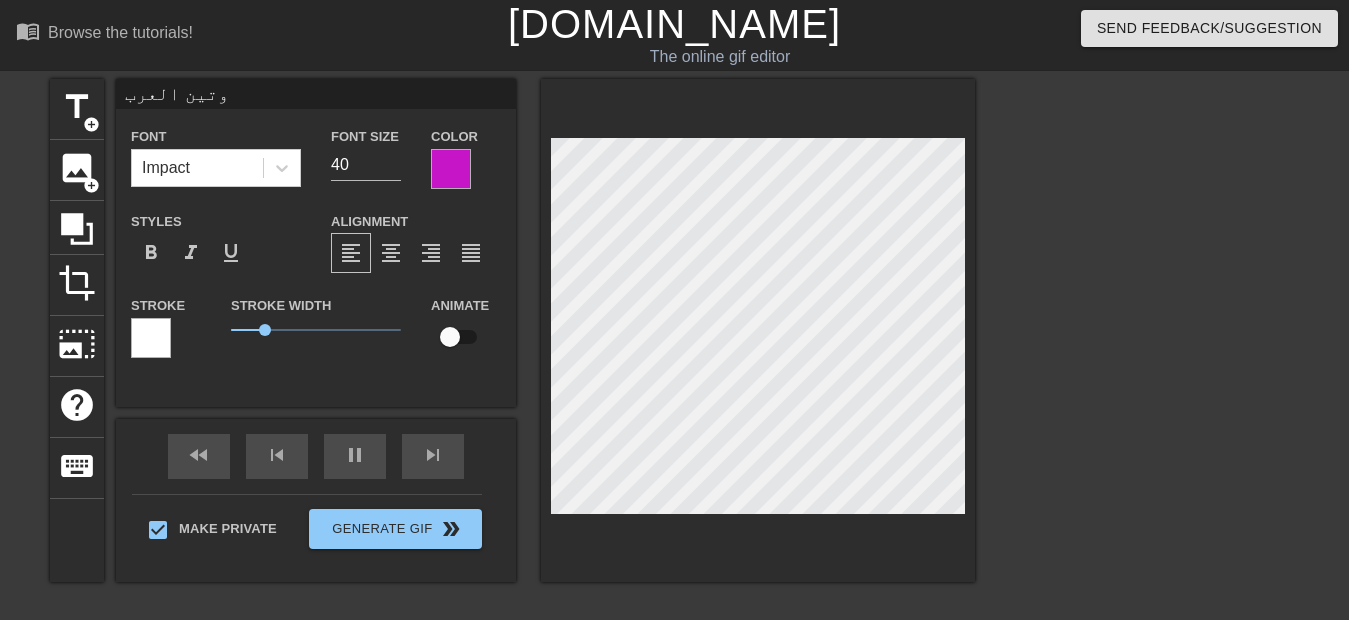 scroll, scrollTop: 3, scrollLeft: 2, axis: both 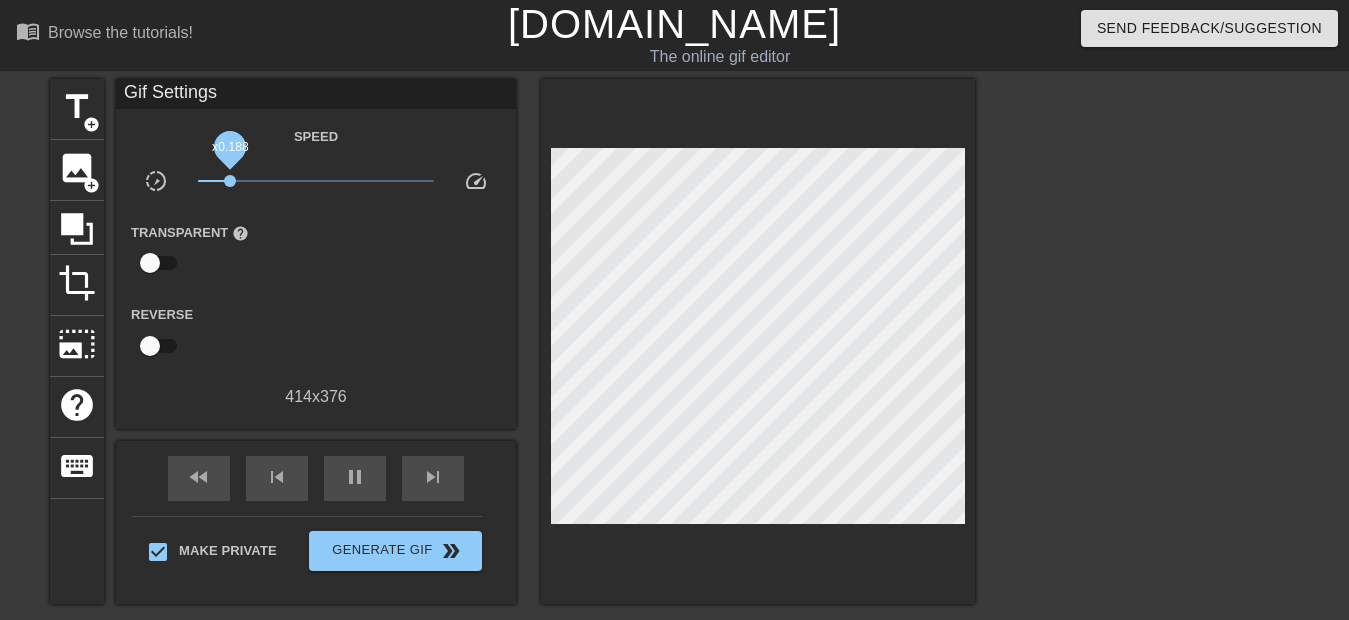 drag, startPoint x: 289, startPoint y: 181, endPoint x: 230, endPoint y: 177, distance: 59.135437 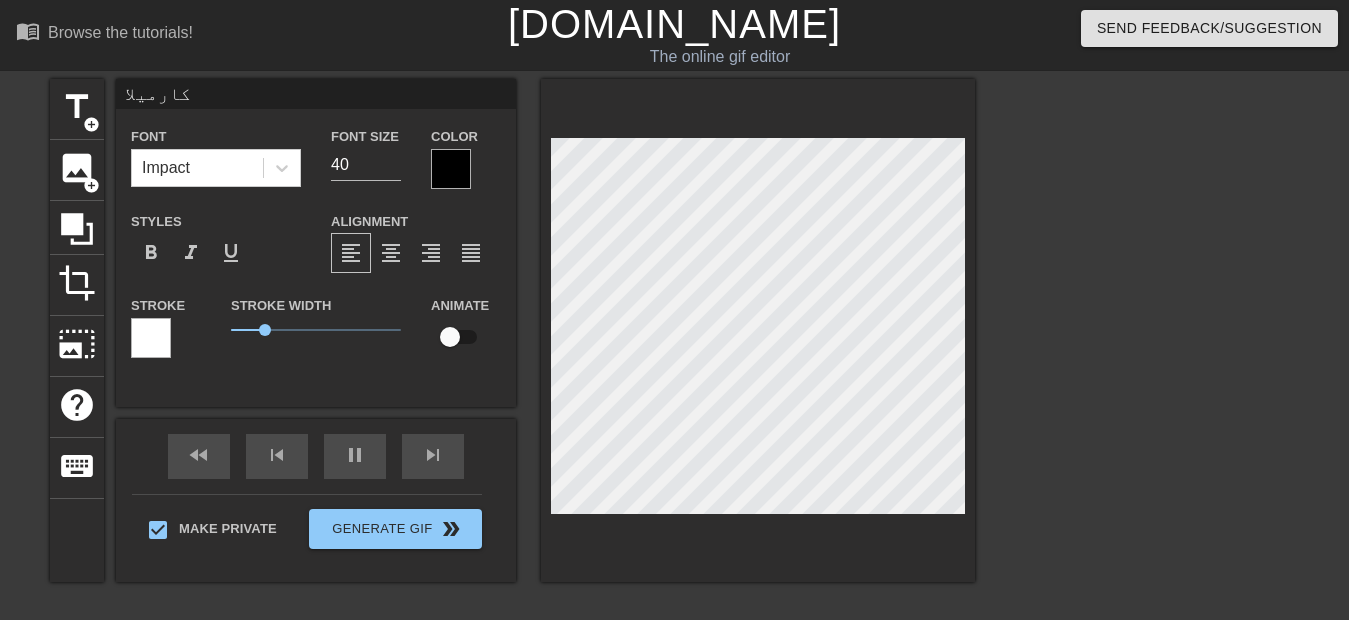 click at bounding box center [451, 169] 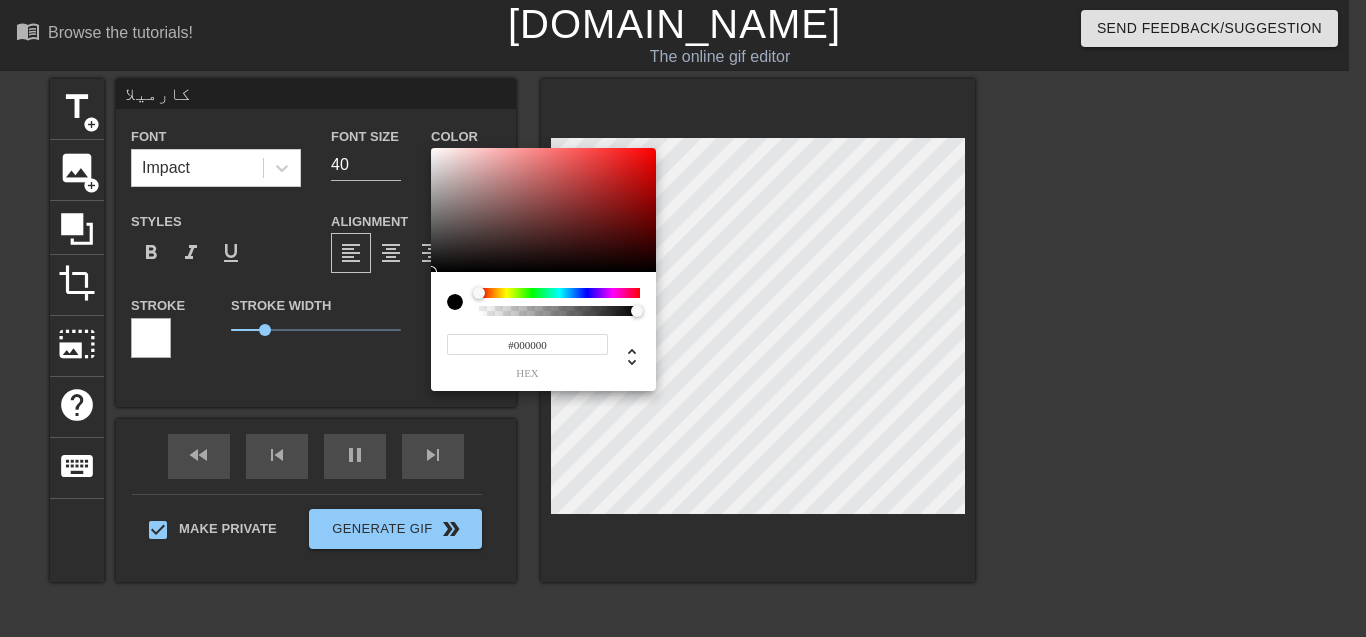 click at bounding box center [559, 293] 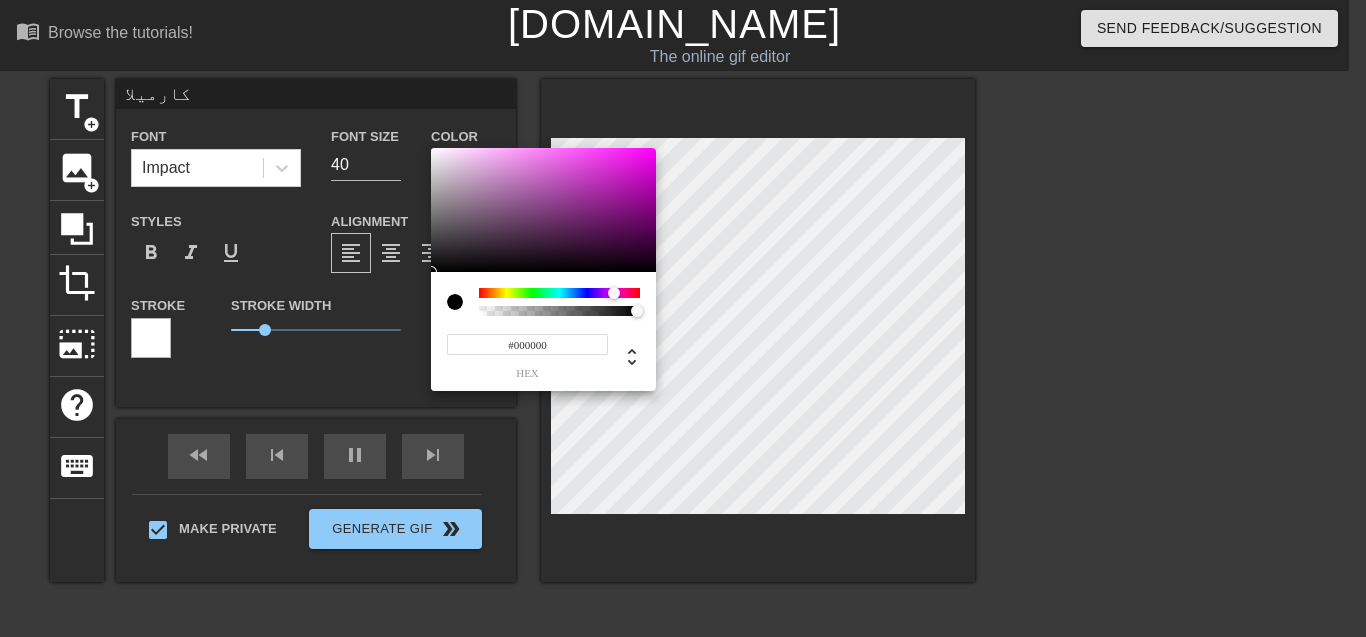 type on "#D417CE" 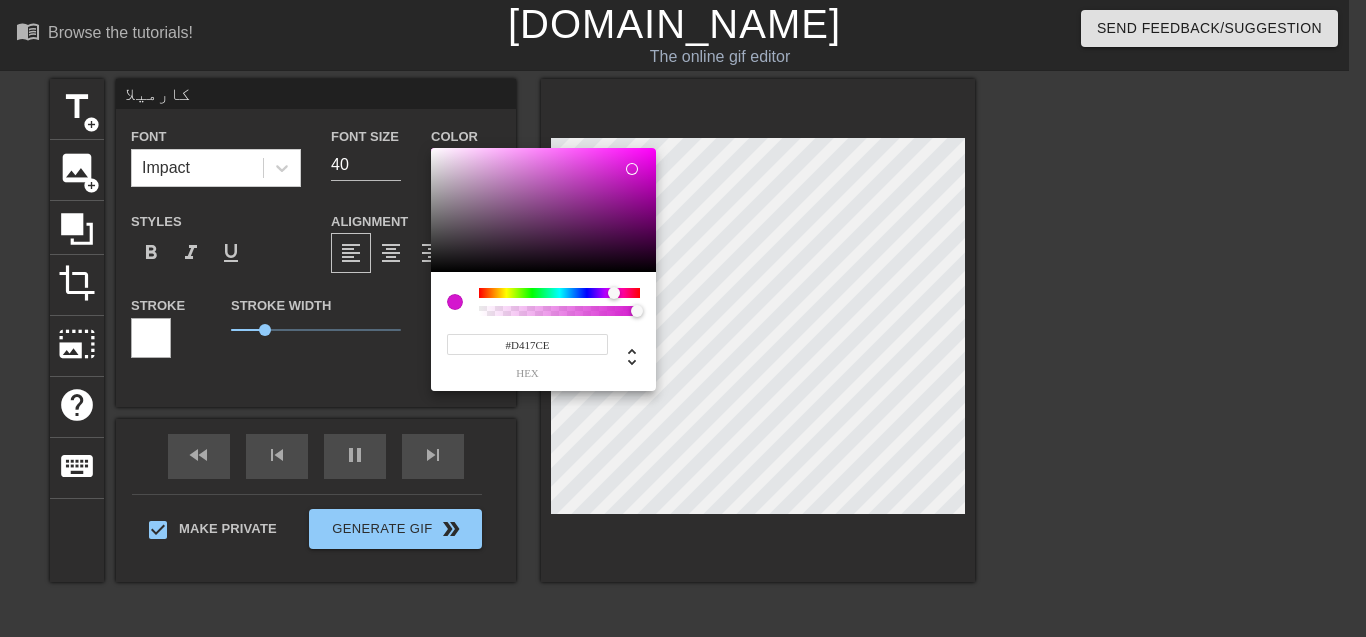 click at bounding box center (543, 210) 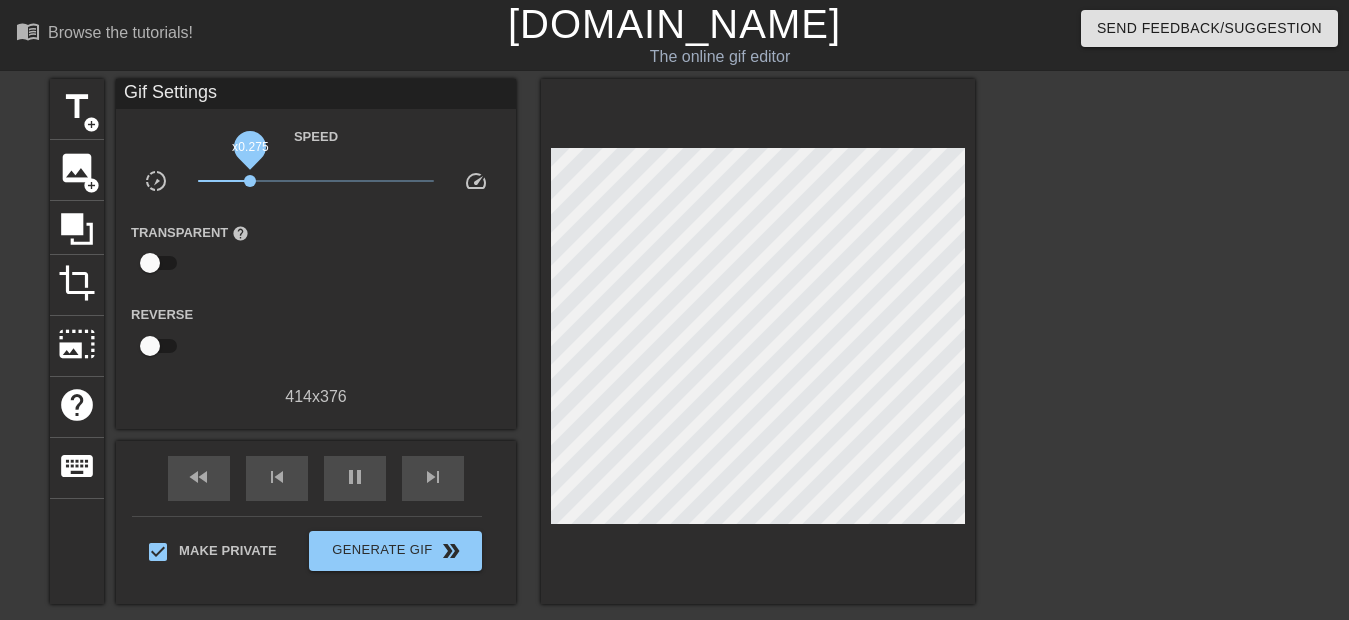 drag, startPoint x: 228, startPoint y: 182, endPoint x: 250, endPoint y: 182, distance: 22 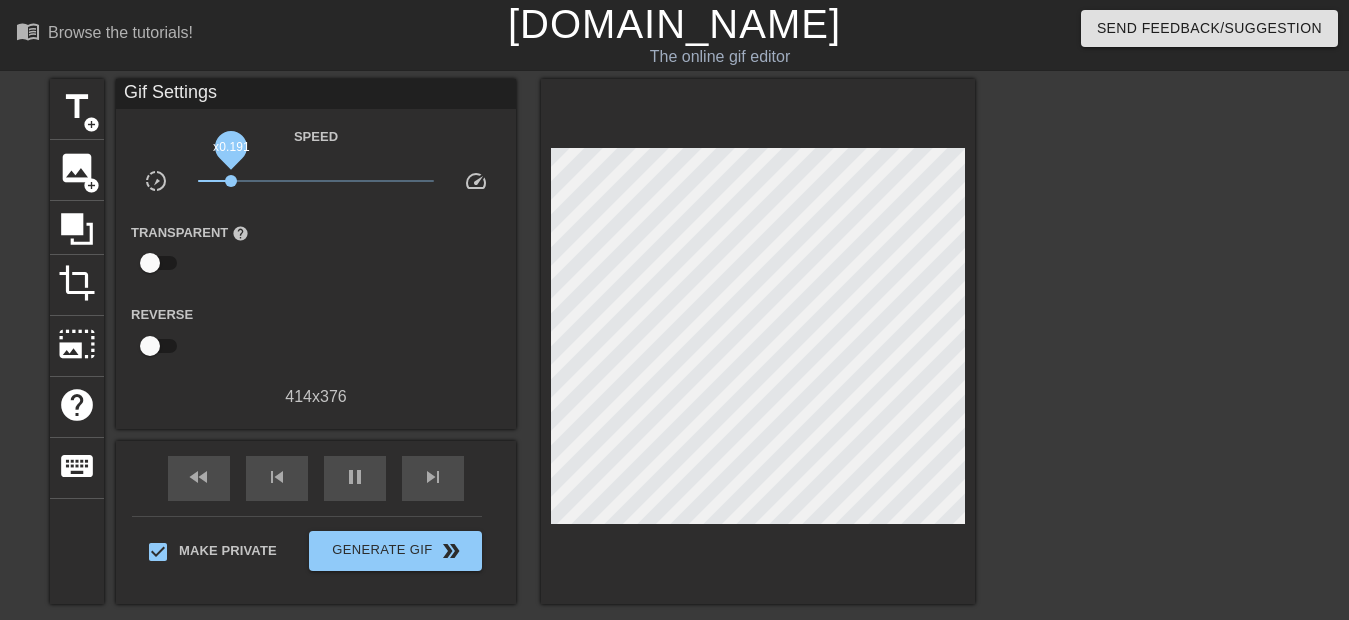 drag, startPoint x: 250, startPoint y: 182, endPoint x: 231, endPoint y: 182, distance: 19 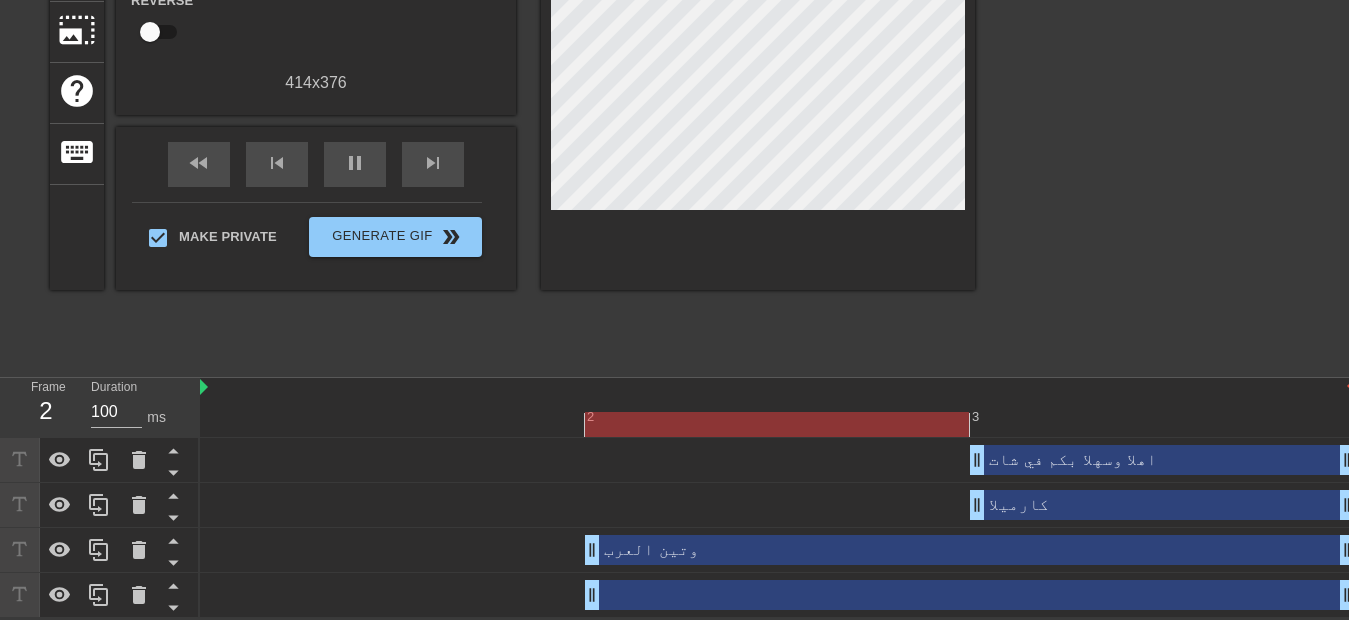 scroll, scrollTop: 316, scrollLeft: 0, axis: vertical 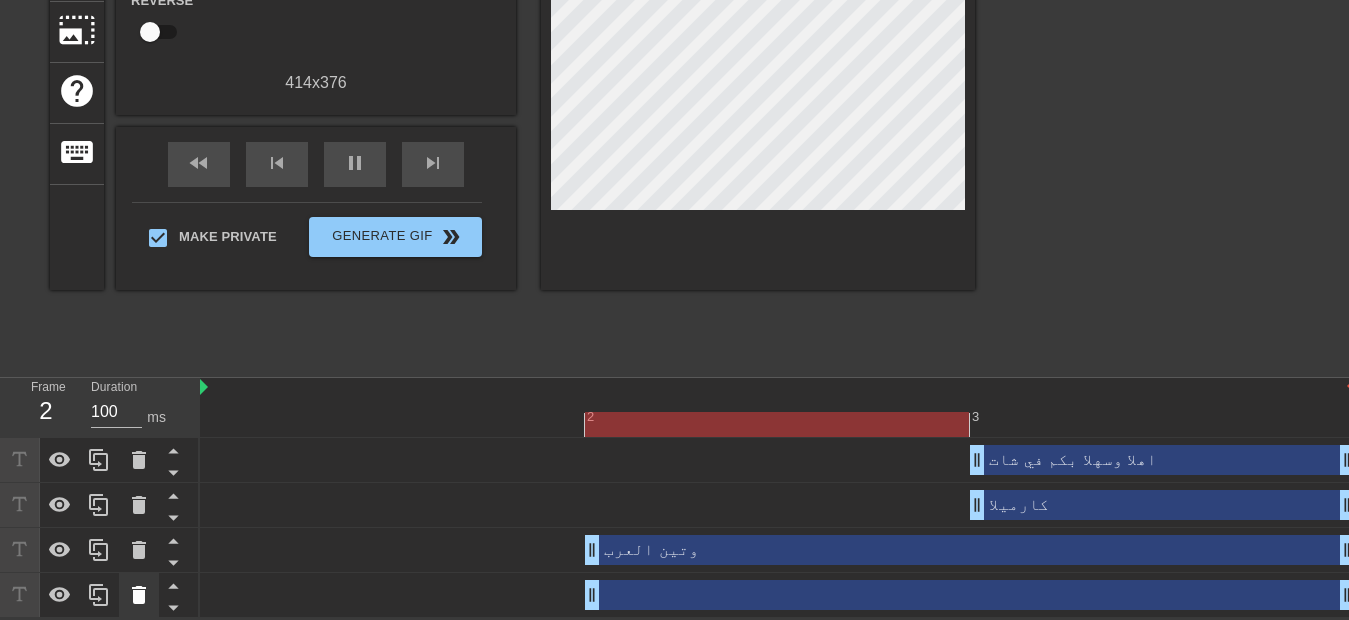 click 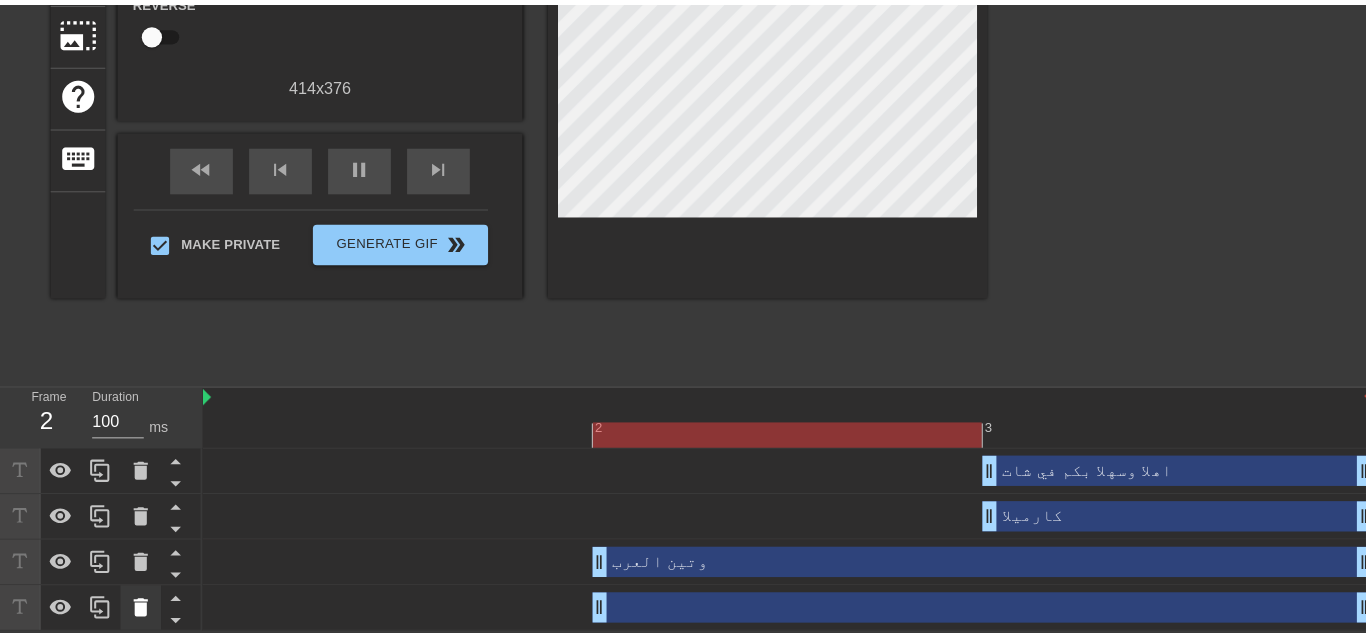 scroll, scrollTop: 299, scrollLeft: 0, axis: vertical 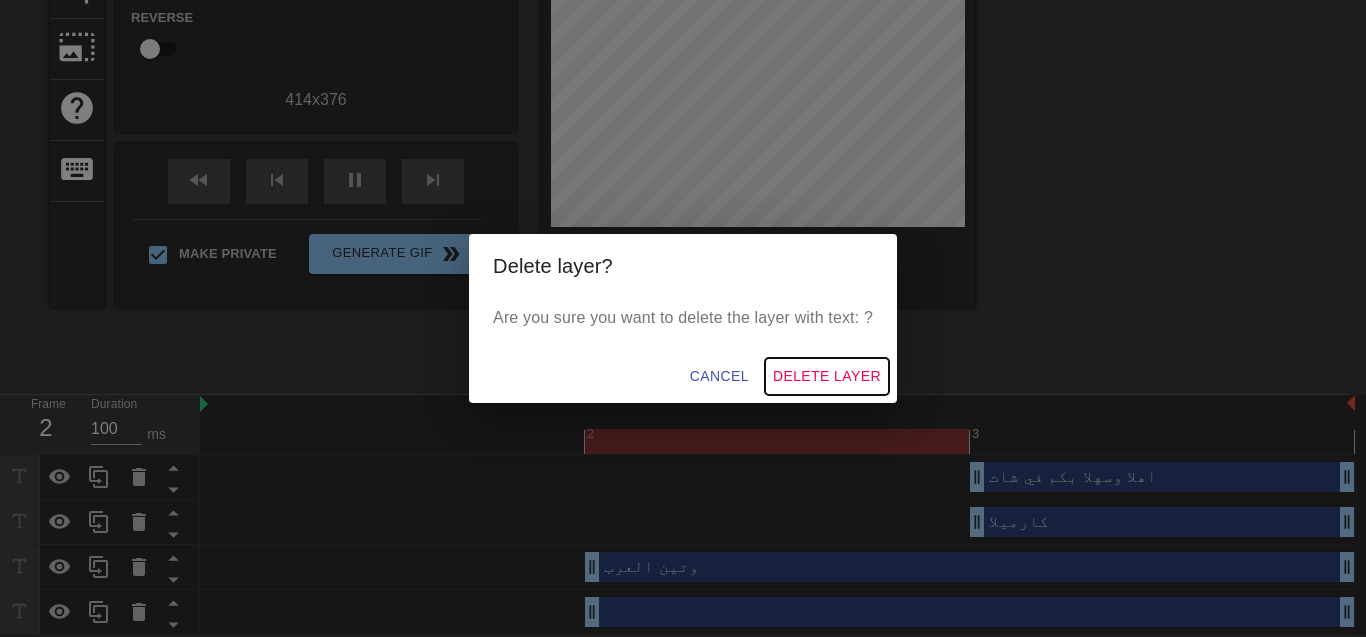 click on "Delete Layer" at bounding box center (827, 376) 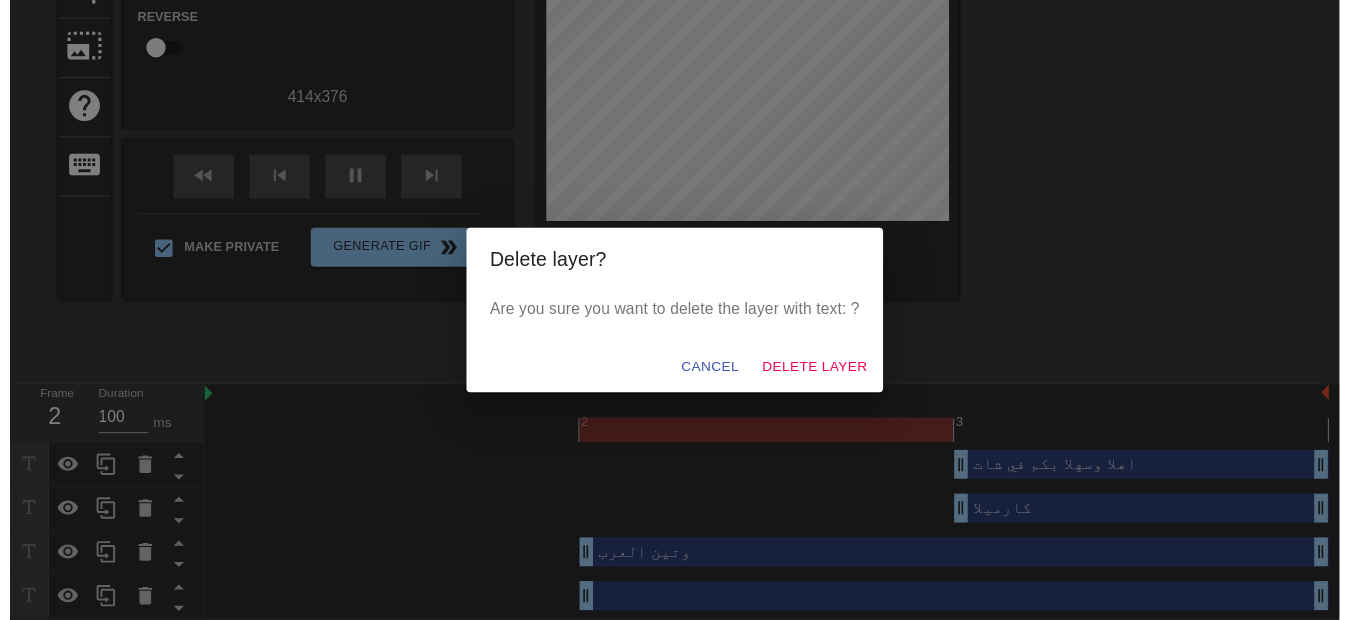 scroll, scrollTop: 271, scrollLeft: 0, axis: vertical 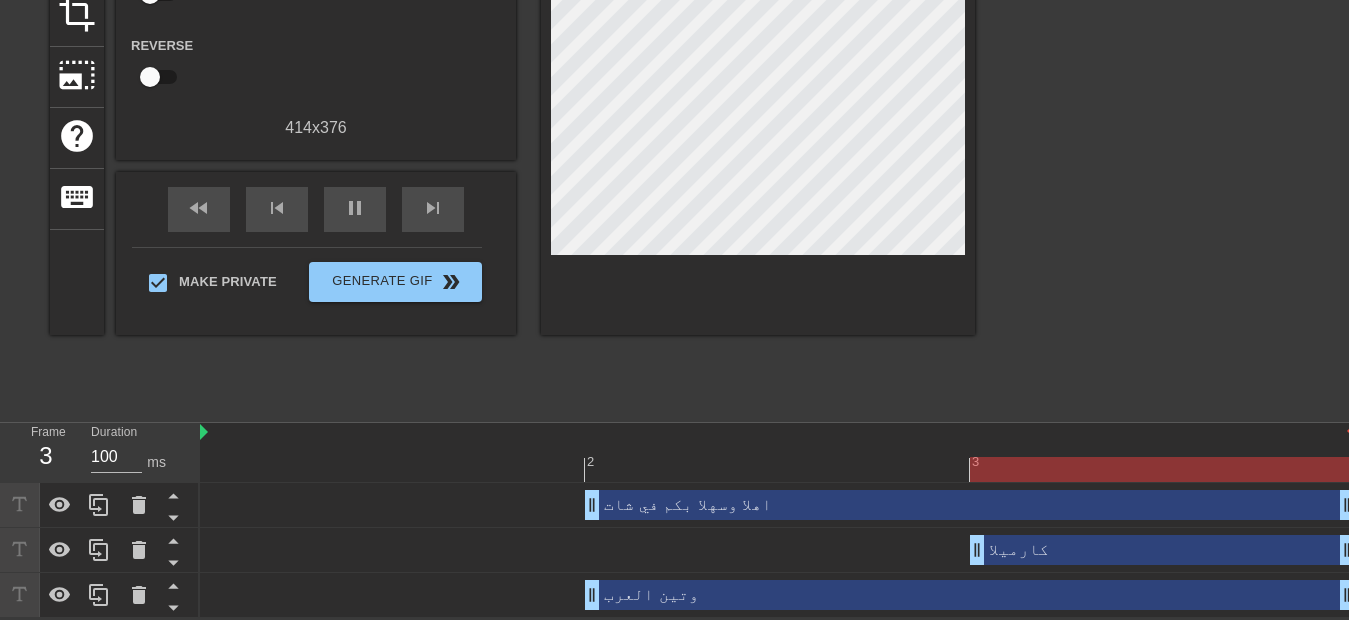 drag, startPoint x: 978, startPoint y: 503, endPoint x: 758, endPoint y: 499, distance: 220.03636 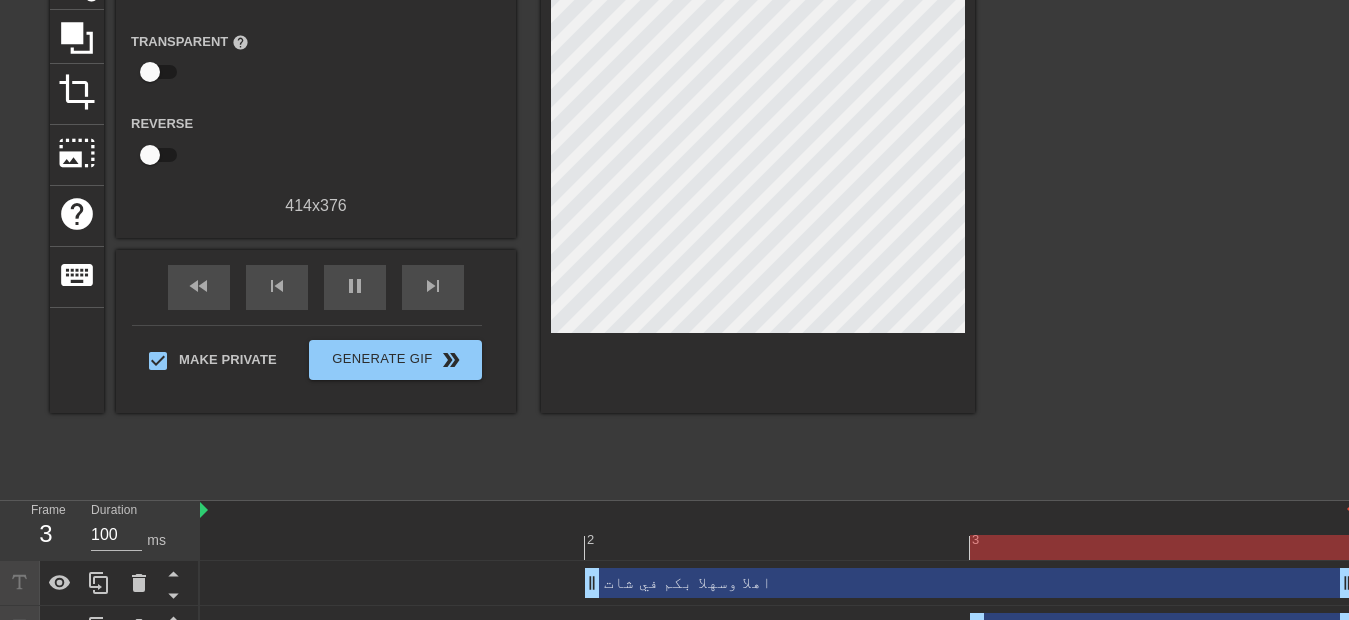 scroll, scrollTop: 151, scrollLeft: 0, axis: vertical 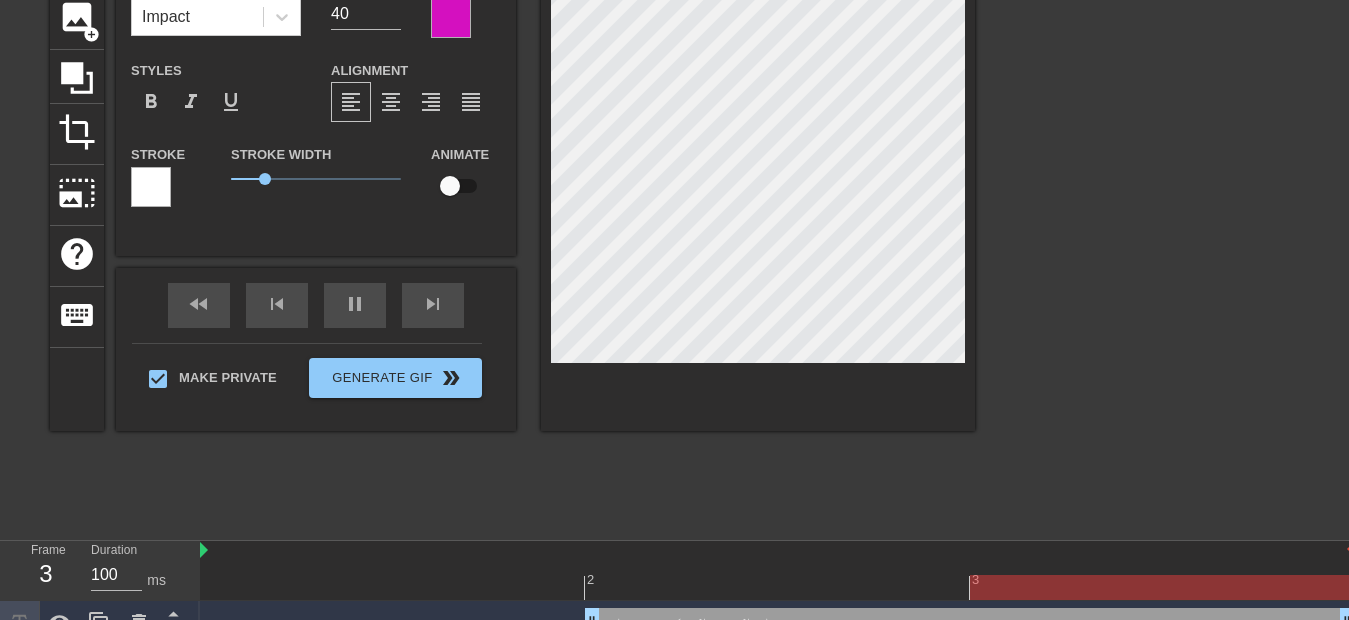 click at bounding box center (451, 18) 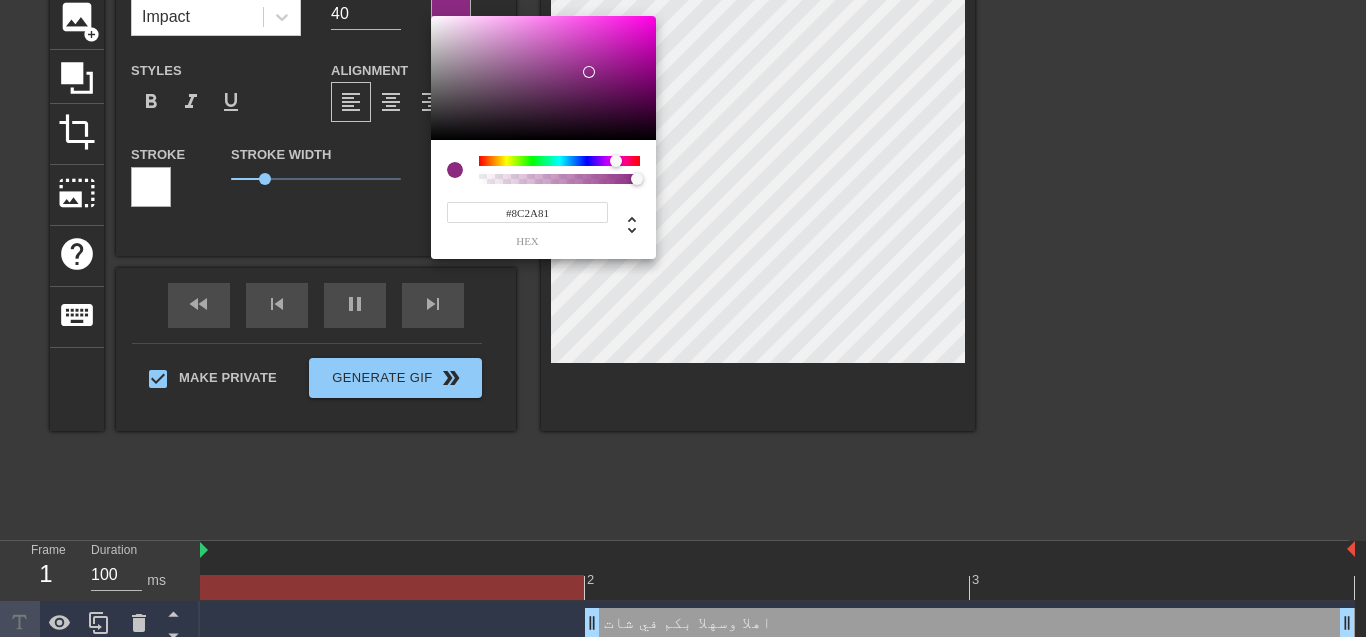click at bounding box center (543, 78) 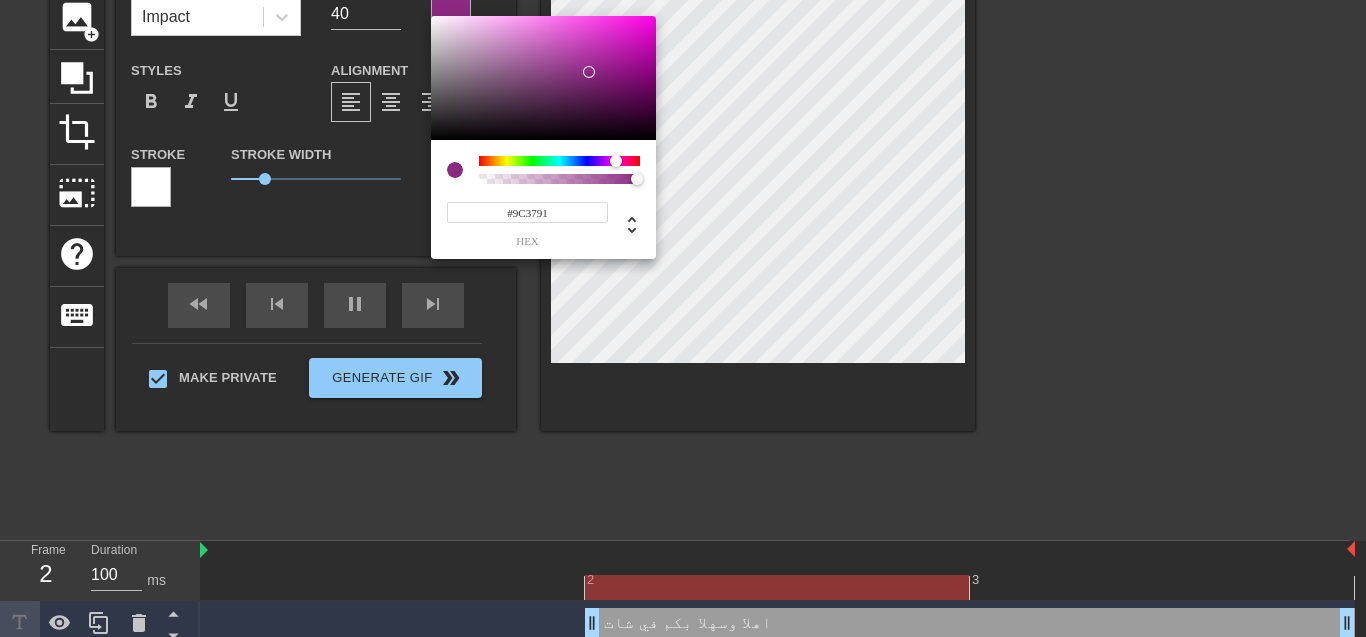 click at bounding box center (543, 78) 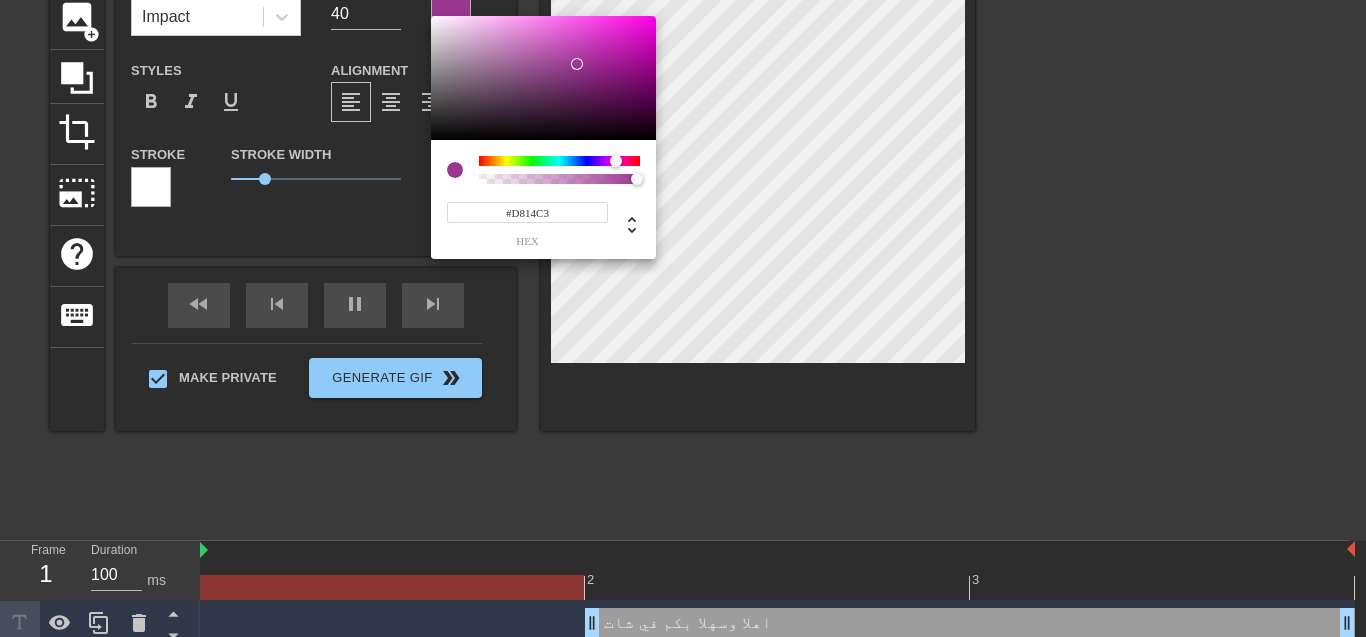 click at bounding box center (543, 78) 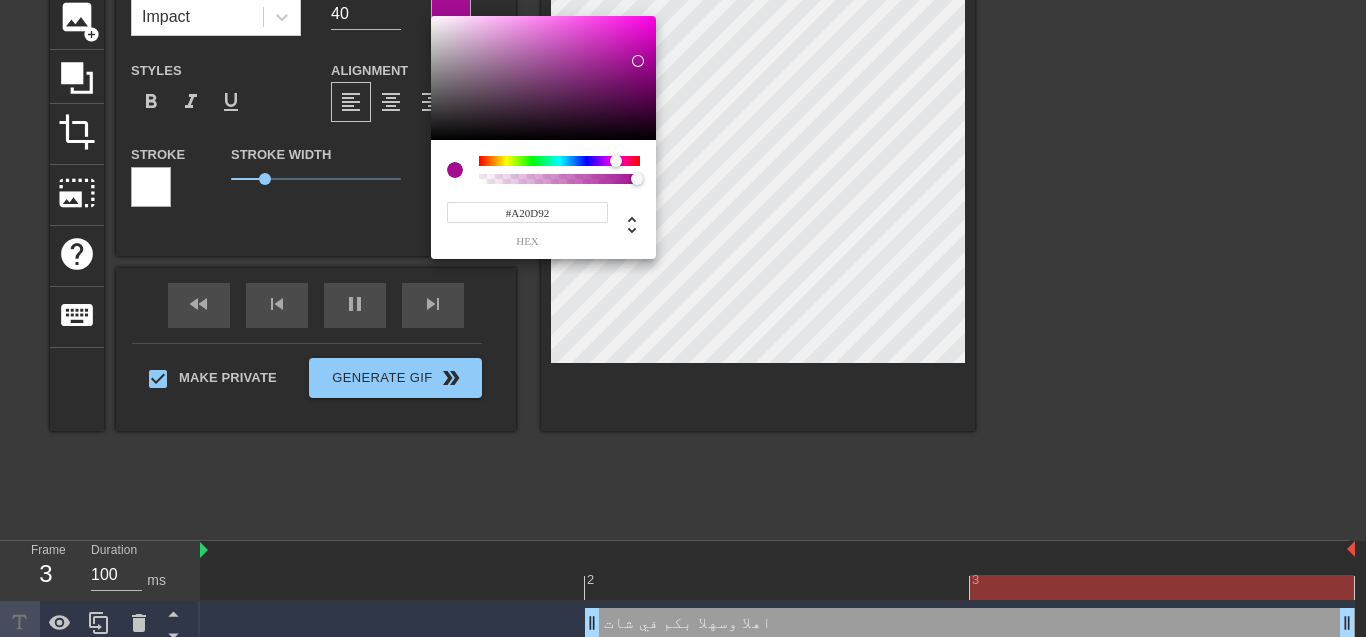 click at bounding box center [543, 78] 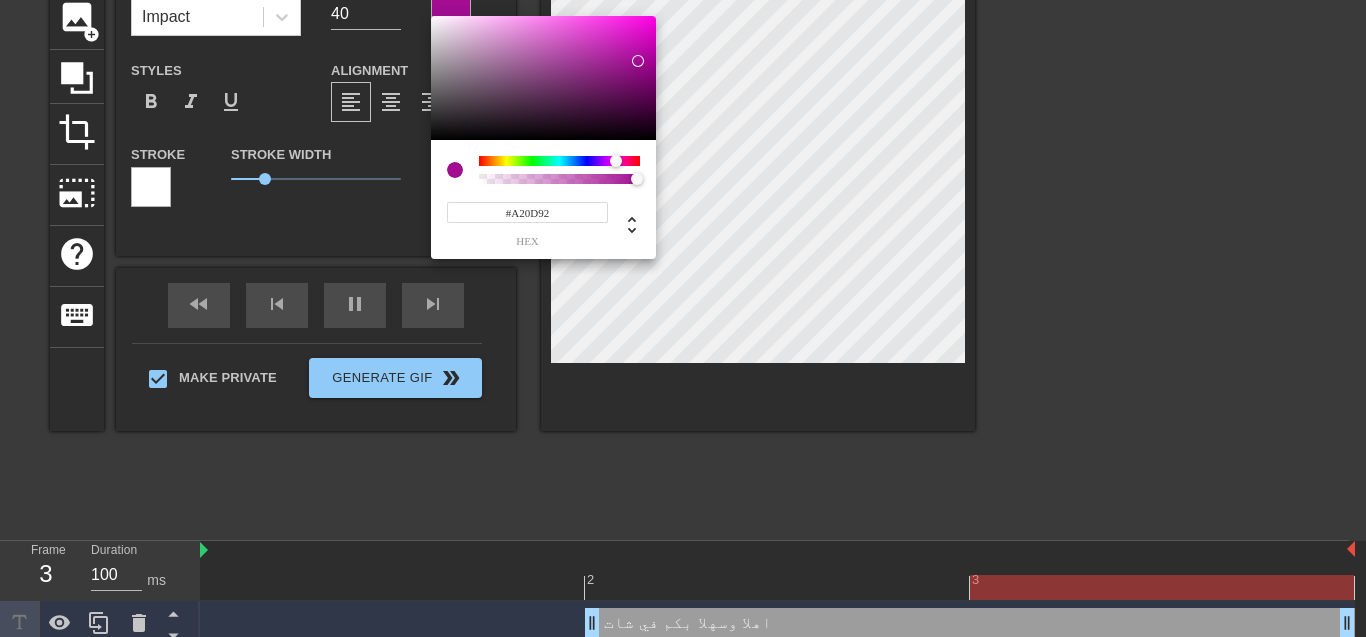 type on "#DC30C9" 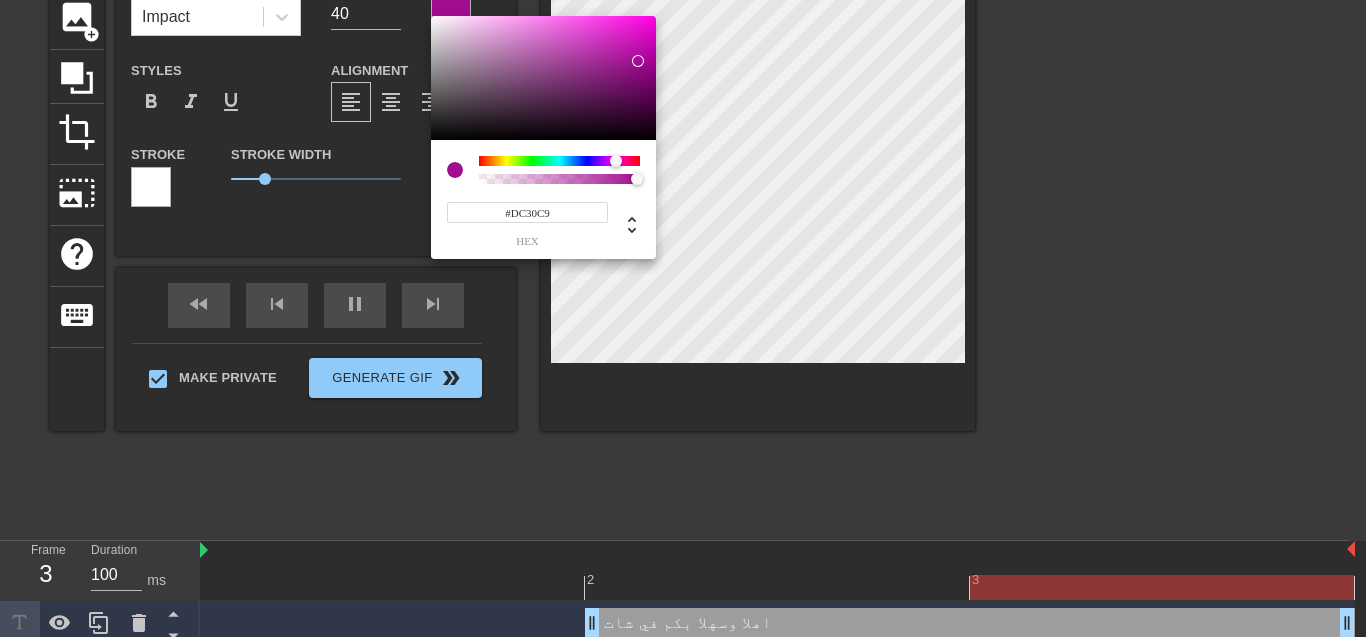 click at bounding box center [543, 78] 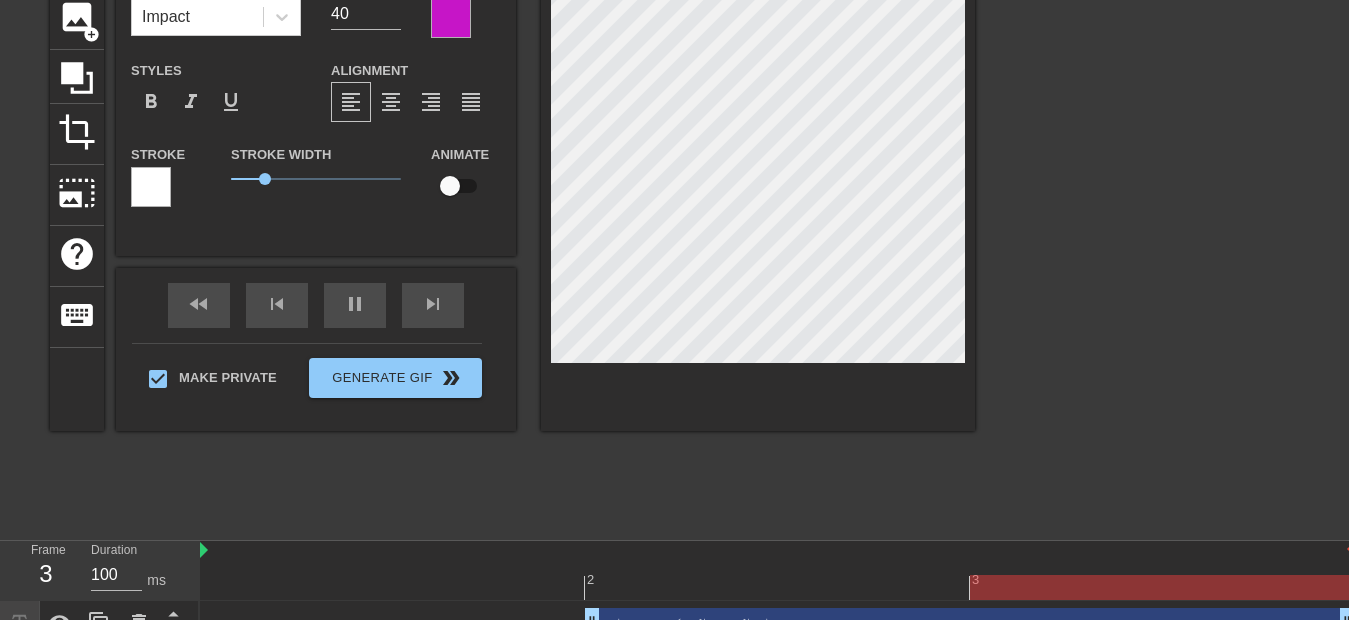 click at bounding box center (451, 18) 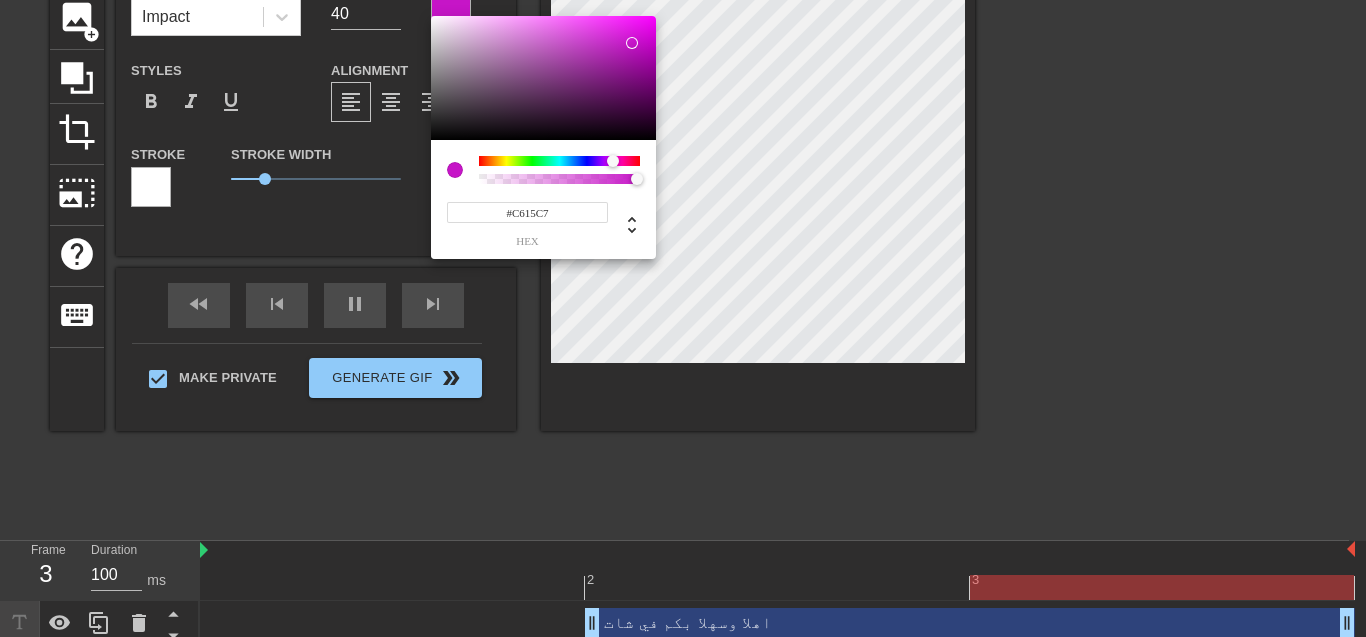 type on "#E511E6" 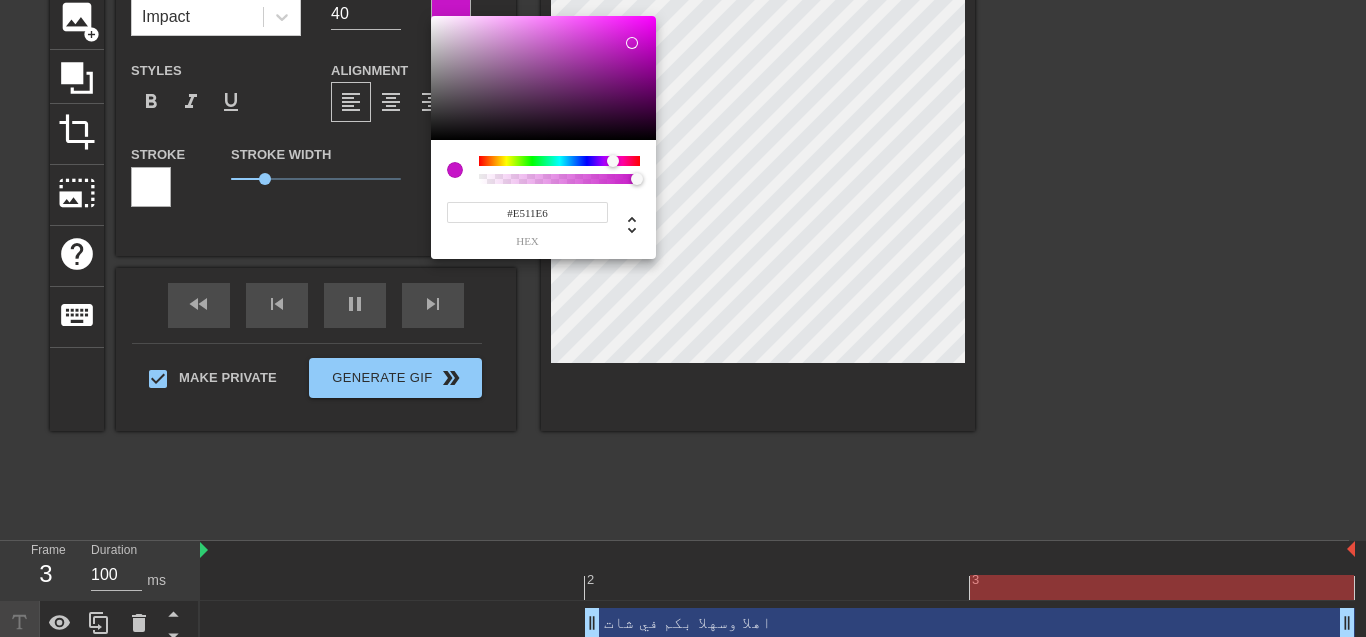 click at bounding box center [543, 78] 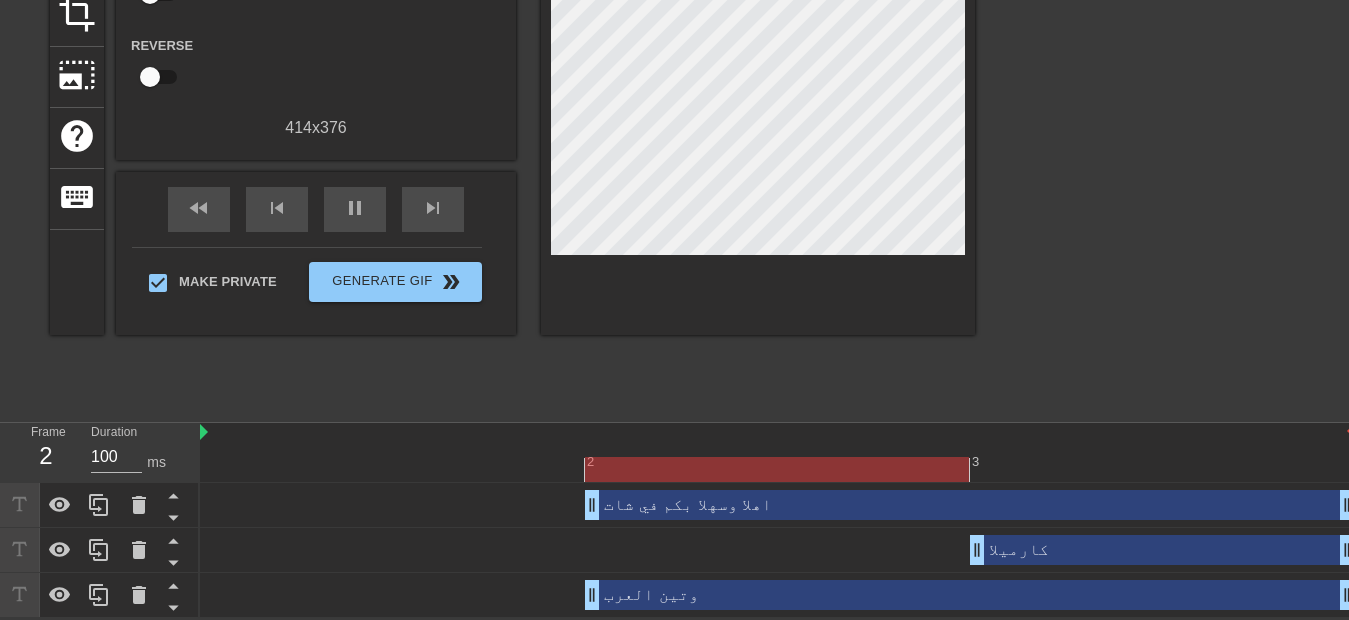 scroll, scrollTop: 271, scrollLeft: 0, axis: vertical 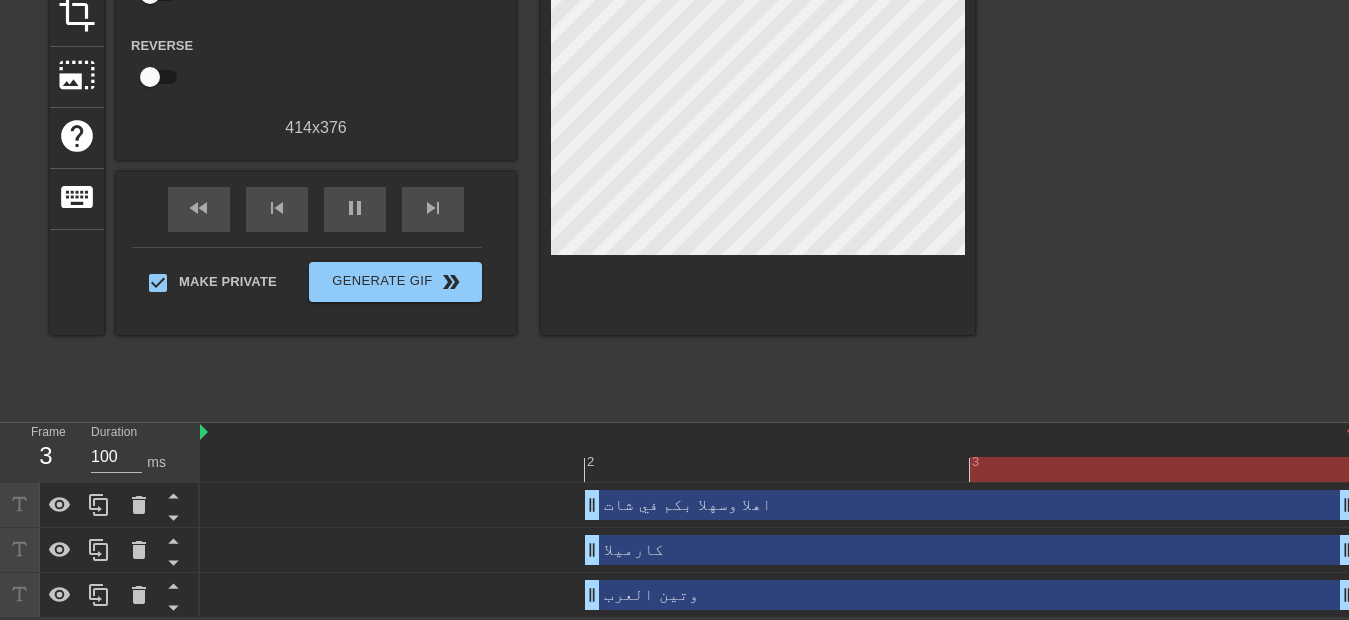 drag, startPoint x: 978, startPoint y: 545, endPoint x: 505, endPoint y: 550, distance: 473.02643 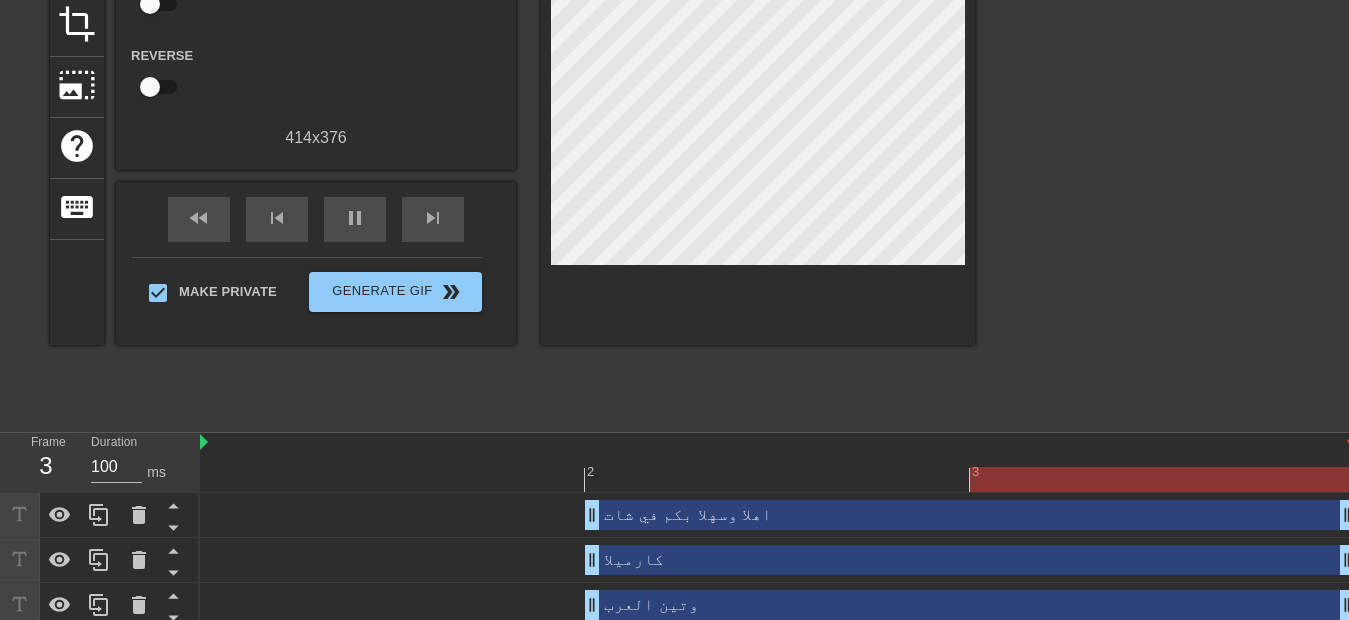 scroll, scrollTop: 271, scrollLeft: 0, axis: vertical 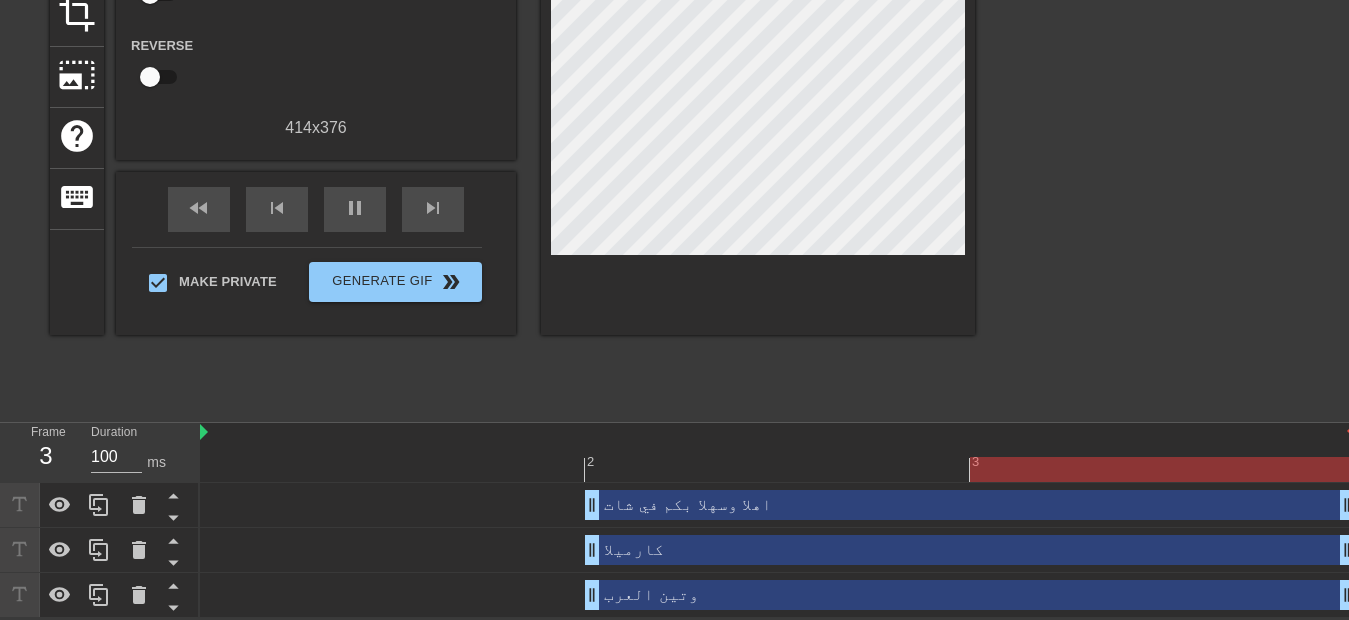 drag, startPoint x: 599, startPoint y: 596, endPoint x: 693, endPoint y: 591, distance: 94.13288 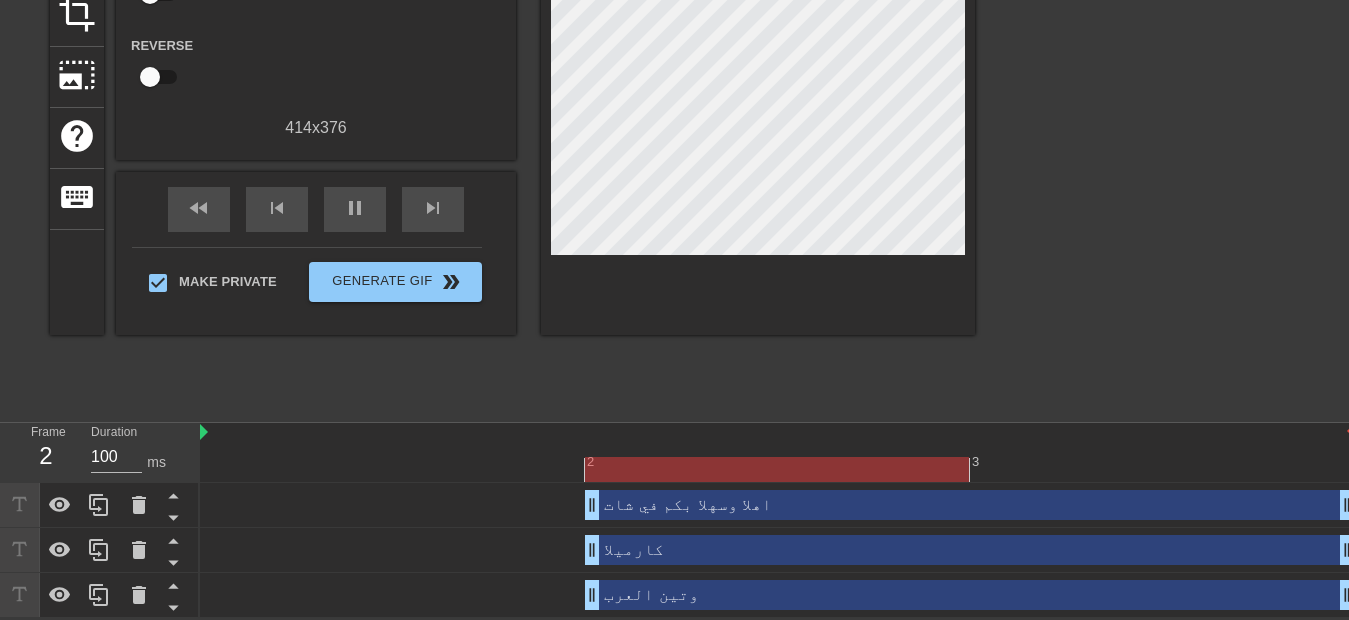 drag, startPoint x: 596, startPoint y: 597, endPoint x: 653, endPoint y: 590, distance: 57.428215 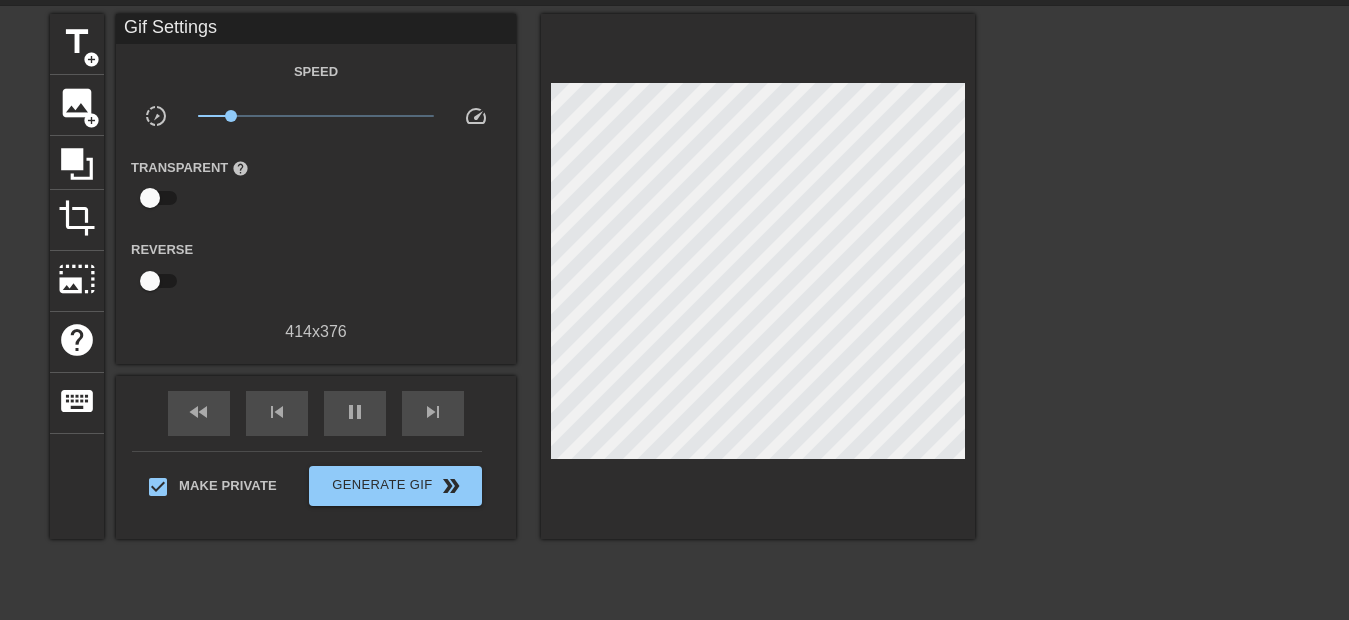 scroll, scrollTop: 0, scrollLeft: 0, axis: both 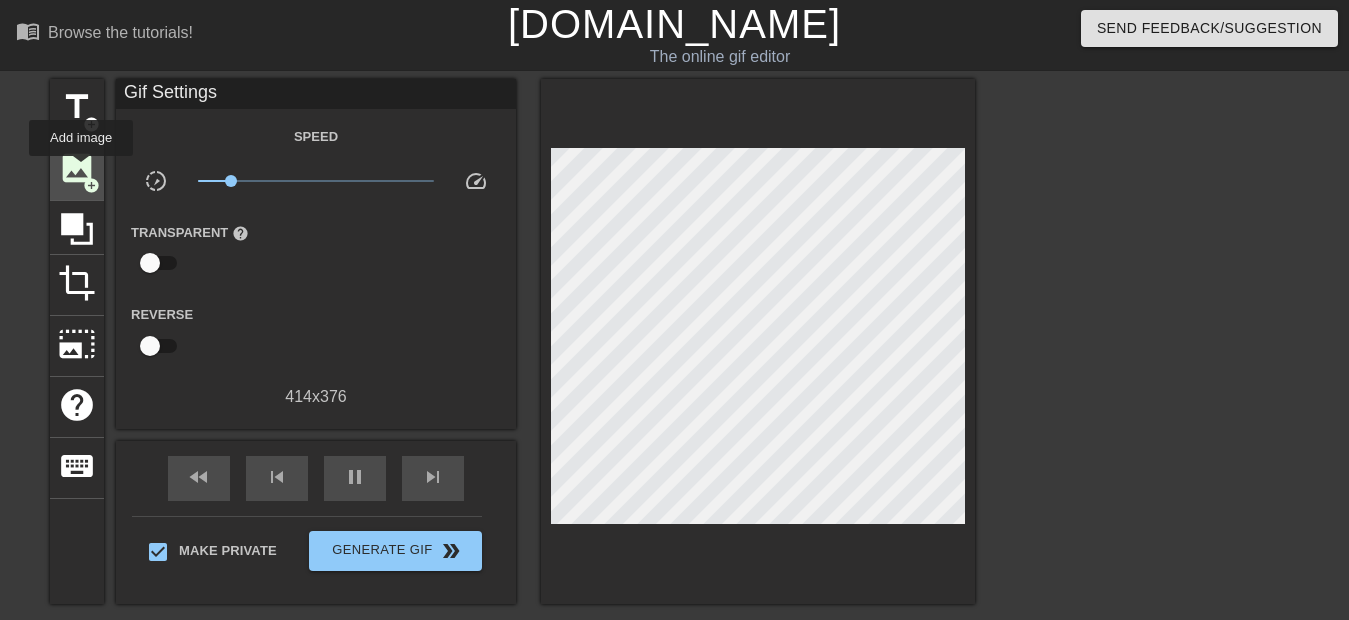 click on "image" at bounding box center [77, 168] 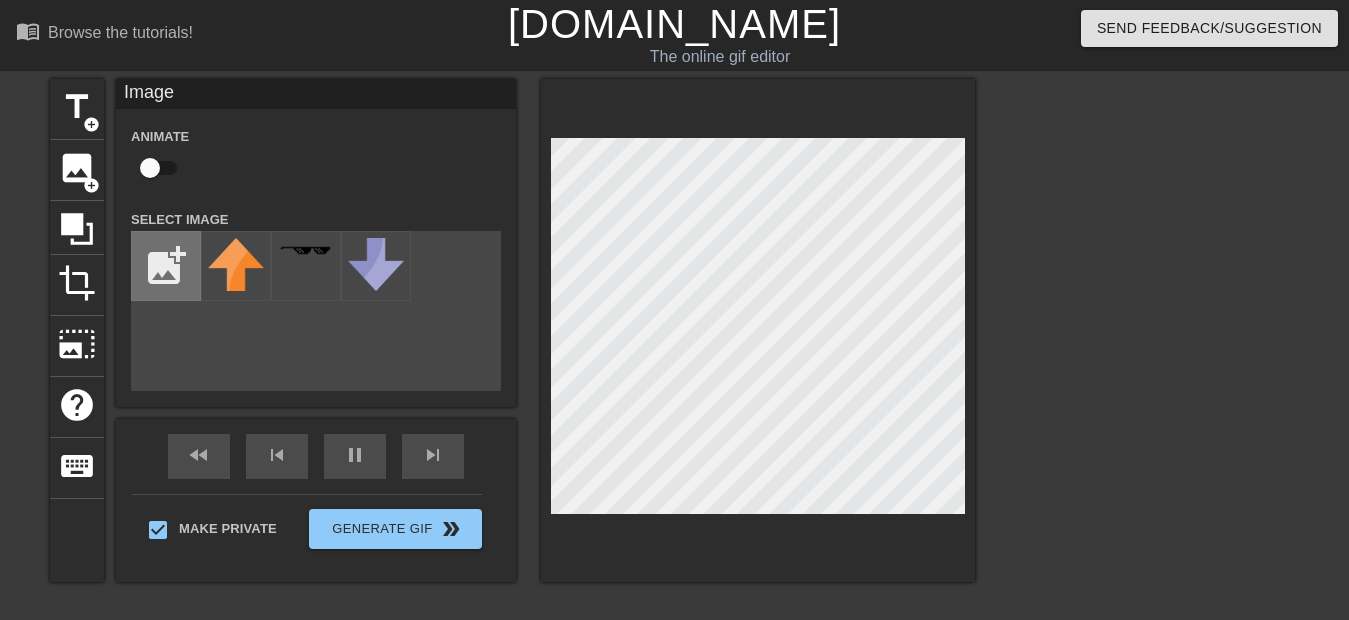 click at bounding box center [166, 266] 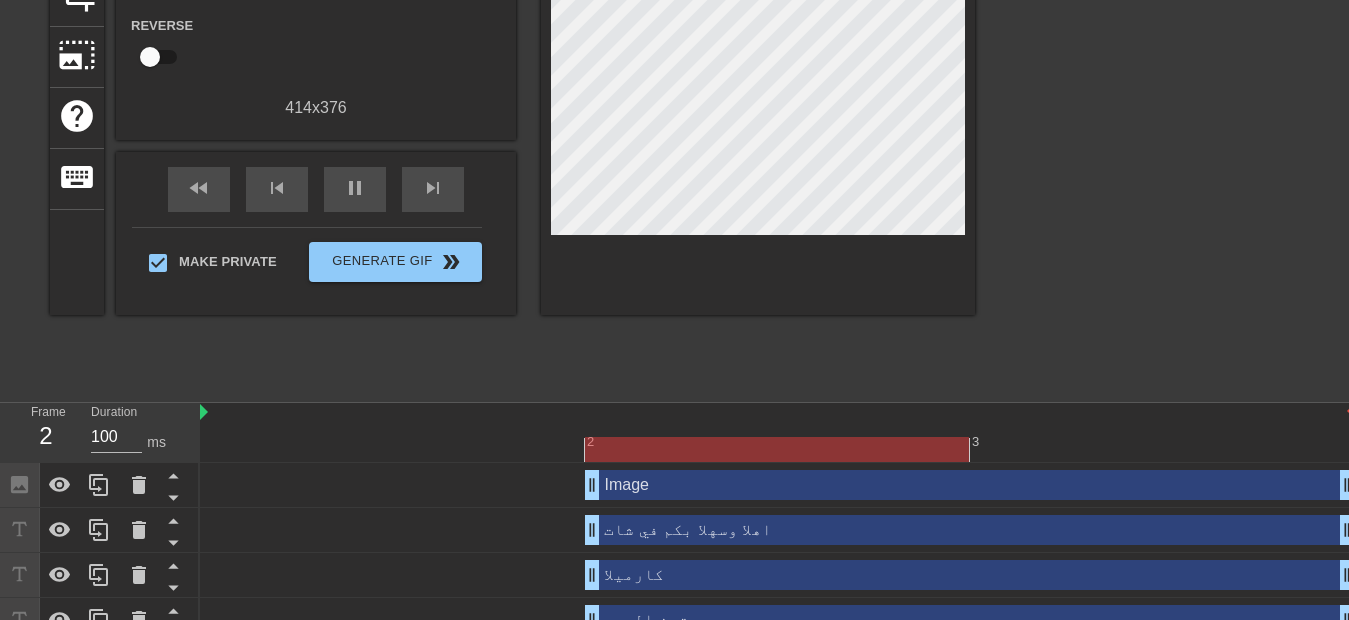 scroll, scrollTop: 316, scrollLeft: 0, axis: vertical 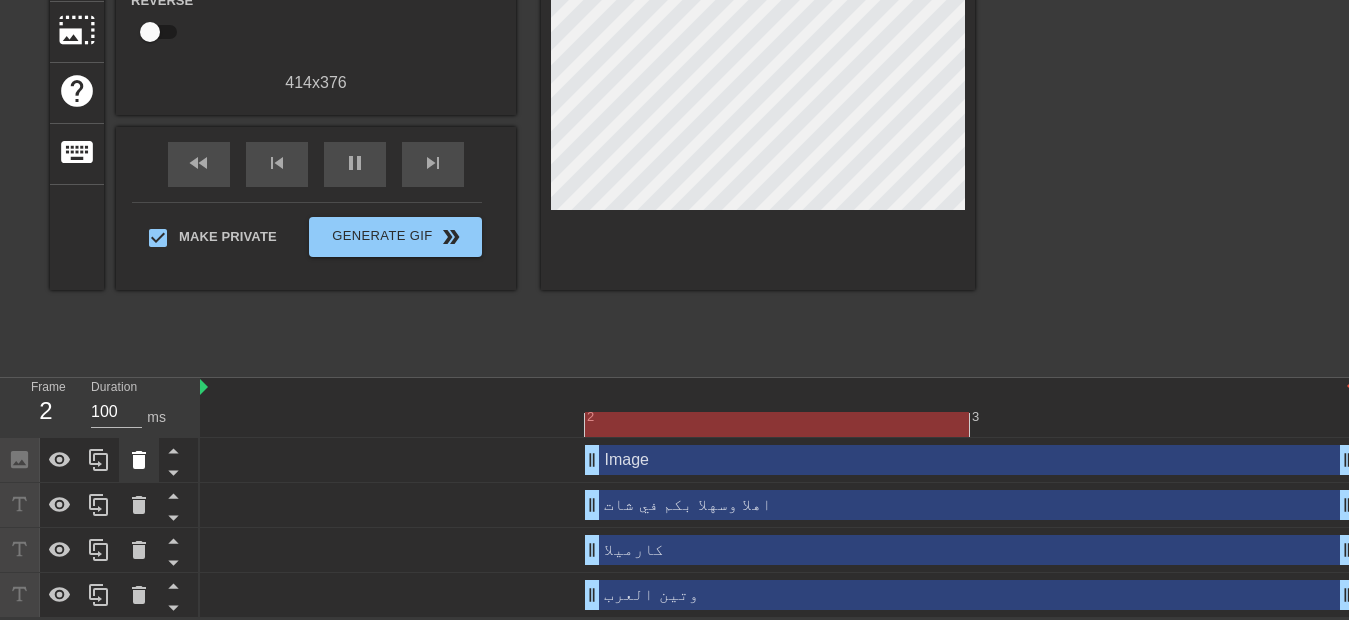 click 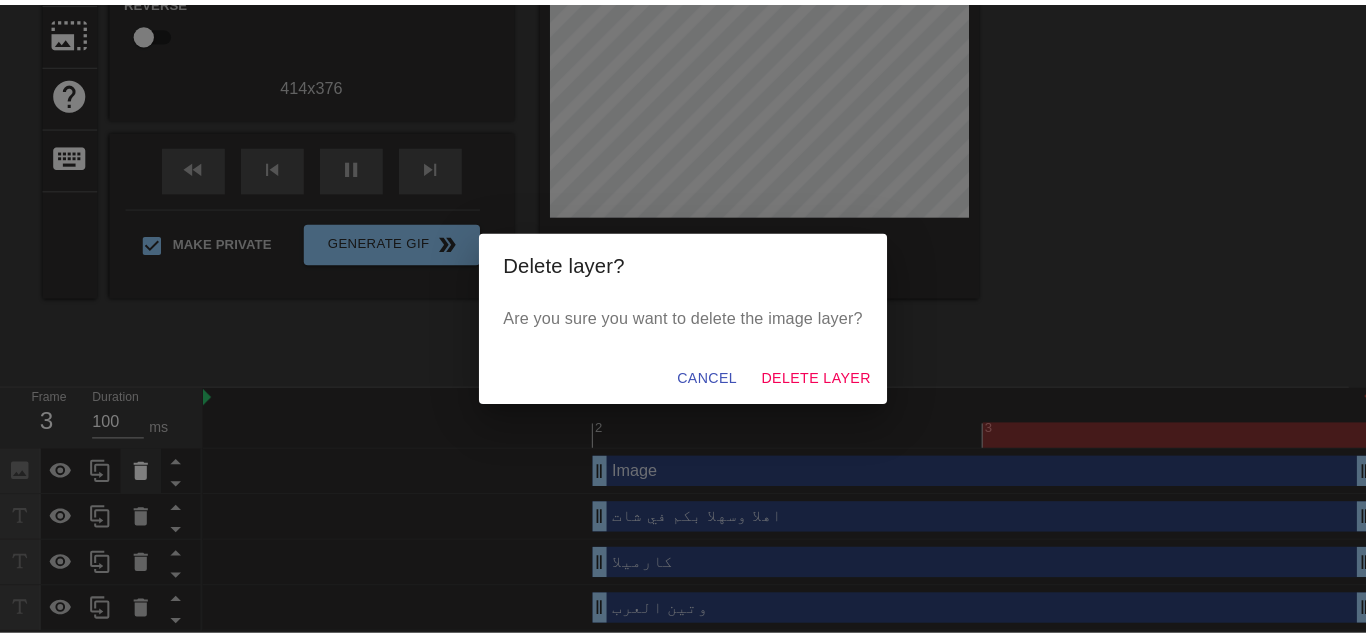 scroll, scrollTop: 299, scrollLeft: 0, axis: vertical 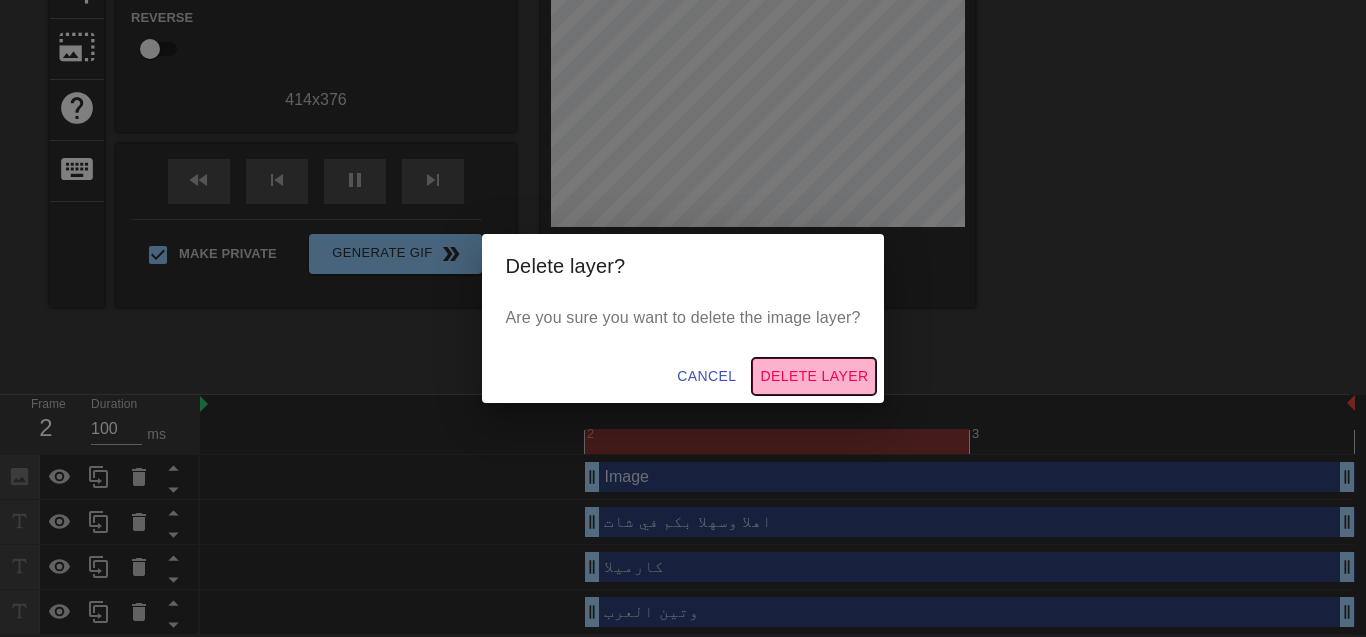 click on "Delete Layer" at bounding box center (814, 376) 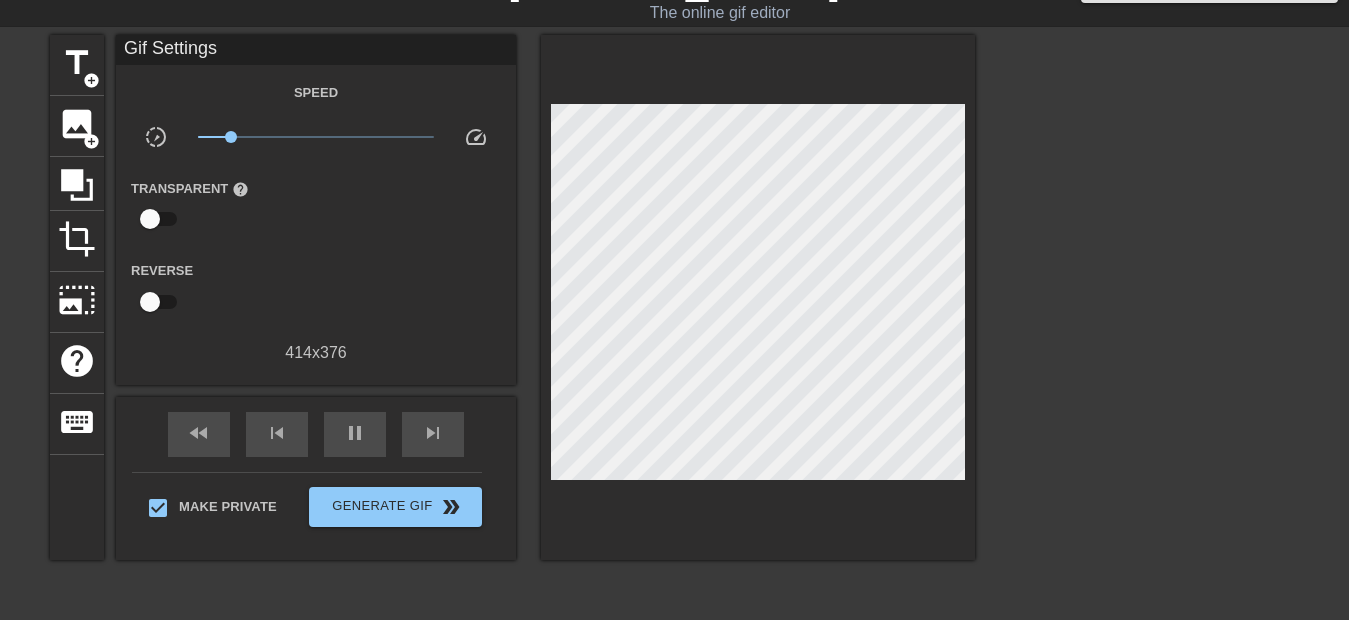 scroll, scrollTop: 0, scrollLeft: 0, axis: both 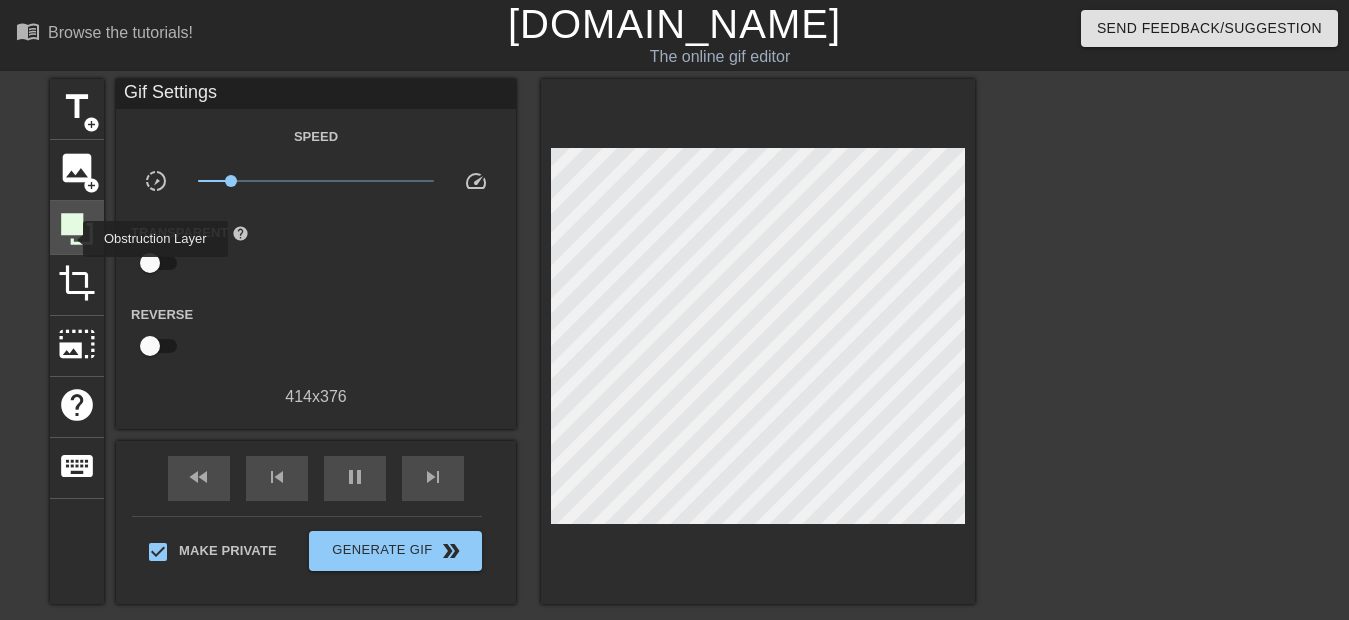 click 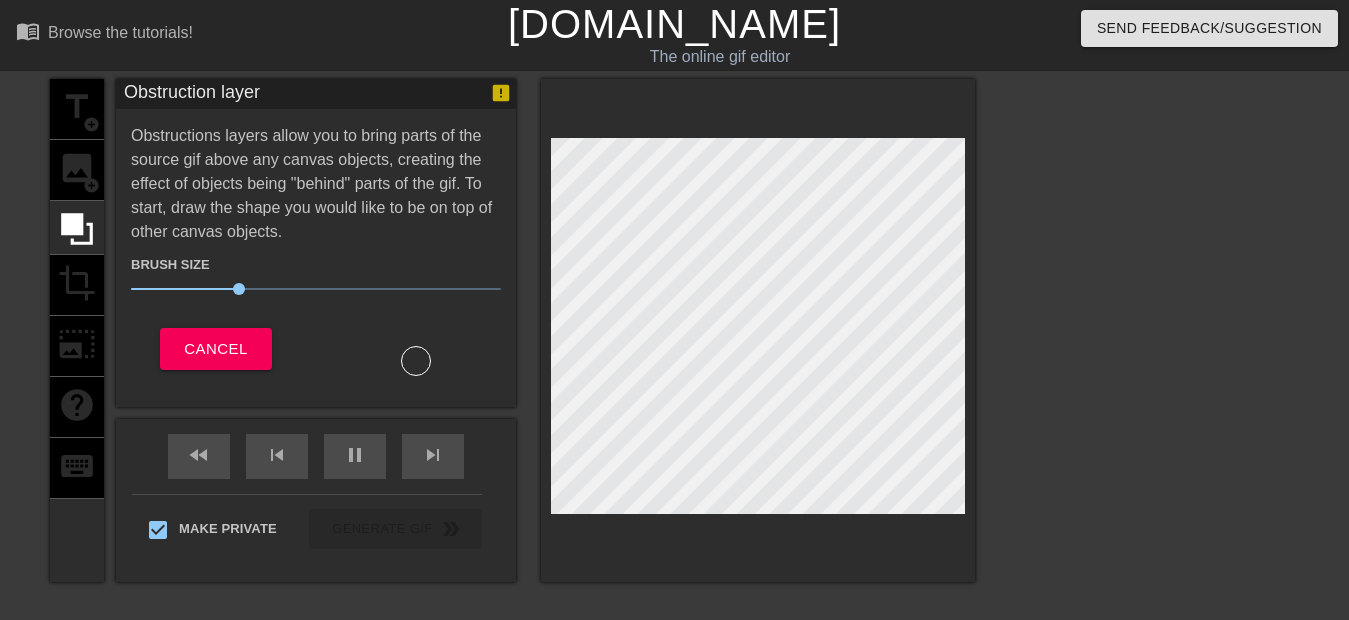 click on "Obstruction layer Obstructions layers allow you to bring parts of the source gif above any canvas objects, creating the effect of objects being "behind" parts of the gif. To start, draw the shape you would like to be on top of other canvas objects. Brush Size 30 Cancel" at bounding box center (316, 243) 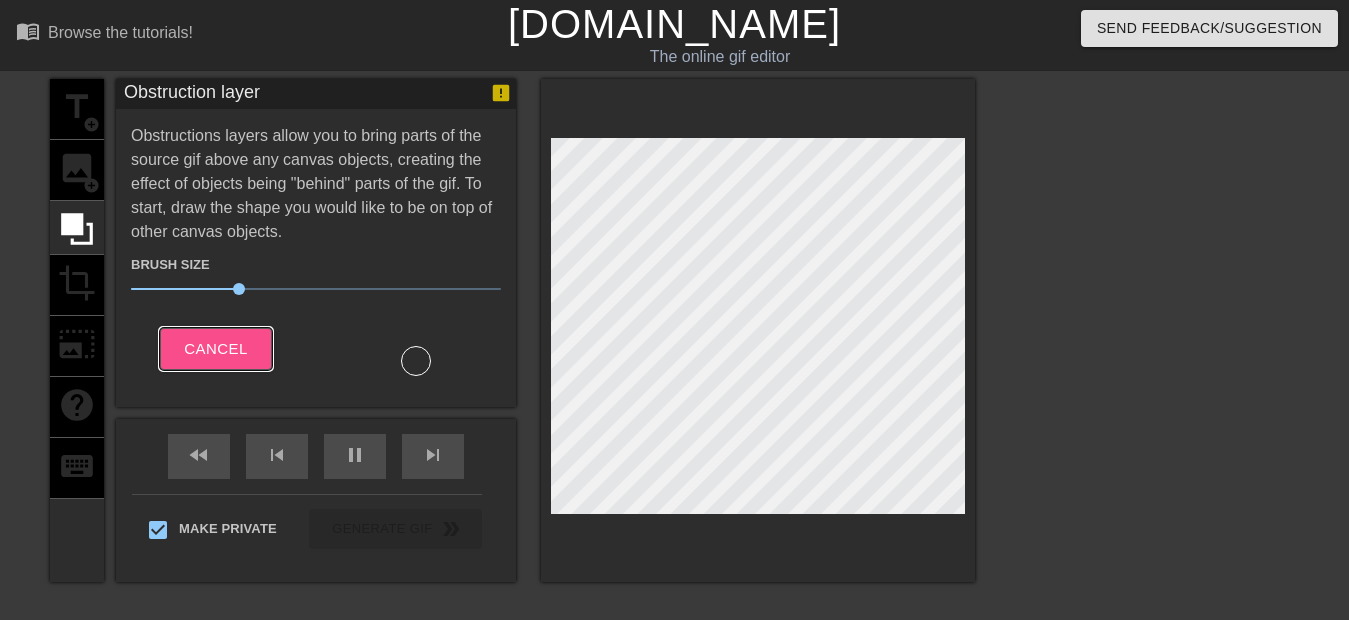 click on "Cancel" at bounding box center (215, 349) 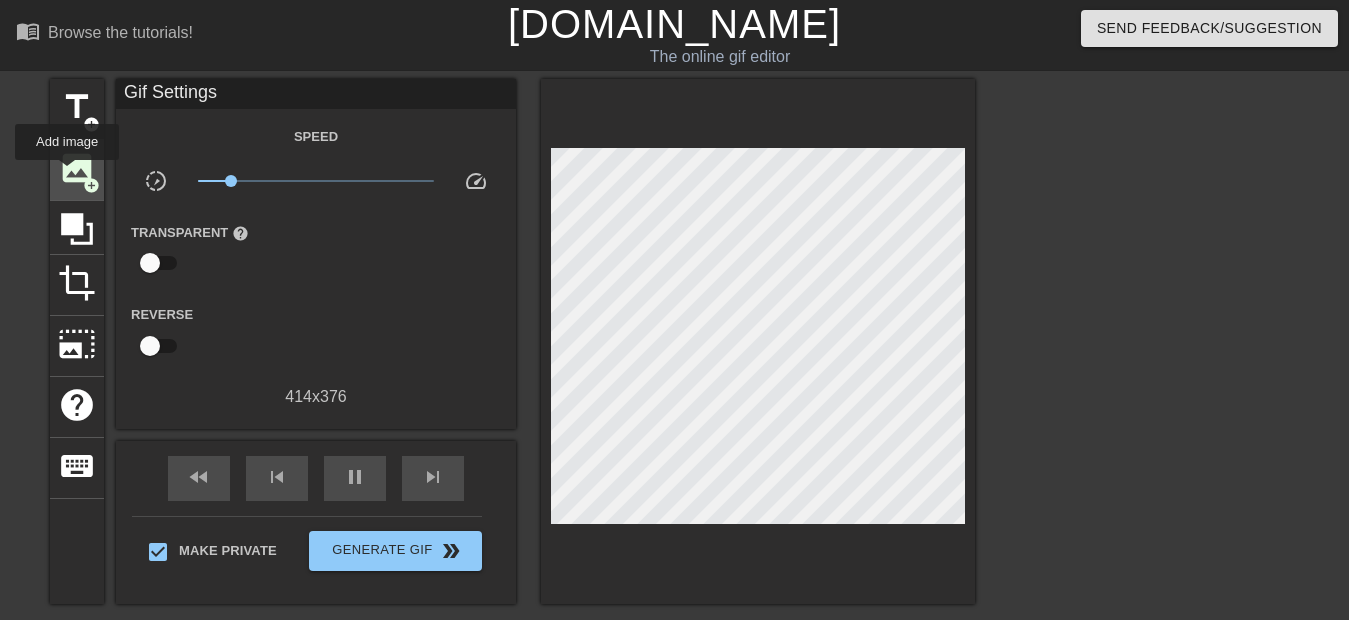 click on "image" at bounding box center (77, 168) 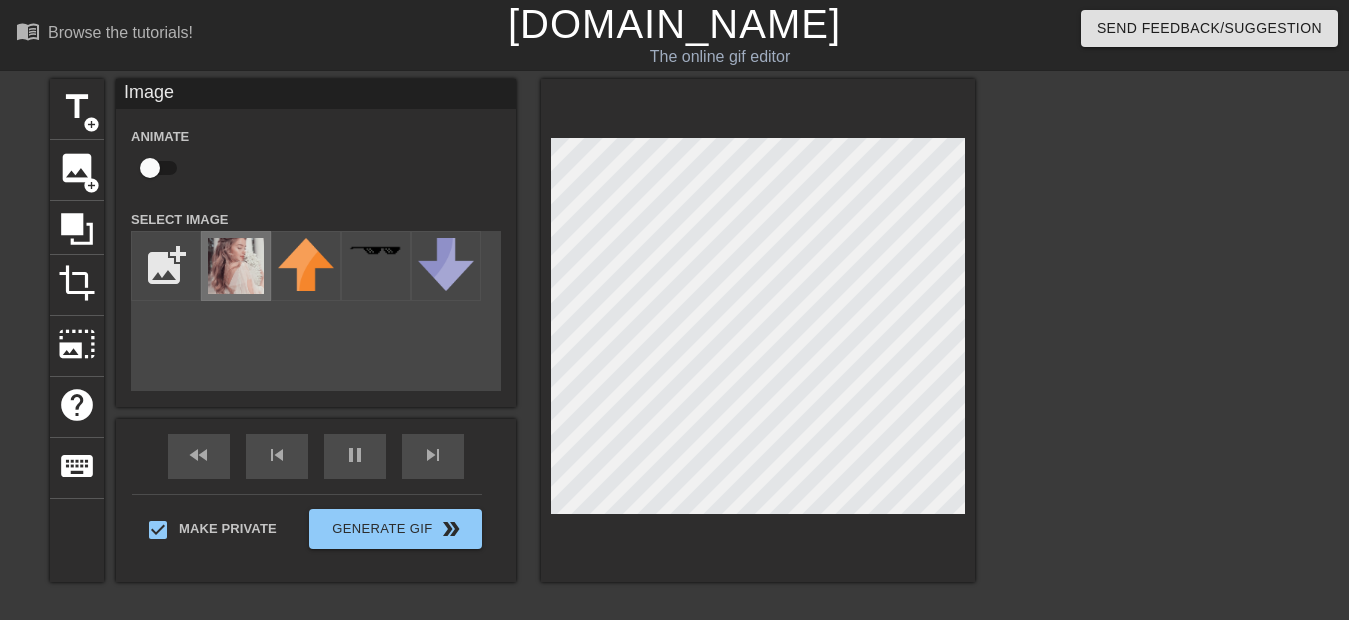 click at bounding box center [236, 266] 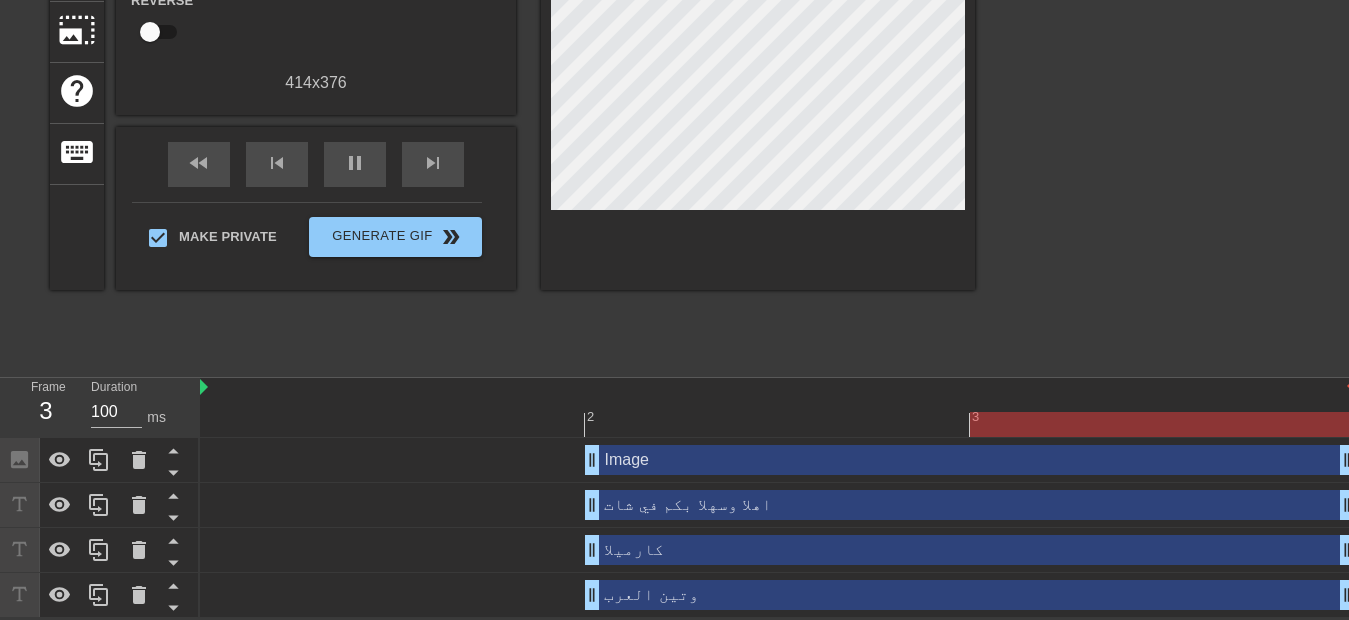 scroll, scrollTop: 316, scrollLeft: 0, axis: vertical 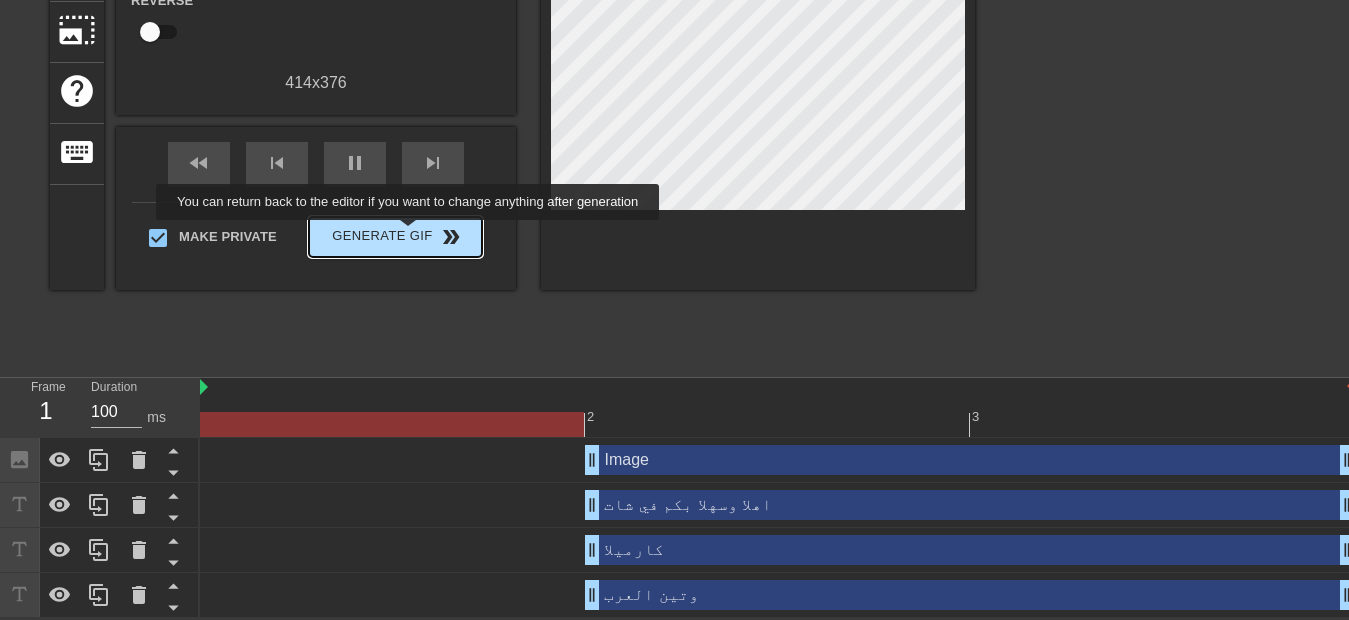 click on "Generate Gif double_arrow" at bounding box center [395, 237] 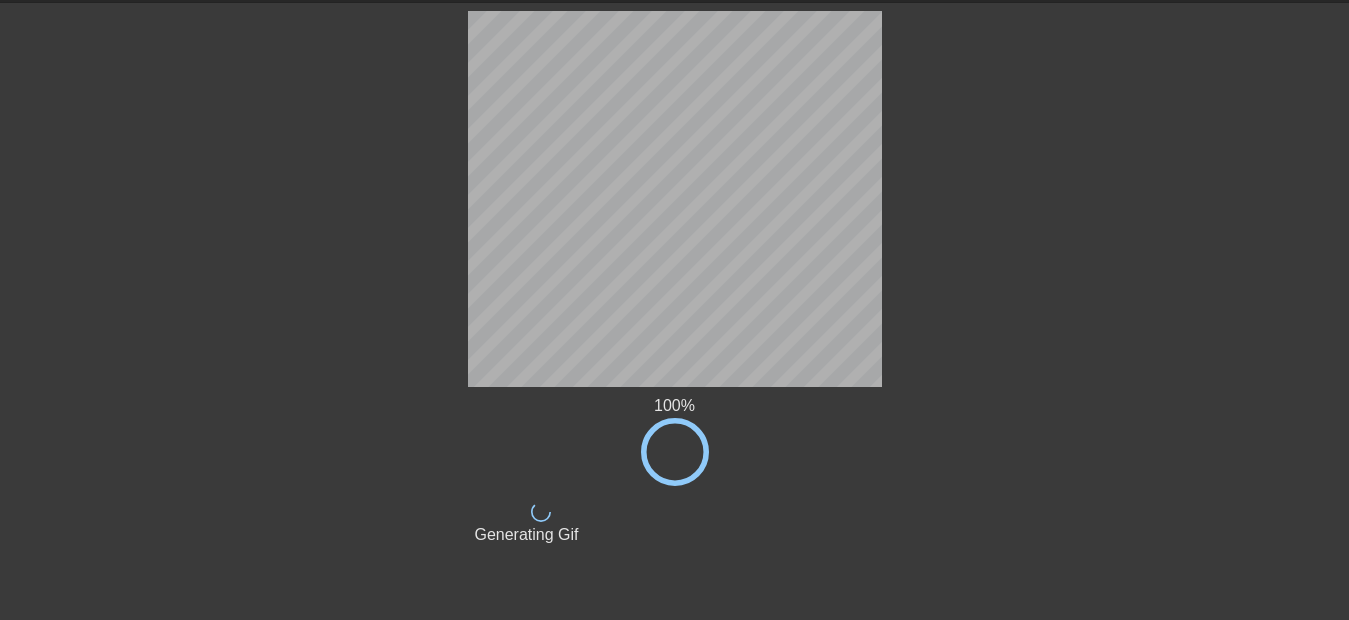 scroll, scrollTop: 110, scrollLeft: 0, axis: vertical 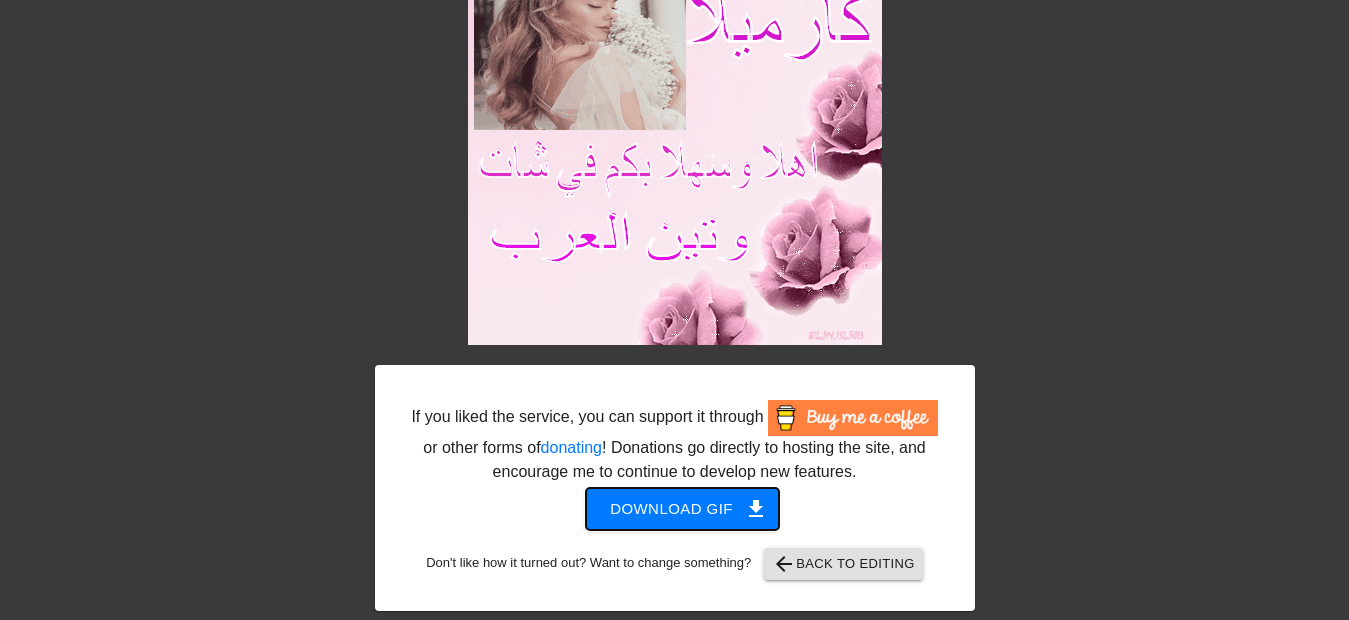 click on "Download gif get_app" at bounding box center [682, 509] 